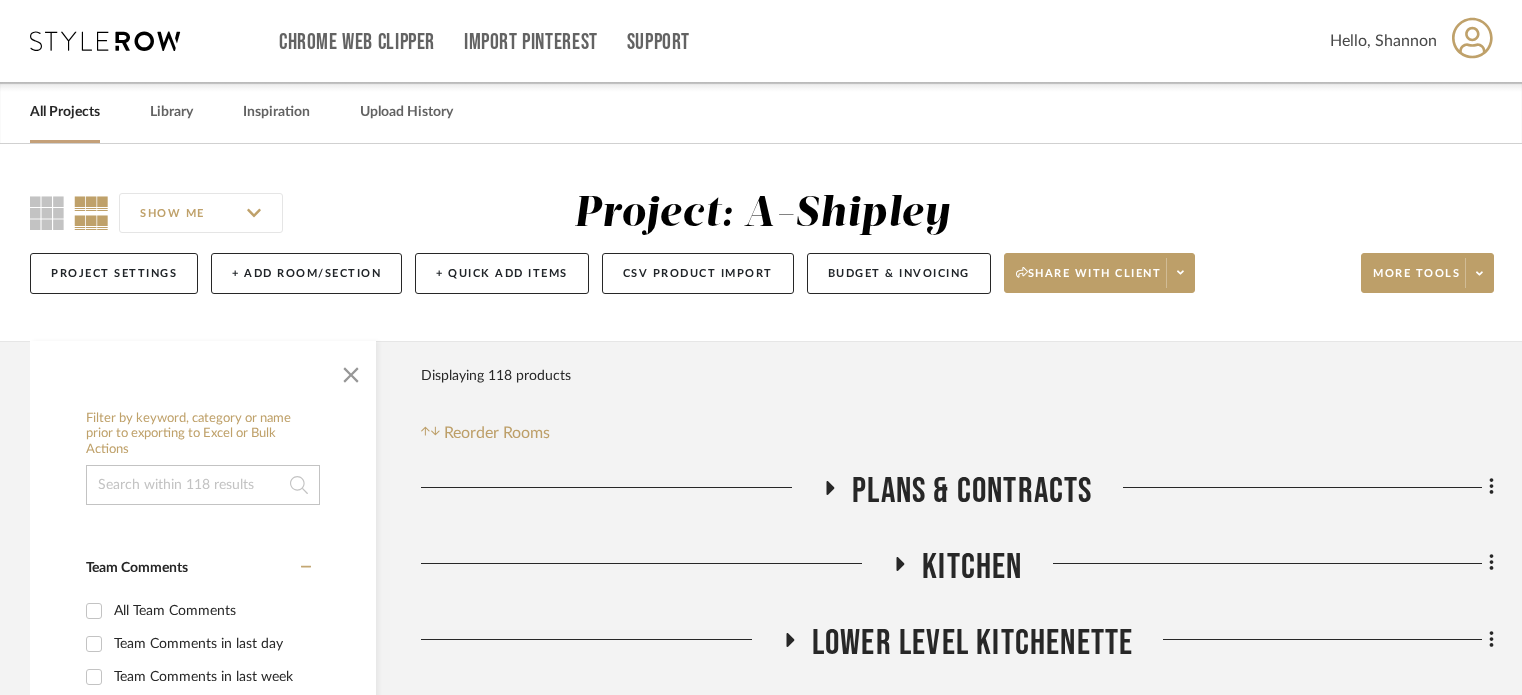 scroll, scrollTop: 0, scrollLeft: 0, axis: both 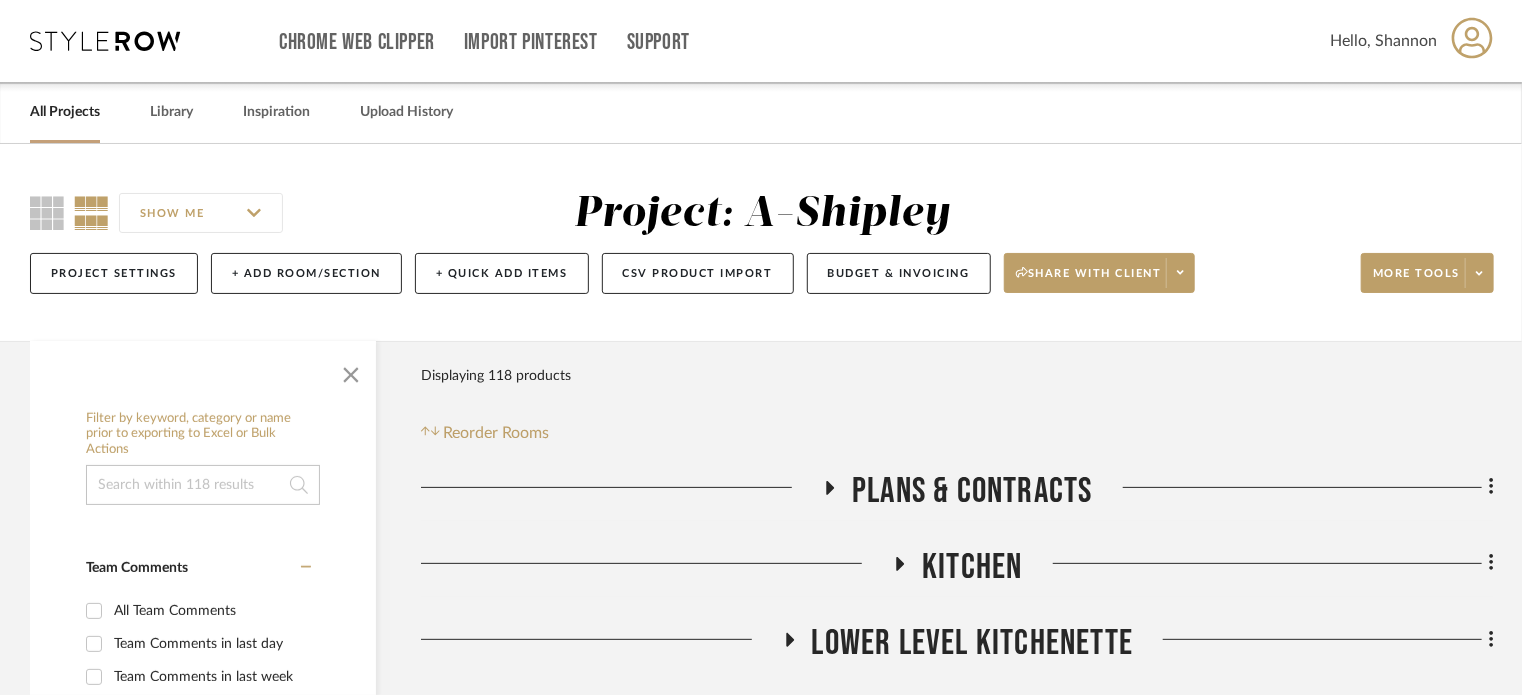 click on "Kitchen" 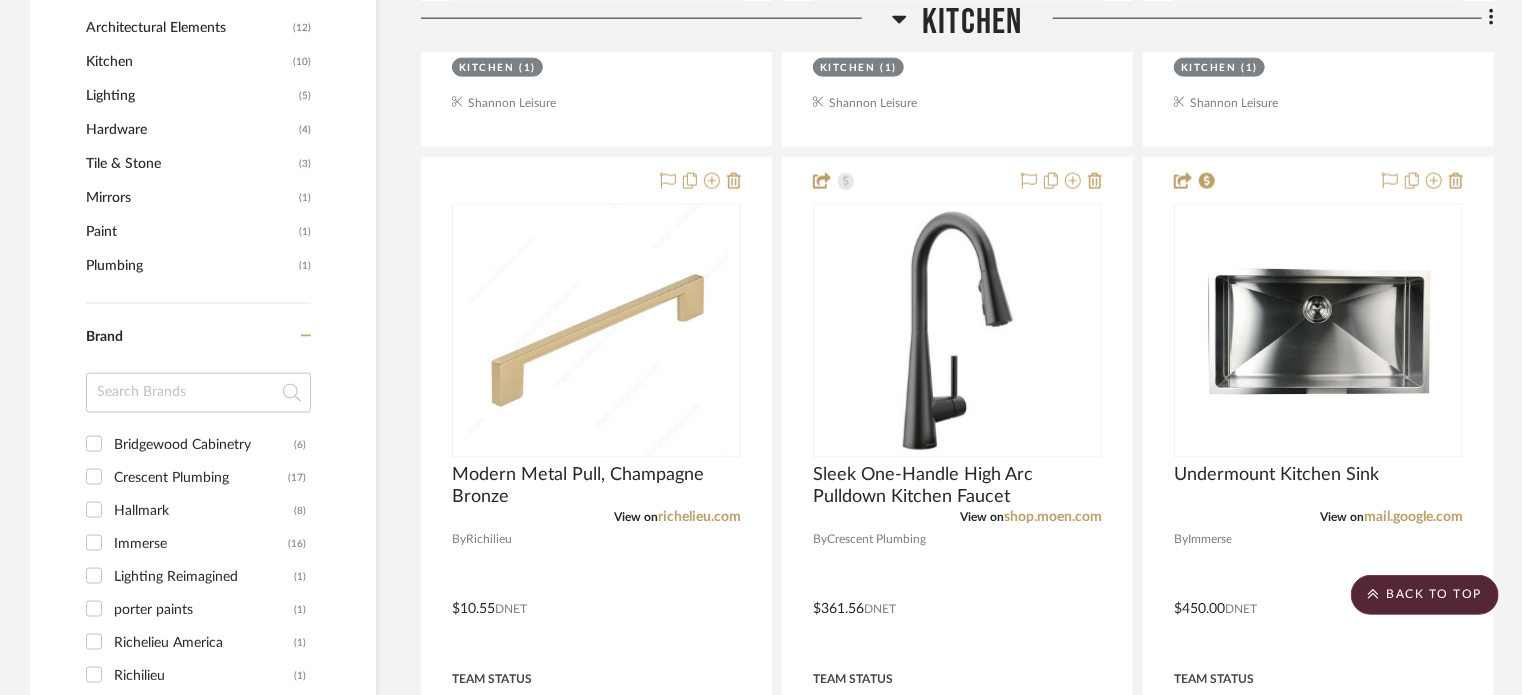 scroll, scrollTop: 1428, scrollLeft: 0, axis: vertical 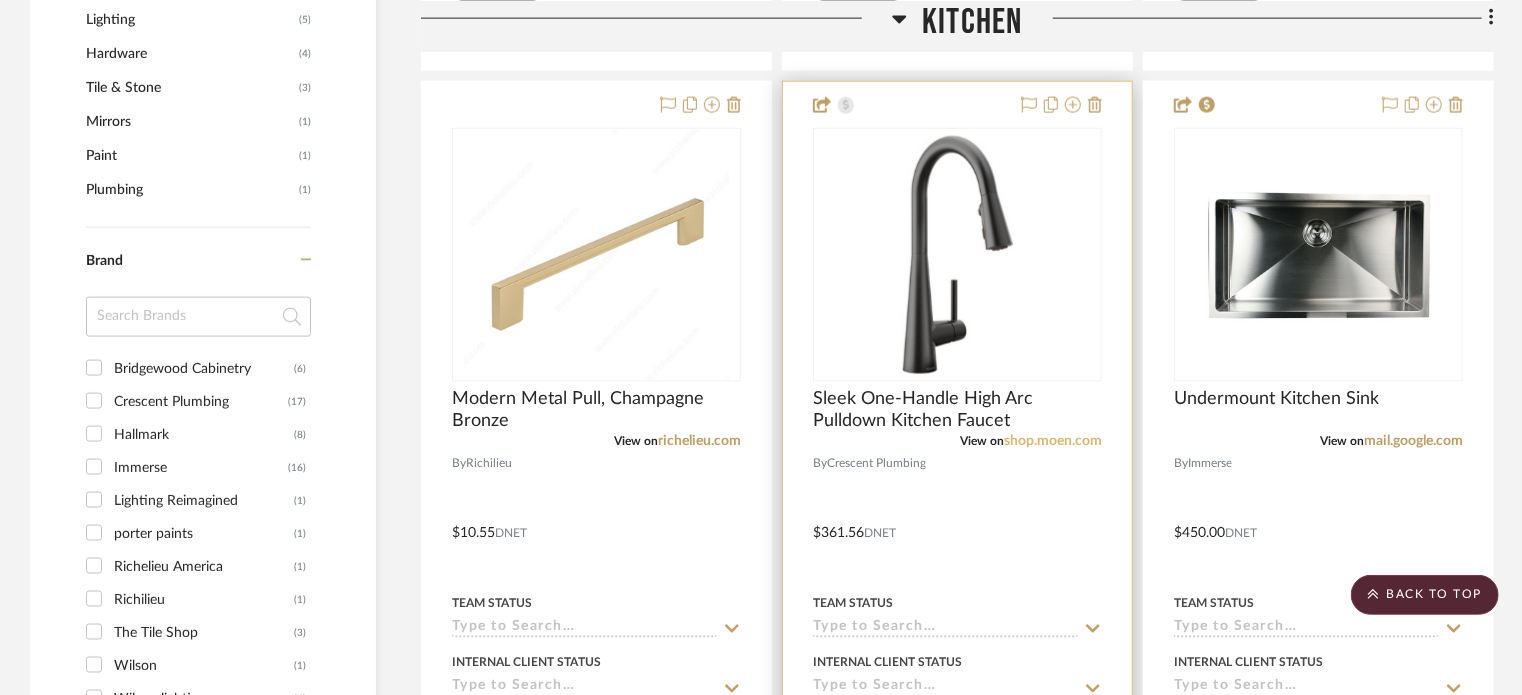 click on "shop.moen.com" at bounding box center [1053, 441] 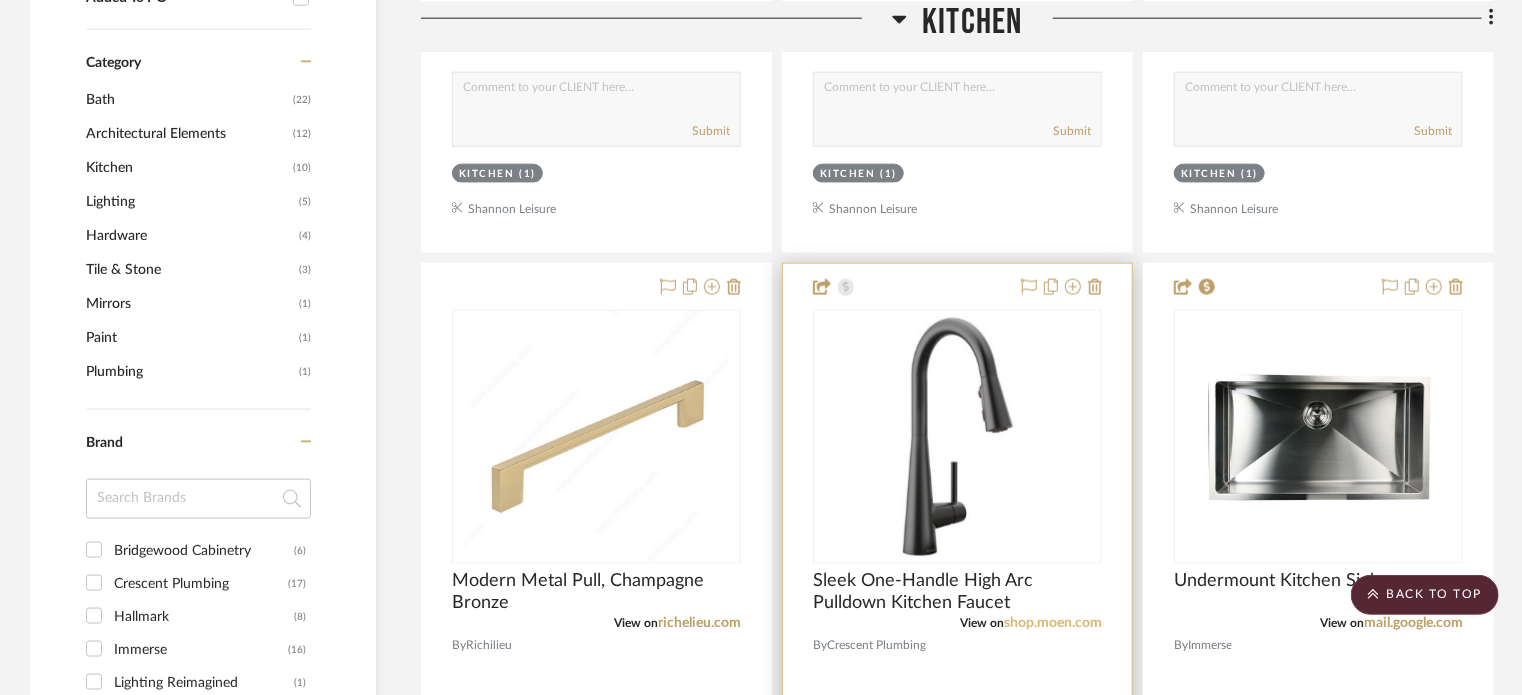 scroll, scrollTop: 1554, scrollLeft: 0, axis: vertical 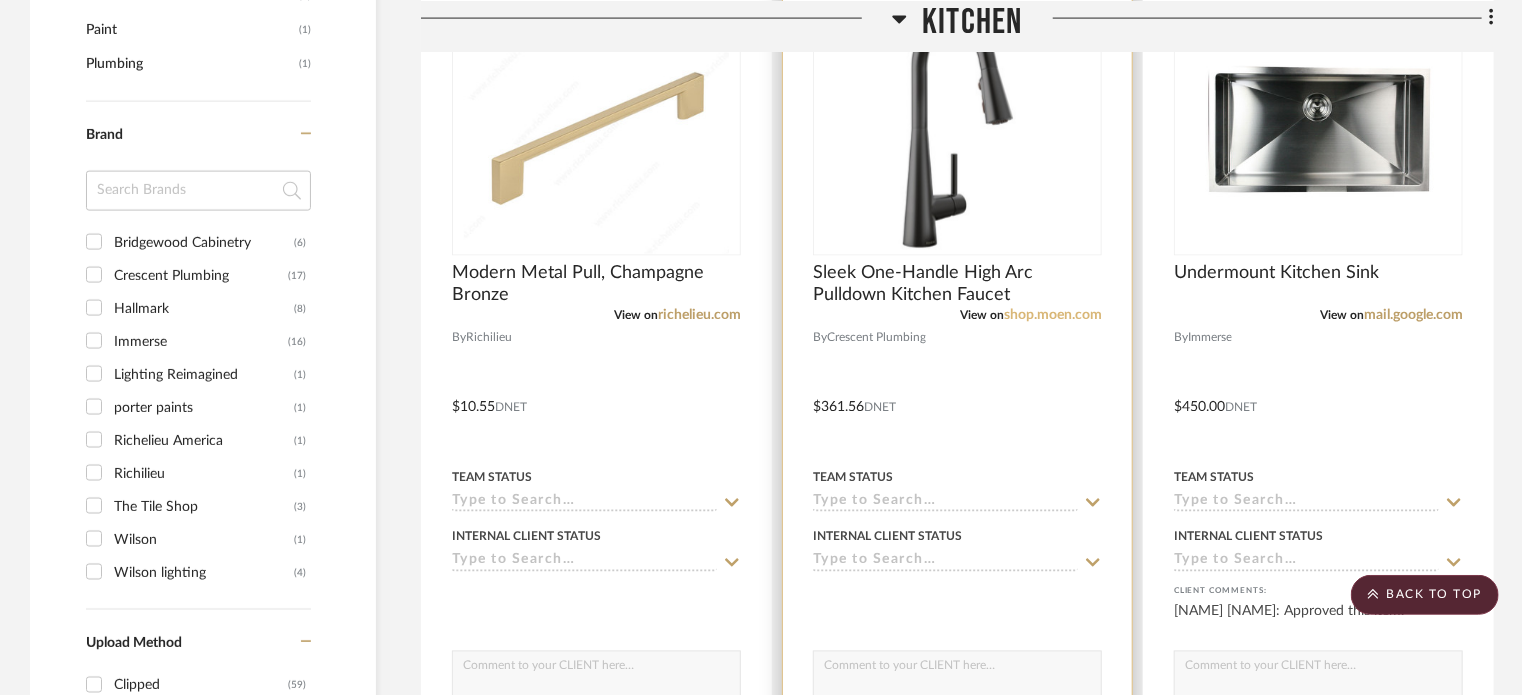 click on "shop.moen.com" at bounding box center (1053, 315) 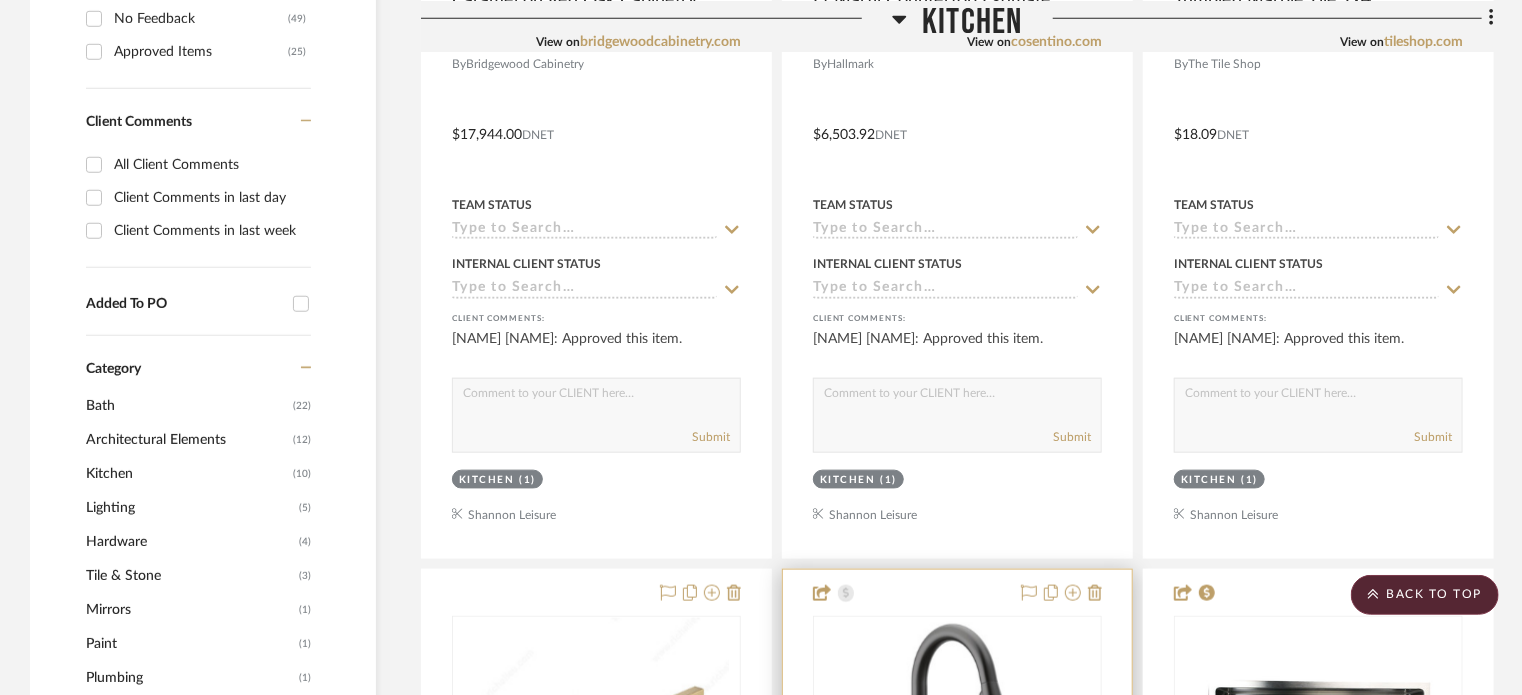 scroll, scrollTop: 938, scrollLeft: 0, axis: vertical 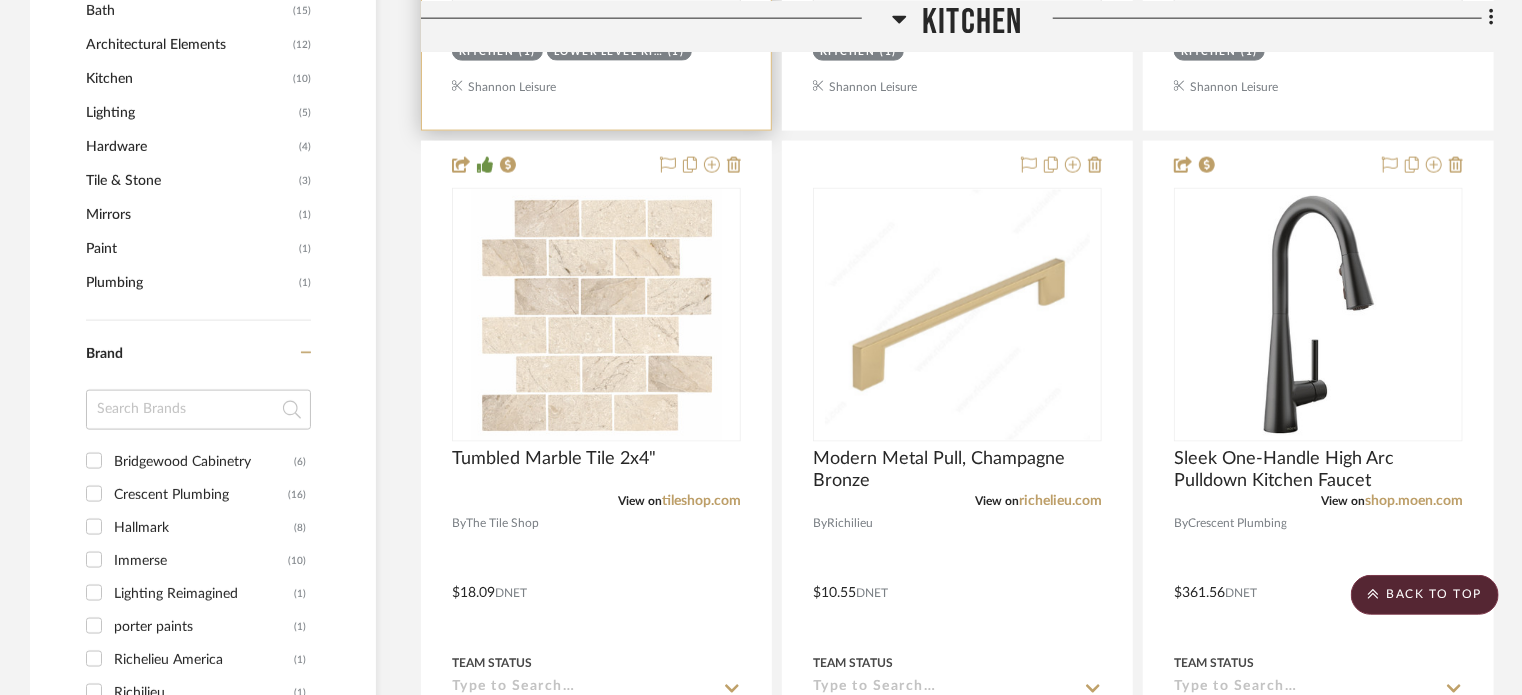 type 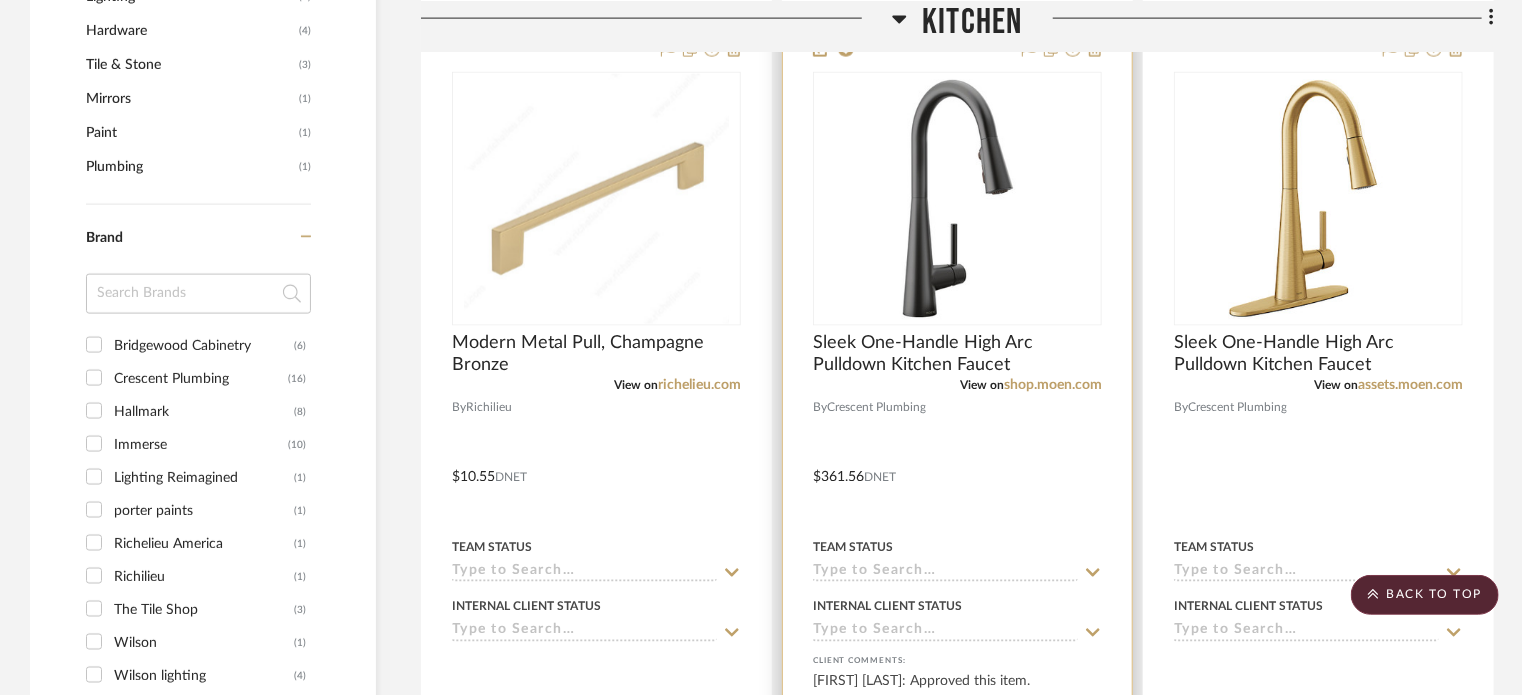 scroll, scrollTop: 1485, scrollLeft: 0, axis: vertical 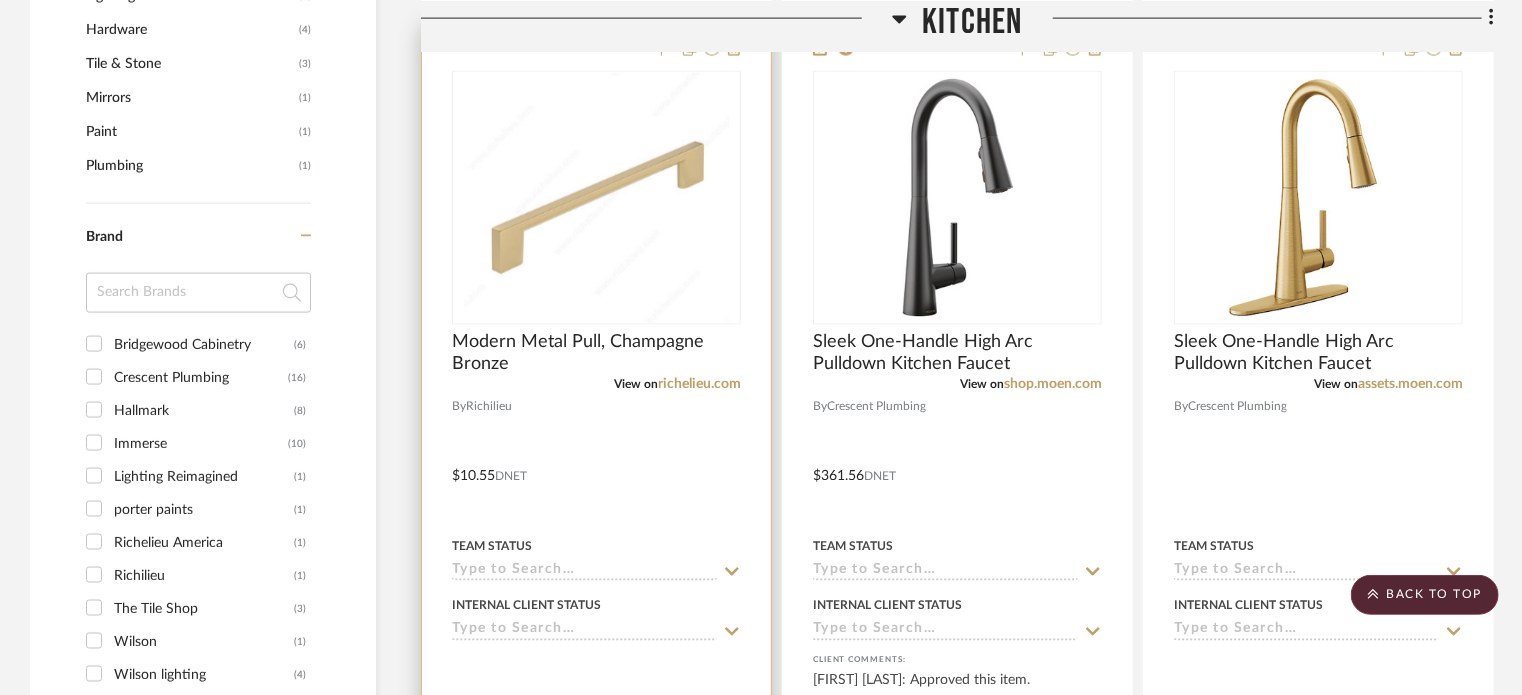 click at bounding box center [596, 462] 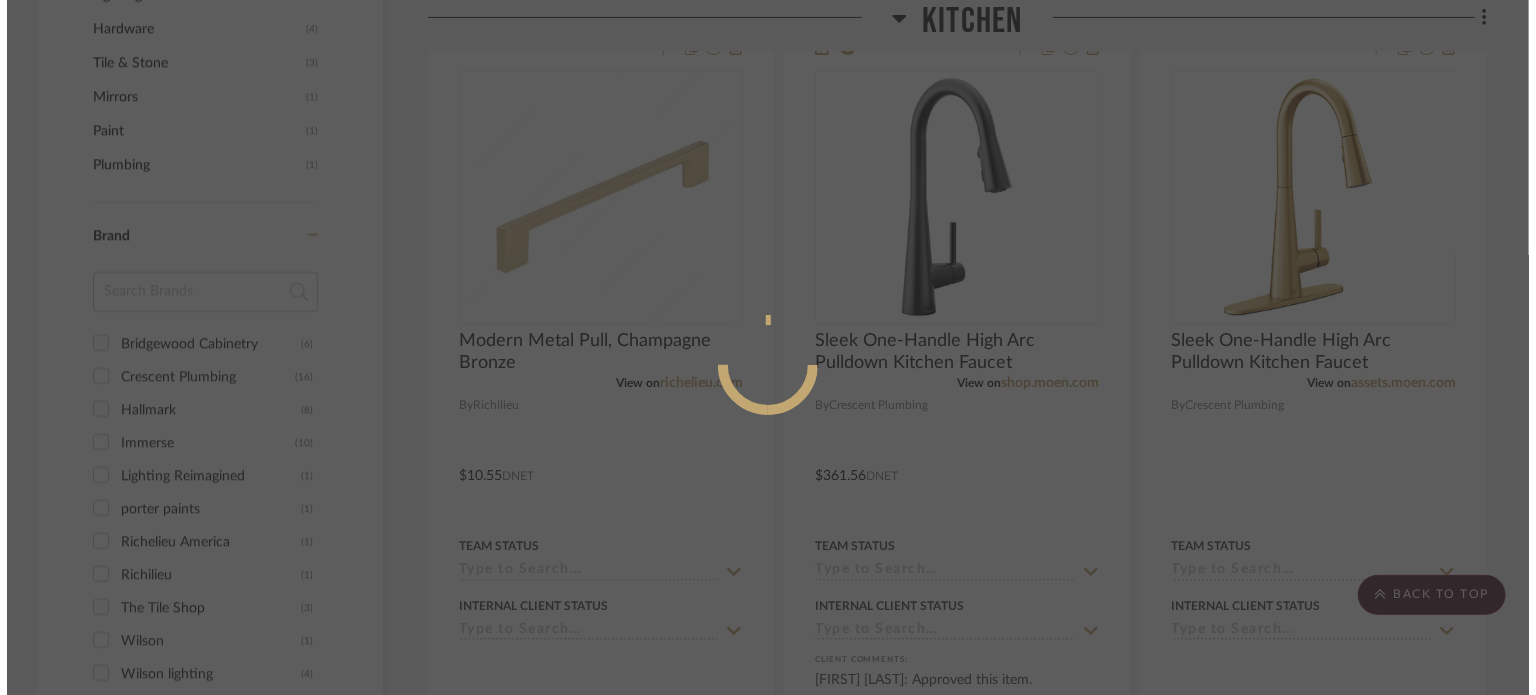 scroll, scrollTop: 0, scrollLeft: 0, axis: both 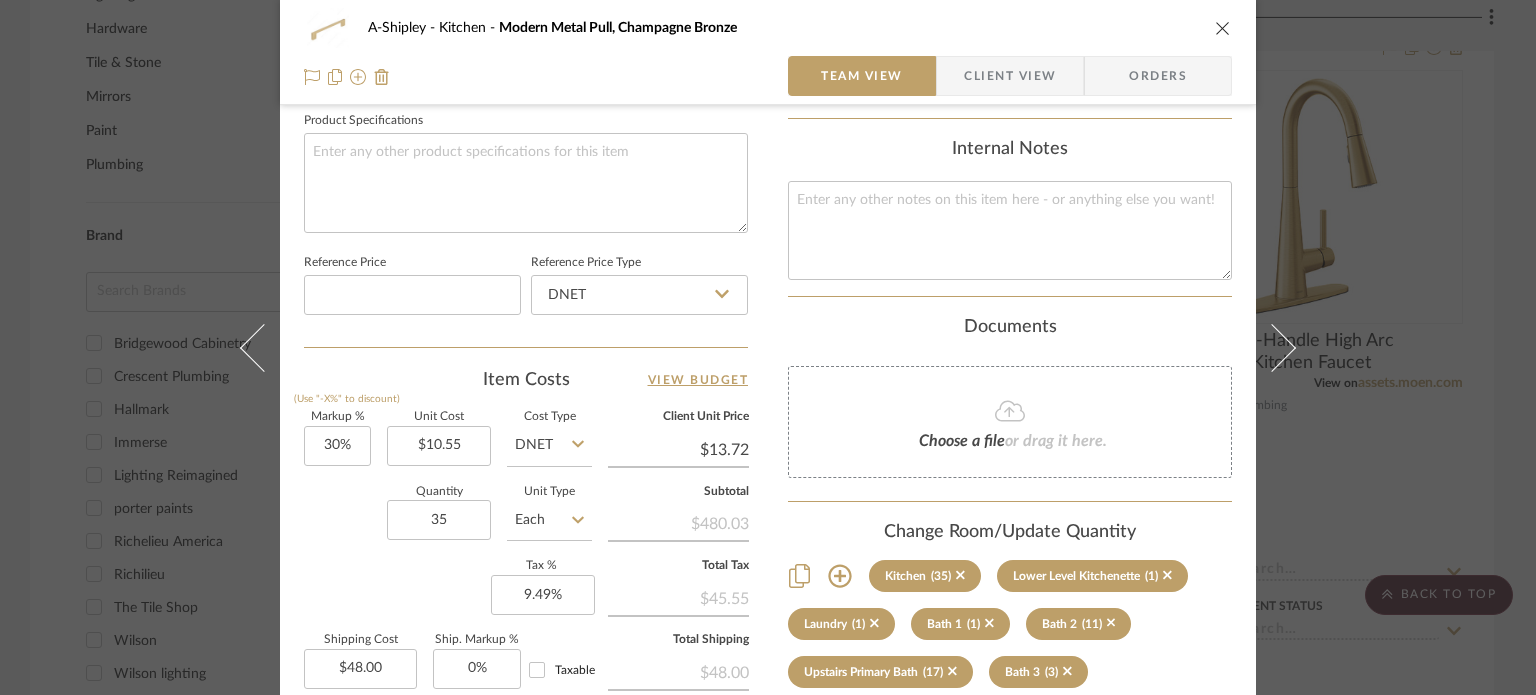 click on "A-Shipley Kitchen Modern Metal Pull, Champagne Bronze Team View Client View Orders  Team-Facing Details   Item Name  Modern Metal Pull, Champagne Bronze  Brand  Richilieu  Internal Description   Dimensions   Product Specifications   Reference Price   Reference Price Type  DNET  Item Costs   View Budget   Markup %  (Use "-X%" to discount) 30%  Unit Cost  $10.55  Cost Type  DNET  Client Unit Price  $13.72  Quantity  35  Unit Type  Each  Subtotal   $480.03   Tax %  9.49%  Total Tax   $45.55   Shipping Cost  $48.00  Ship. Markup %  0% Taxable  Total Shipping   $48.00  Total Client Price  $573.58  Your Cost  $452.29  Your Margin  $110.78  Content here copies to Client View - confirm visibility there.  Show in Client Dashboard  Bulk Manage Dashboard Settings  Include in Budget   View Budget  Team Status Internal Client Status  Lead Time  In Stock Weeks  Est. Min   Est. Max   Due Date   Client-Facing Target Install Date  Tasks / To-Dos /  team Messaging Invite Collaborator Recipients:  ashleigh@nestkbhomedesign.com" at bounding box center (768, 347) 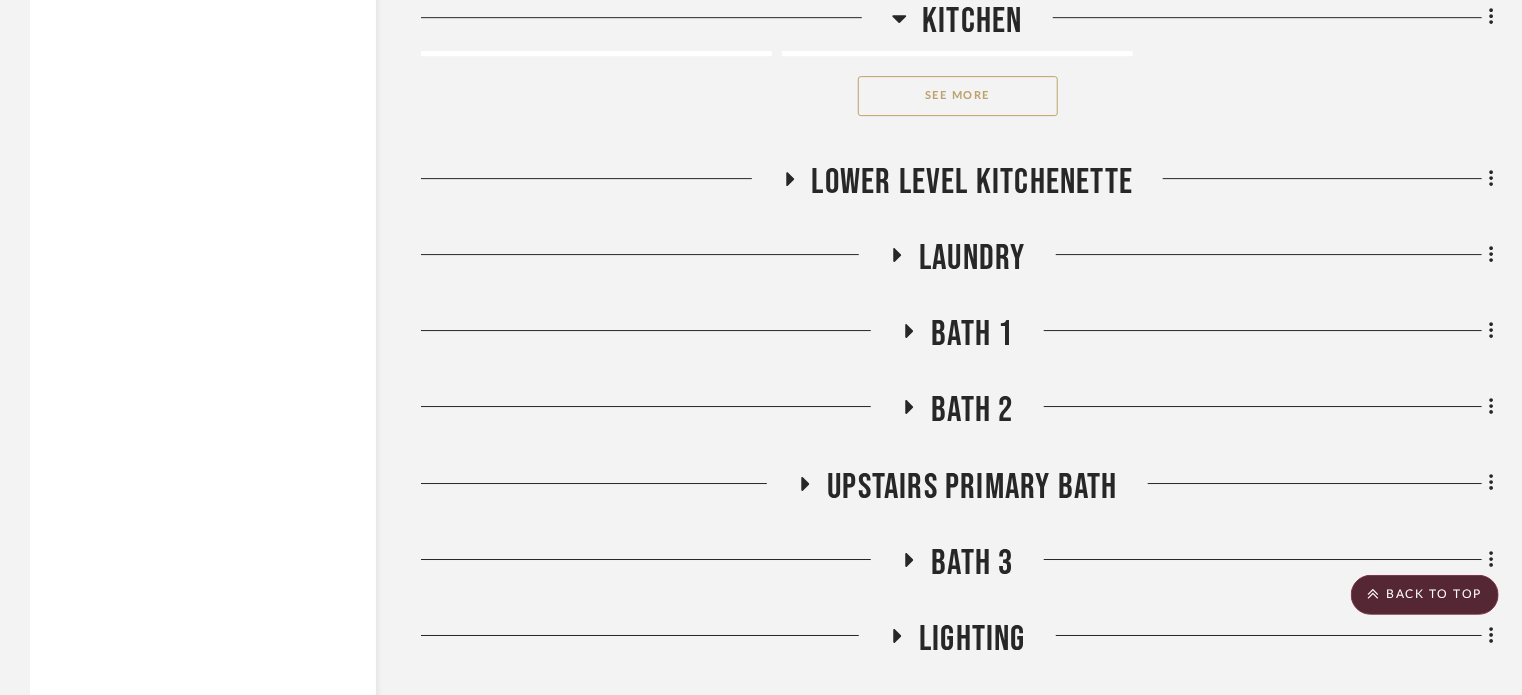 scroll, scrollTop: 3218, scrollLeft: 0, axis: vertical 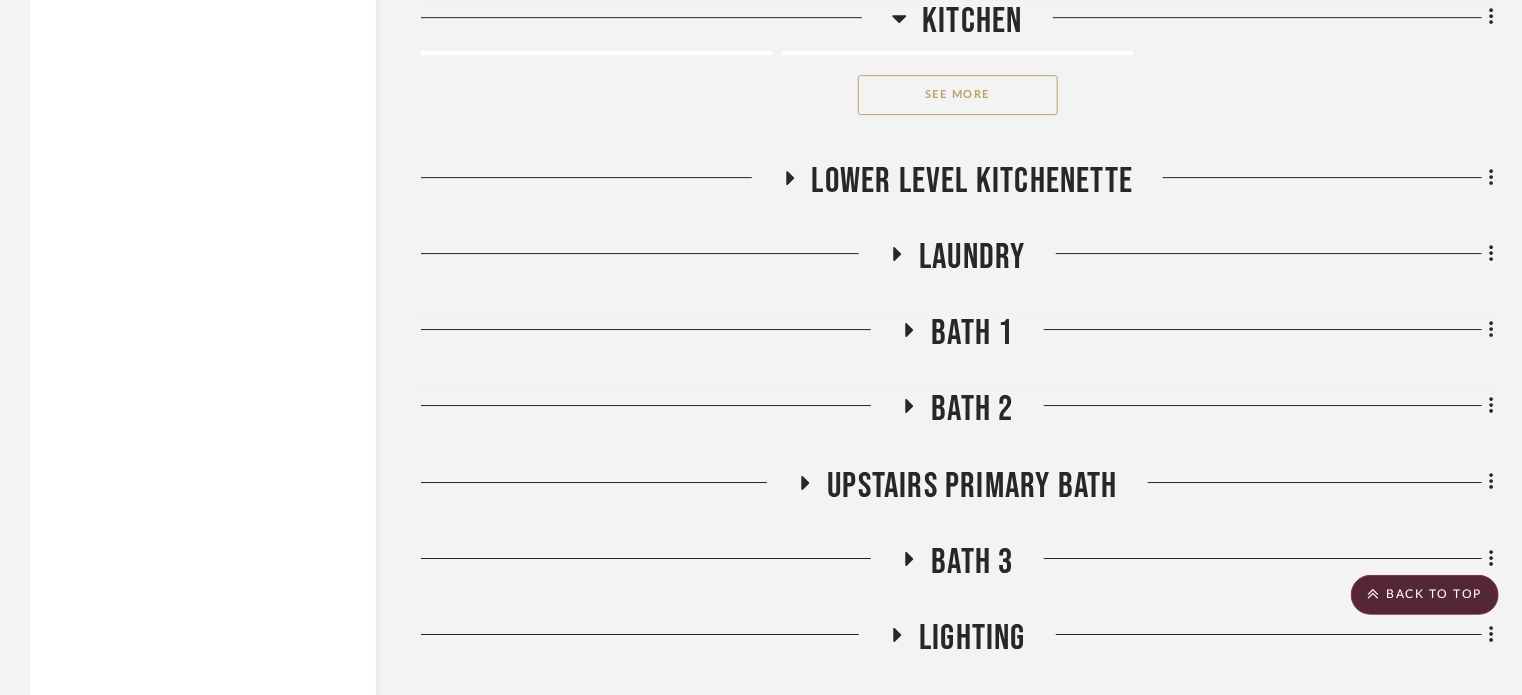click on "Lower Level Kitchenette" 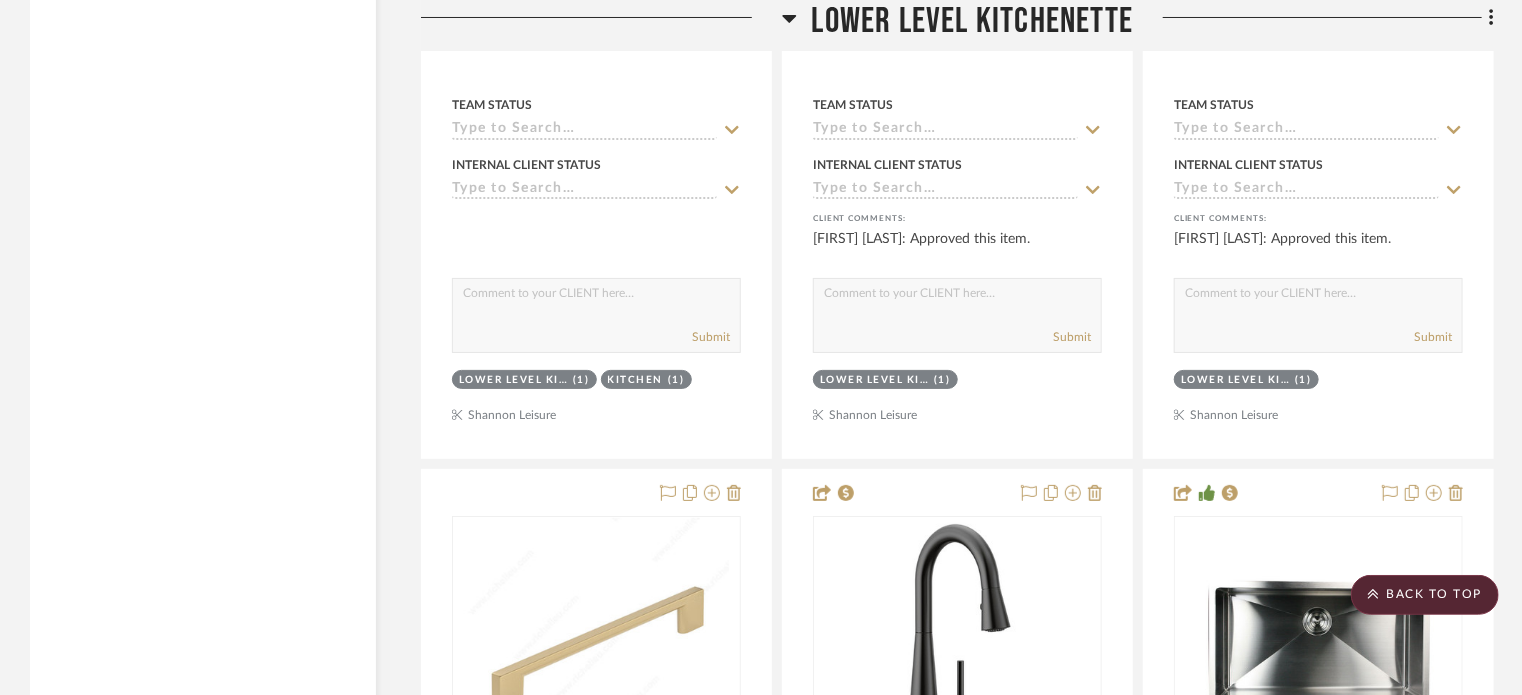 scroll, scrollTop: 4149, scrollLeft: 0, axis: vertical 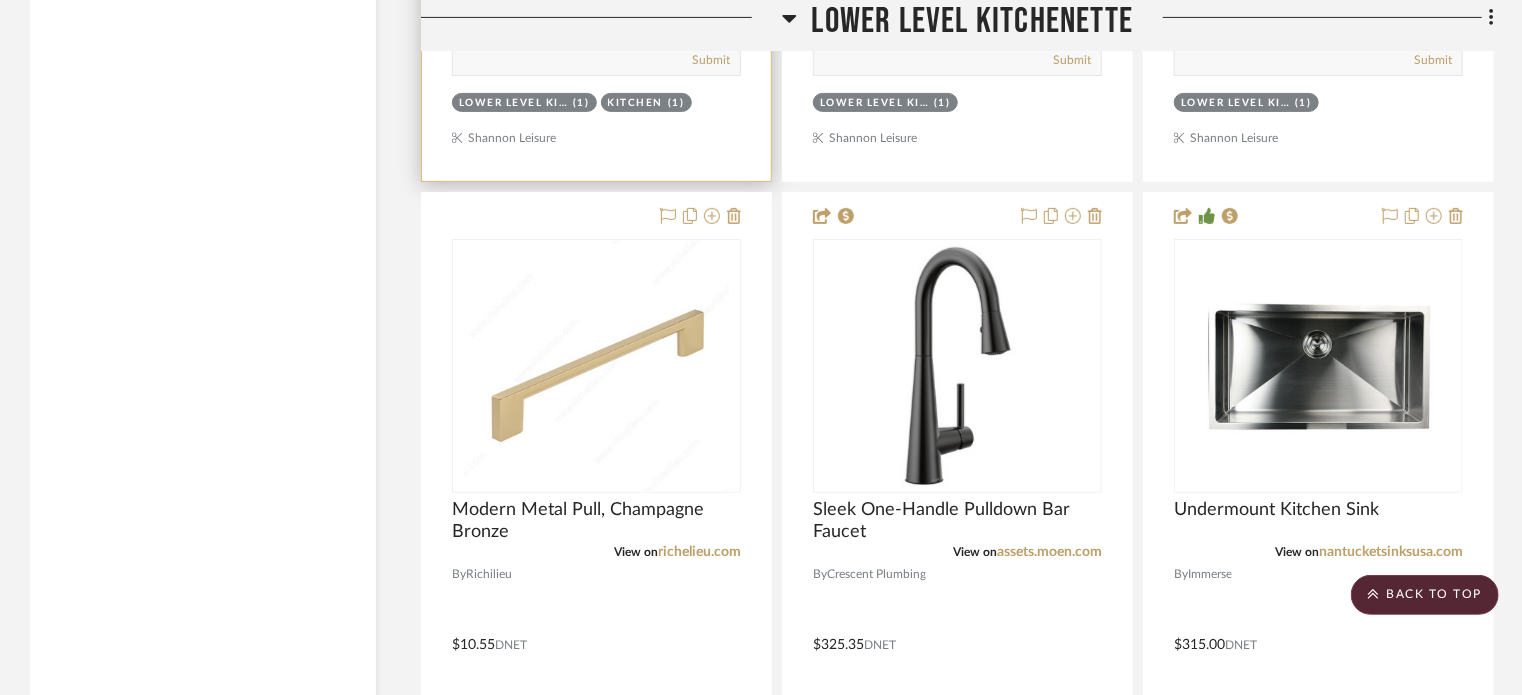 type 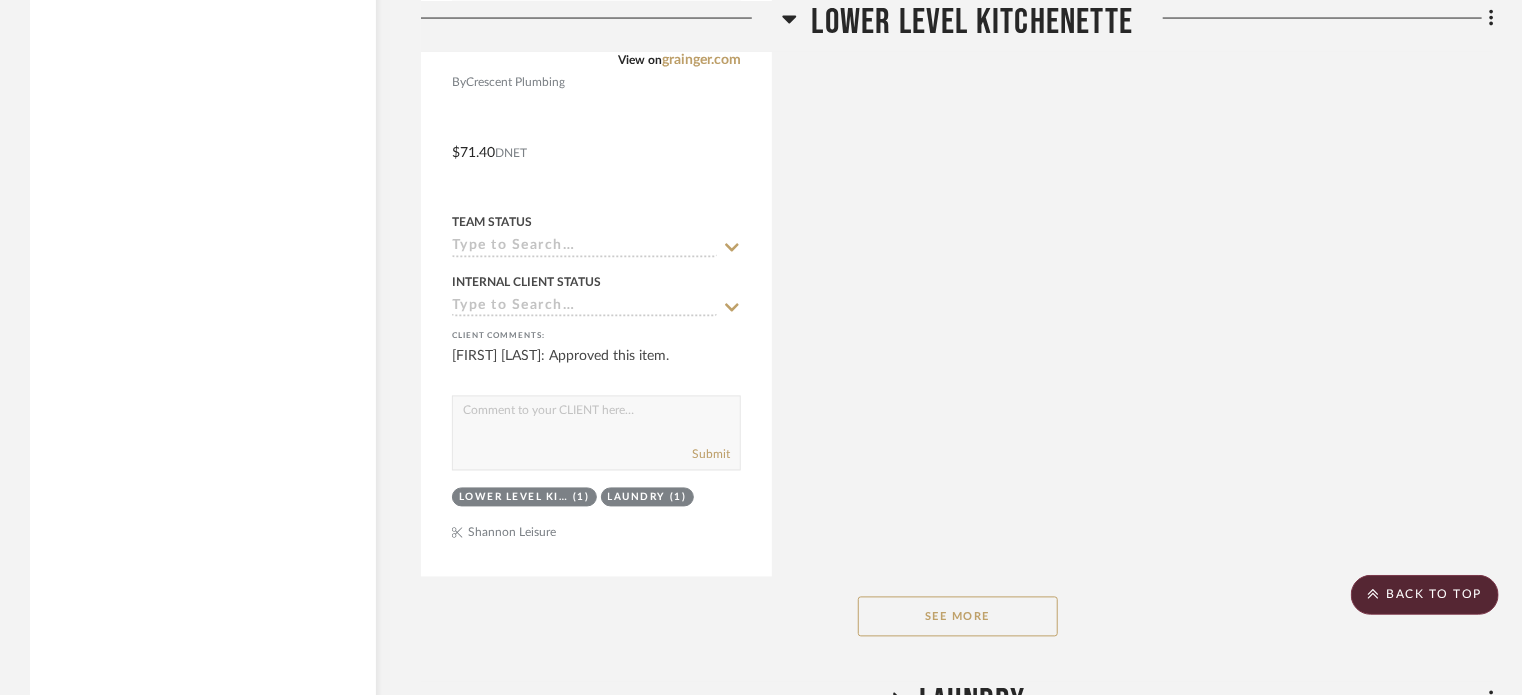 scroll, scrollTop: 5522, scrollLeft: 0, axis: vertical 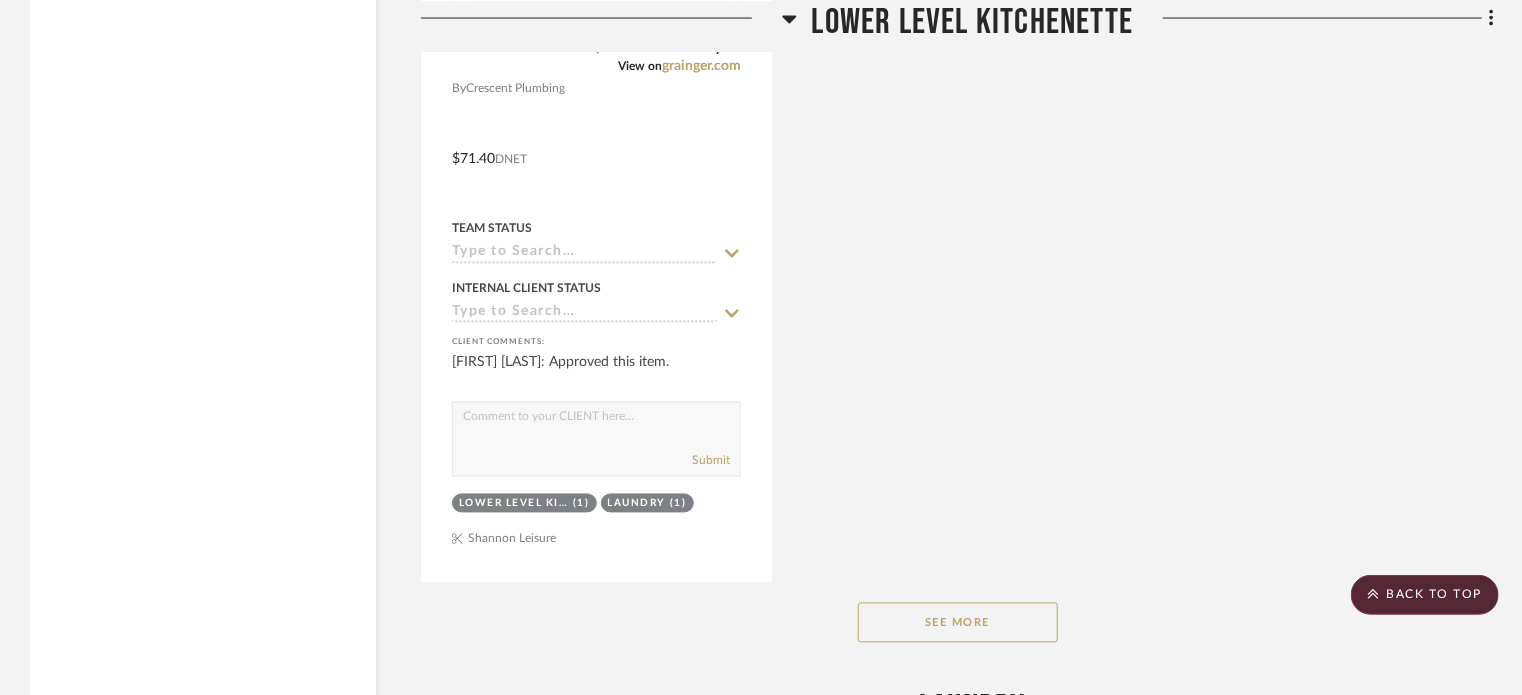 click on "See More" 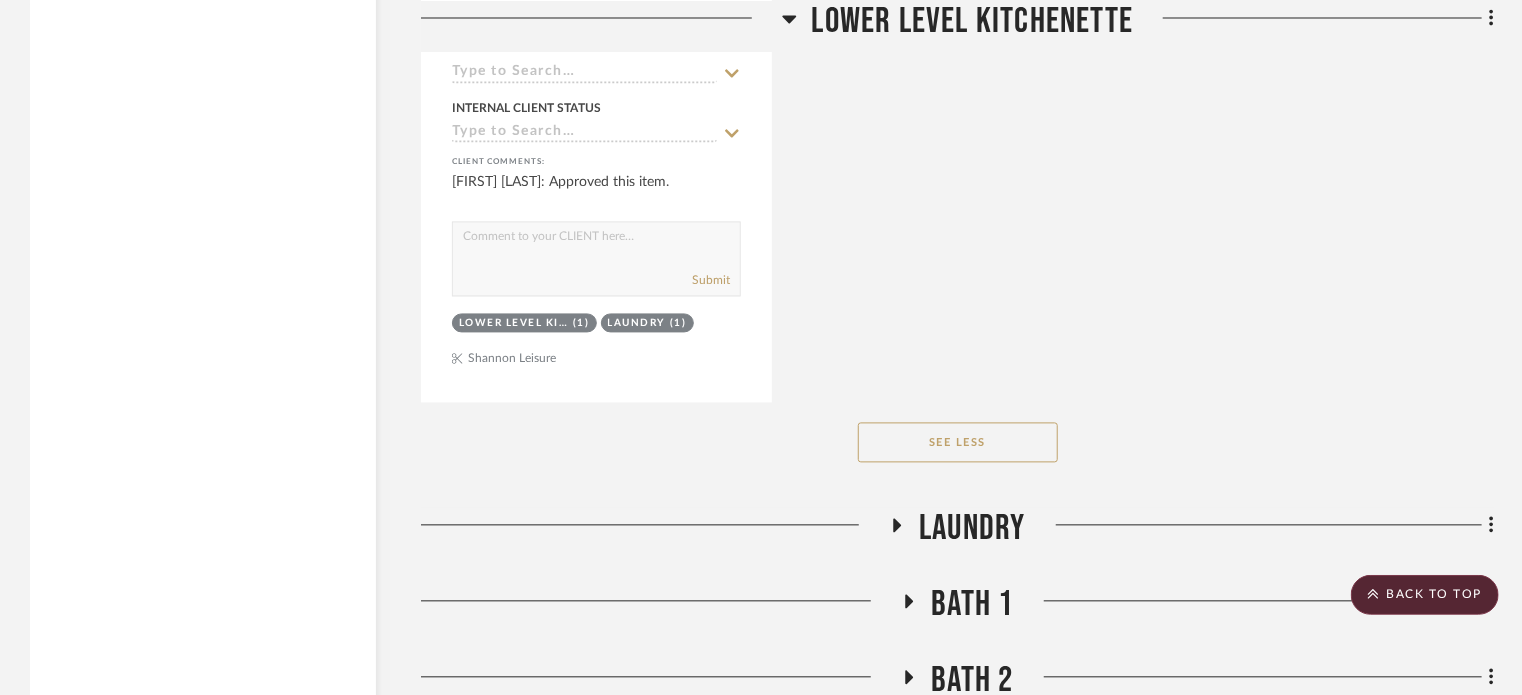 scroll, scrollTop: 5772, scrollLeft: 0, axis: vertical 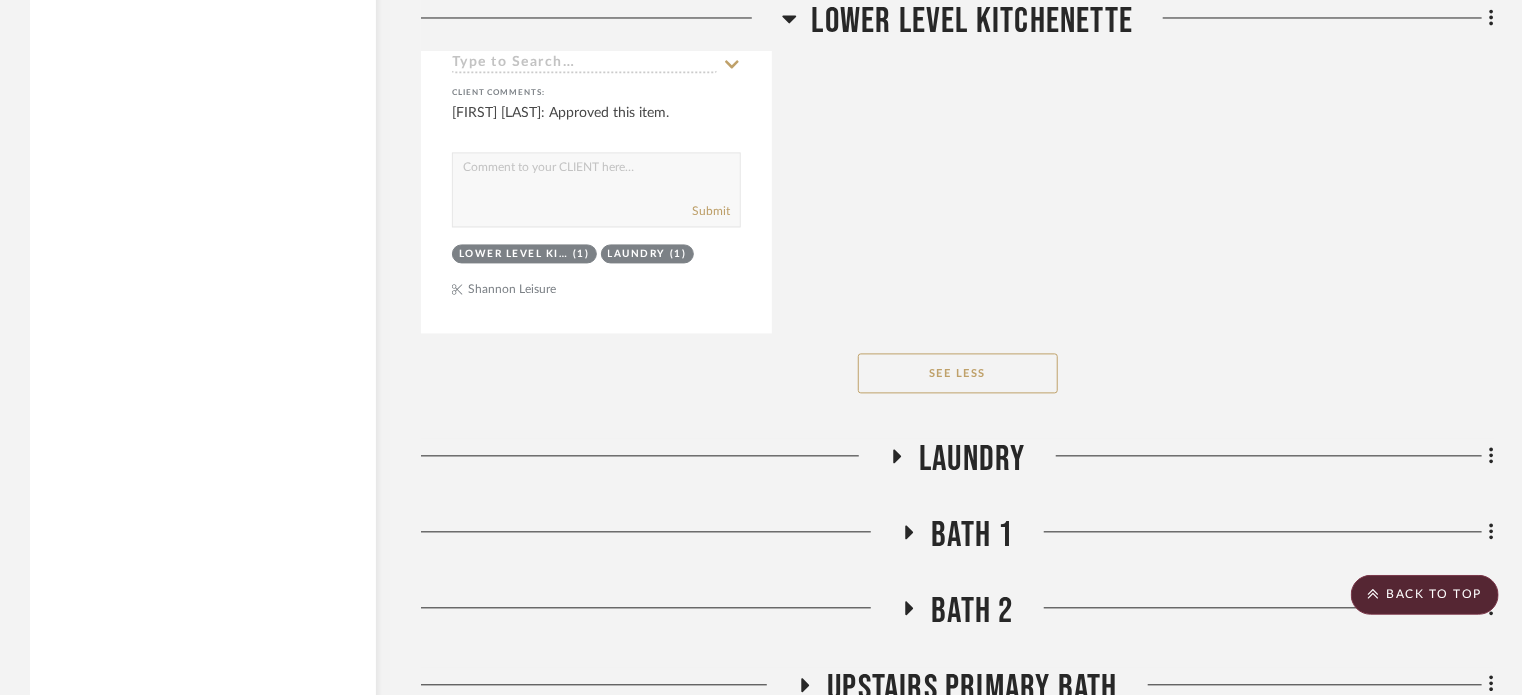 click on "Laundry" 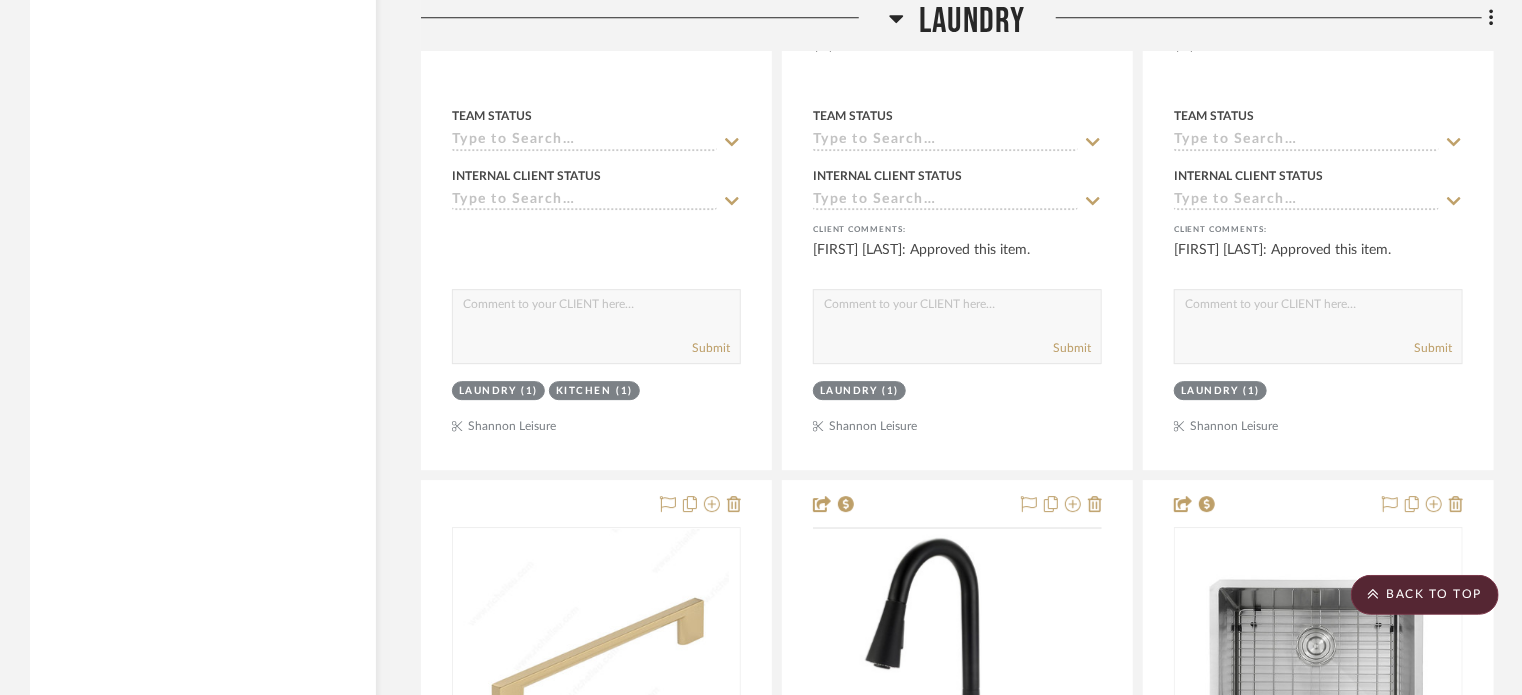 scroll, scrollTop: 6909, scrollLeft: 0, axis: vertical 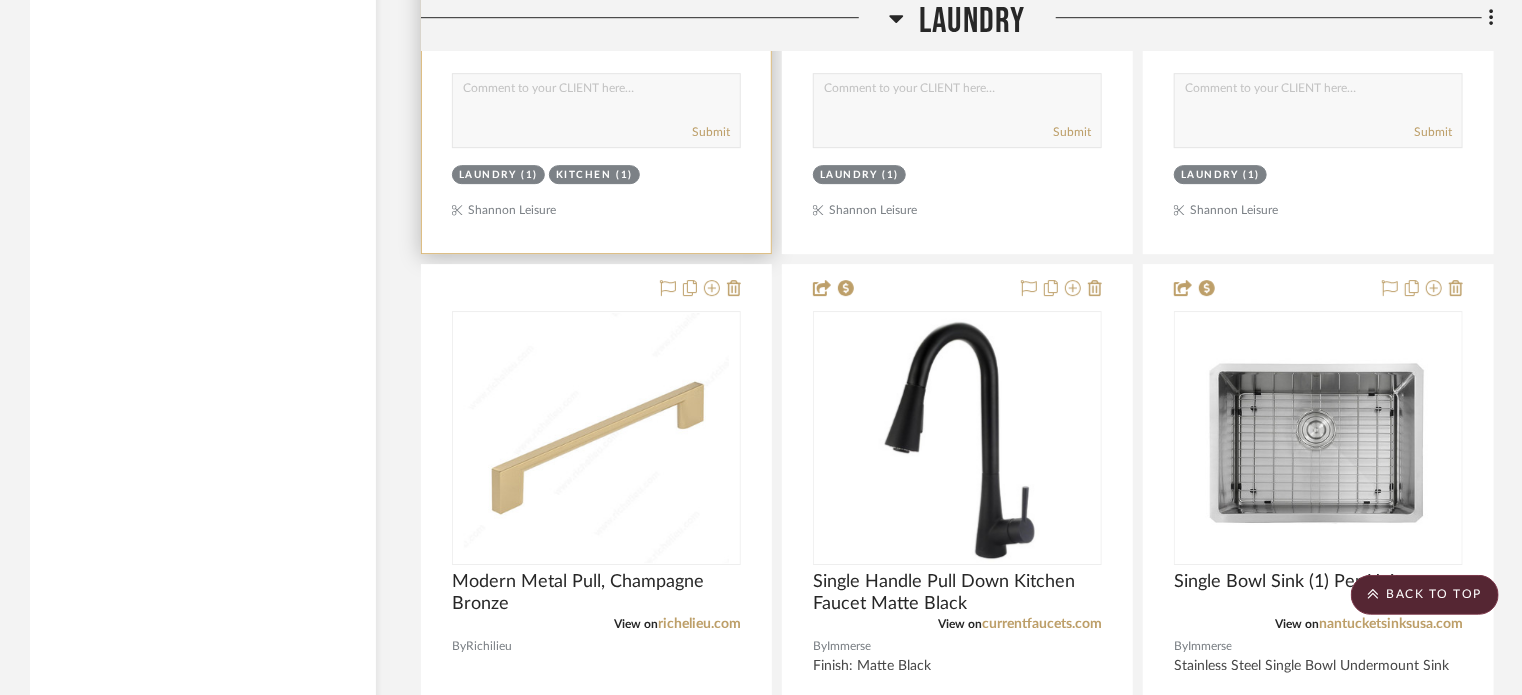 type 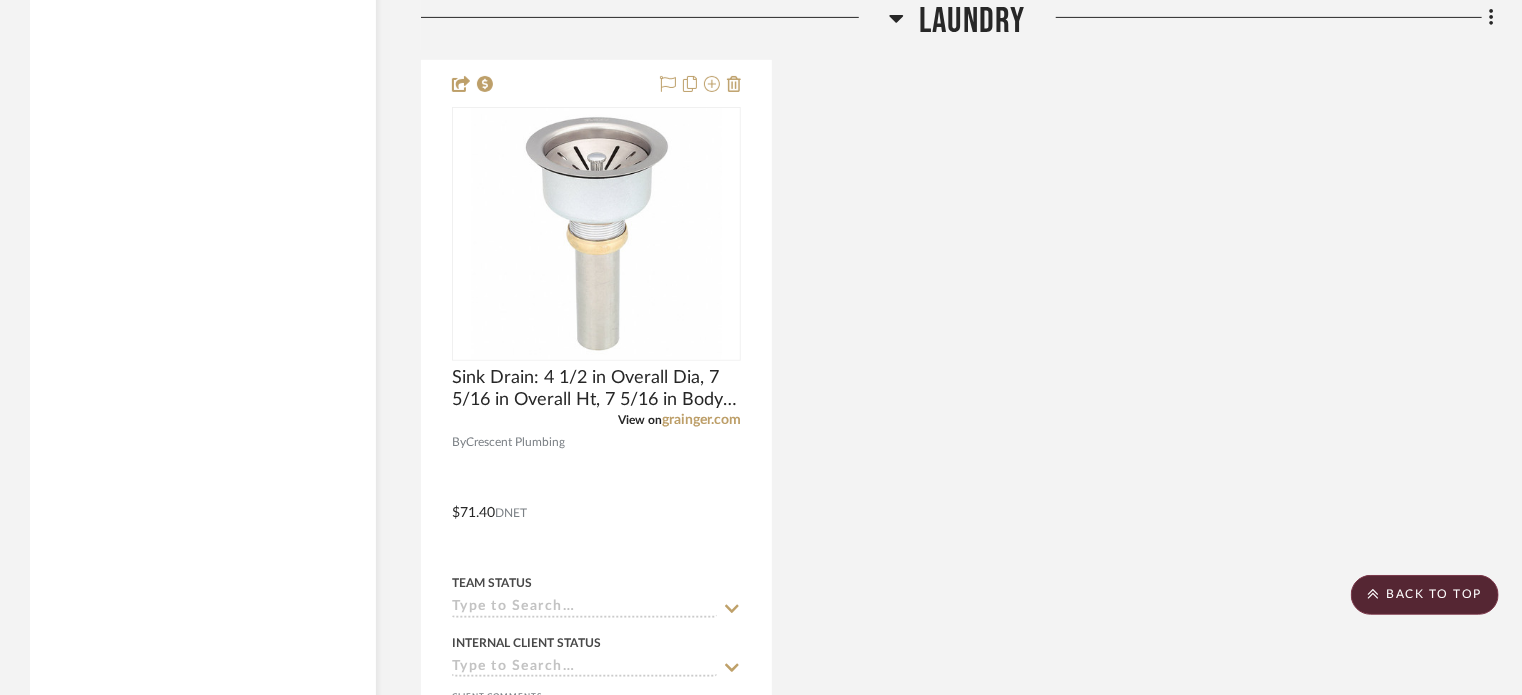 scroll, scrollTop: 7996, scrollLeft: 0, axis: vertical 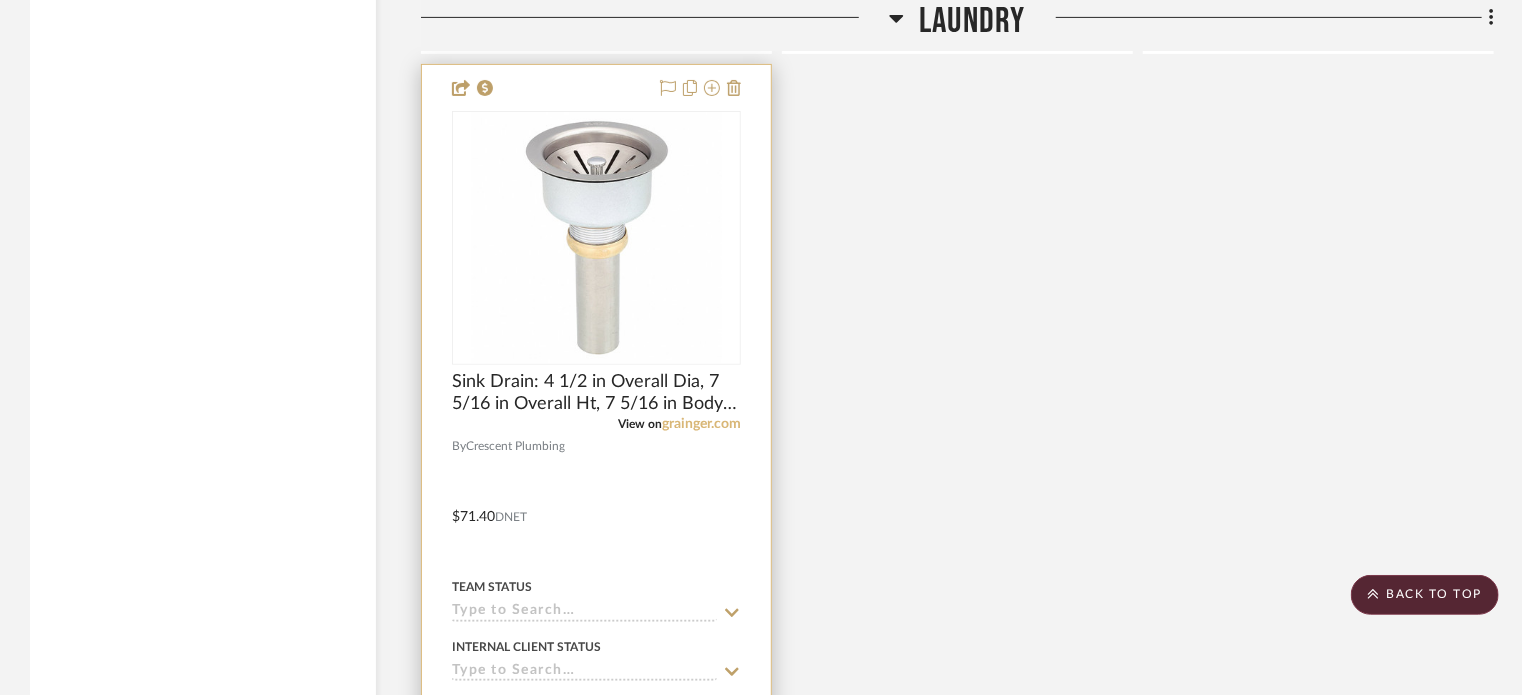 click on "grainger.com" at bounding box center (701, 424) 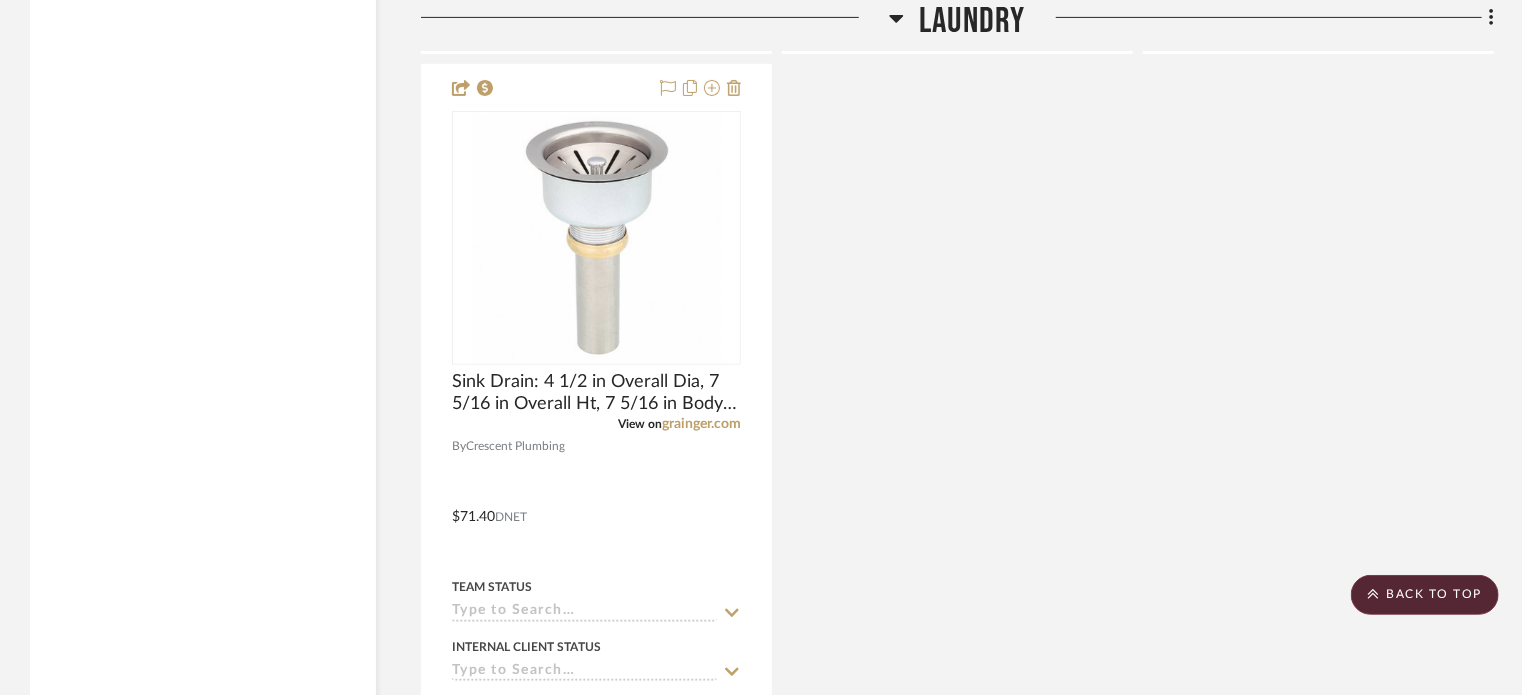 click on "Caramel on Red Oak Cabinetry Estimate, Mission Door  View on  bridgewoodcabinetry.com  By  Bridgewood Cabinetry
$4,738.14  DNET  Team Status Internal Client Status client Comments:  Ashleigh Schroeder: Approved this item.   Submit   Laundry  (1)    Shannon Leisure  Marfil Countertop Estimate, Eased Edge  View on  cosentino.com  By  Hallmark
$3,638.65  DNET  Team Status Internal Client Status client Comments:  Ashleigh Schroeder: Approved this item.   Submit   Laundry  (1)    Shannon Leisure  Modern Metal Pull, Champagne Bronze  View on  richelieu.com  By  Richilieu
$10.55  DNET  Team Status Internal Client Status client Comments:  Submit   Laundry  (1)  Kitchen  (35)    Shannon Leisure  Single Handle Pull Down Kitchen Faucet Matte Black  View on  currentfaucets.com  By  Immerse  Finish: Matte Black
$193.00  DNET  Team Status Internal Client Status client Comments:  Ashleigh Schroeder: Approved this item.   Submit   Laundry  (1)    Shannon Leisure View on  assets.moen.com  By" 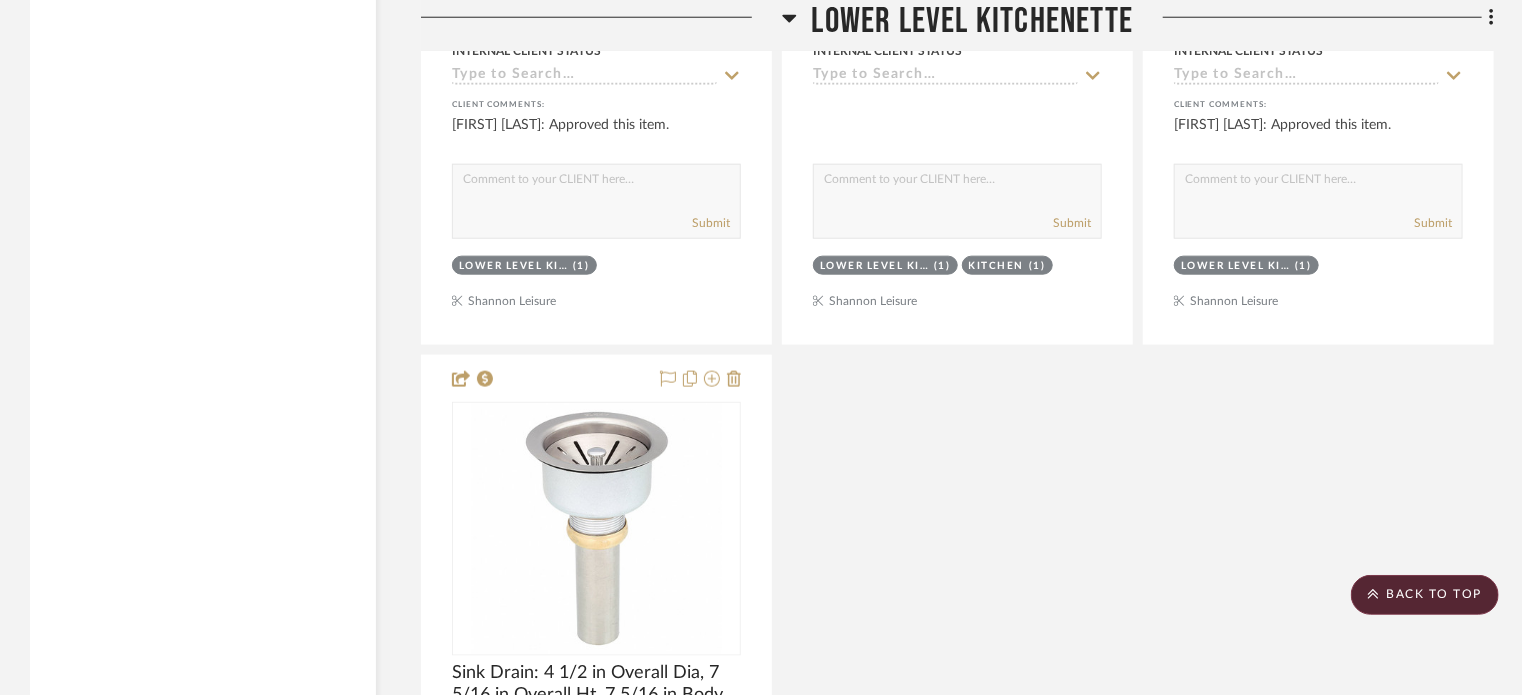 scroll, scrollTop: 5197, scrollLeft: 0, axis: vertical 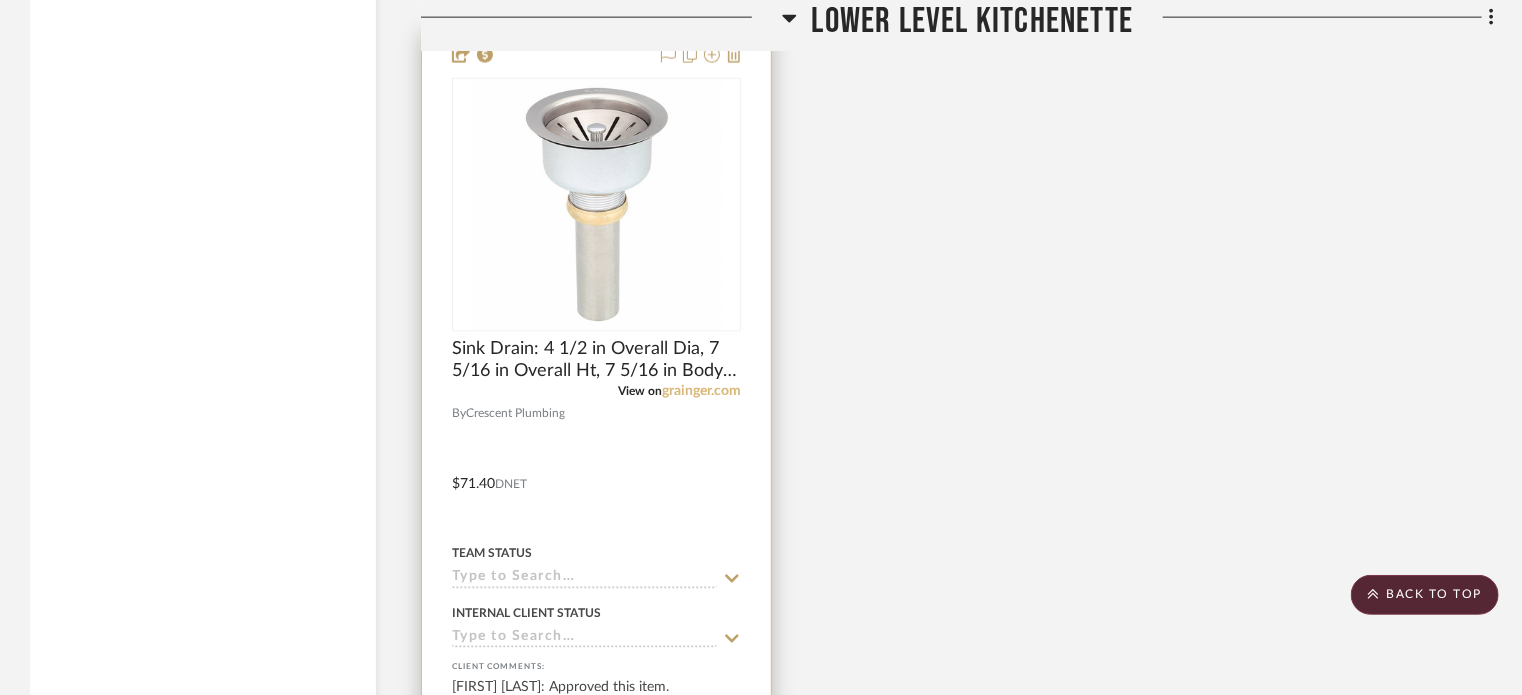 click on "grainger.com" at bounding box center [701, 391] 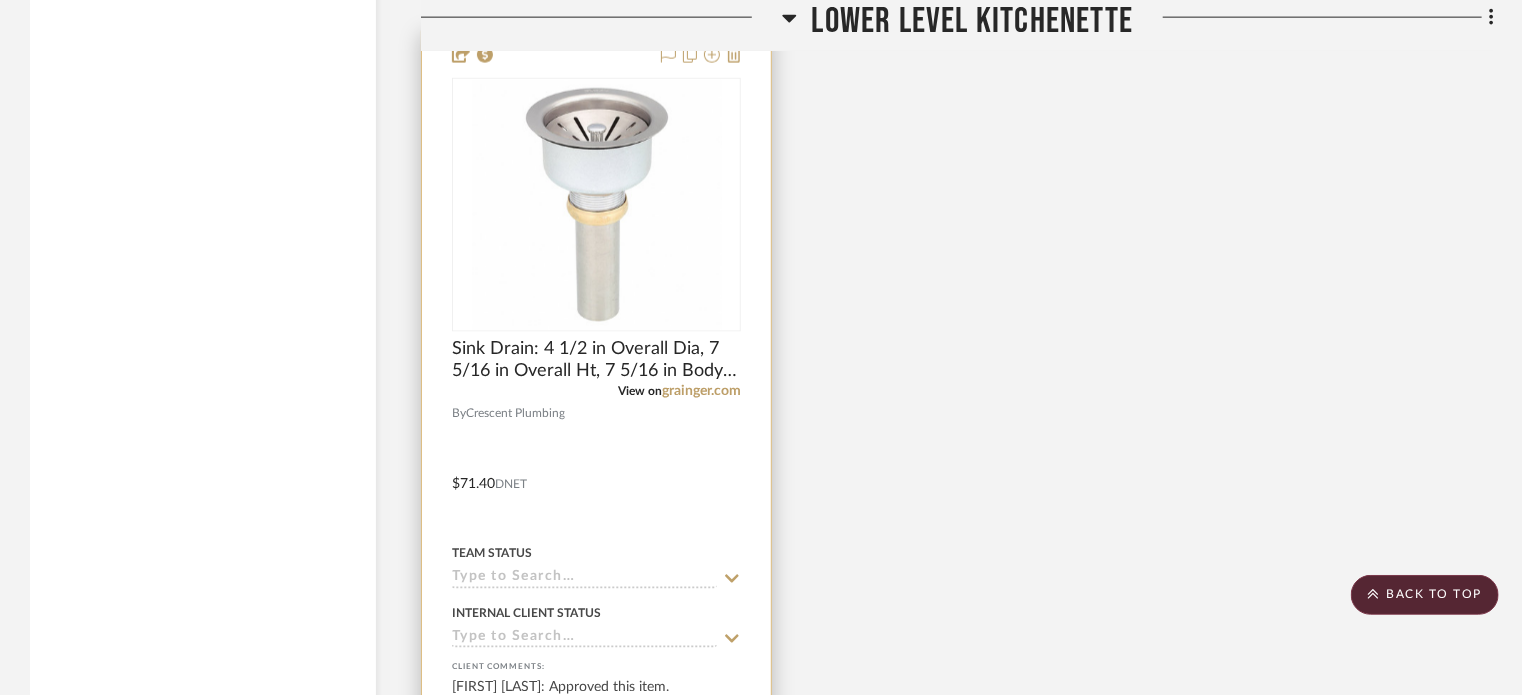 click at bounding box center [596, 469] 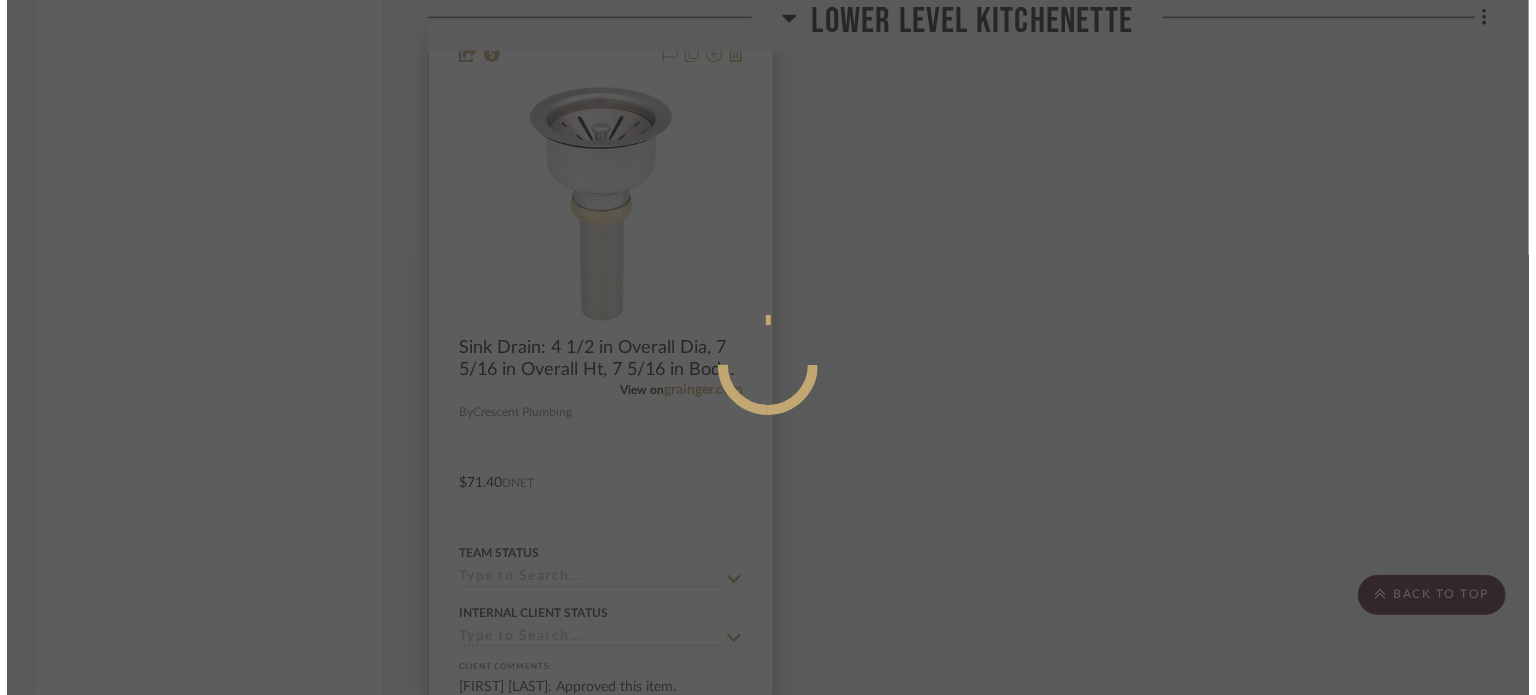 scroll, scrollTop: 0, scrollLeft: 0, axis: both 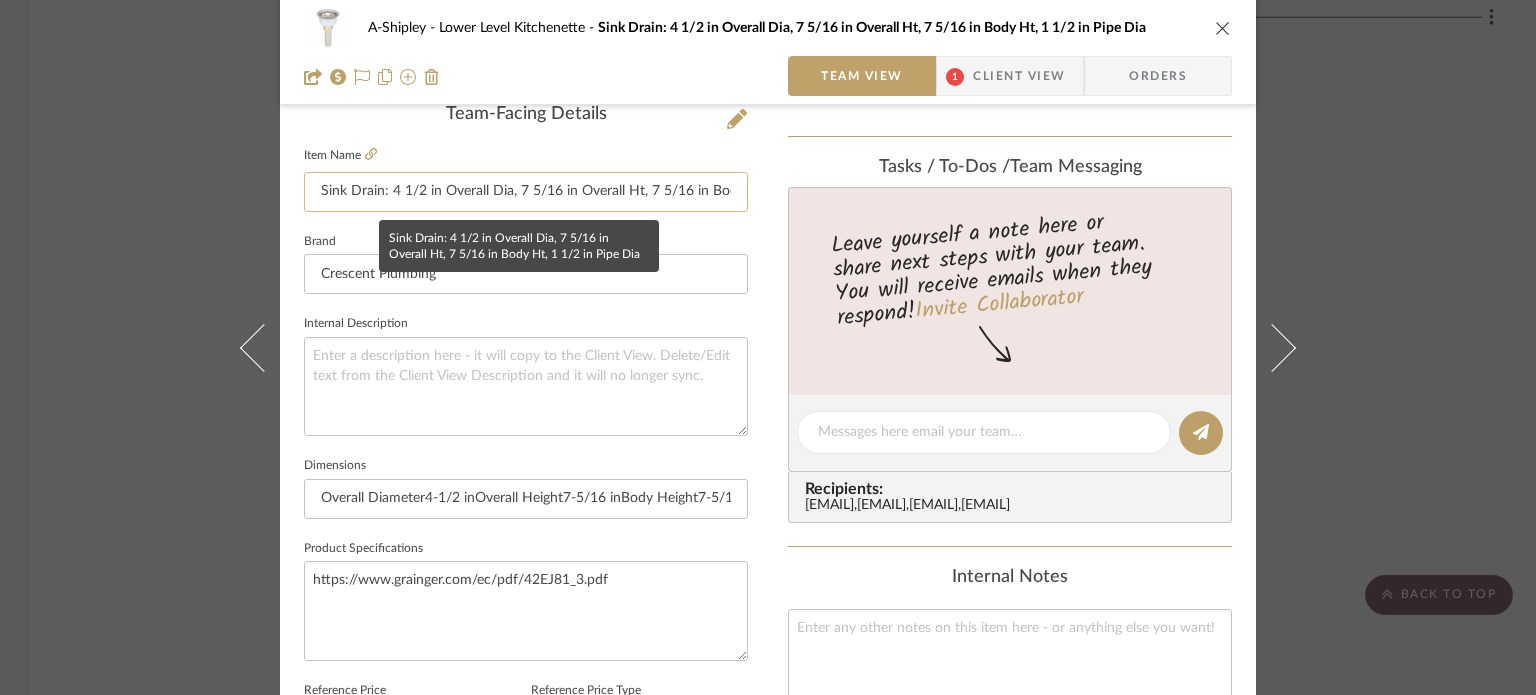 click on "Sink Drain: 4 1/2 in Overall Dia, 7 5/16 in Overall Ht, 7 5/16 in Body Ht, 1 1/2 in Pipe Dia" 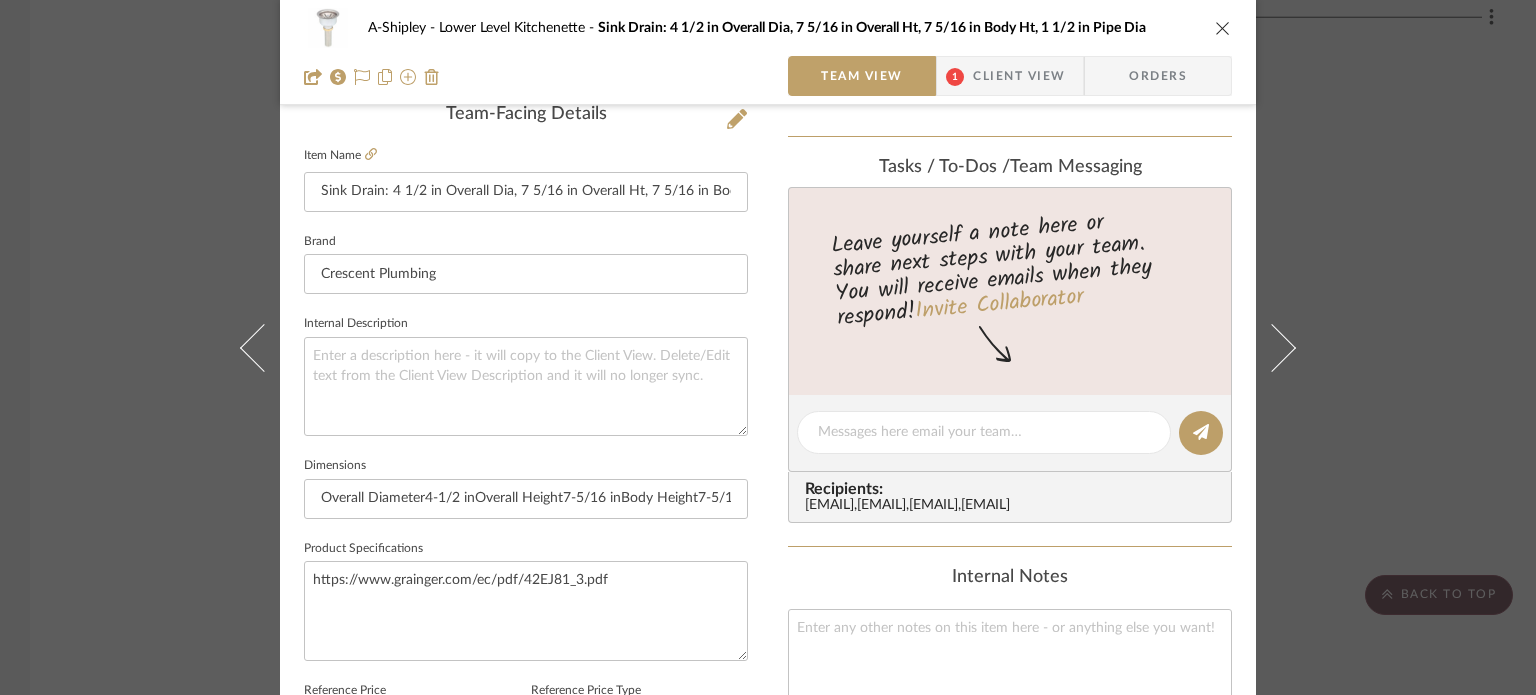 click on "A-Shipley Lower Level Kitchenette Sink Drain: 4 1/2 in Overall Dia, 7 5/16 in Overall Ht, 7 5/16 in Body Ht, 1 1/2 in Pipe Dia Team View  1  Client View Orders  Team-Facing Details   Item Name  Sink Drain: 4 1/2 in Overall Dia, 7 5/16 in Overall Ht, 7 5/16 in Body Ht, 1 1/2 in Pipe Dia  Brand  Crescent Plumbing  Internal Description   Dimensions  Overall Diameter4-1/2 inOverall Height7-5/16 inBody Height7-5/16 in Pipe Diameter1-1/2 in  Product Specifications  https://www.grainger.com/ec/pdf/42EJ81_3.pdf  Reference Price   Reference Price Type  DNET  Item Costs   View Budget   Markup %  (Use "-X%" to discount) 30%  Unit Cost  $71.40  Cost Type  DNET  Client Unit Price  $92.82  Quantity  1  Unit Type  Each  Subtotal   $92.82   Tax %  9.49%  Total Tax   $8.81   Shipping Cost  $9.28  Ship. Markup %  0% Taxable  Total Shipping   $9.28  Total Client Price  $110.91  Your Cost  $87.46  Your Margin  $21.42  Content here copies to Client View - confirm visibility there.  Show in Client Dashboard  Bulk Manage In Stock" at bounding box center [768, 347] 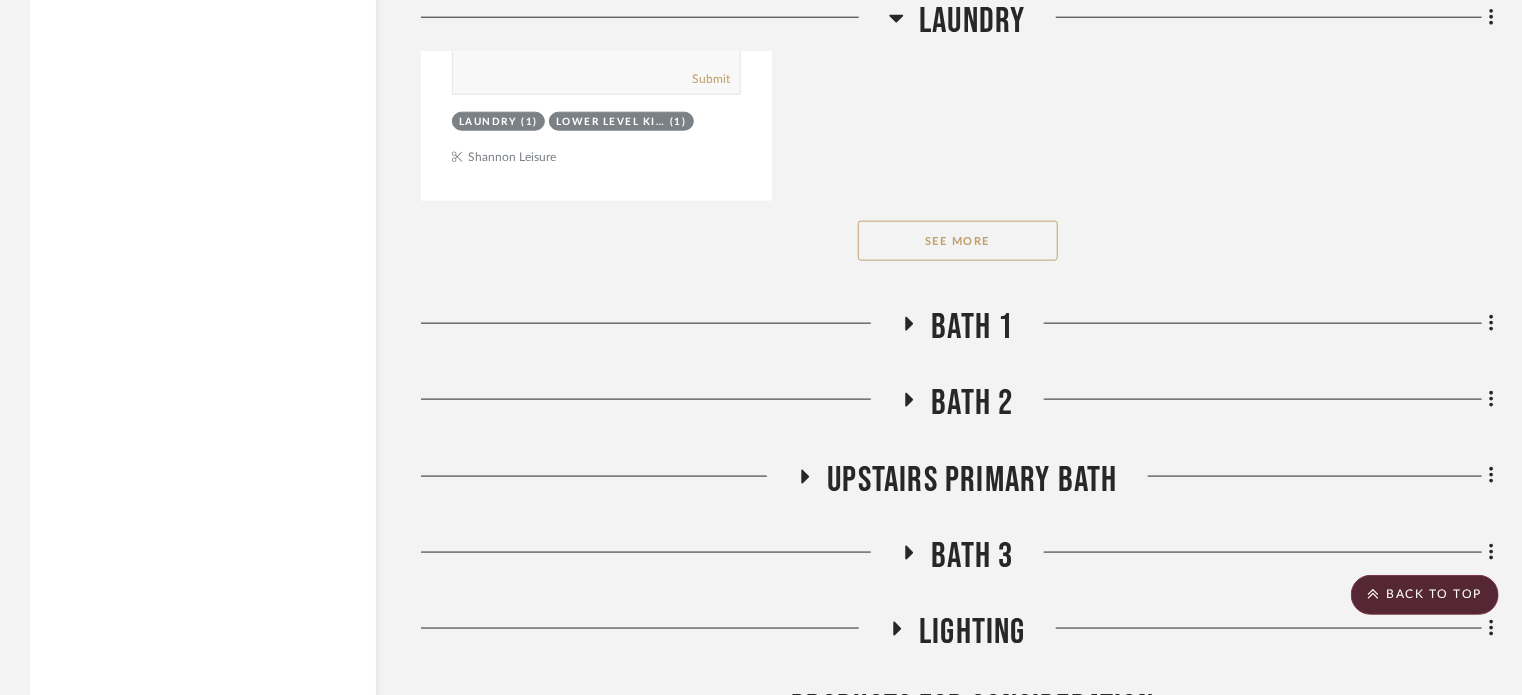 scroll, scrollTop: 8762, scrollLeft: 0, axis: vertical 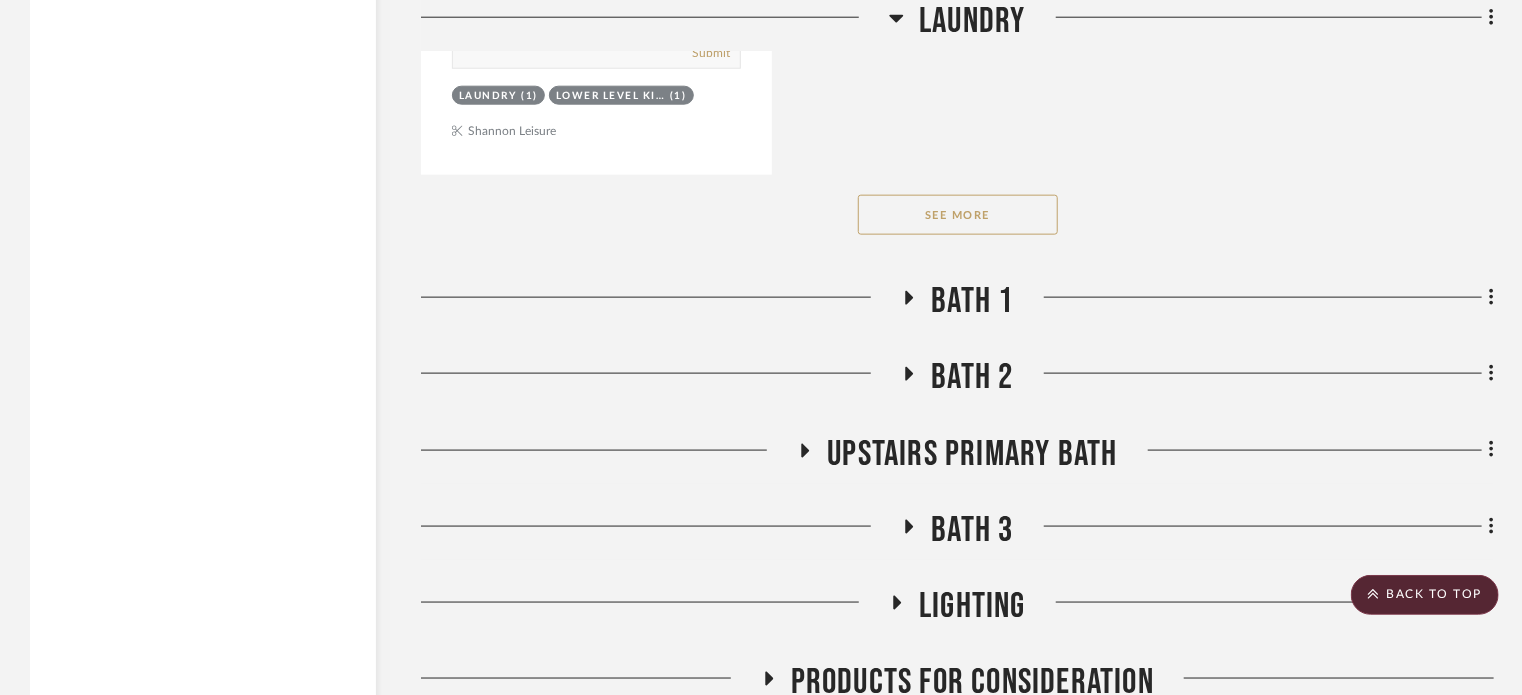 click on "Bath 1" 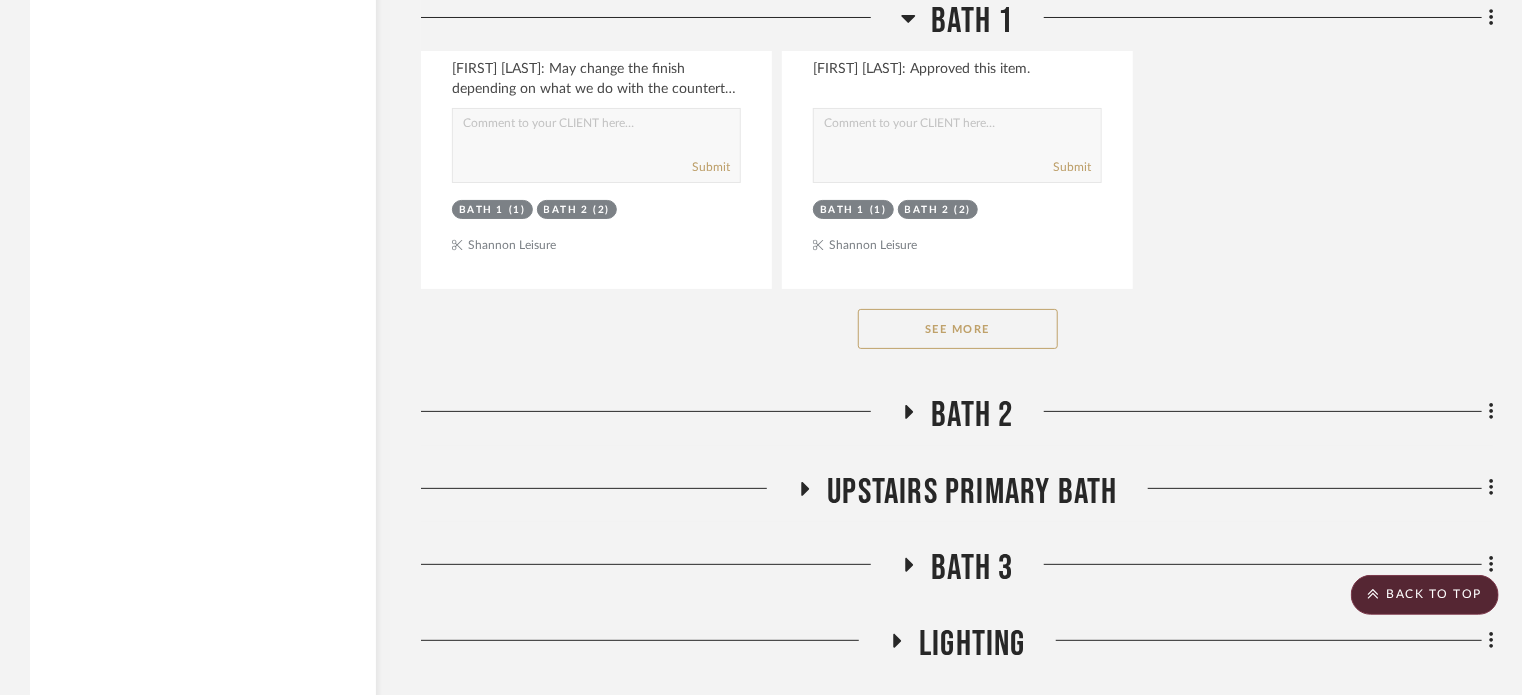 scroll, scrollTop: 11481, scrollLeft: 0, axis: vertical 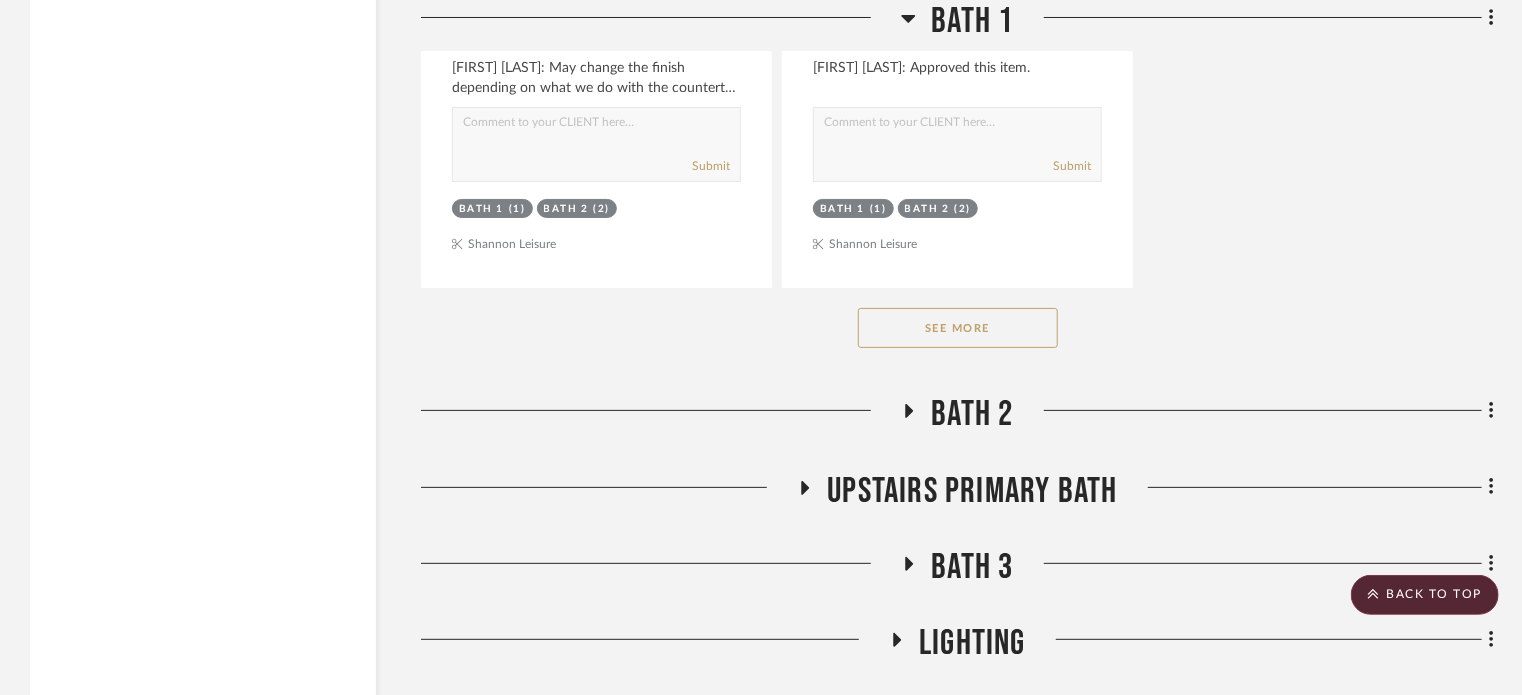 click on "See More" 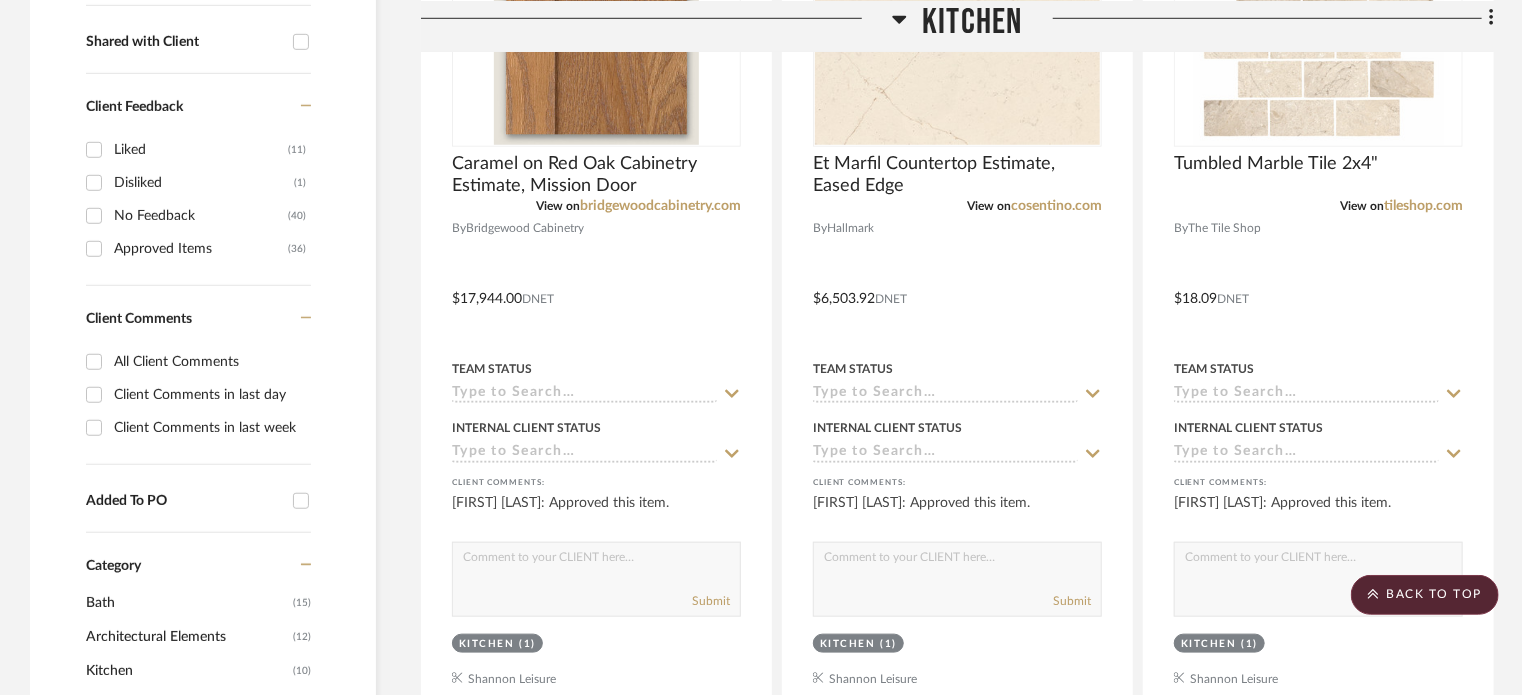 scroll, scrollTop: 0, scrollLeft: 0, axis: both 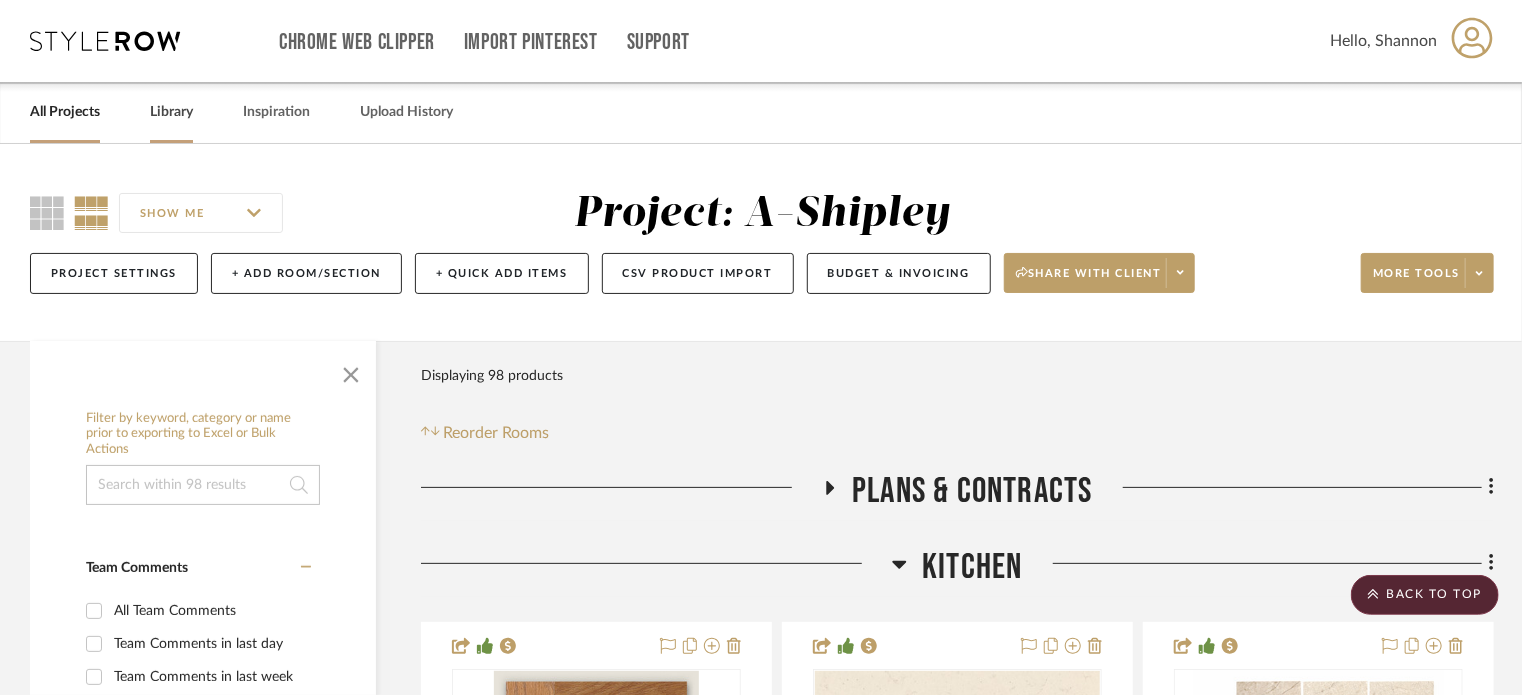 click on "Library" at bounding box center (171, 112) 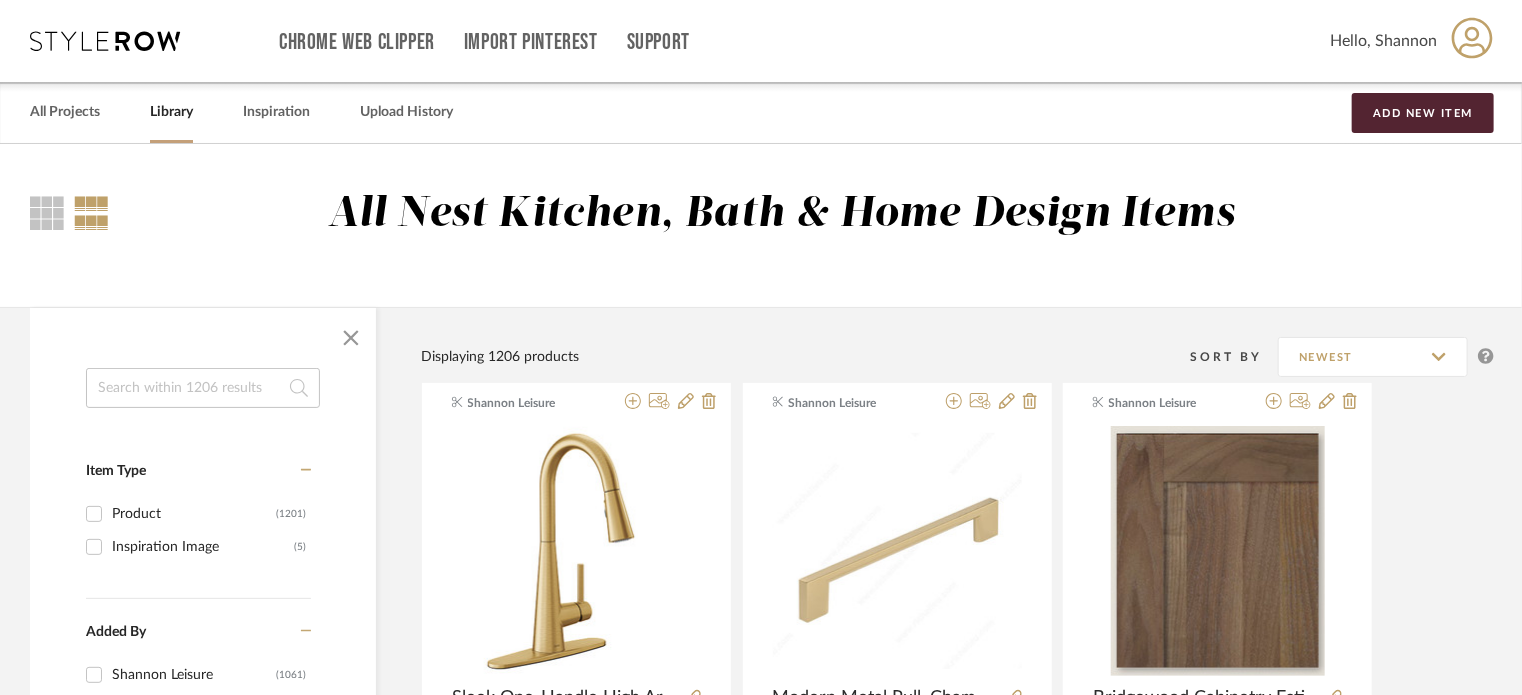 click 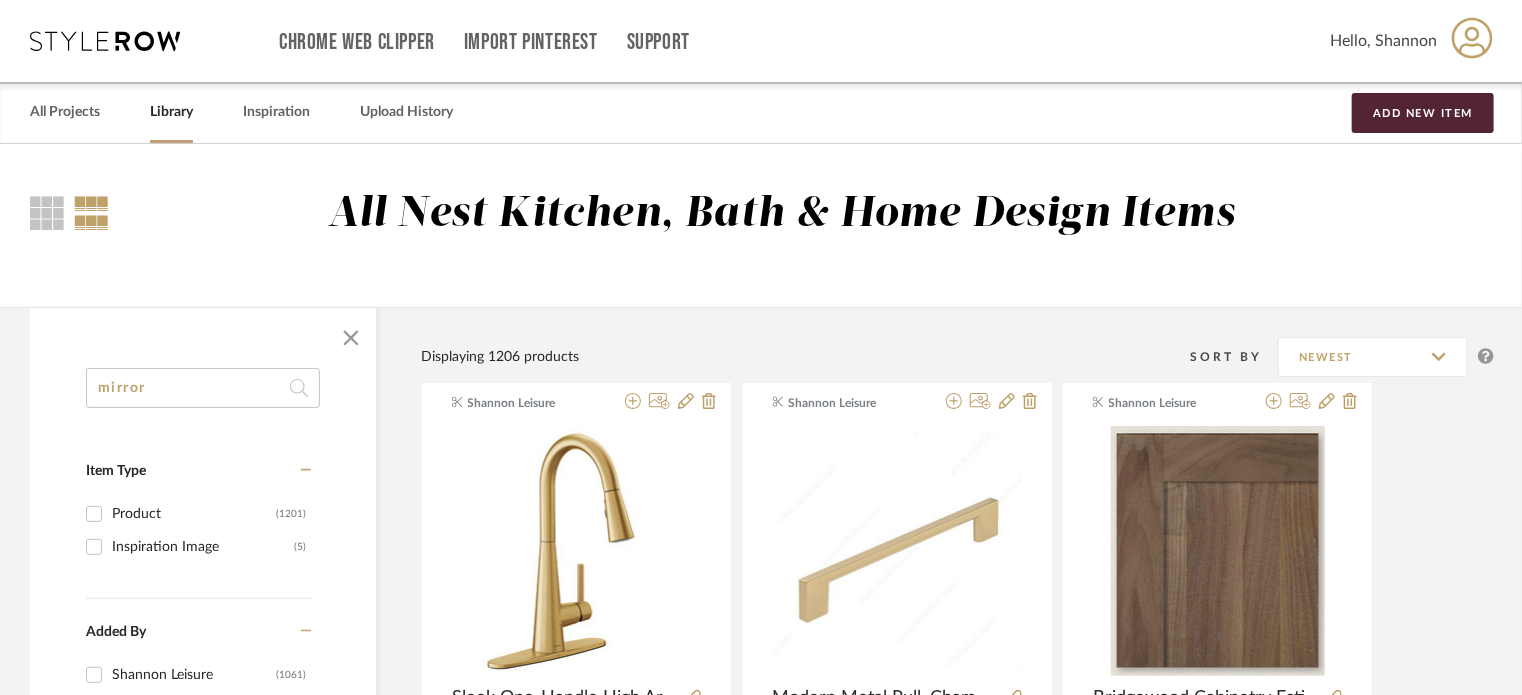 type on "mirror" 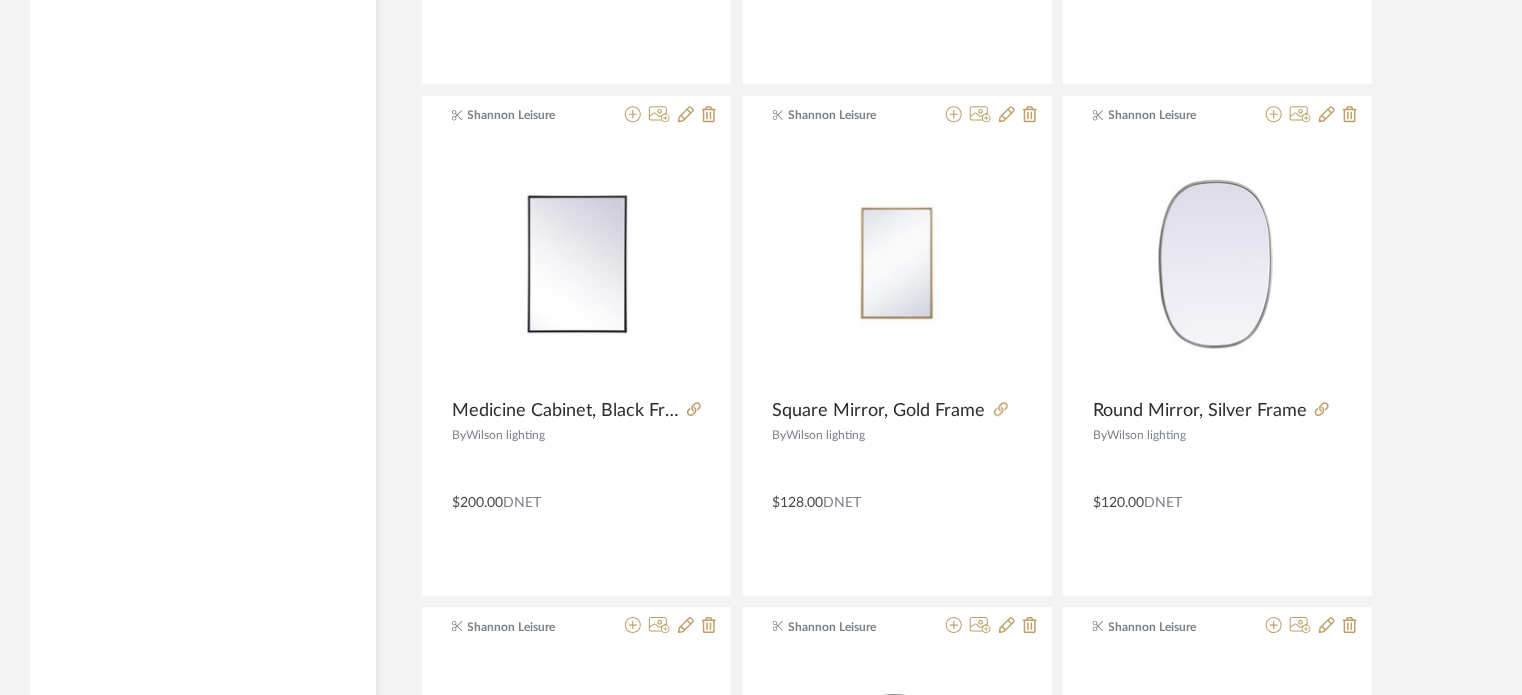 scroll, scrollTop: 2904, scrollLeft: 0, axis: vertical 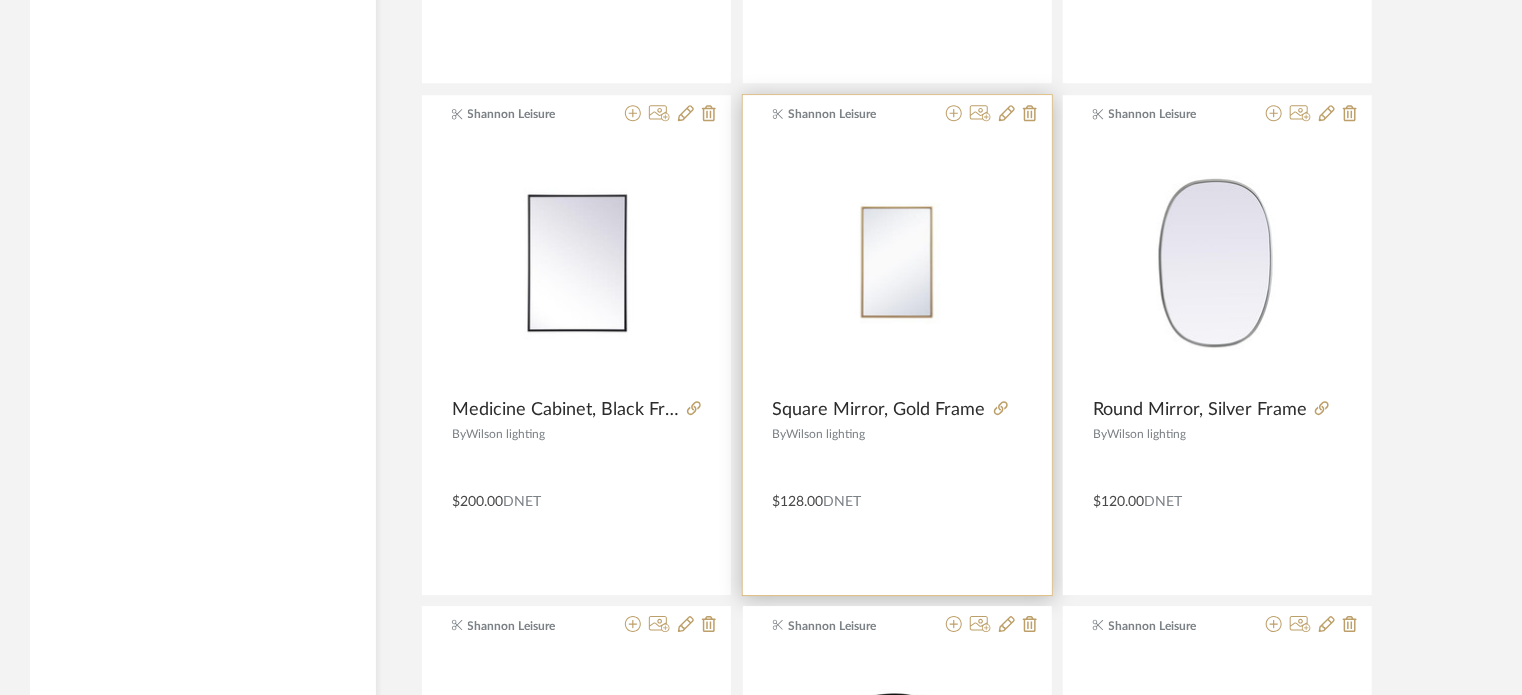 click at bounding box center (897, 263) 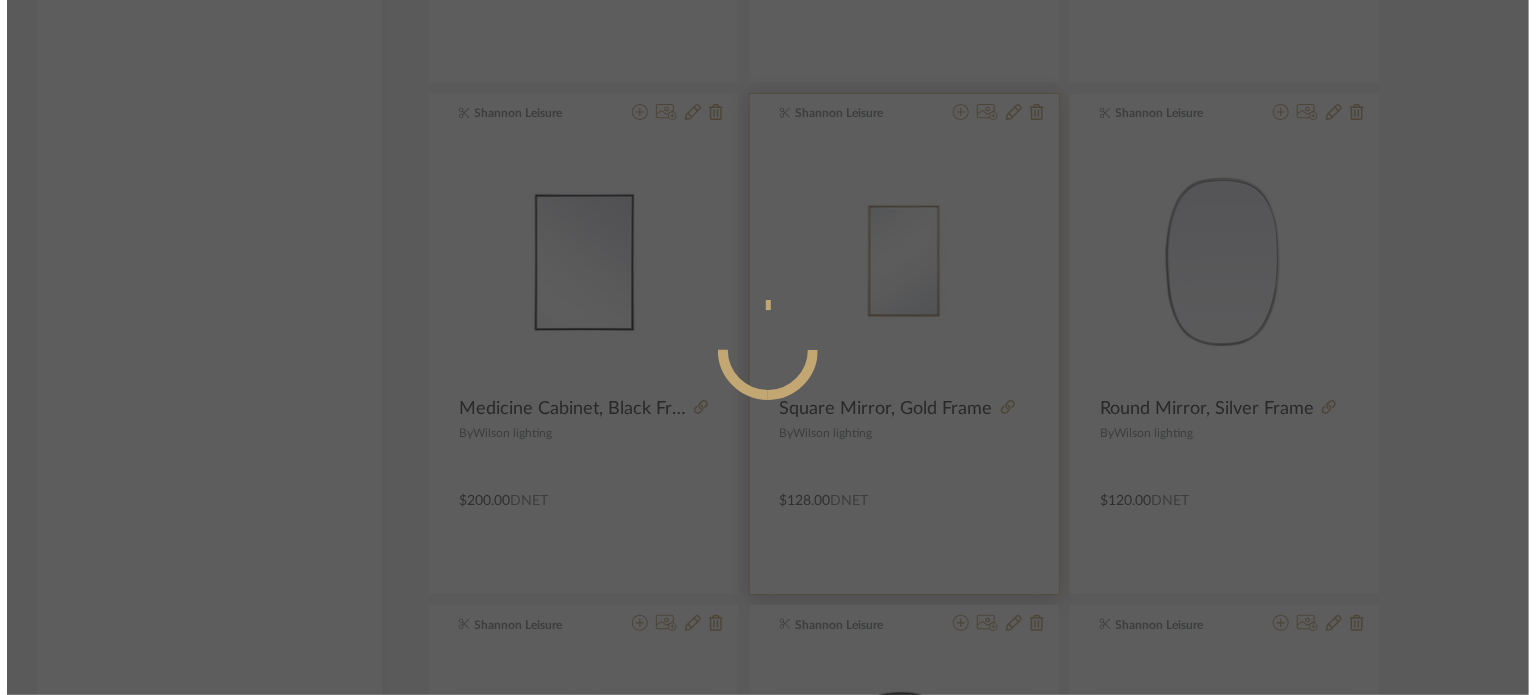 scroll, scrollTop: 0, scrollLeft: 0, axis: both 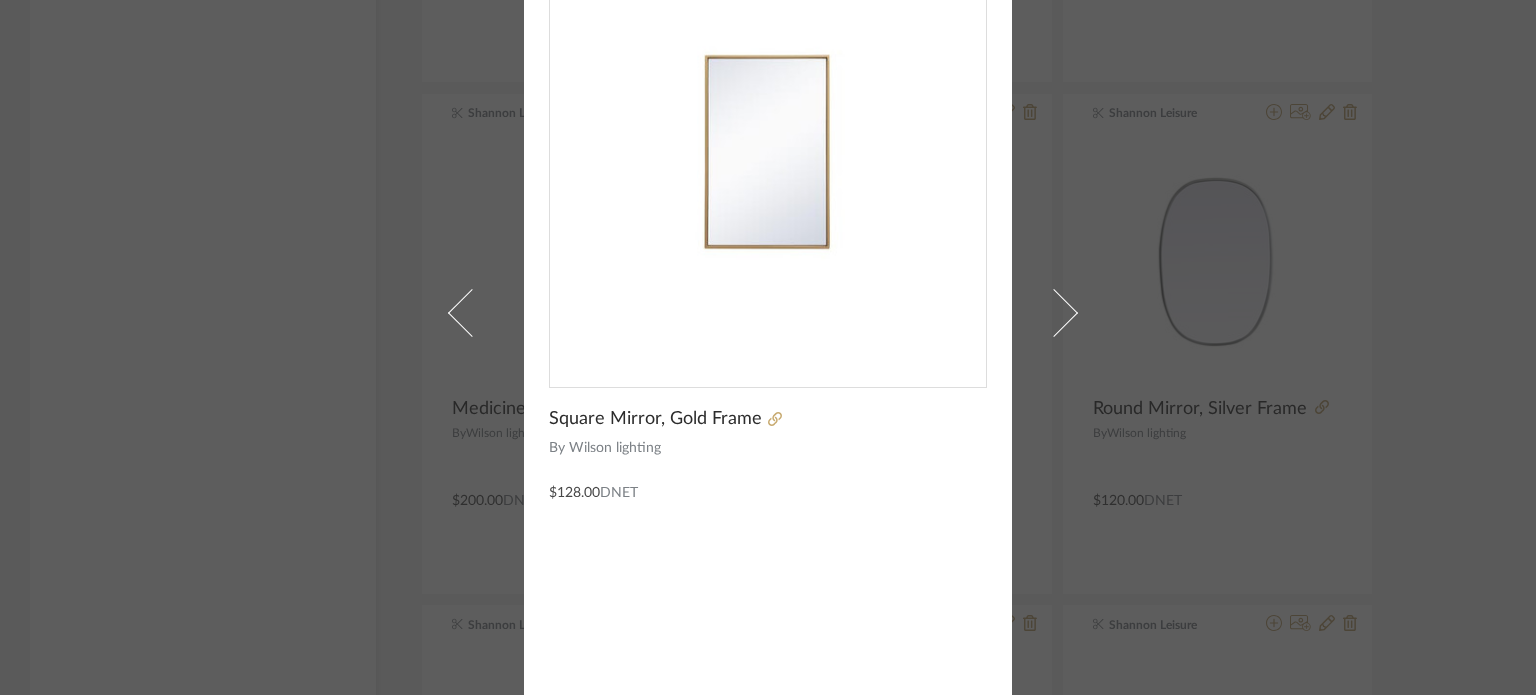 click on "Shannon Leisure × Square Mirror, Gold Frame By Wilson lighting $128.00  DNET" at bounding box center [768, 347] 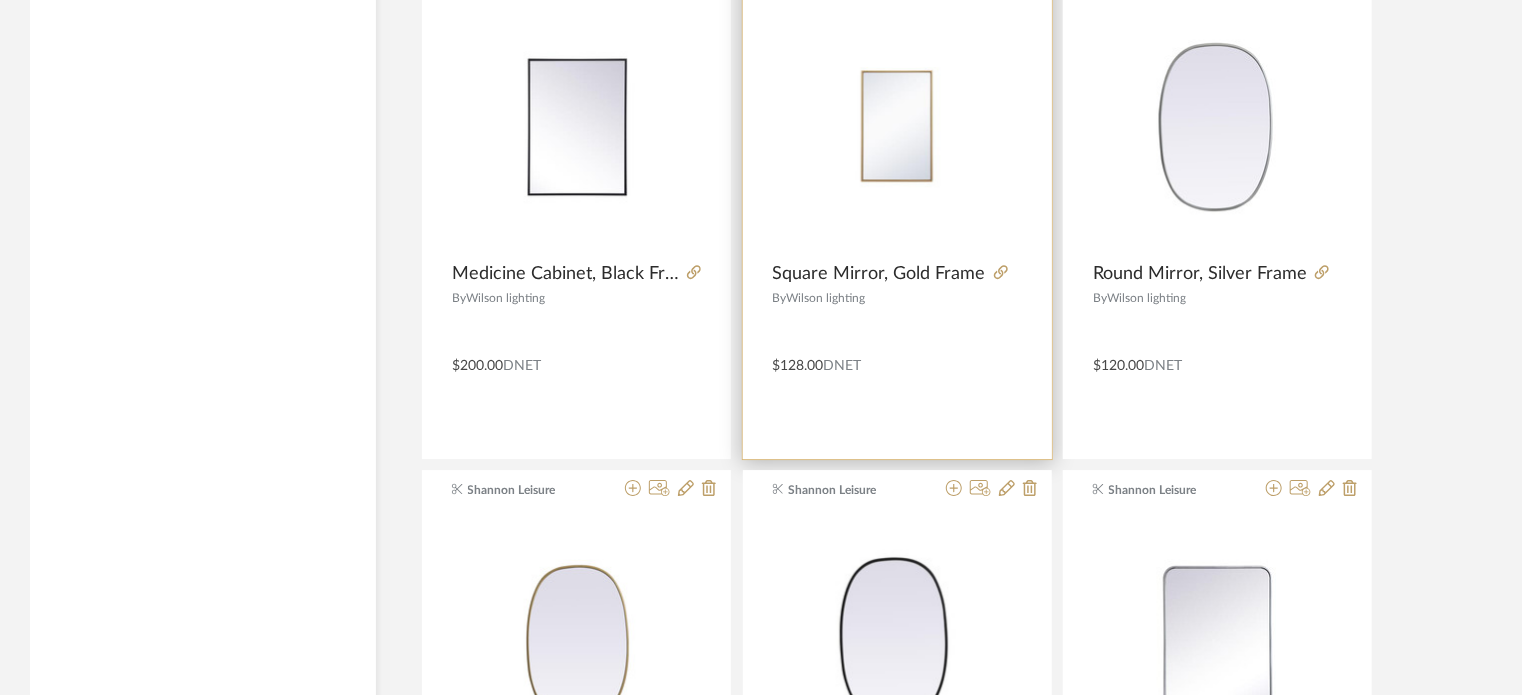 scroll, scrollTop: 3041, scrollLeft: 0, axis: vertical 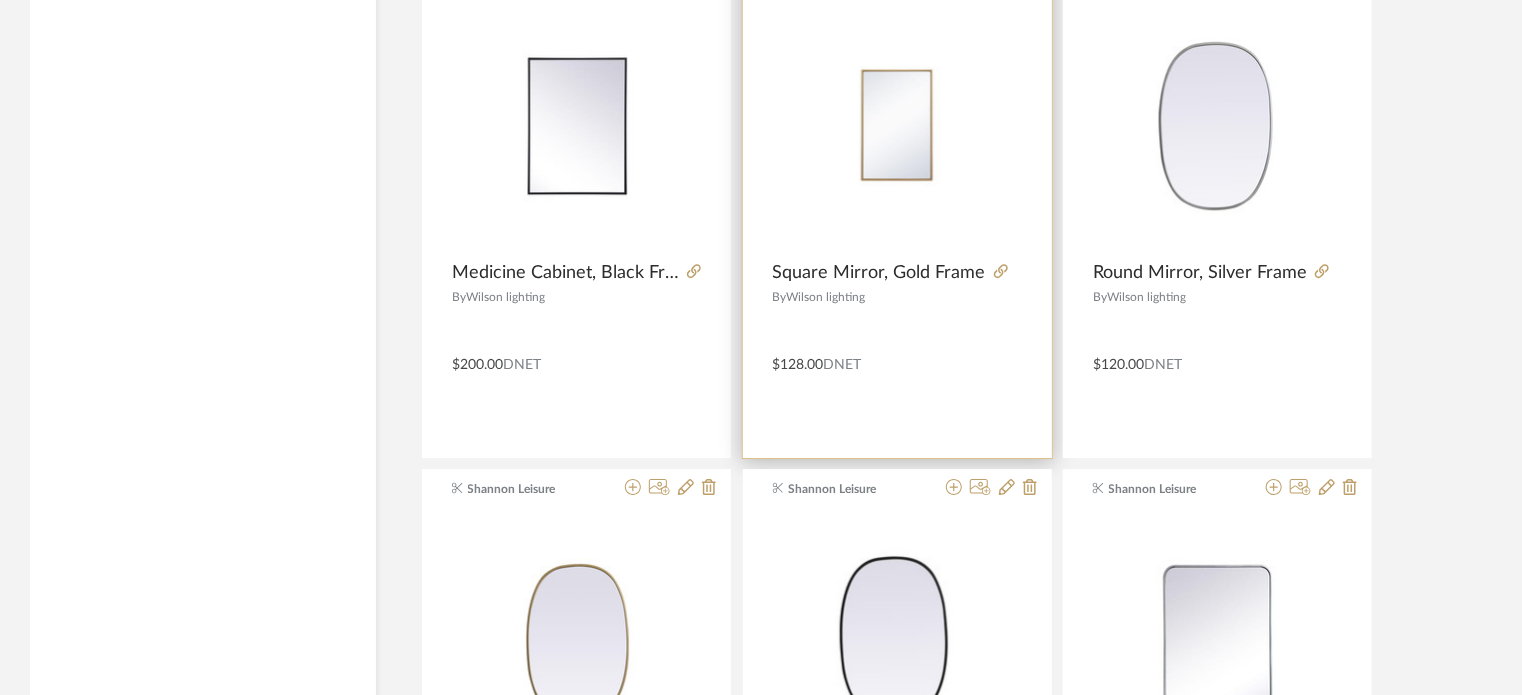 click at bounding box center (897, 126) 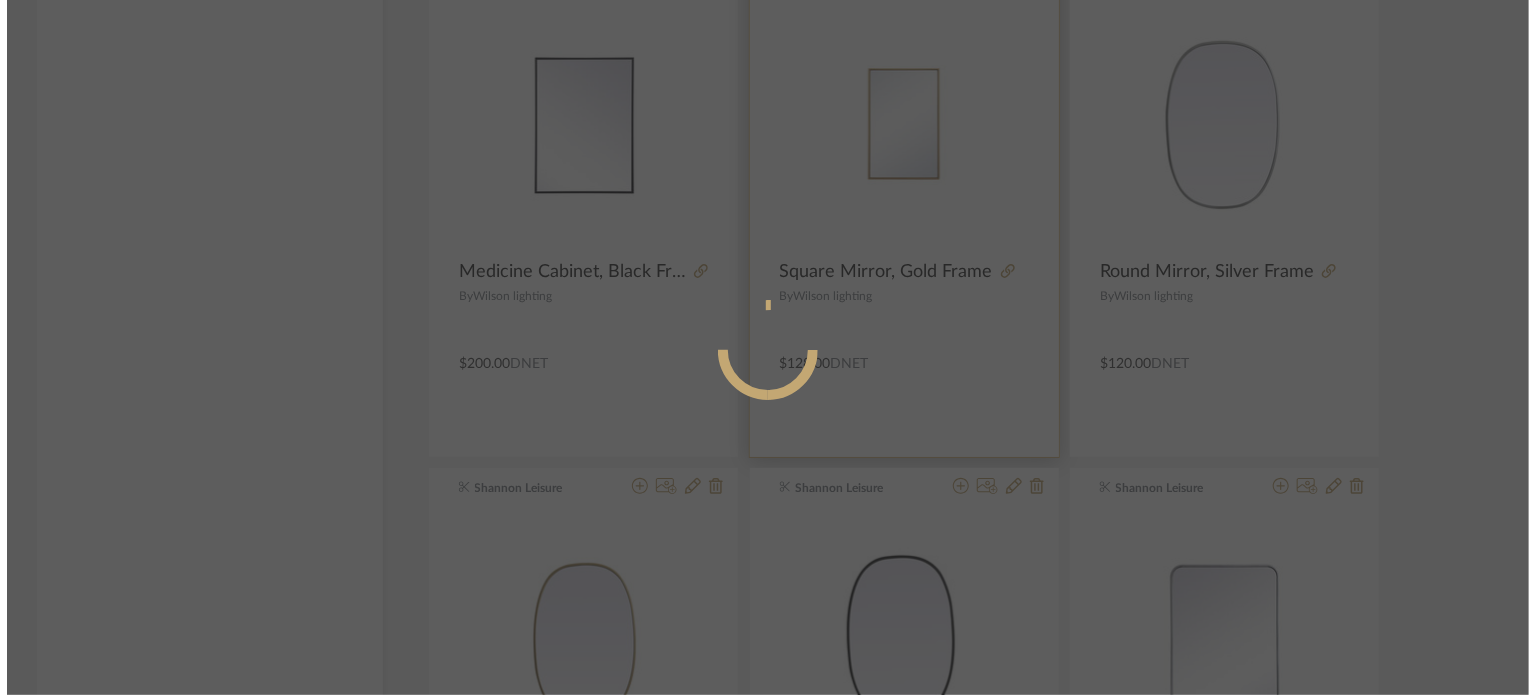 scroll, scrollTop: 0, scrollLeft: 0, axis: both 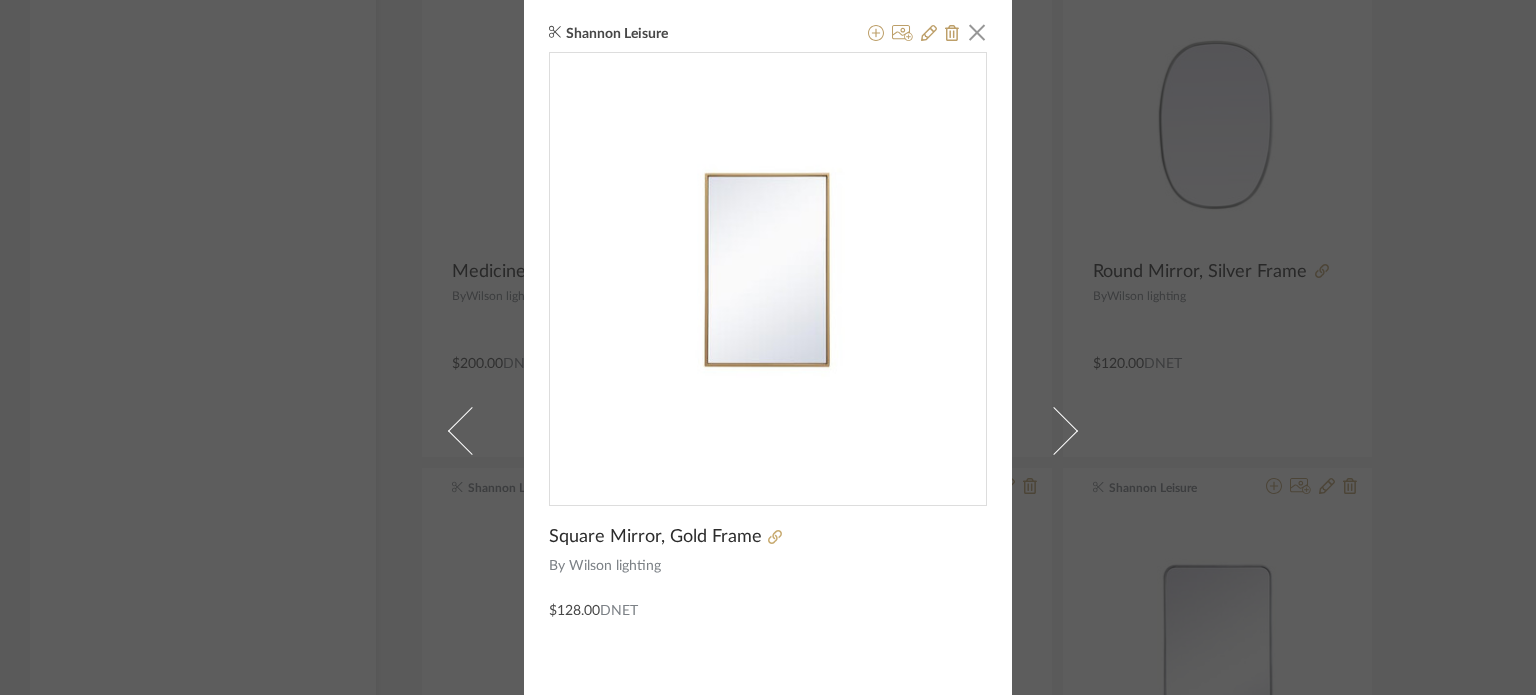 click on "Shannon Leisure × Square Mirror, Gold Frame By Wilson lighting $128.00  DNET" at bounding box center (768, 347) 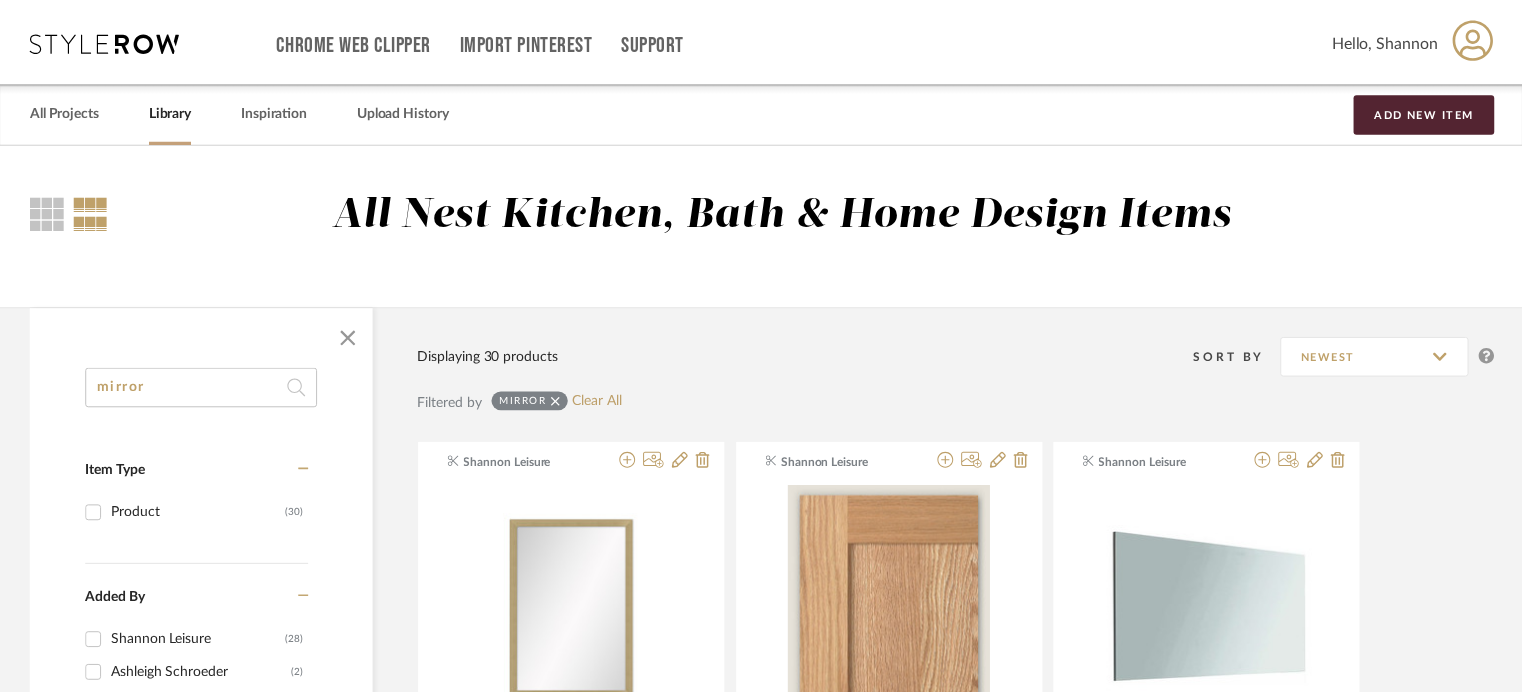 scroll, scrollTop: 3041, scrollLeft: 0, axis: vertical 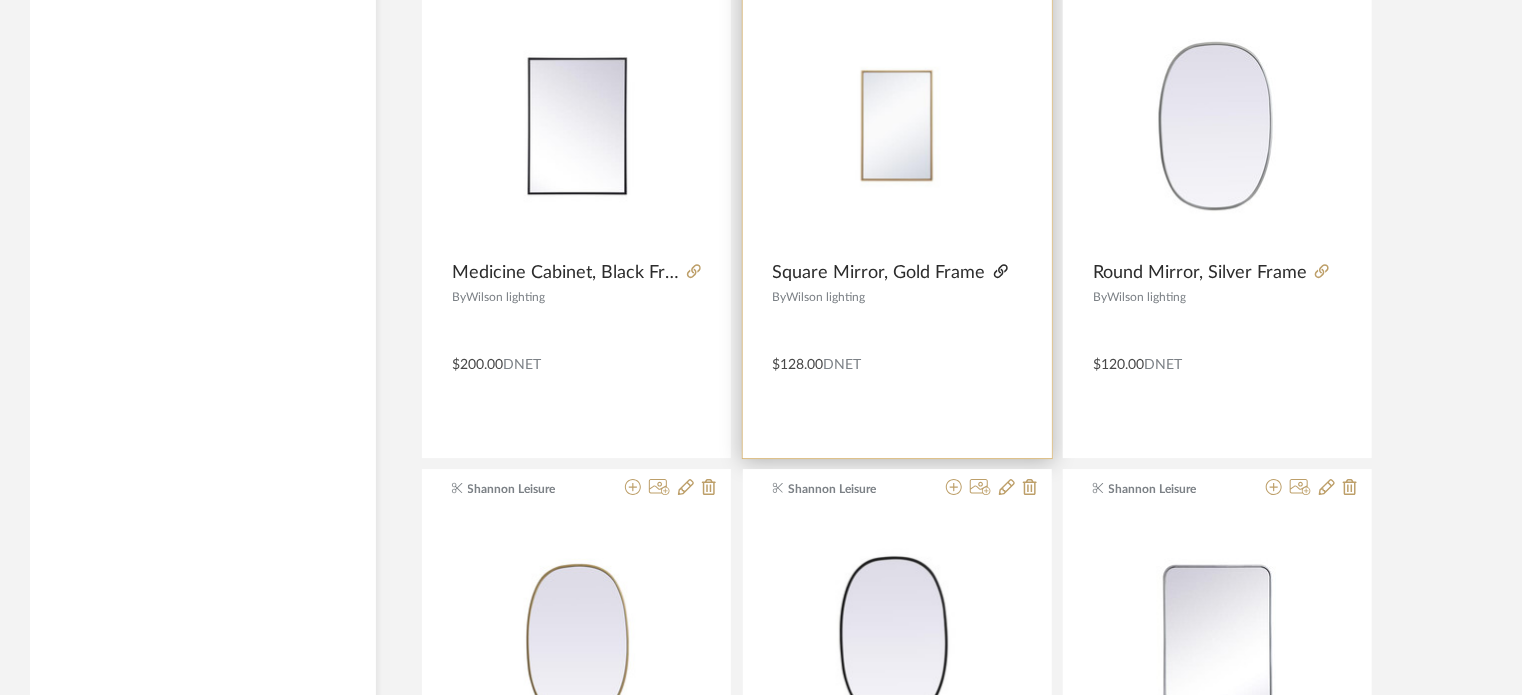 click 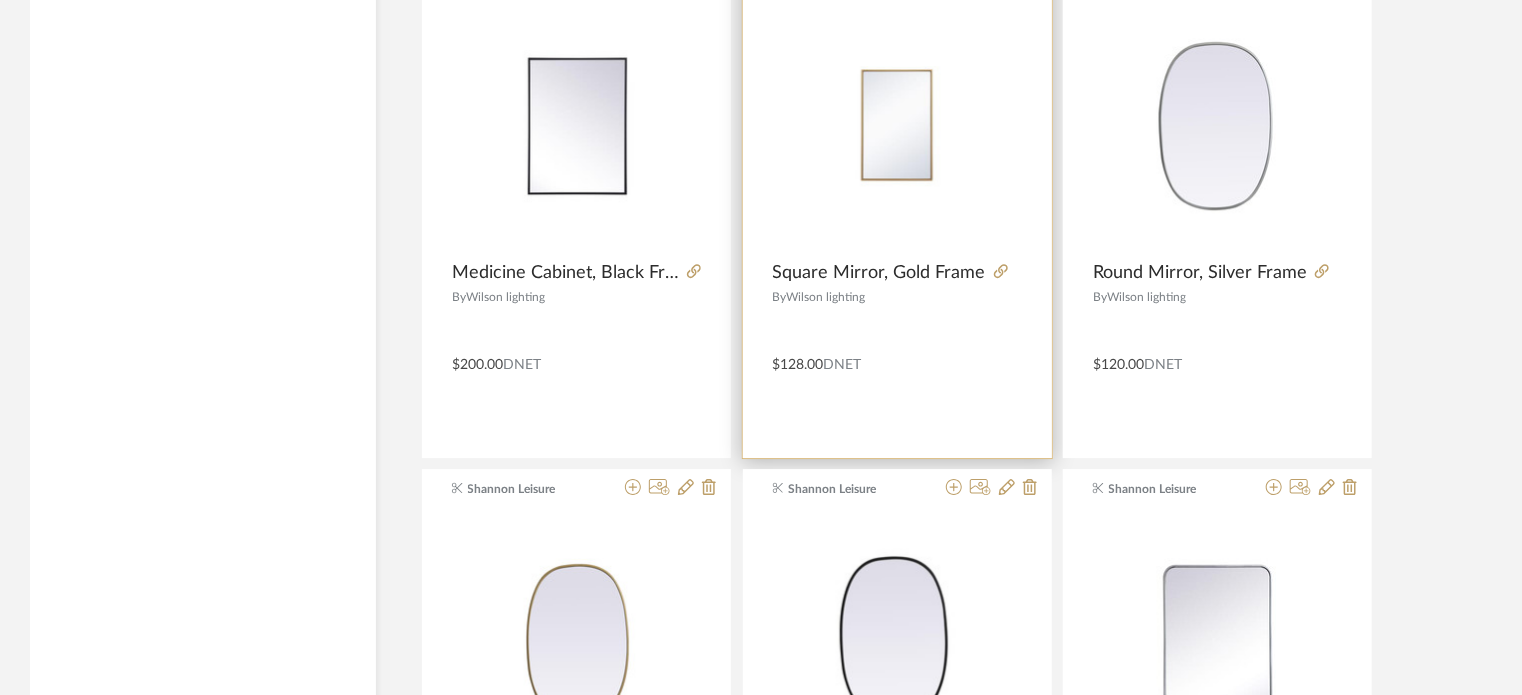 scroll, scrollTop: 2876, scrollLeft: 0, axis: vertical 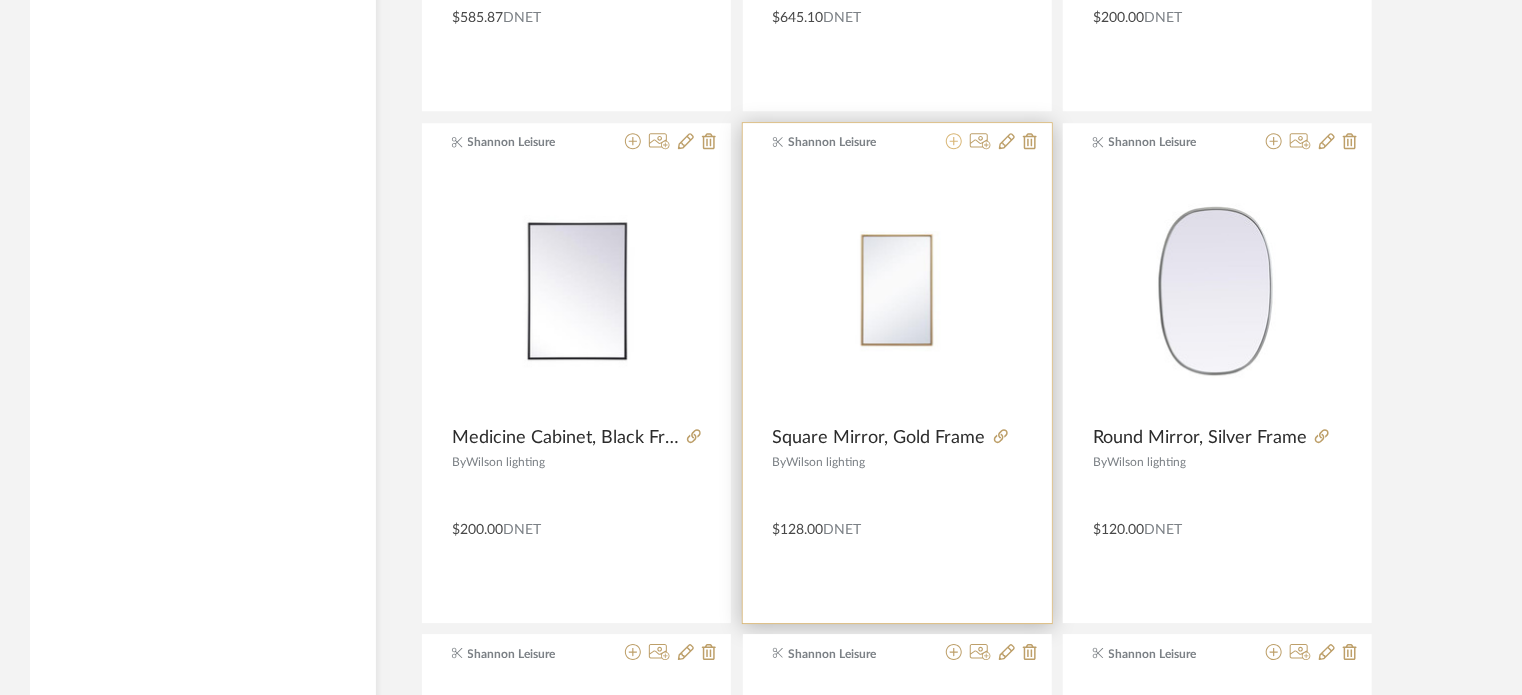click 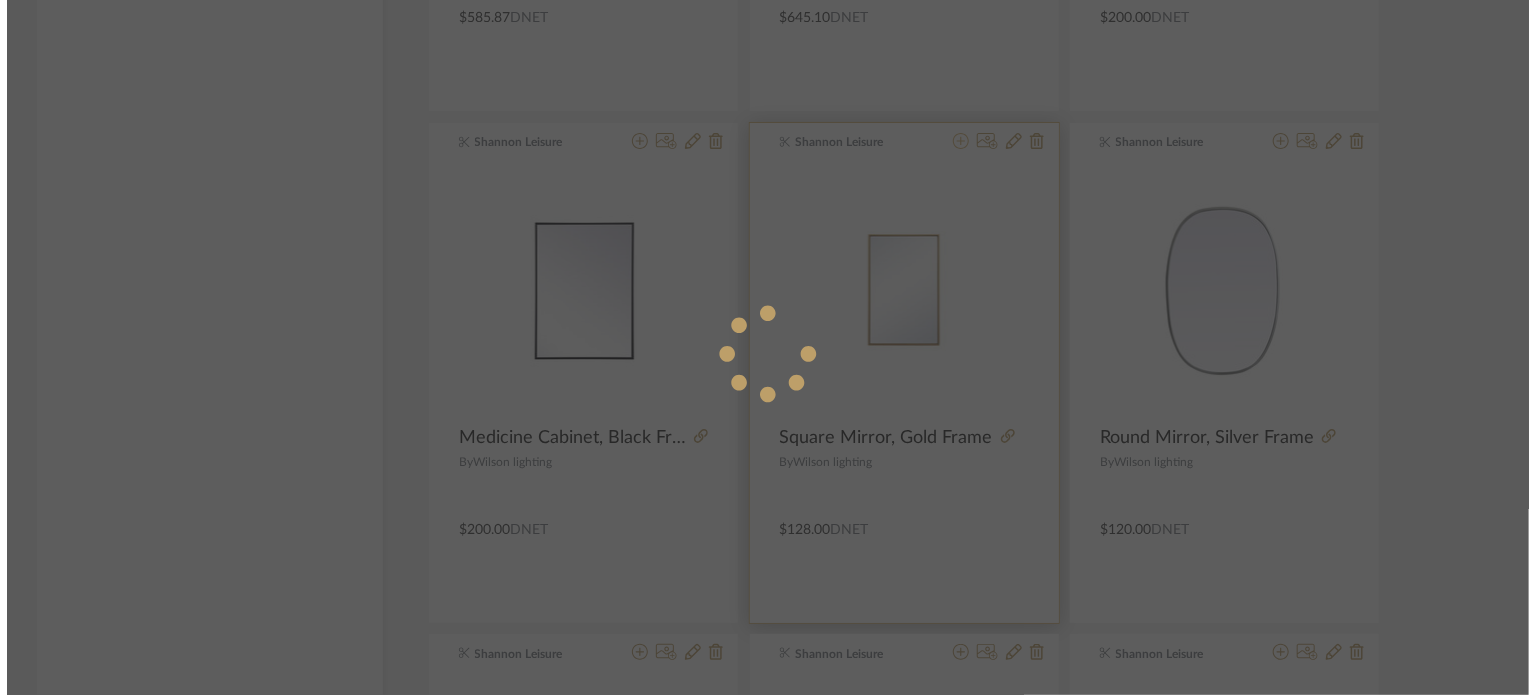 scroll, scrollTop: 0, scrollLeft: 0, axis: both 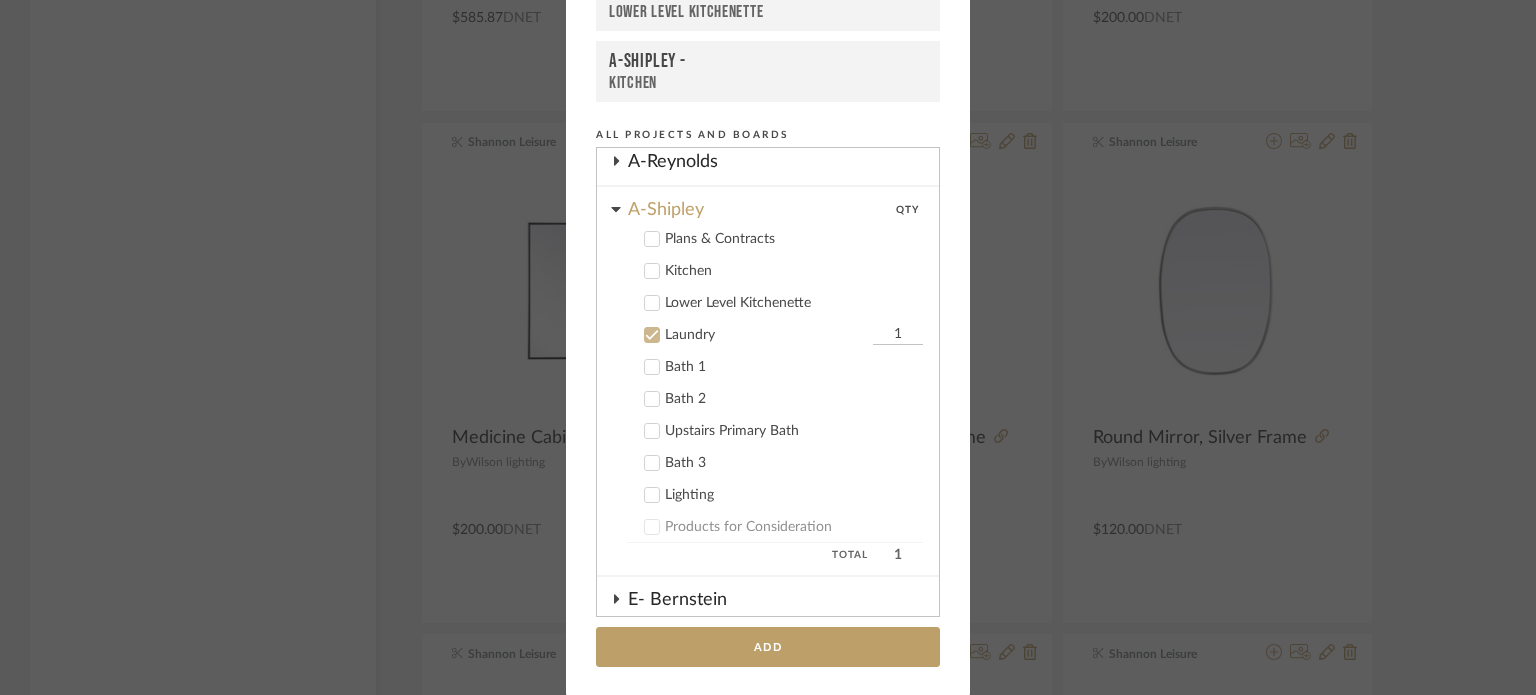click on "Laundry  1" at bounding box center [760, 334] 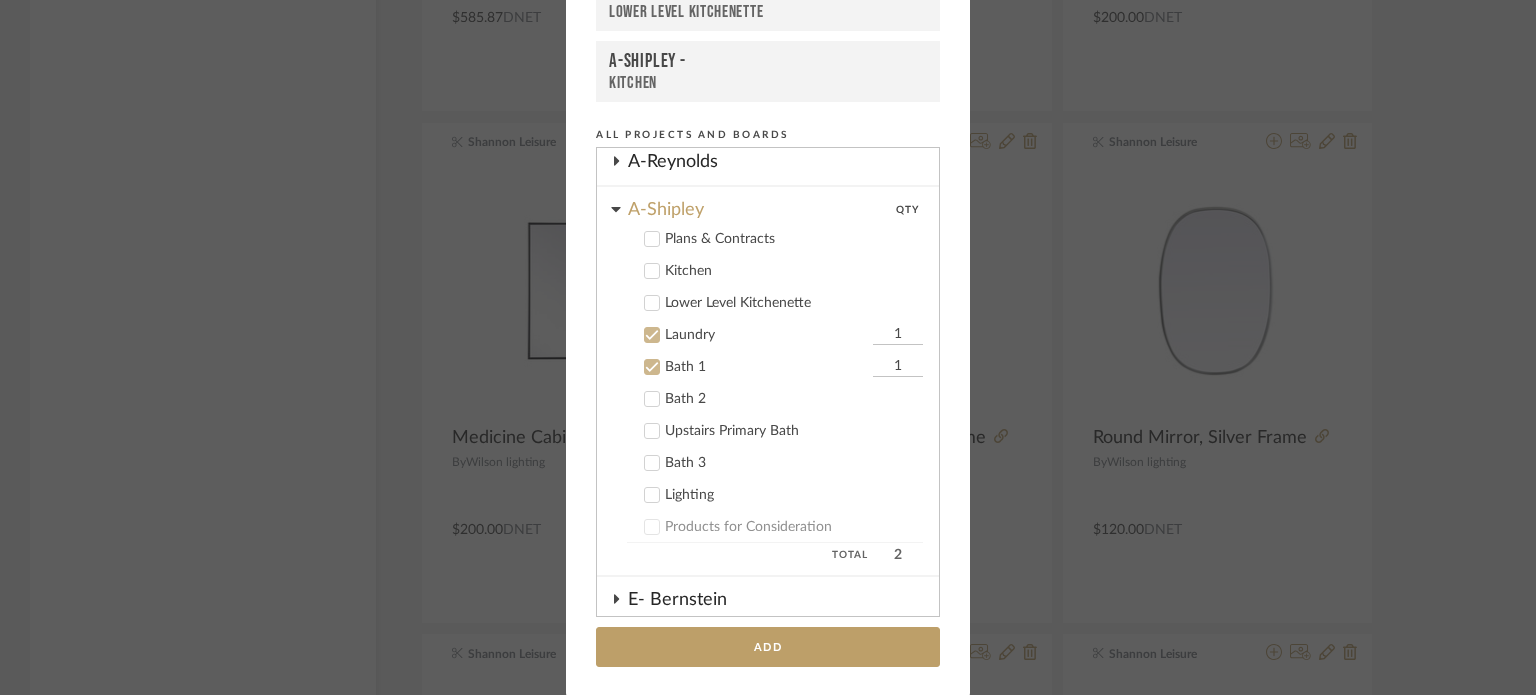click 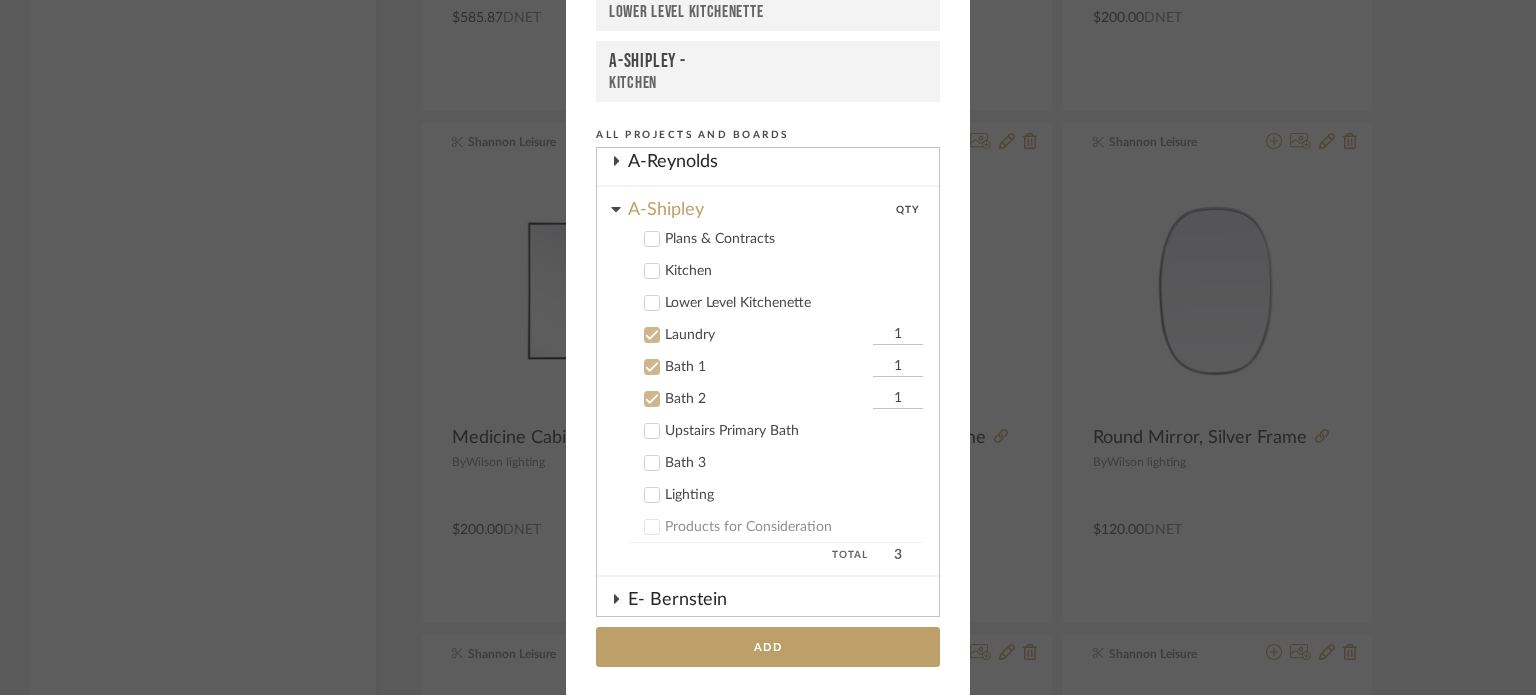 click 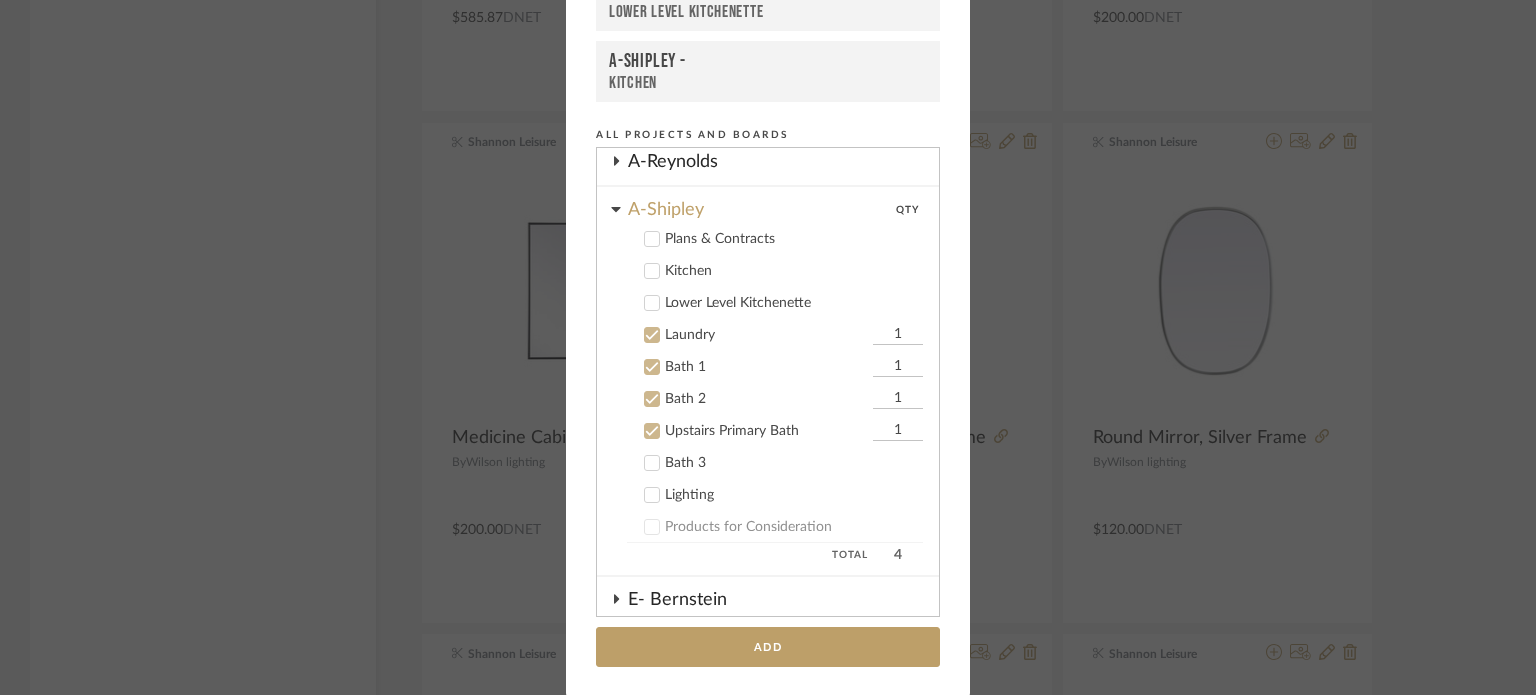 click 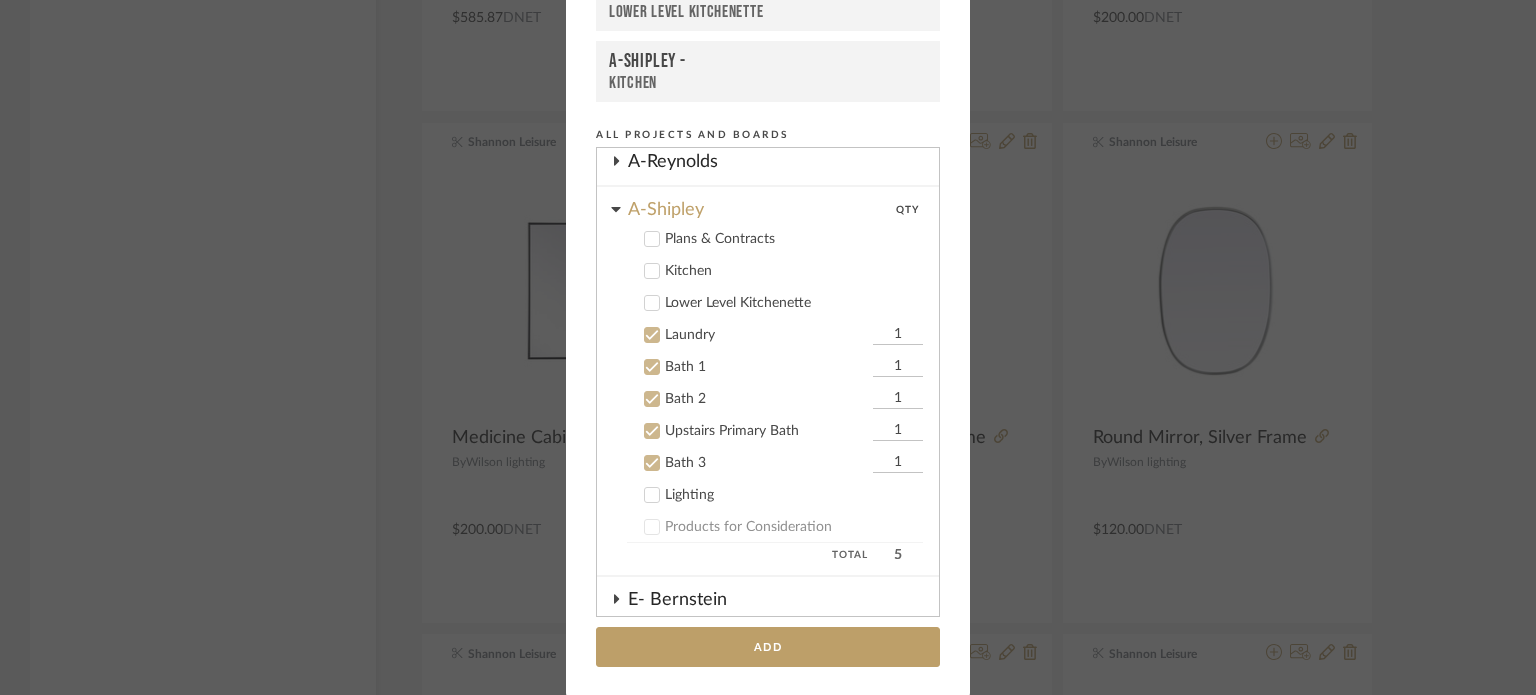 click 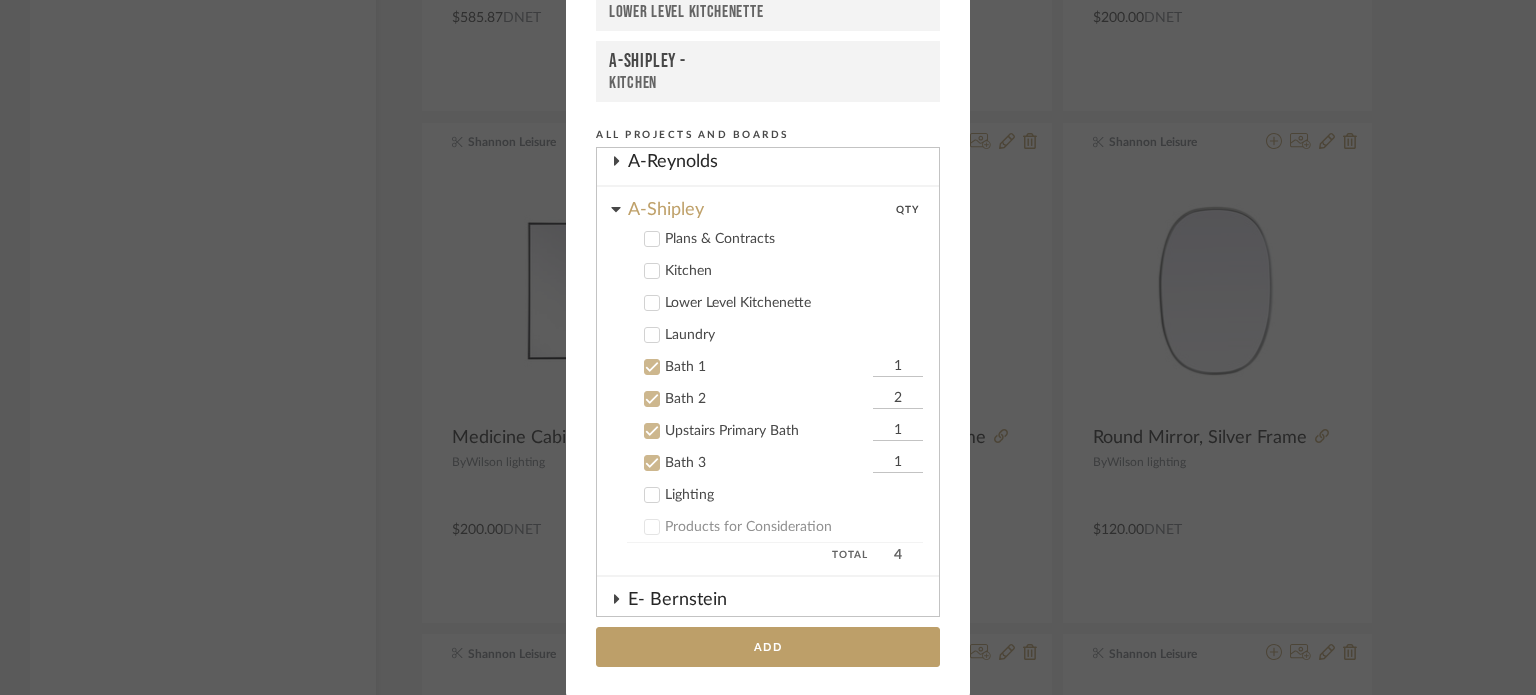 type on "2" 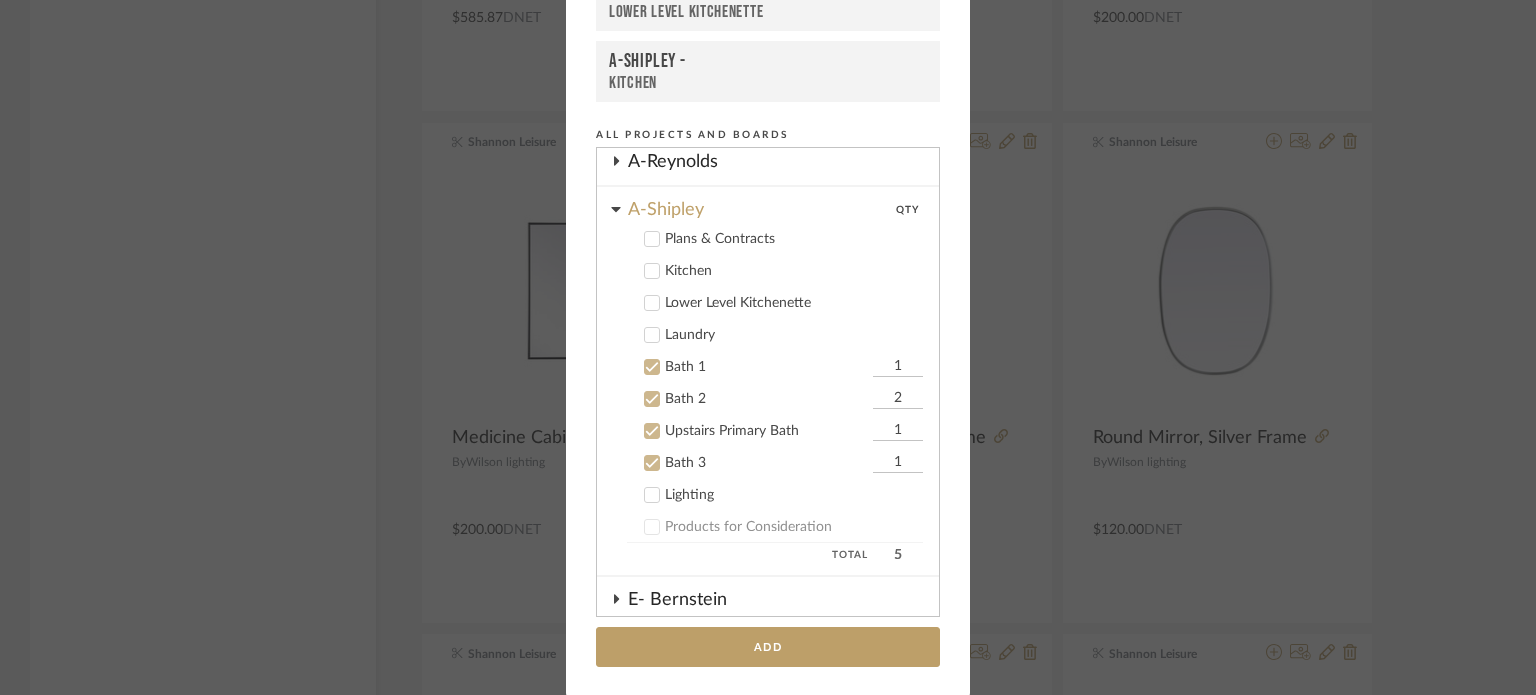 click on "1" at bounding box center (898, 431) 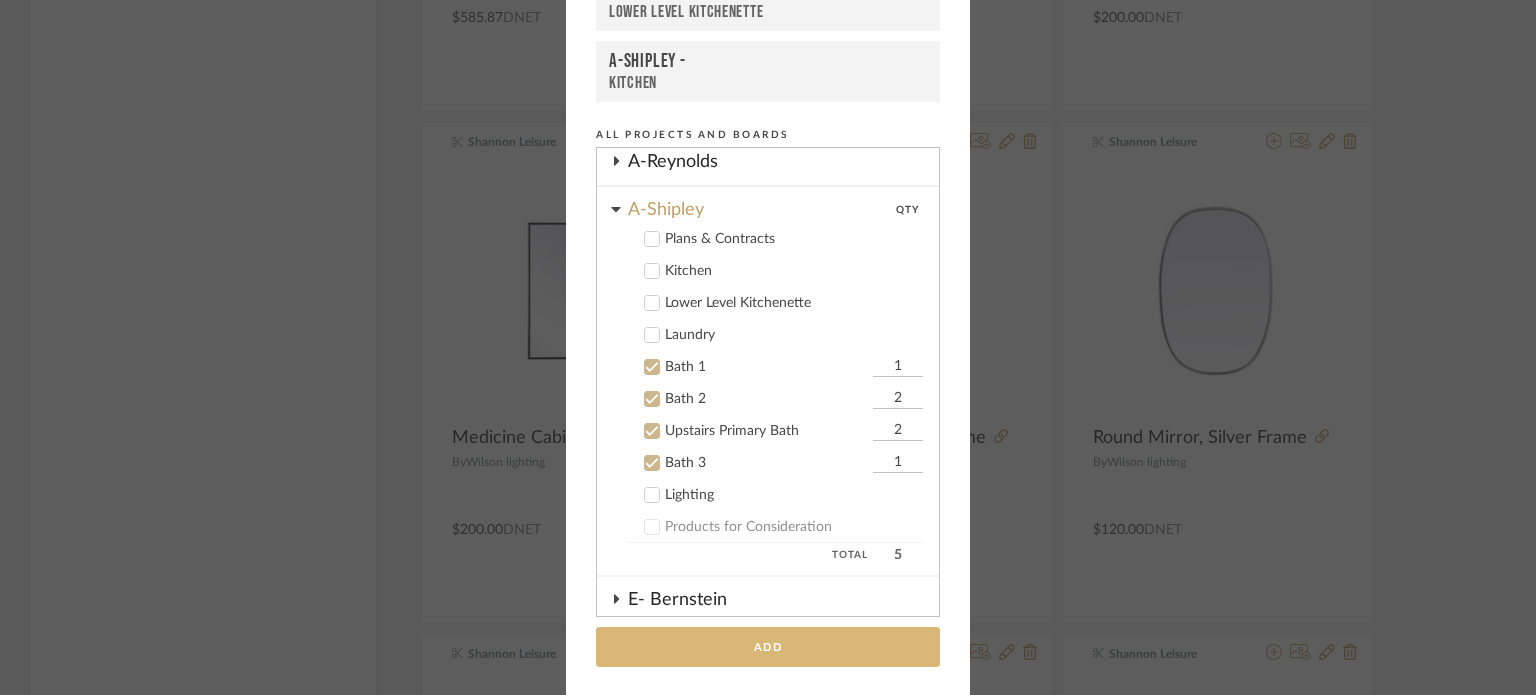 type on "2" 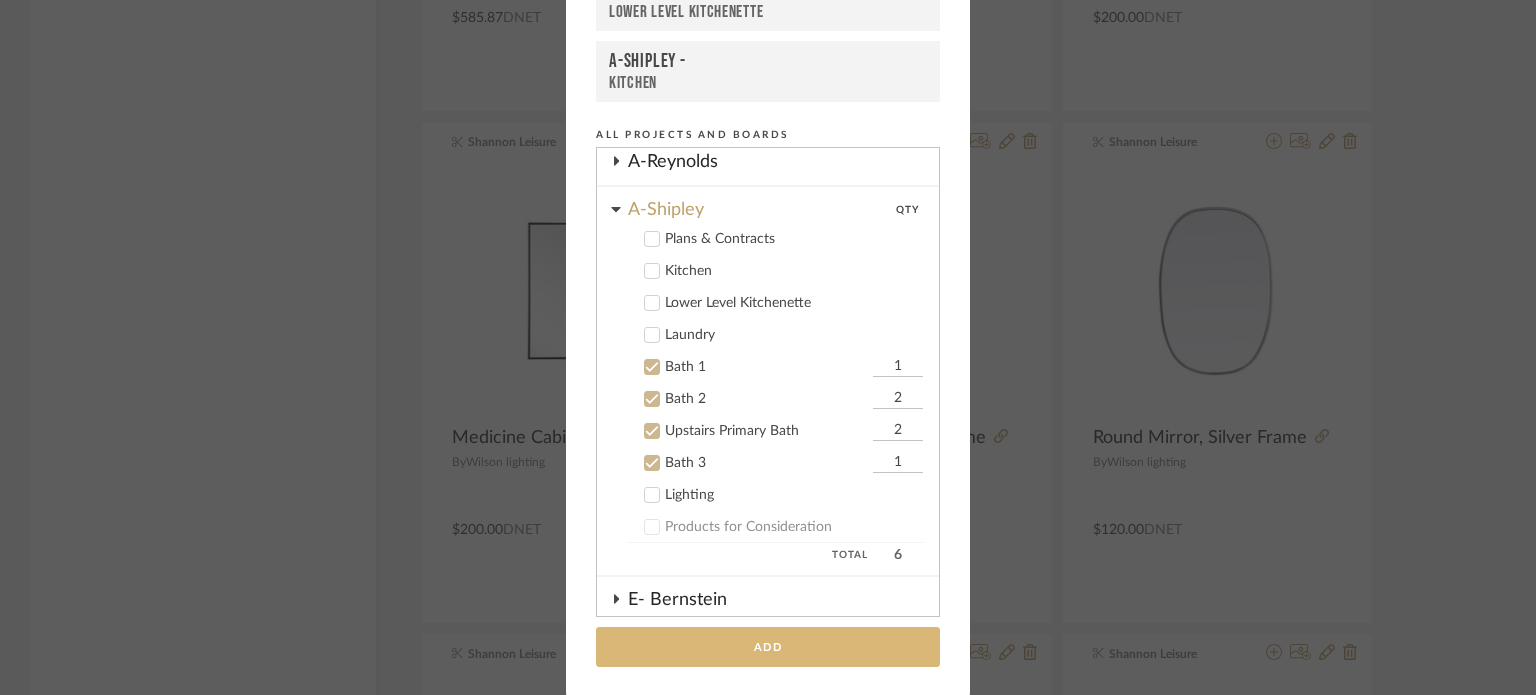 click on "Add" at bounding box center (768, 647) 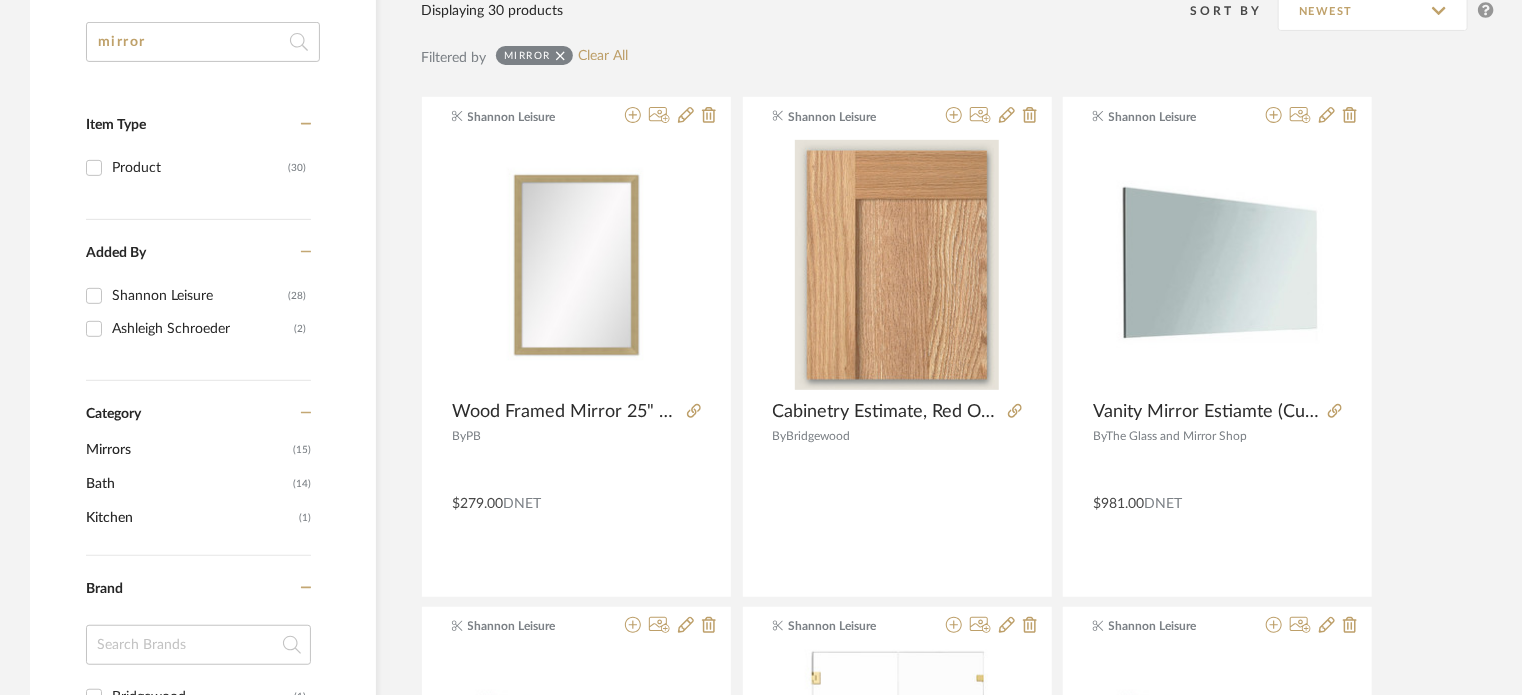 scroll, scrollTop: 0, scrollLeft: 0, axis: both 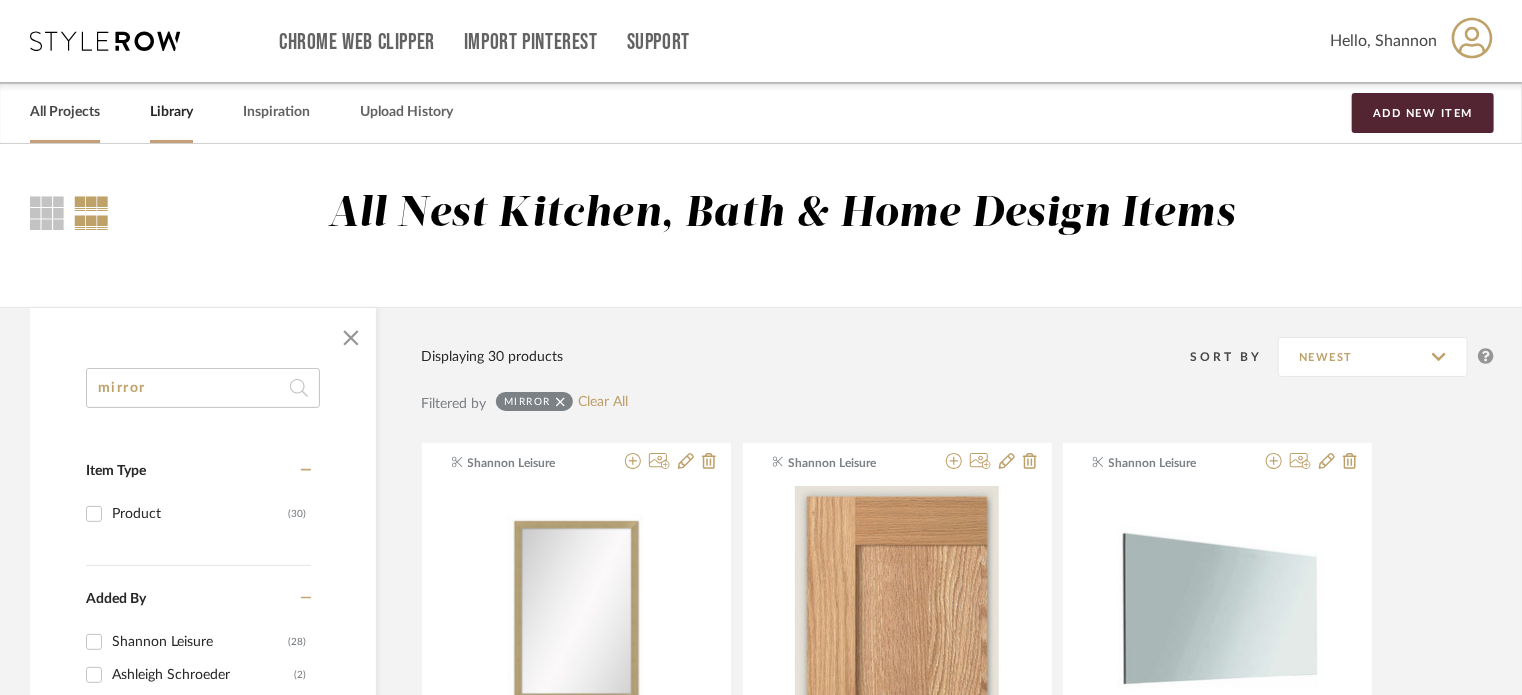 click on "All Projects" at bounding box center [65, 112] 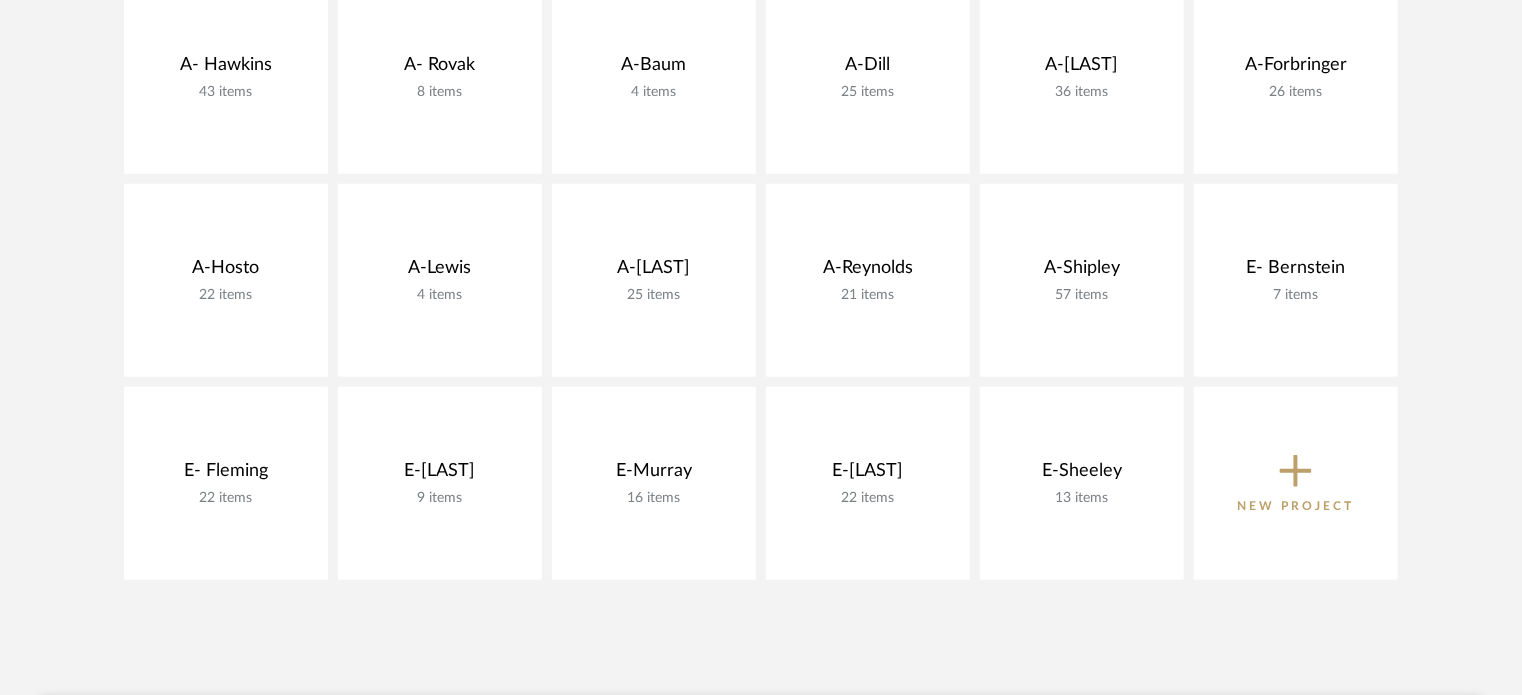 scroll, scrollTop: 712, scrollLeft: 0, axis: vertical 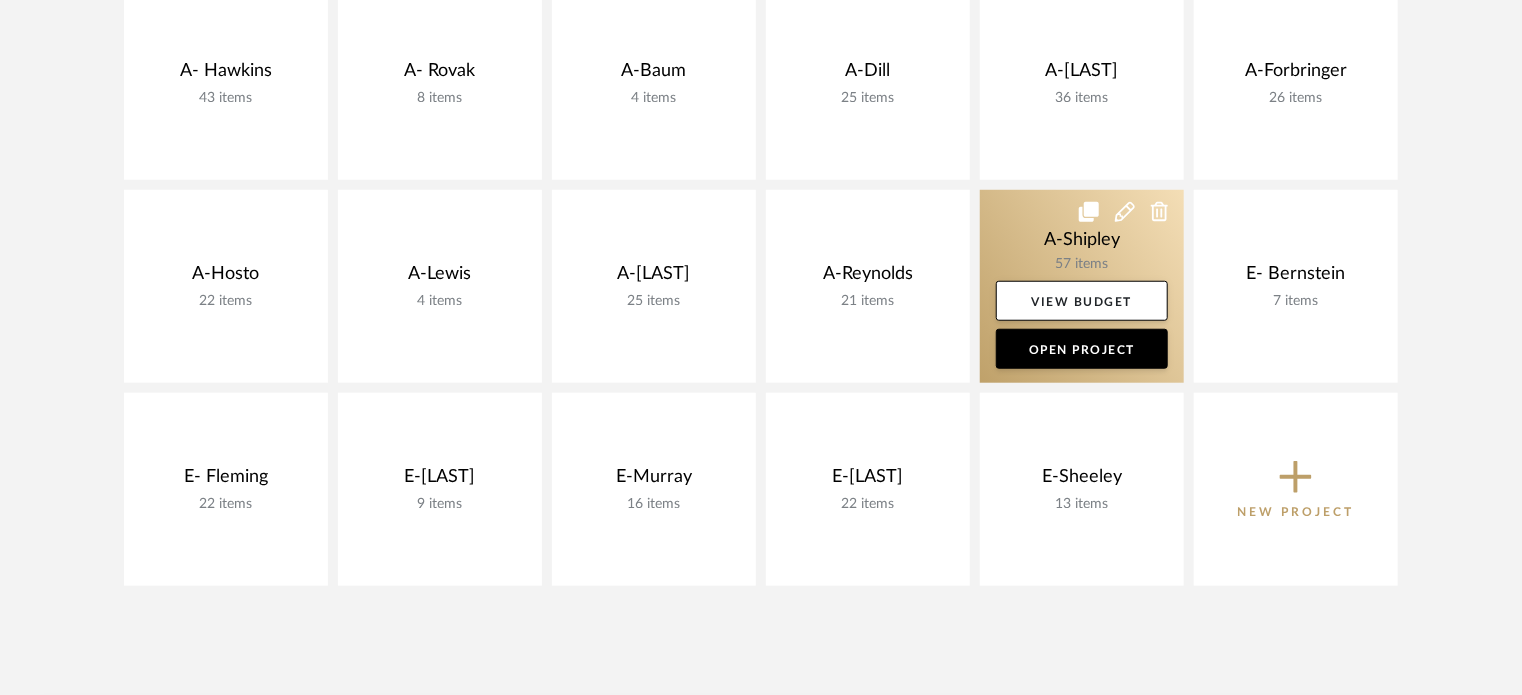 click 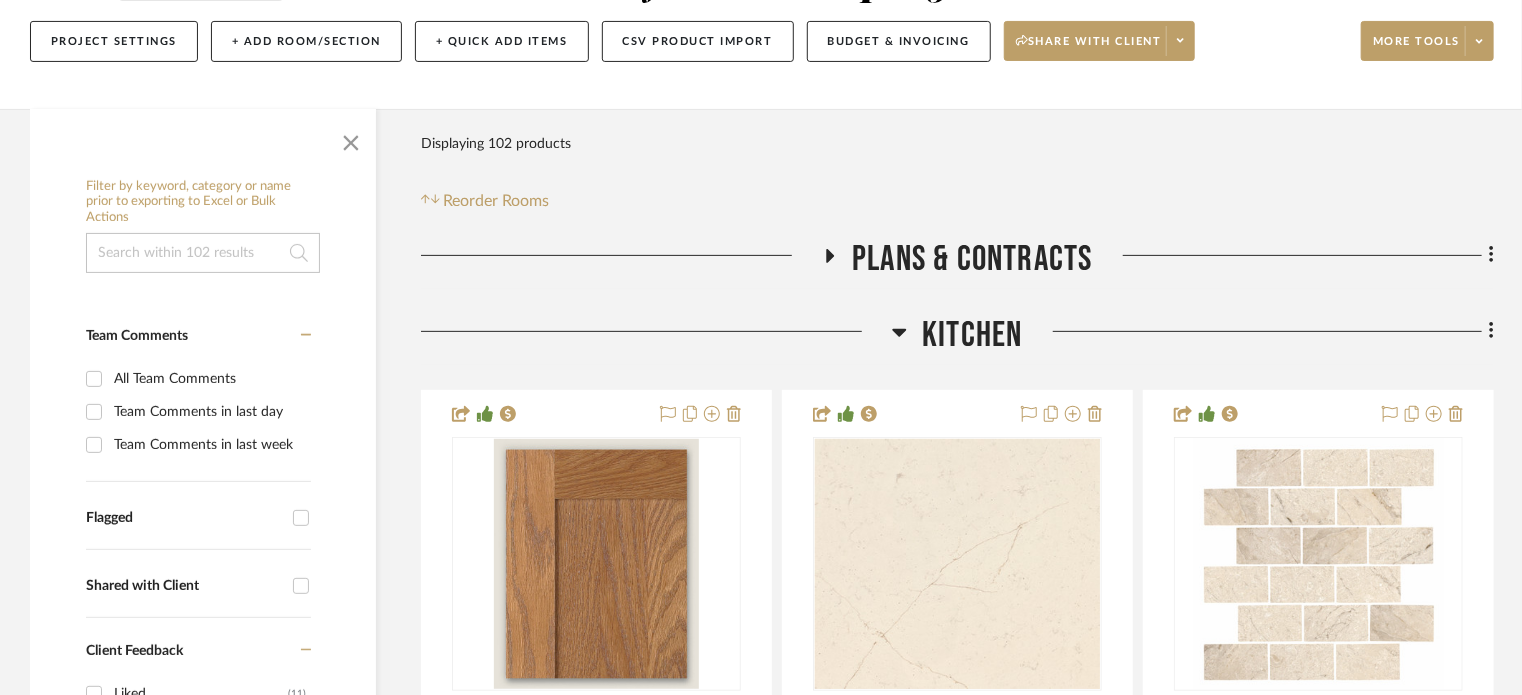 scroll, scrollTop: 264, scrollLeft: 0, axis: vertical 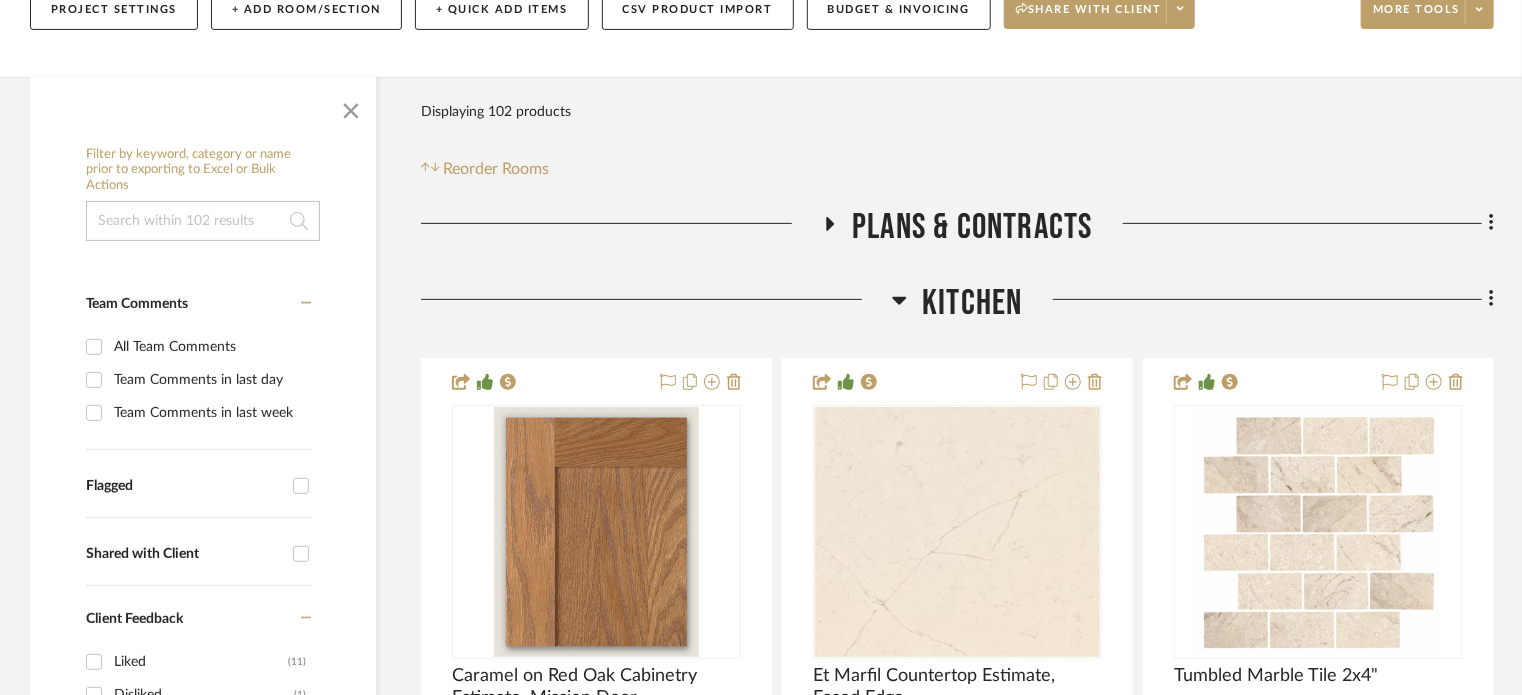 click on "Kitchen" 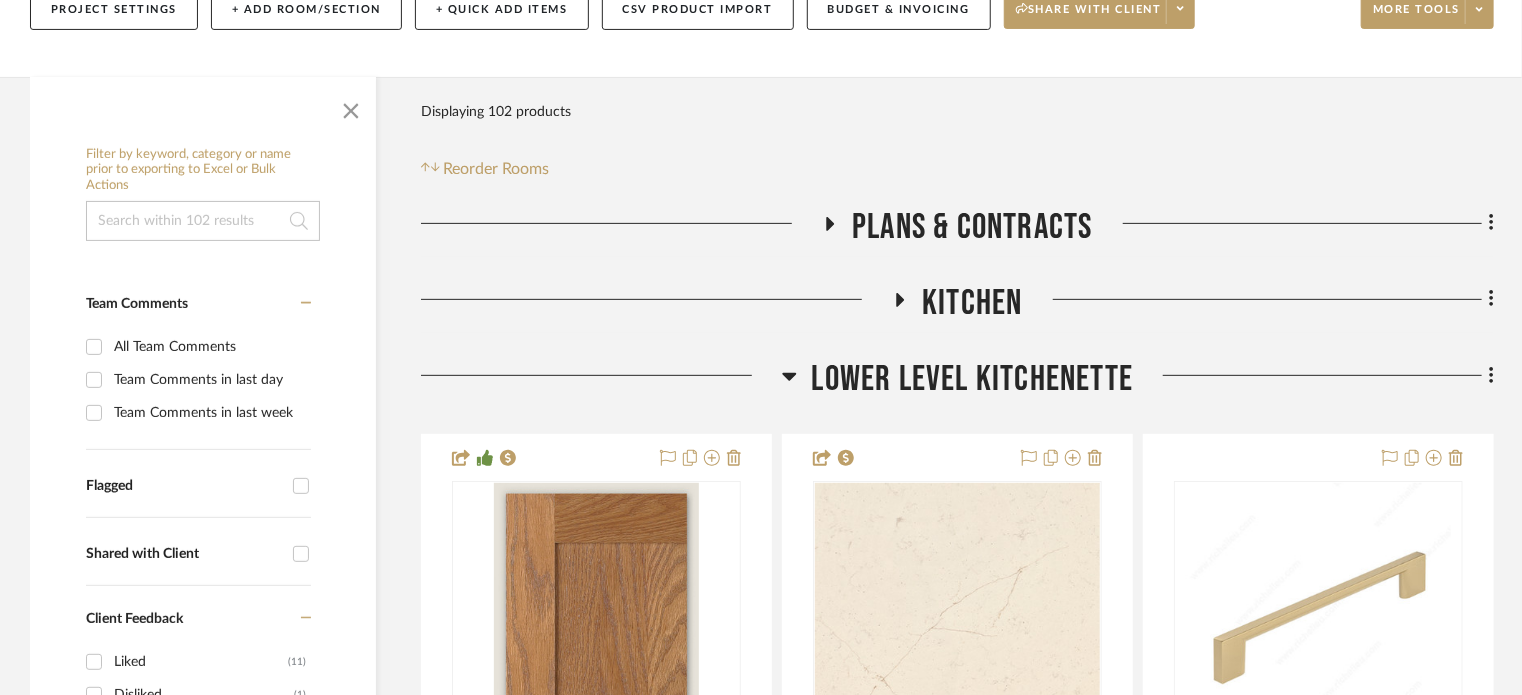click on "Lower Level Kitchenette" 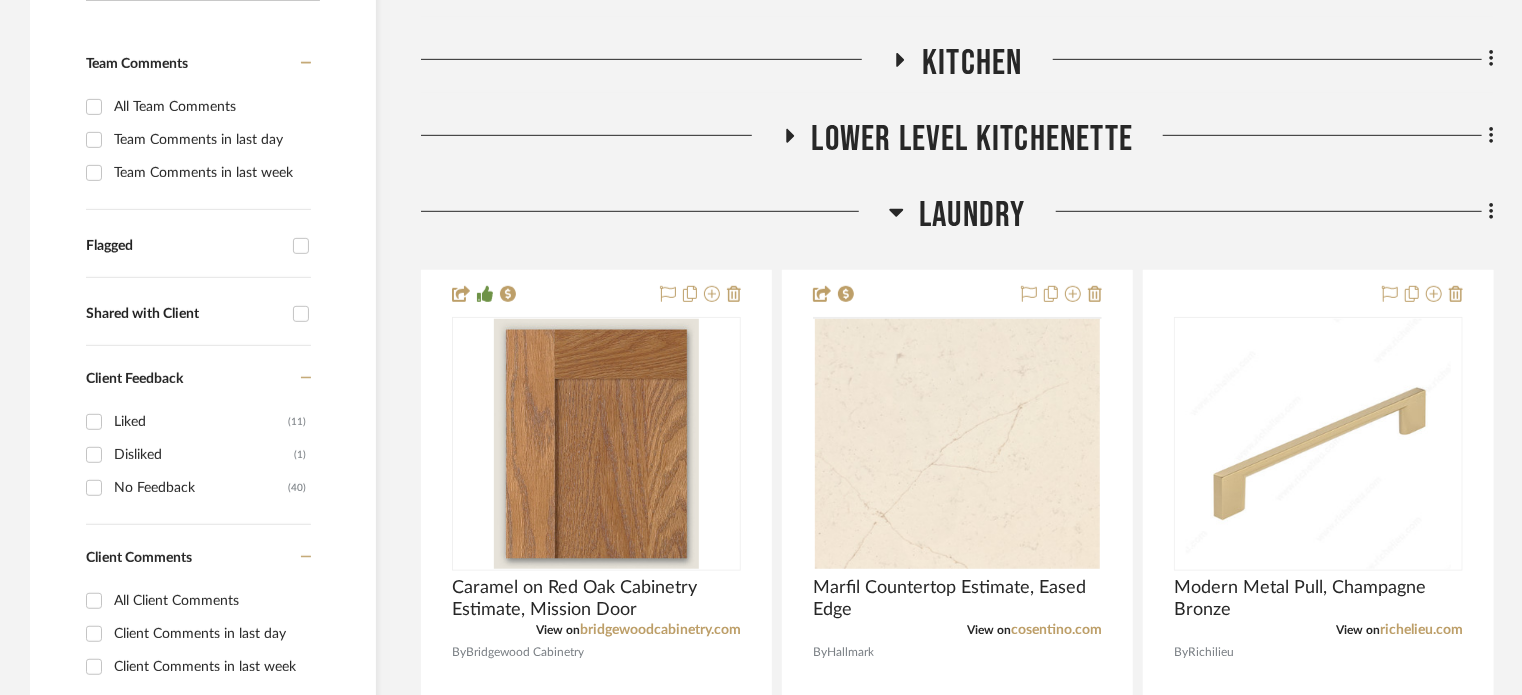 scroll, scrollTop: 504, scrollLeft: 0, axis: vertical 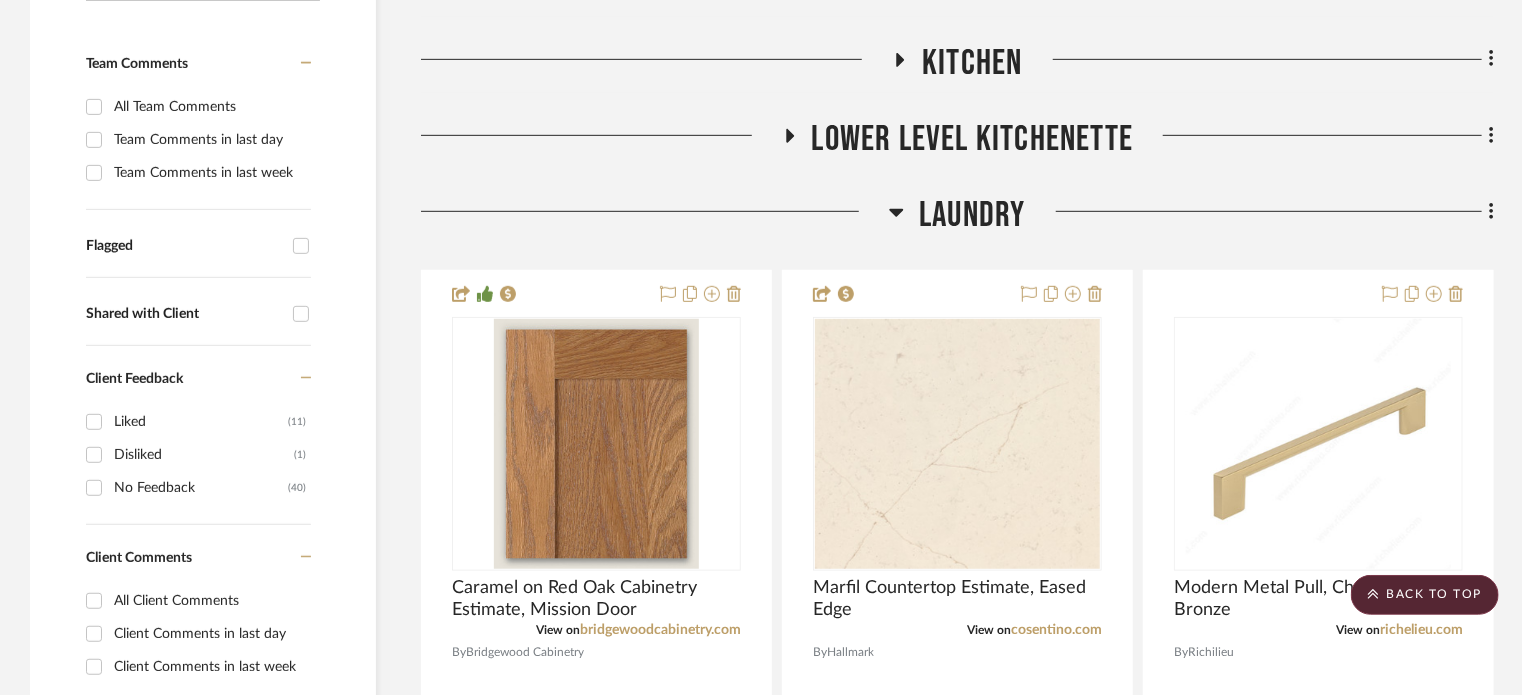 click on "Laundry" 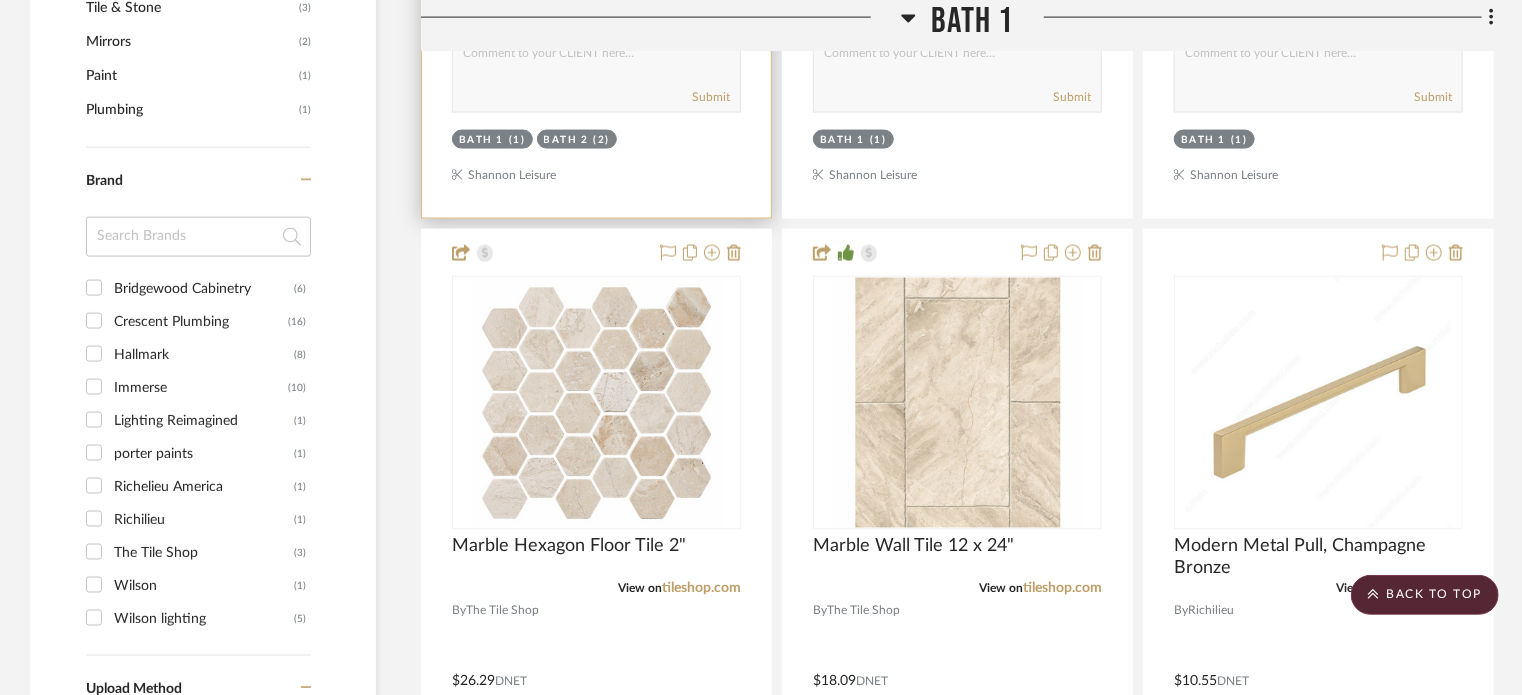 scroll, scrollTop: 1507, scrollLeft: 0, axis: vertical 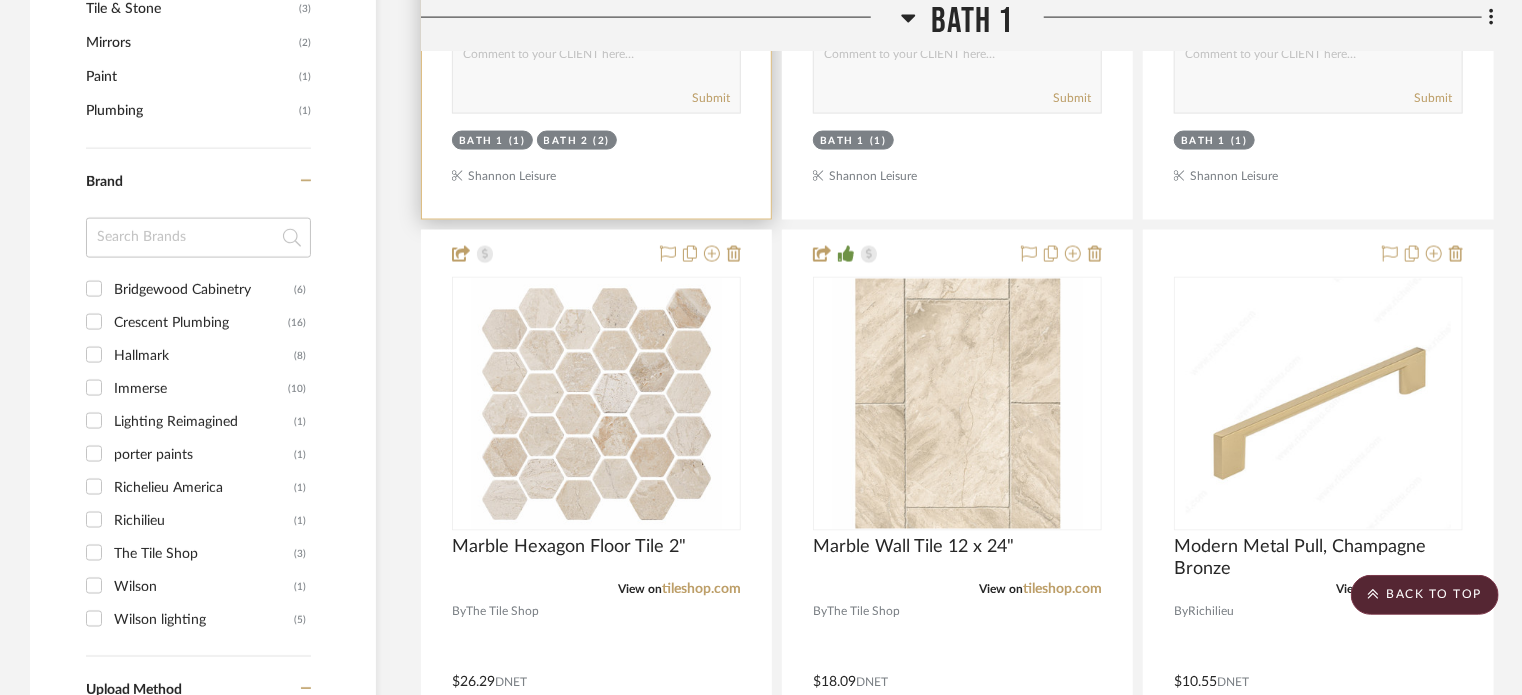 type 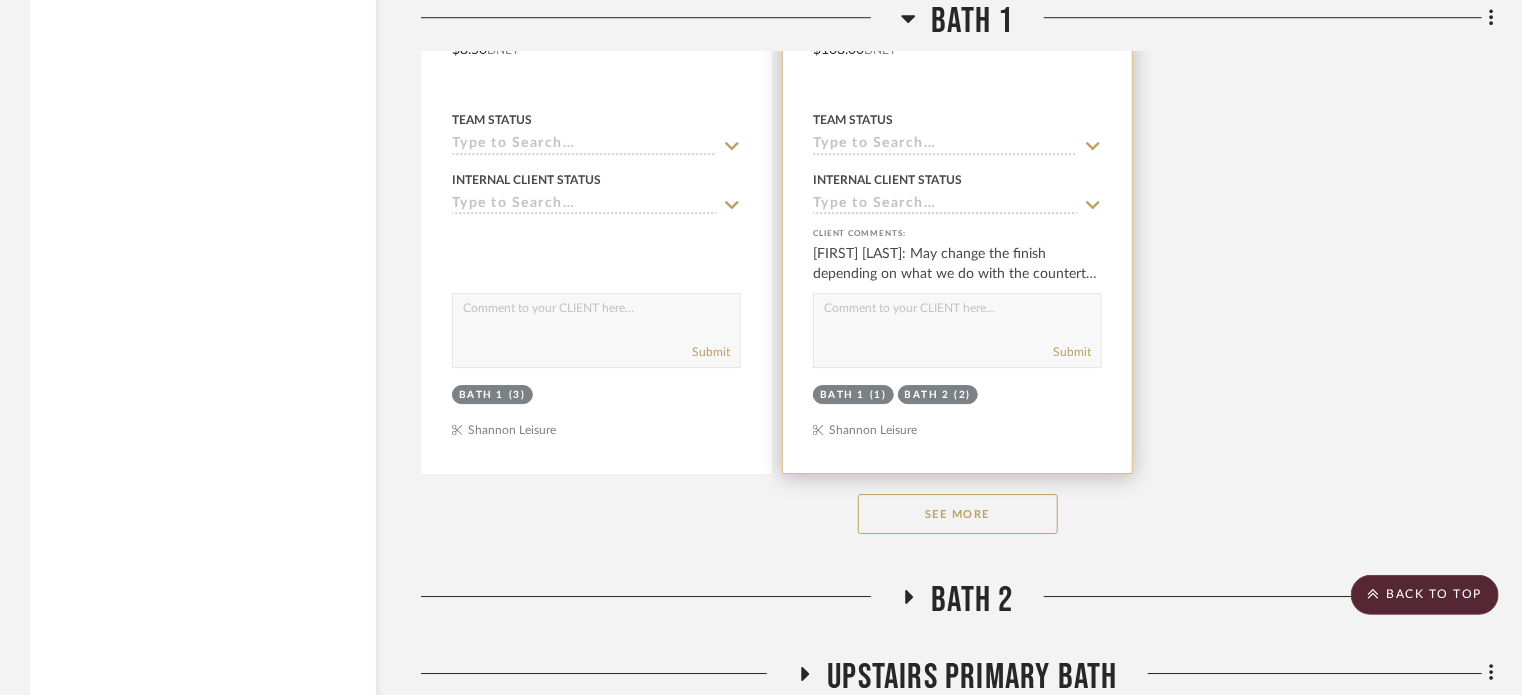 scroll, scrollTop: 3032, scrollLeft: 0, axis: vertical 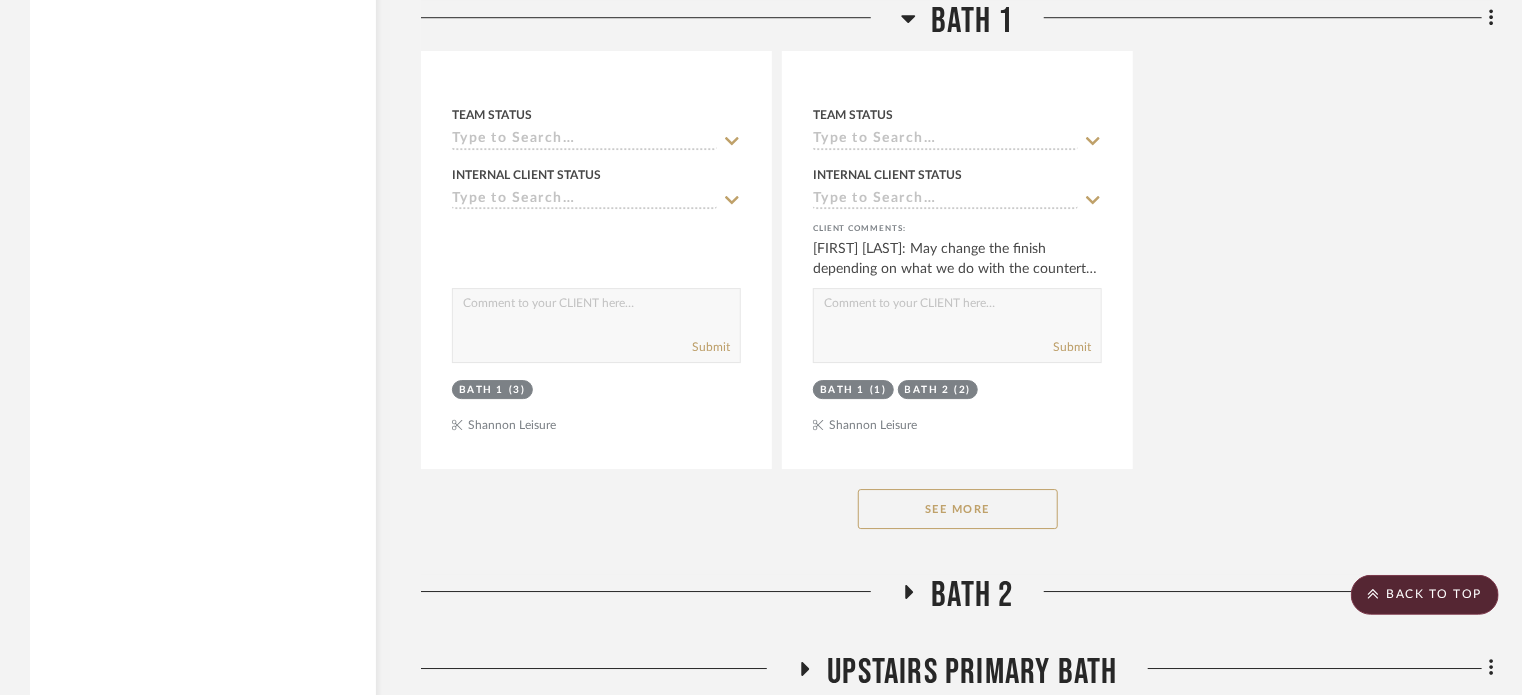 click on "See More" 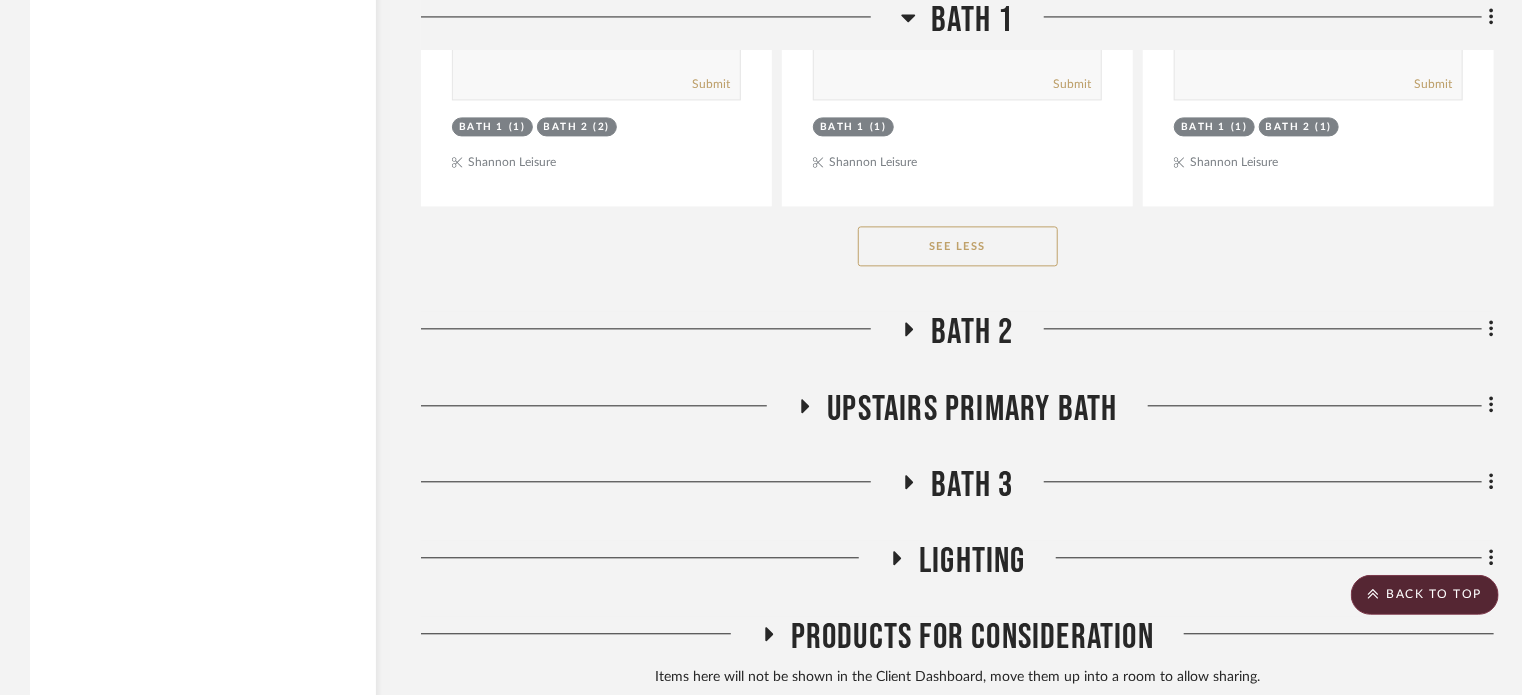 scroll, scrollTop: 5956, scrollLeft: 0, axis: vertical 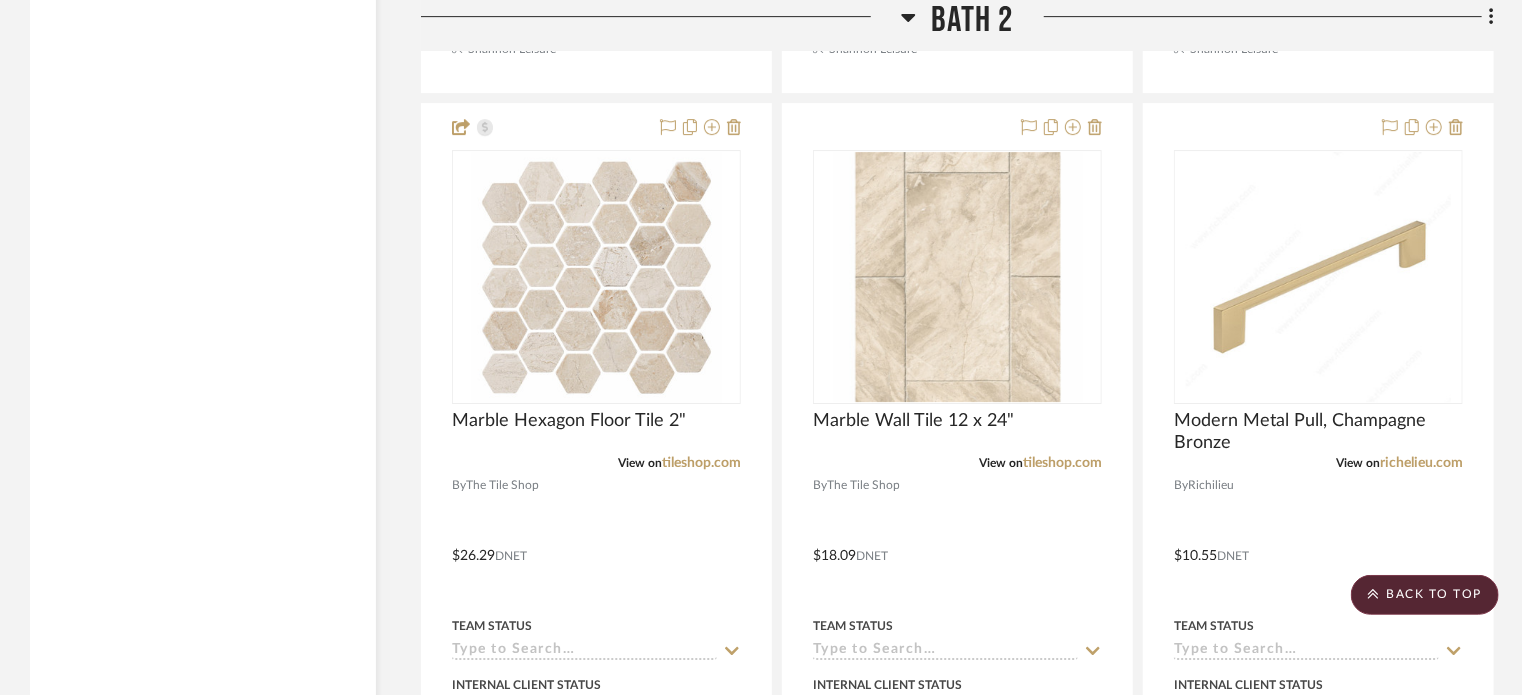 type 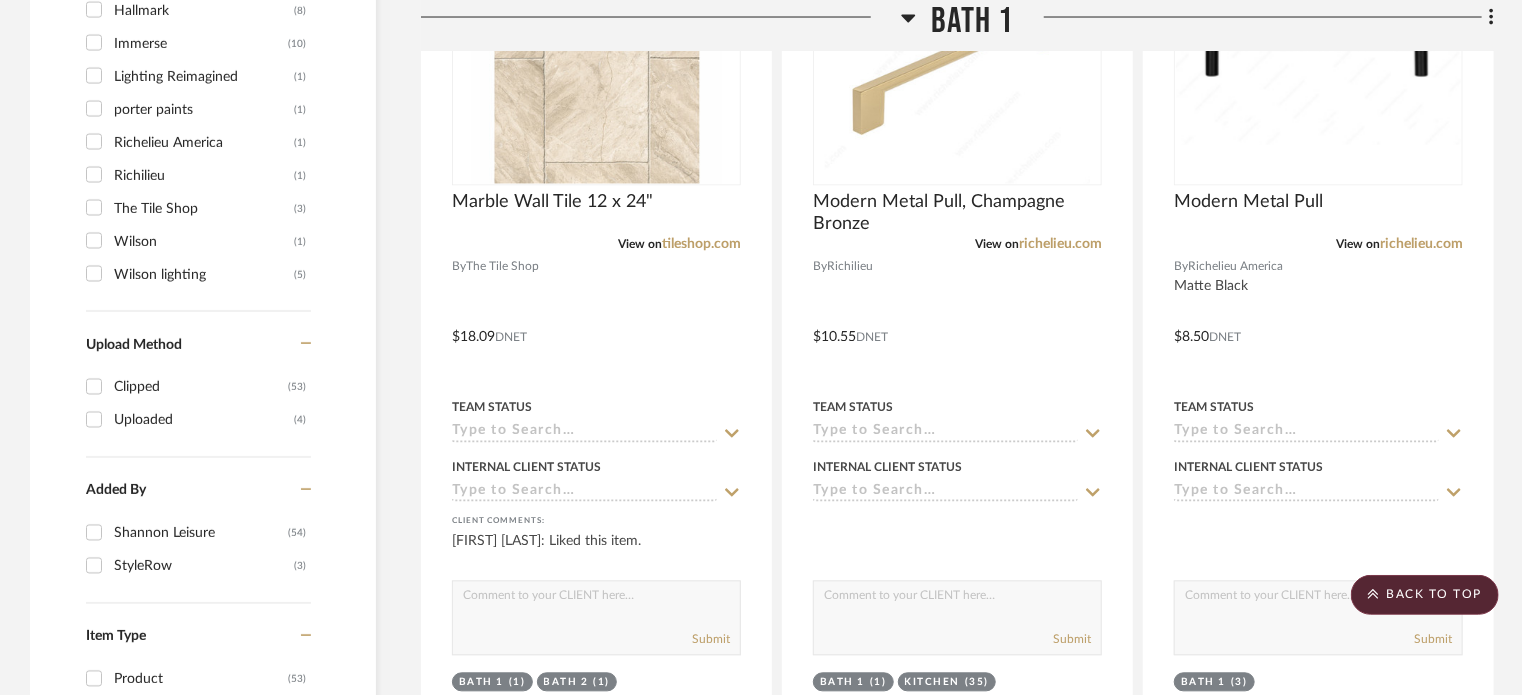 scroll, scrollTop: 1852, scrollLeft: 0, axis: vertical 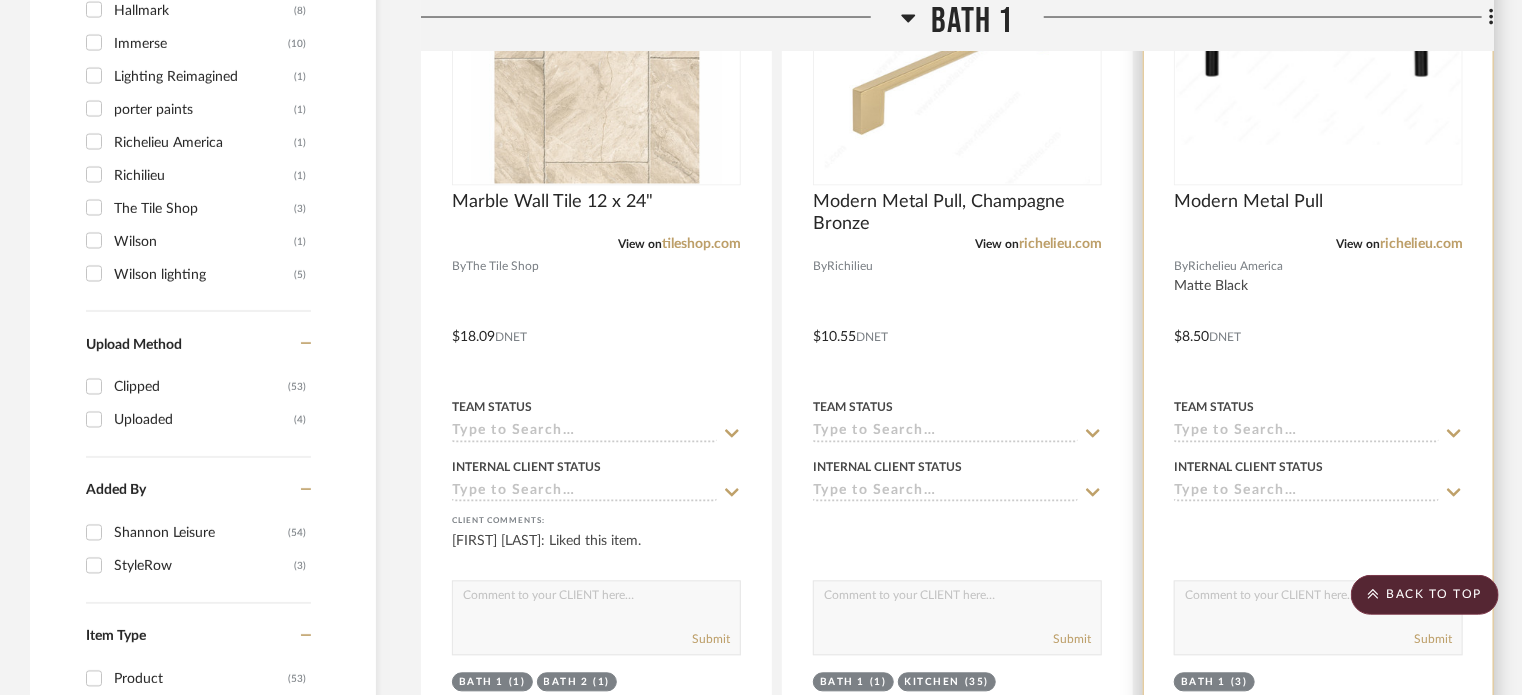 click at bounding box center [1318, 323] 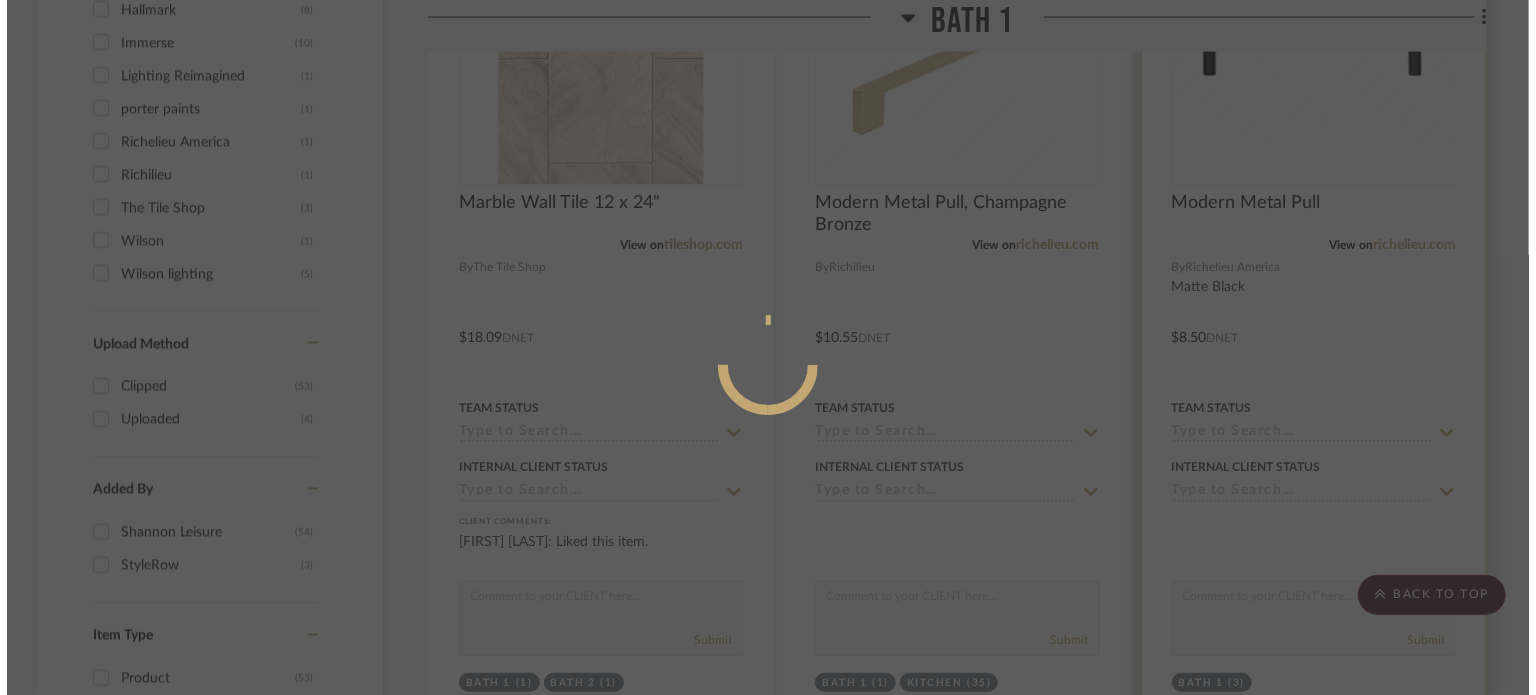 scroll, scrollTop: 0, scrollLeft: 0, axis: both 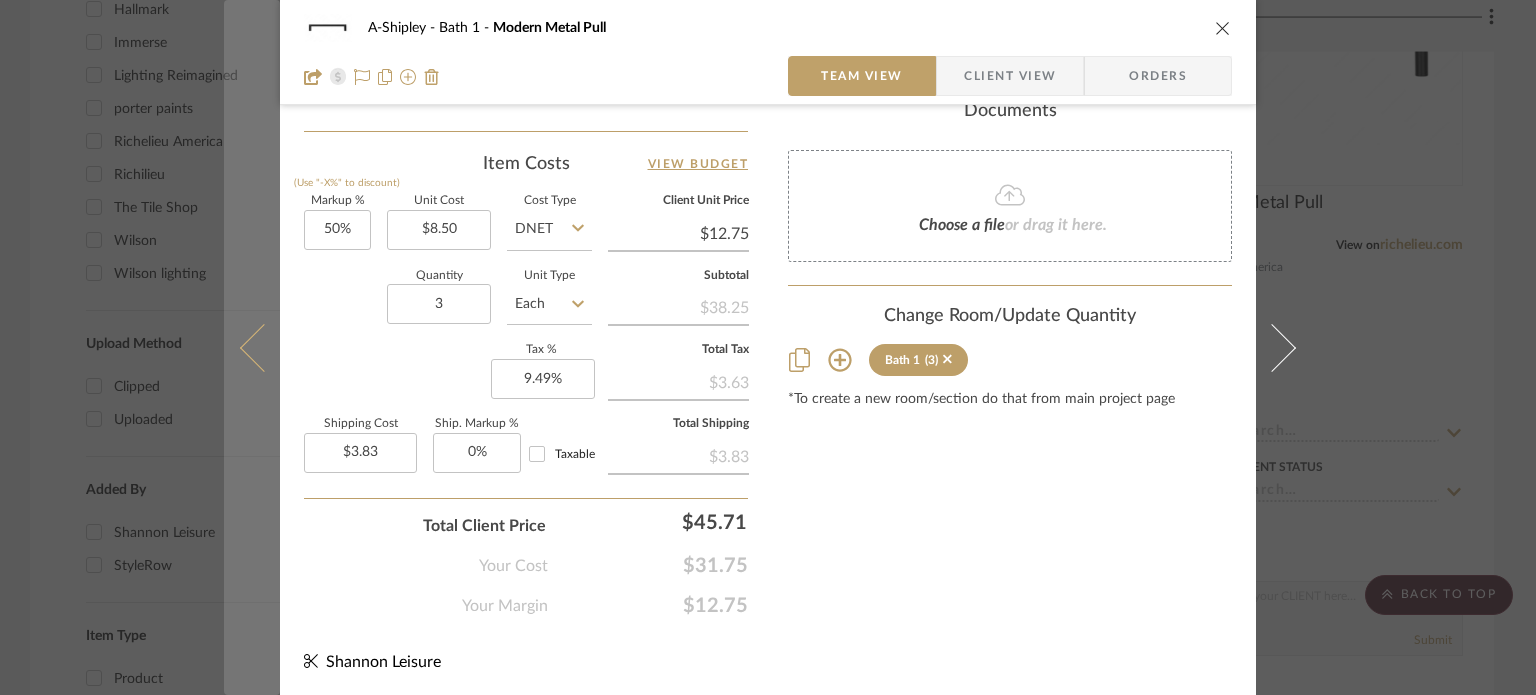 click at bounding box center [264, 347] 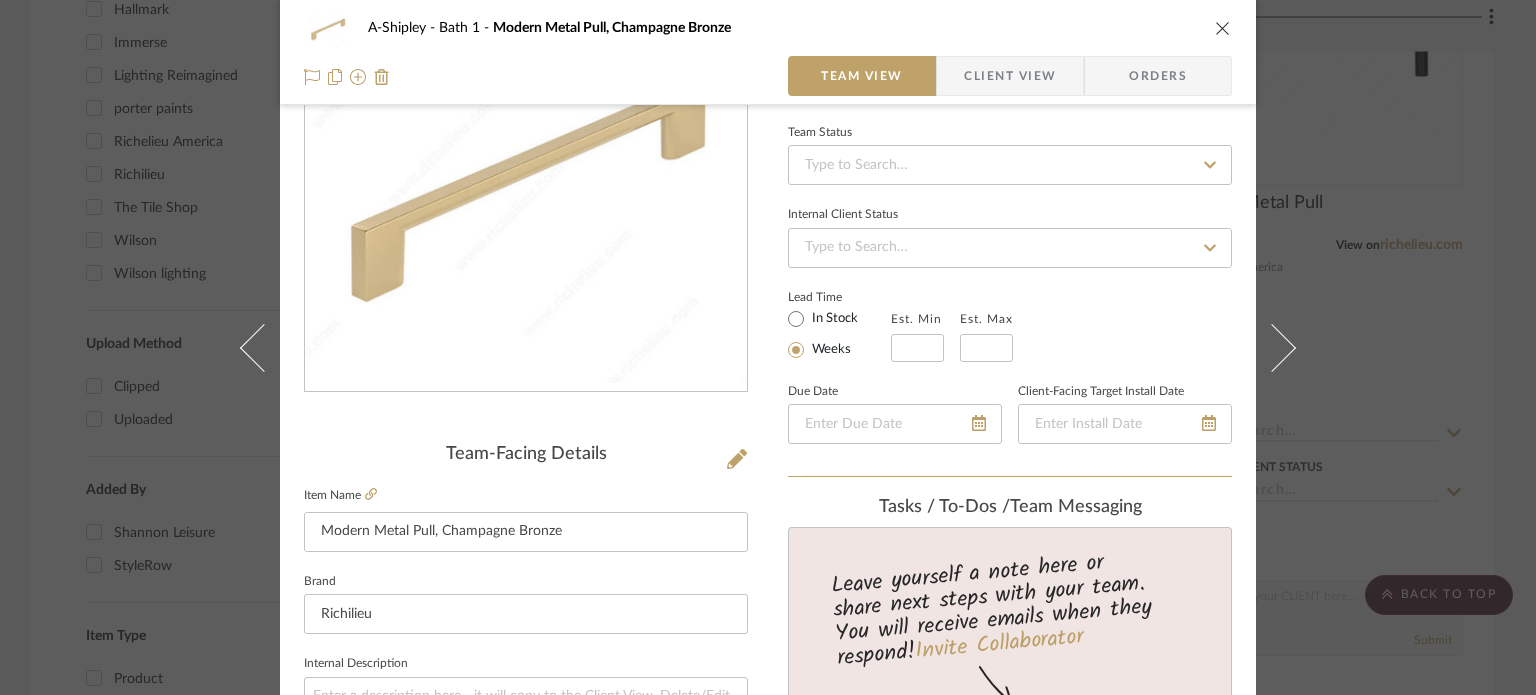 scroll, scrollTop: 1164, scrollLeft: 0, axis: vertical 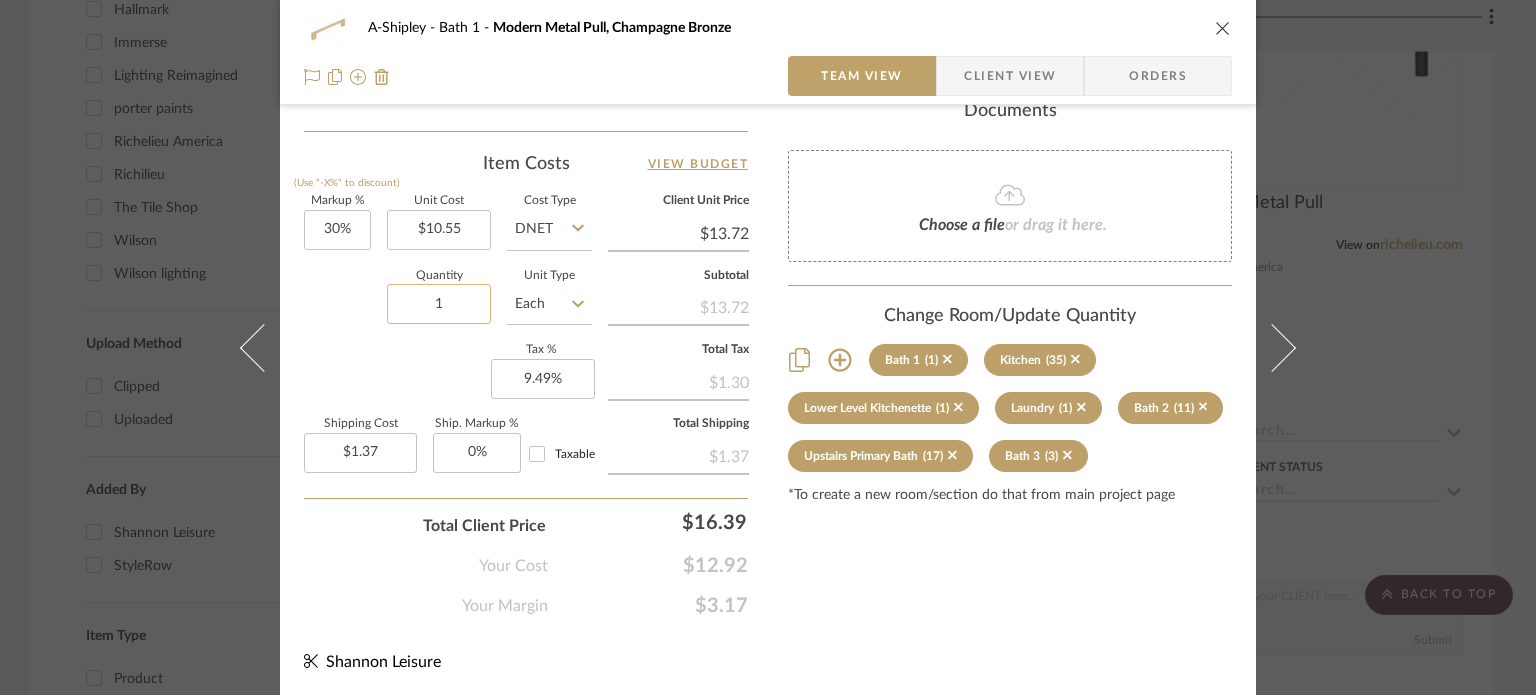 click on "1" 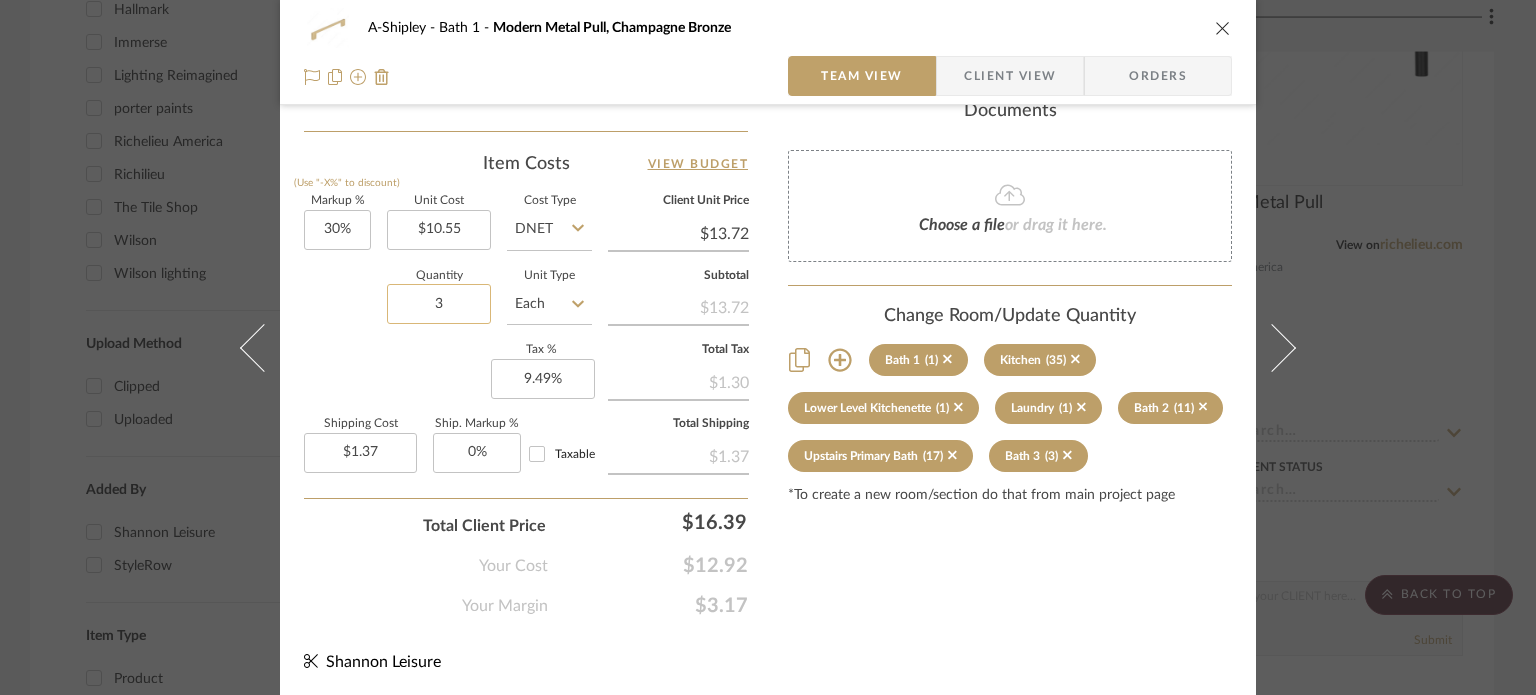 type on "3" 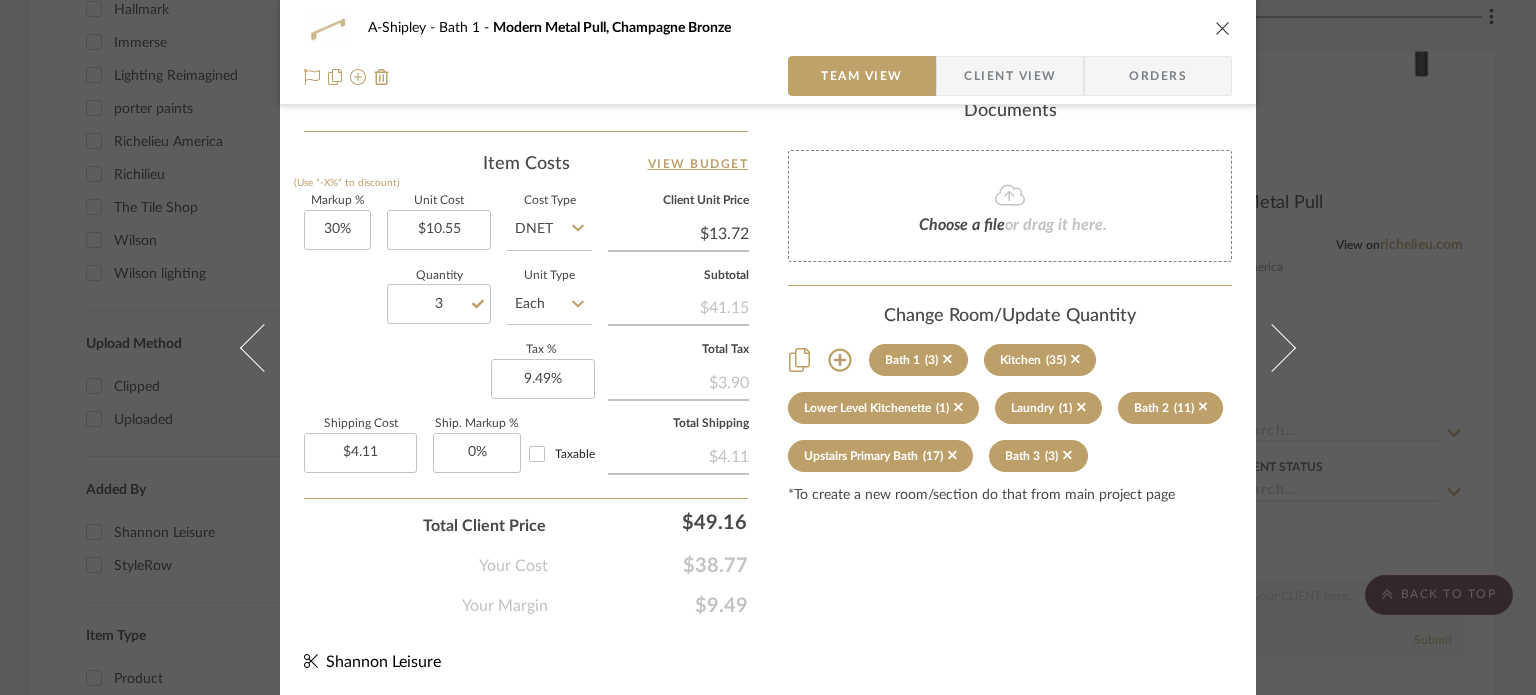click on "A-Shipley Bath 1 Modern Metal Pull, Champagne Bronze Team View Client View Orders  Team-Facing Details   Item Name  Modern Metal Pull, Champagne Bronze  Brand  Richilieu  Internal Description   Dimensions   Product Specifications   Reference Price   Reference Price Type  DNET  Item Costs   View Budget   Markup %  (Use "-X%" to discount) 30%  Unit Cost  $10.55  Cost Type  DNET  Client Unit Price  $13.72  Quantity  3  Unit Type  Each  Subtotal   $41.15   Tax %  9.49%  Total Tax   $3.90   Shipping Cost  $4.11  Ship. Markup %  0% Taxable  Total Shipping   $4.11  Total Client Price  $49.16  Your Cost  $38.77  Your Margin  $9.49  Content here copies to Client View - confirm visibility there.  Show in Client Dashboard  Bulk Manage Dashboard Settings  Include in Budget   View Budget  Team Status Internal Client Status  Lead Time  In Stock Weeks  Est. Min   Est. Max   Due Date   Client-Facing Target Install Date  Tasks / To-Dos /  team Messaging Invite Collaborator Recipients:  ashleigh@nestkbhomedesign.com ,  ,  ," at bounding box center [768, 347] 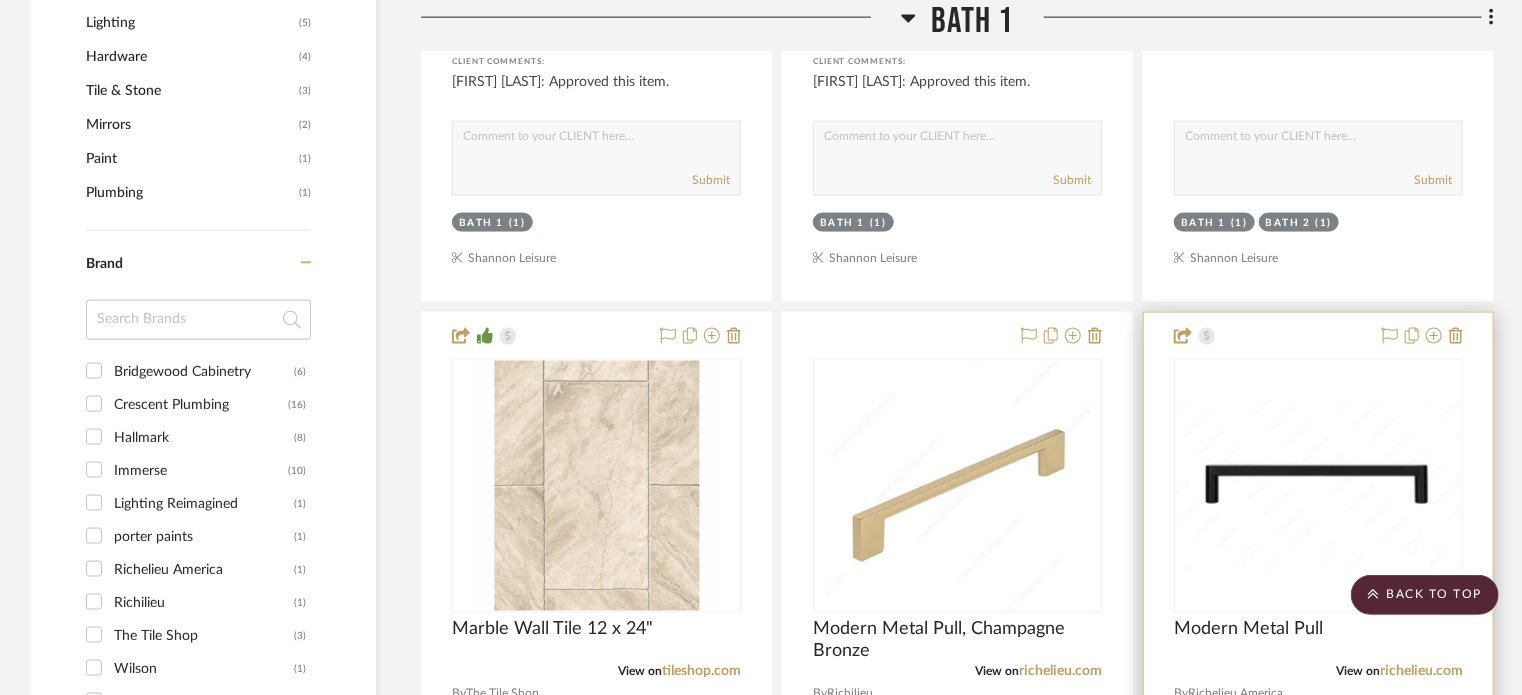 scroll, scrollTop: 1424, scrollLeft: 0, axis: vertical 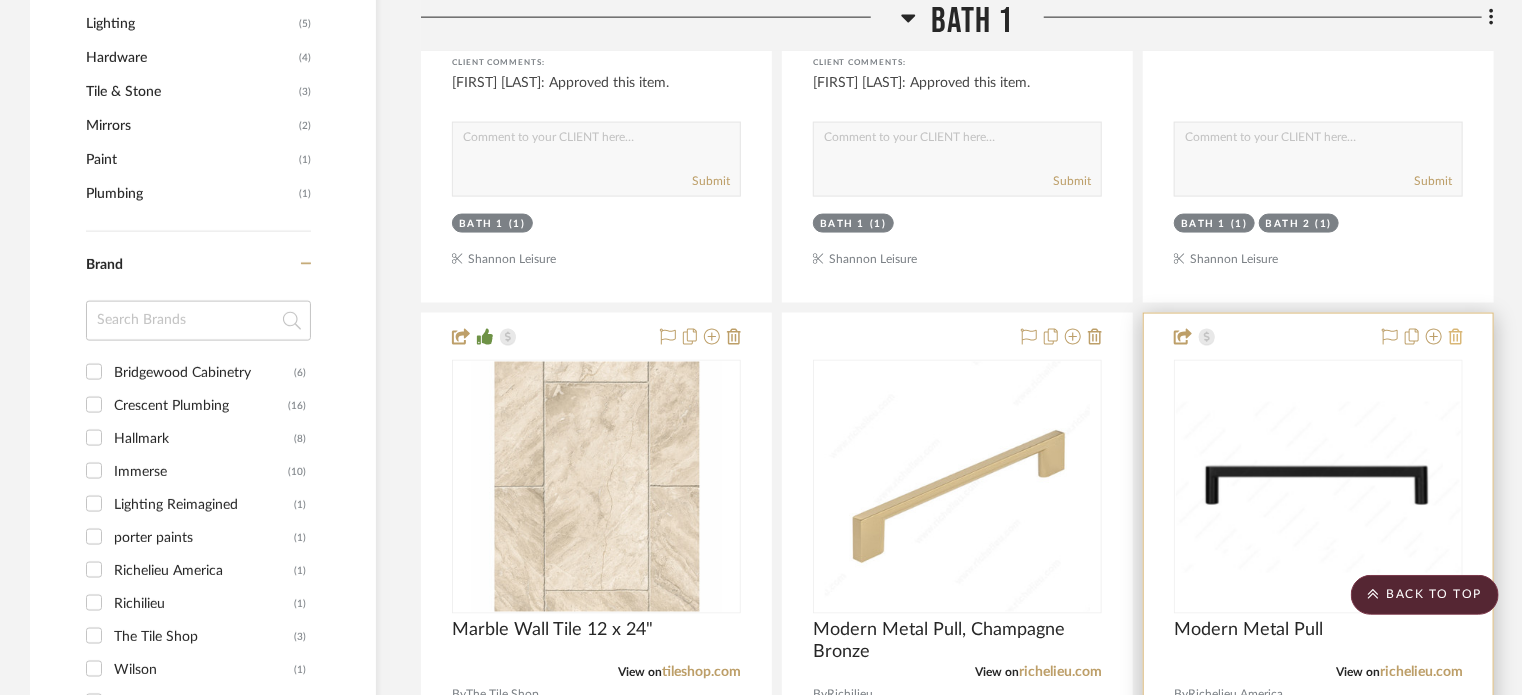click 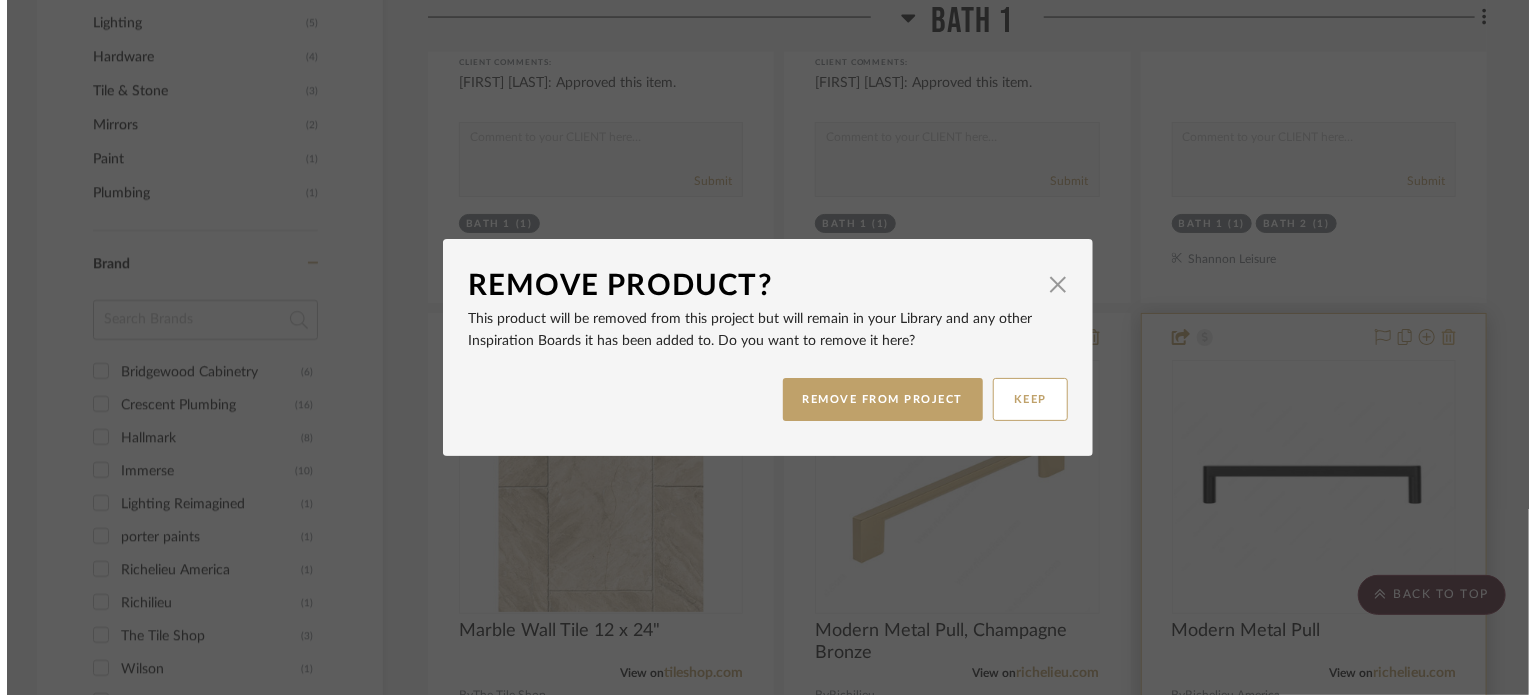 scroll, scrollTop: 0, scrollLeft: 0, axis: both 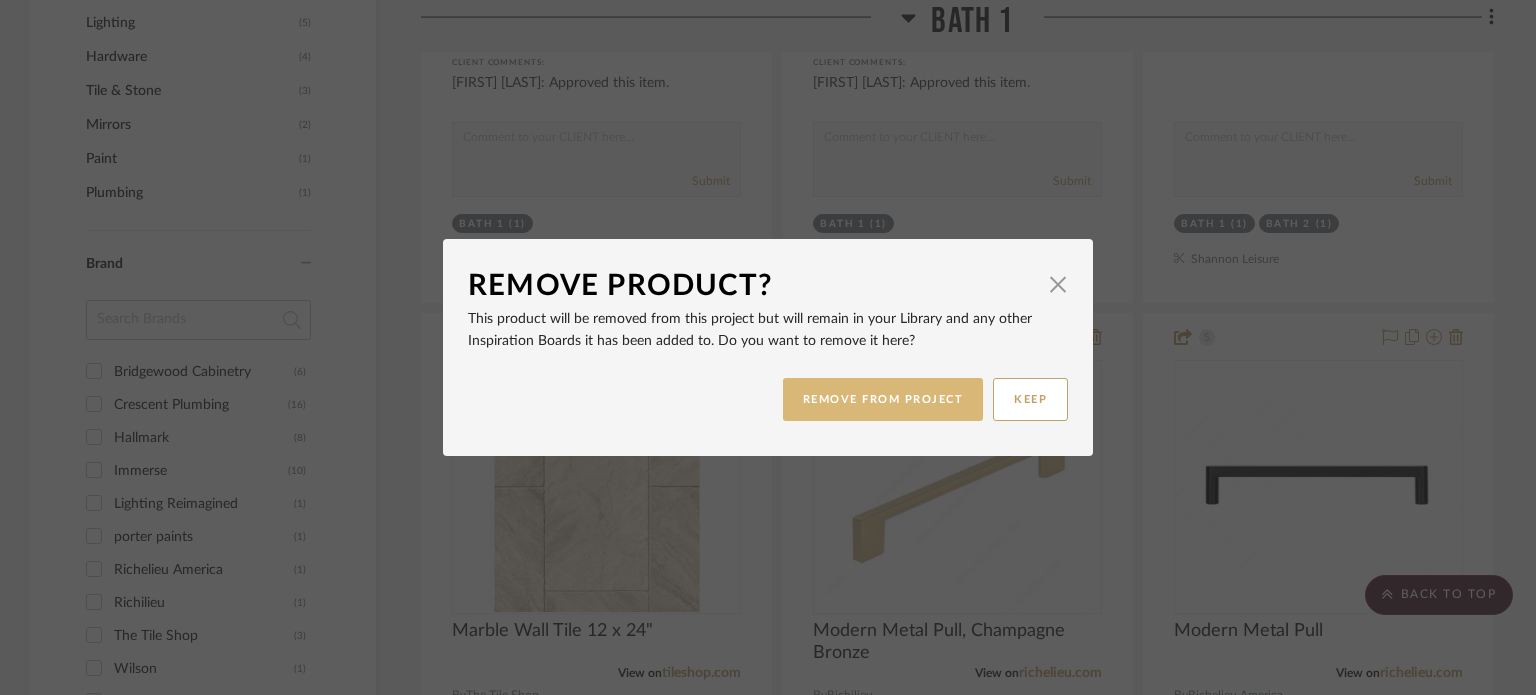 click on "REMOVE FROM PROJECT" at bounding box center [883, 399] 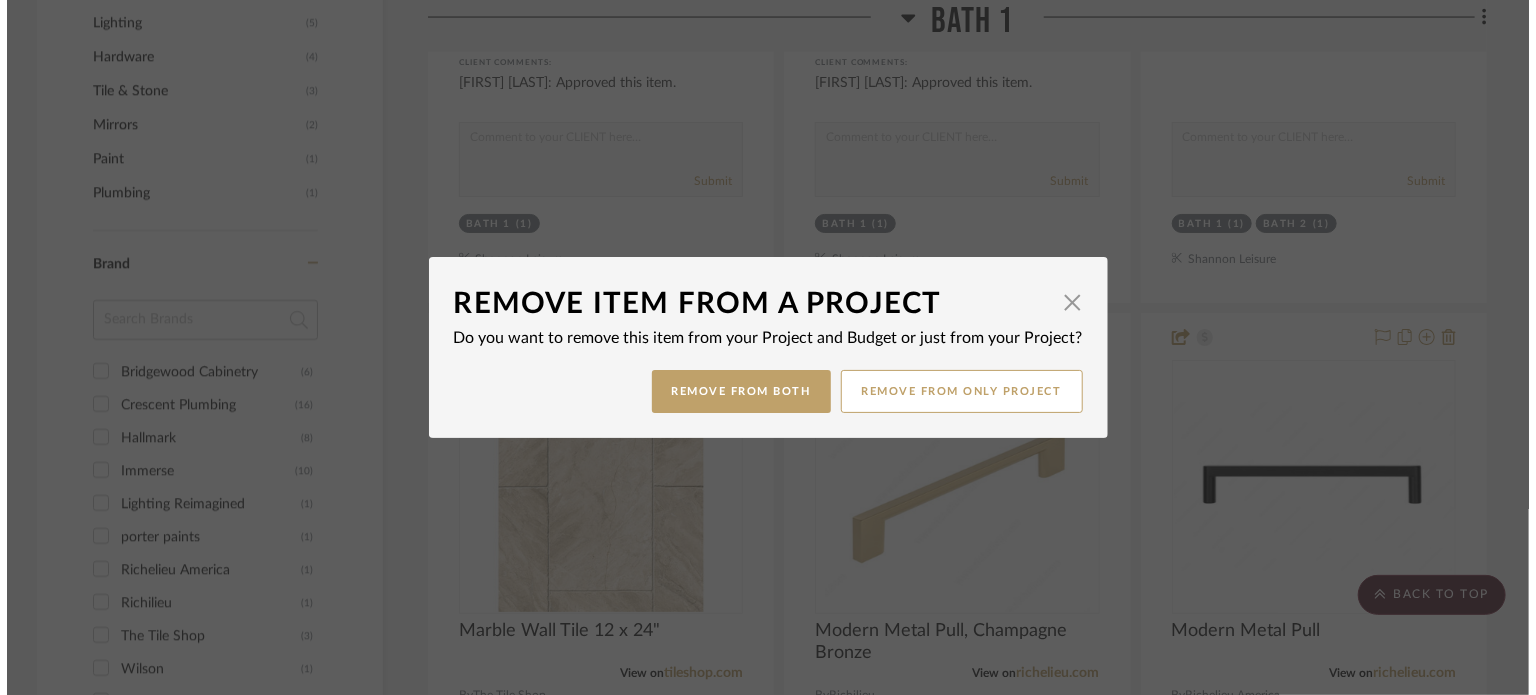scroll, scrollTop: 0, scrollLeft: 0, axis: both 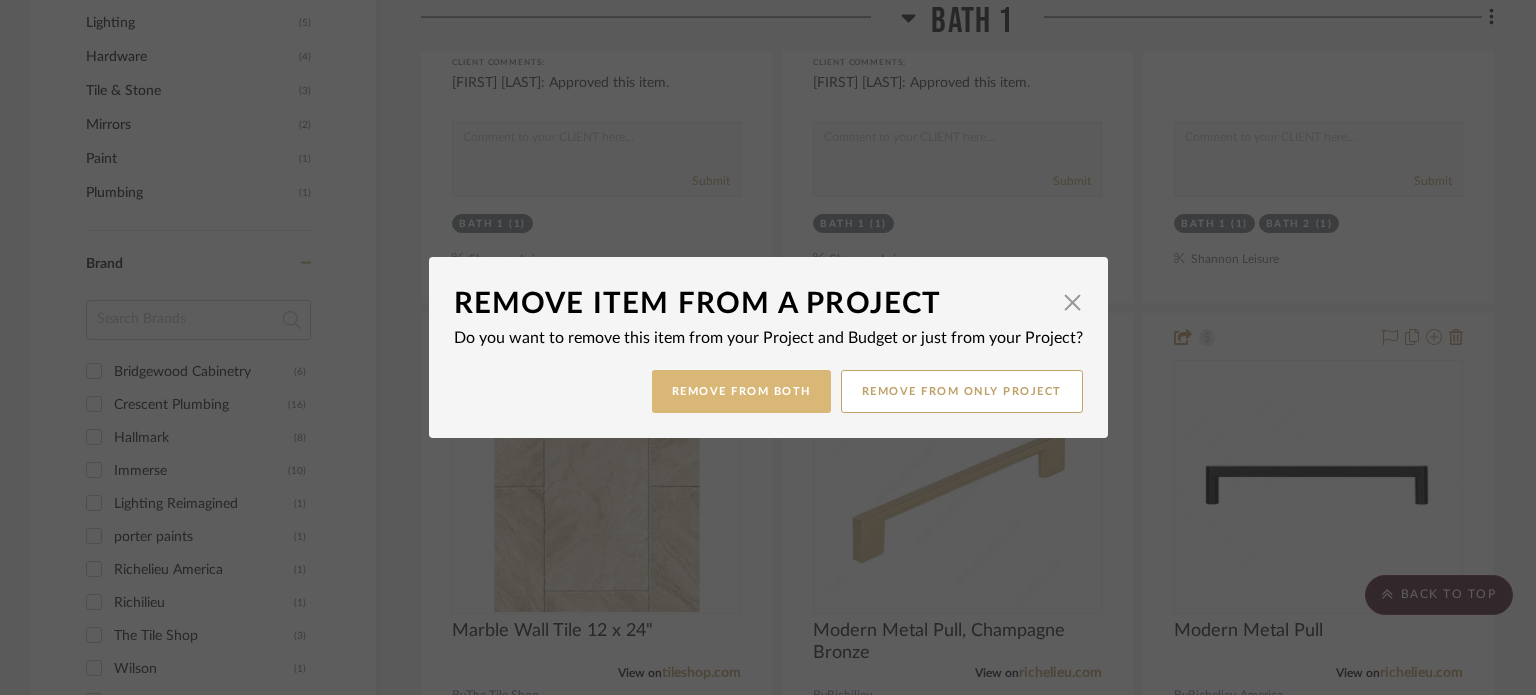 click on "Remove from Both" at bounding box center [741, 391] 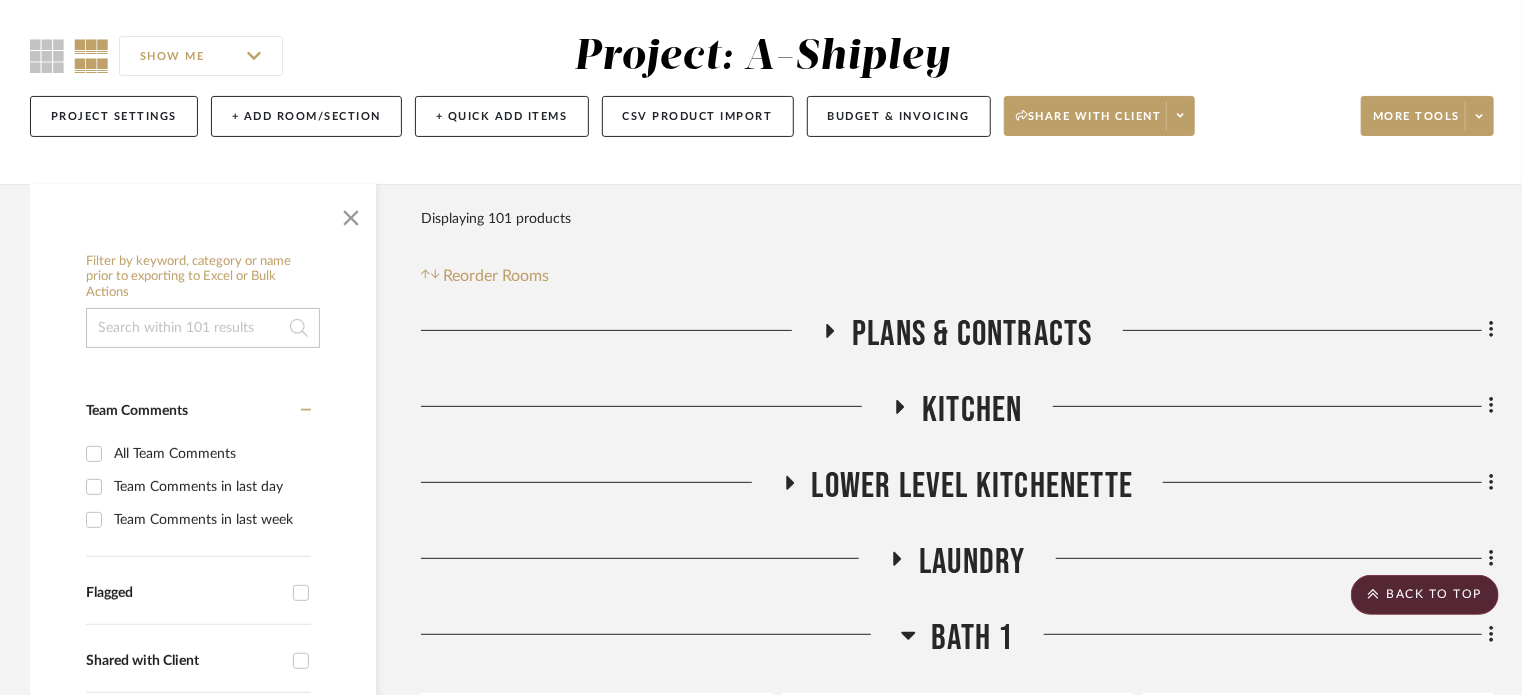 scroll, scrollTop: 156, scrollLeft: 0, axis: vertical 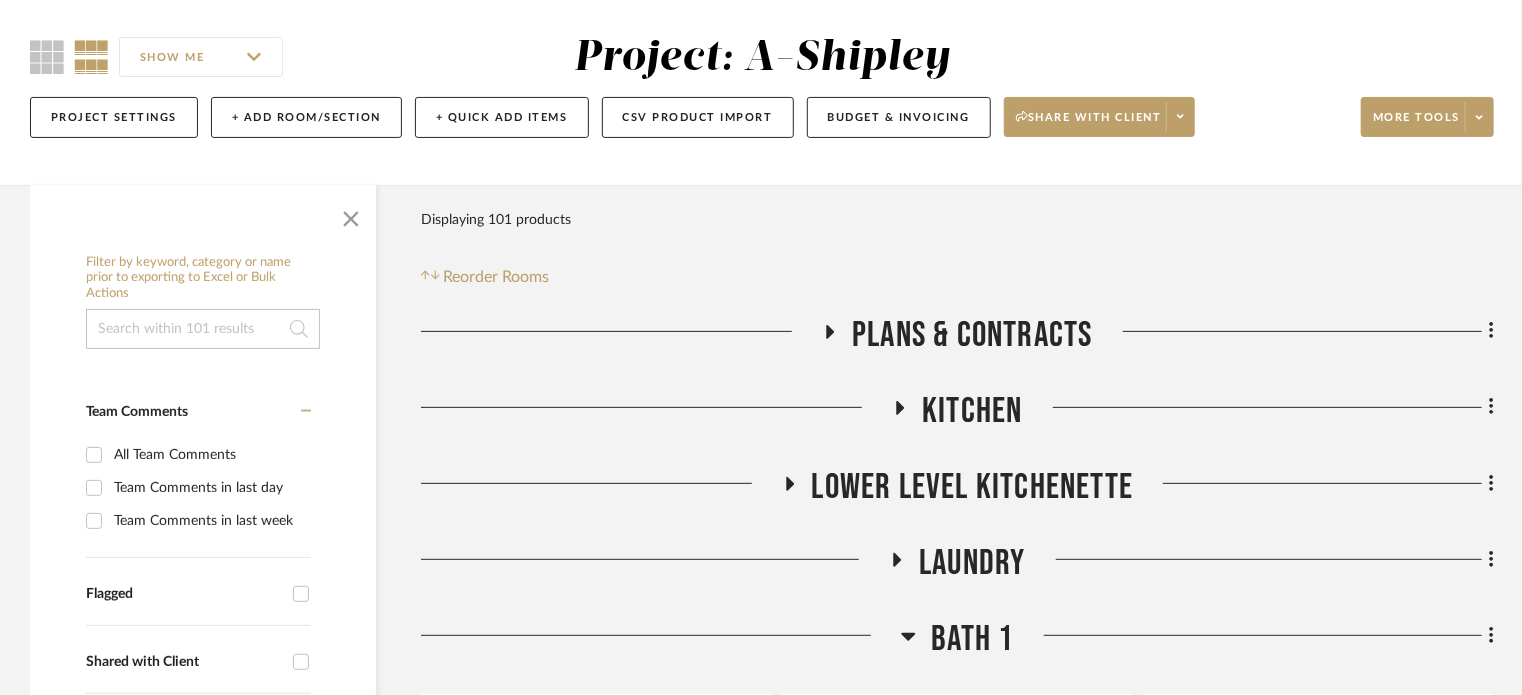 click on "Kitchen" 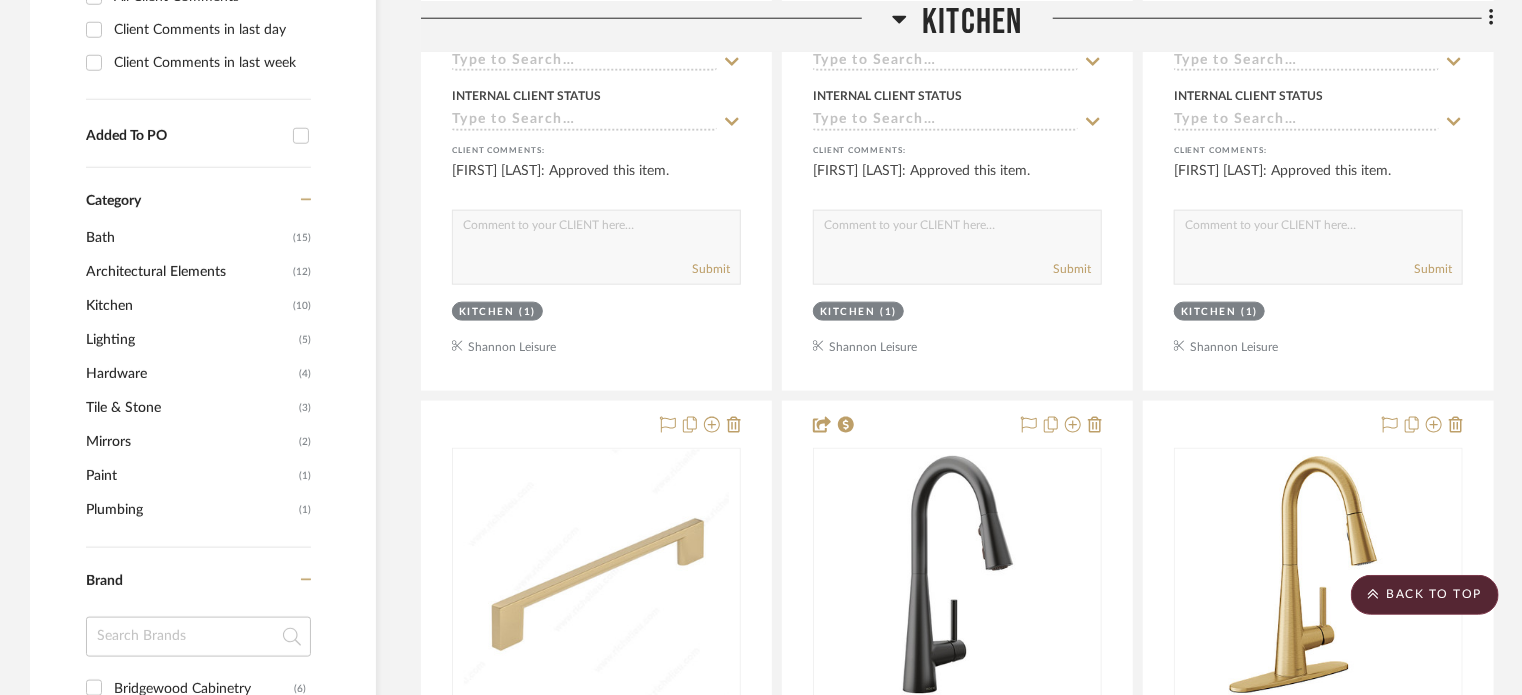 scroll, scrollTop: 1328, scrollLeft: 0, axis: vertical 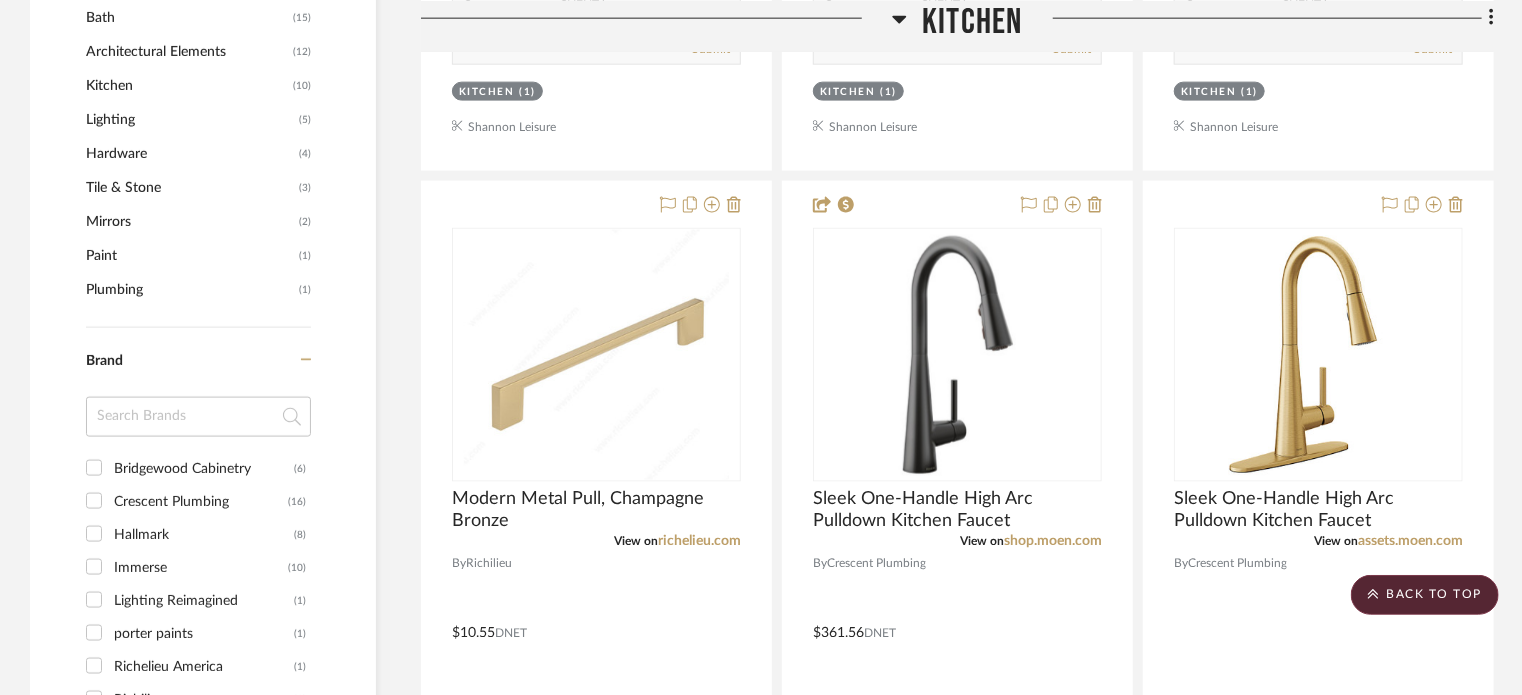 click on "Kitchen" 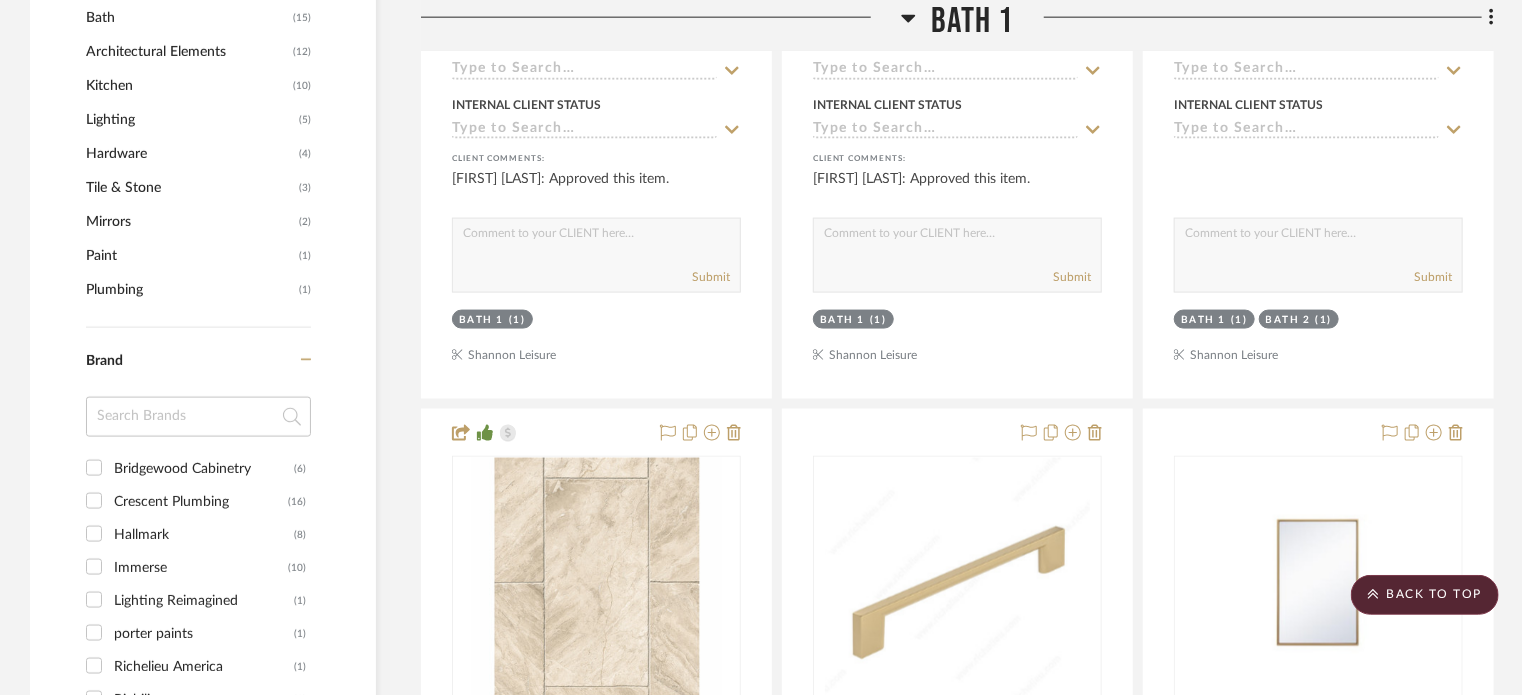 click on "Bath 1" 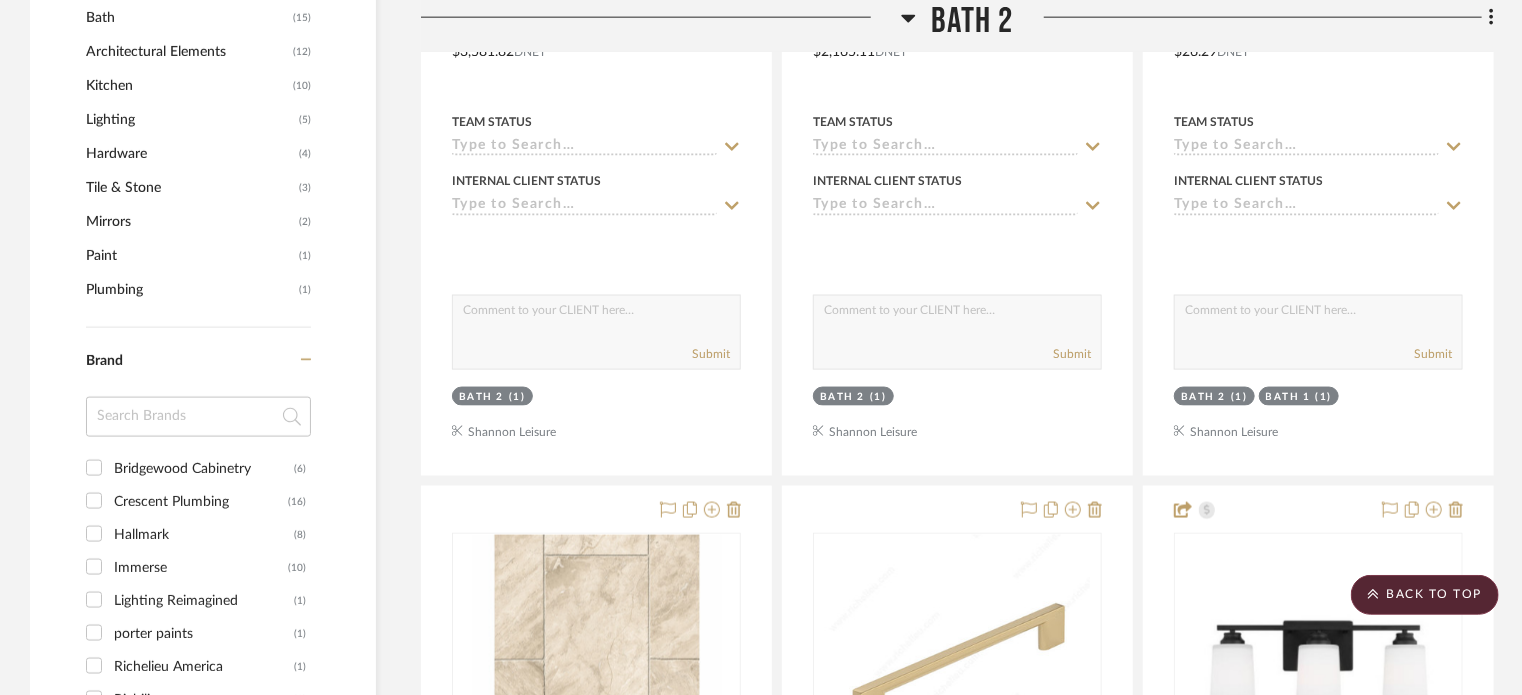 click on "Bath 2" 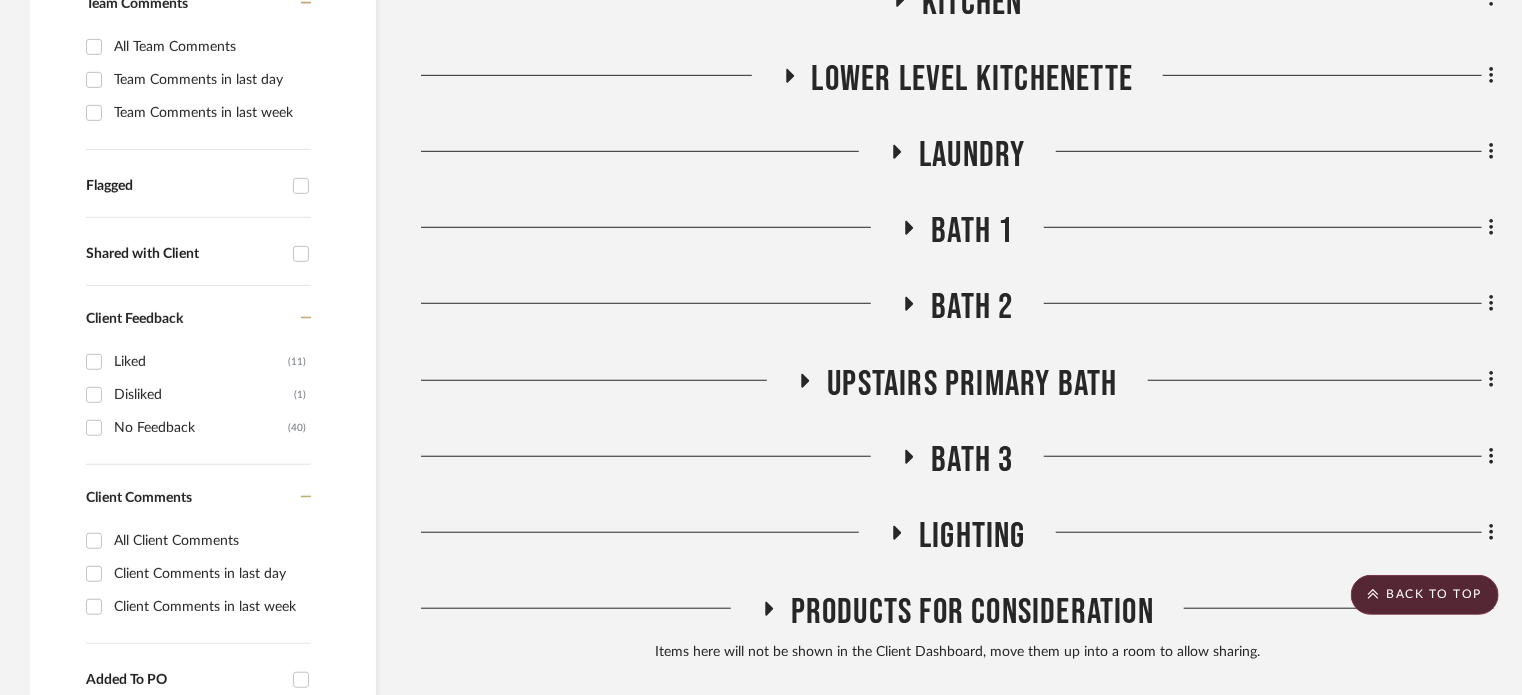 scroll, scrollTop: 560, scrollLeft: 0, axis: vertical 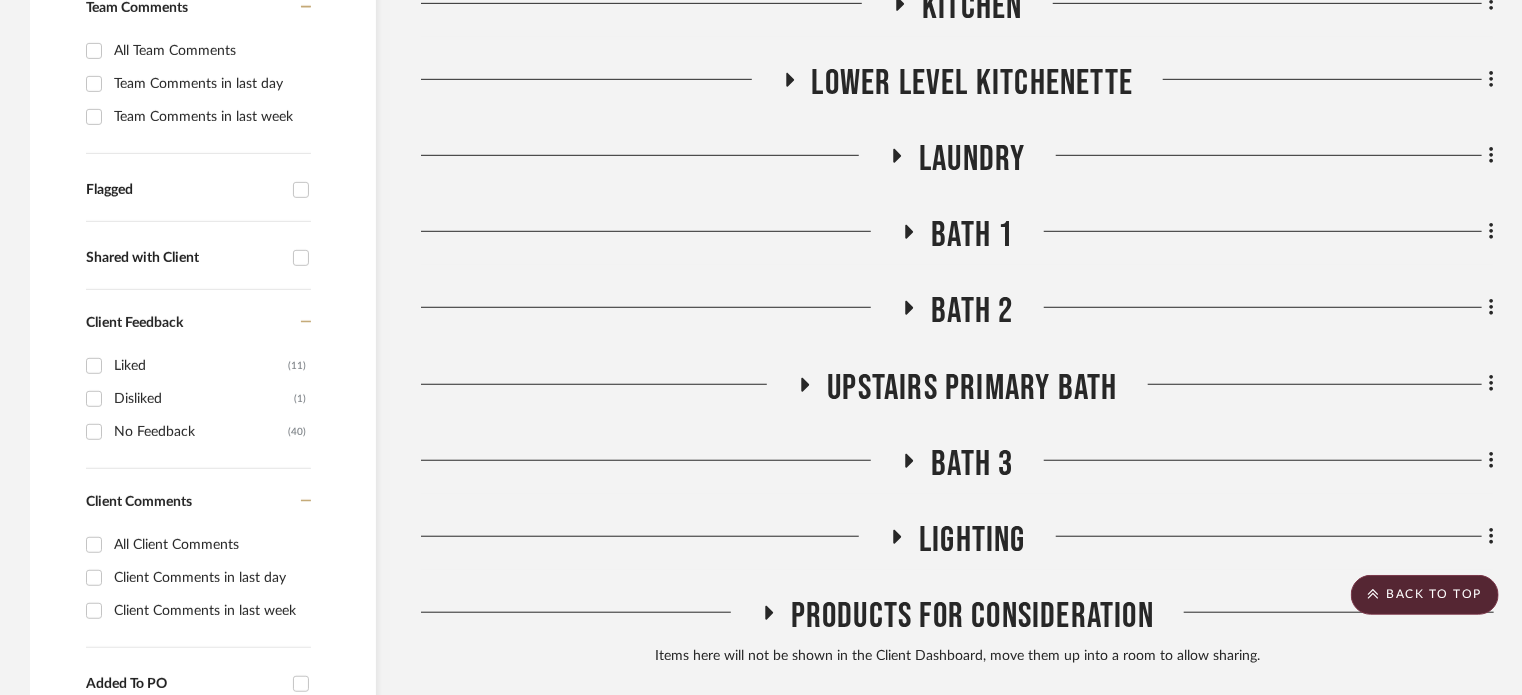 click on "Lower Level Kitchenette" 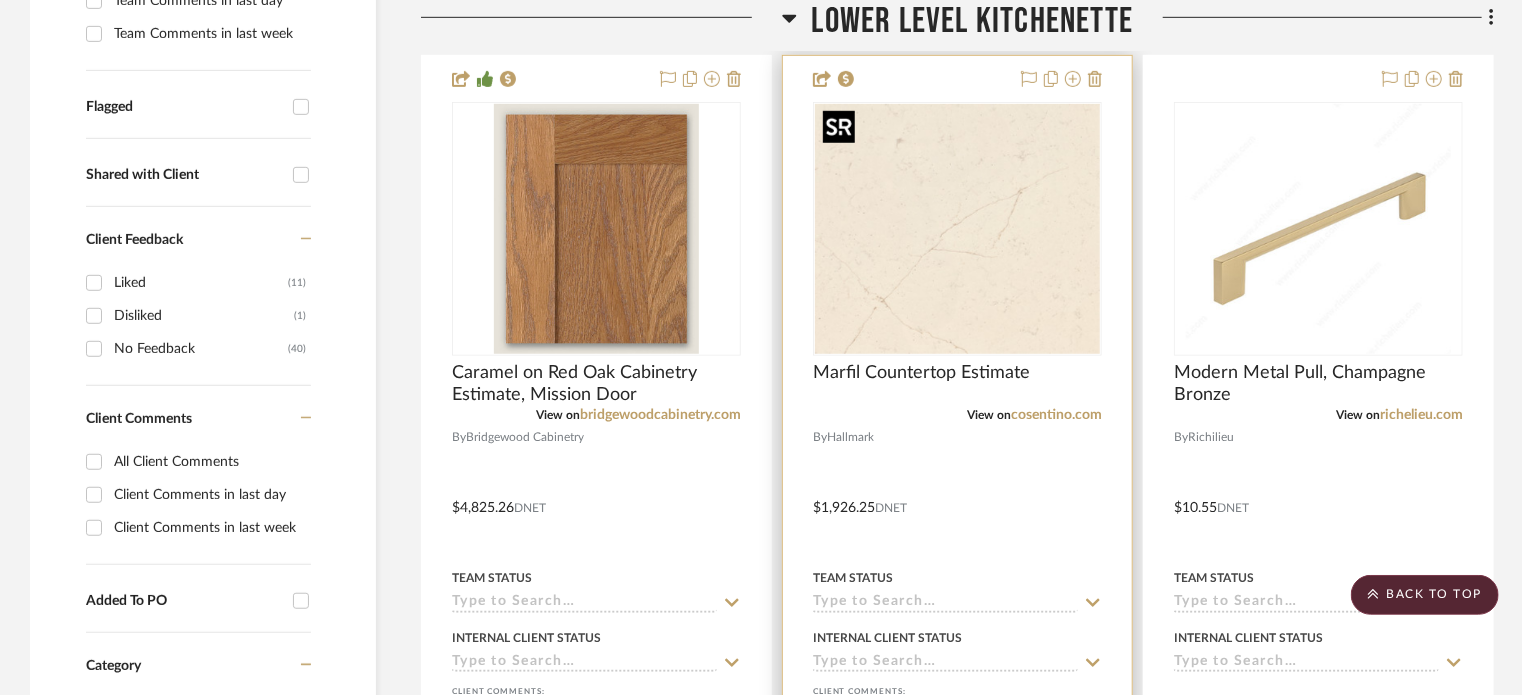 scroll, scrollTop: 640, scrollLeft: 0, axis: vertical 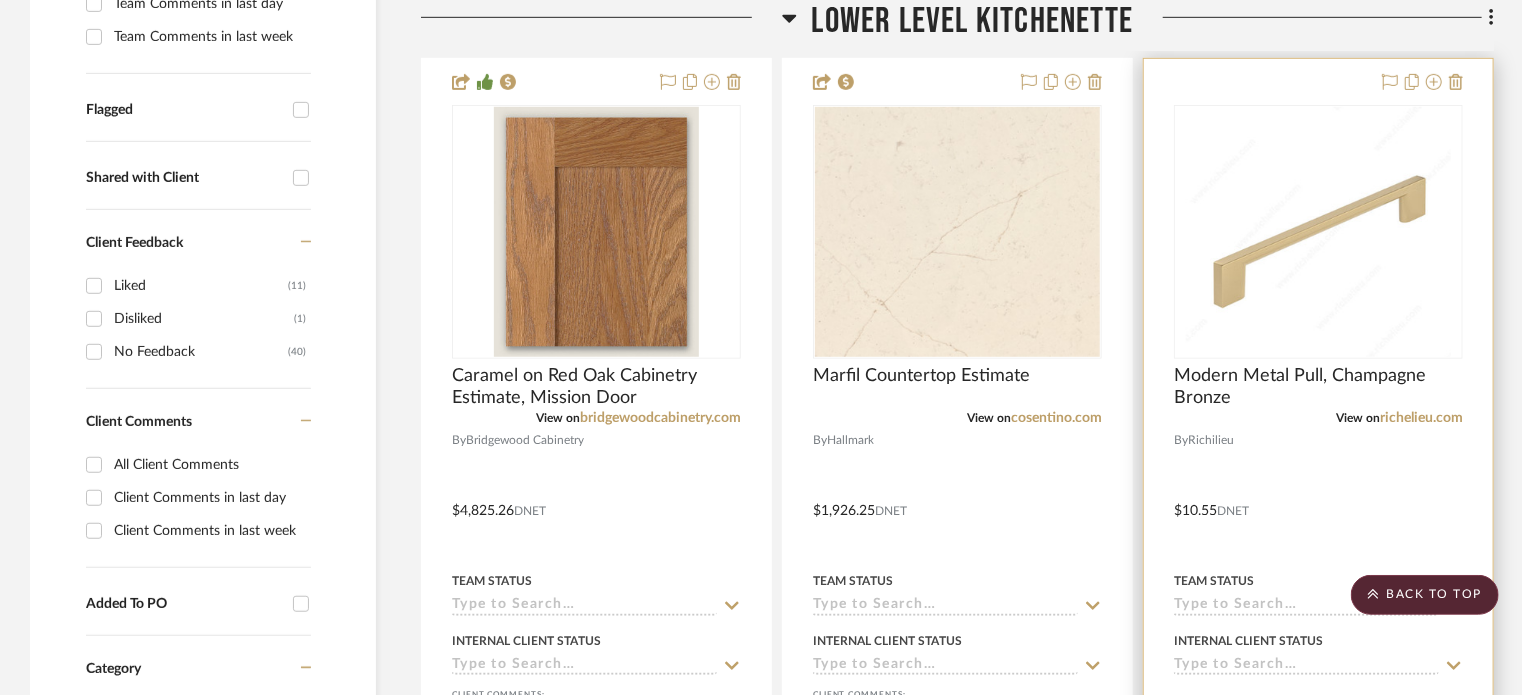 click at bounding box center (1318, 496) 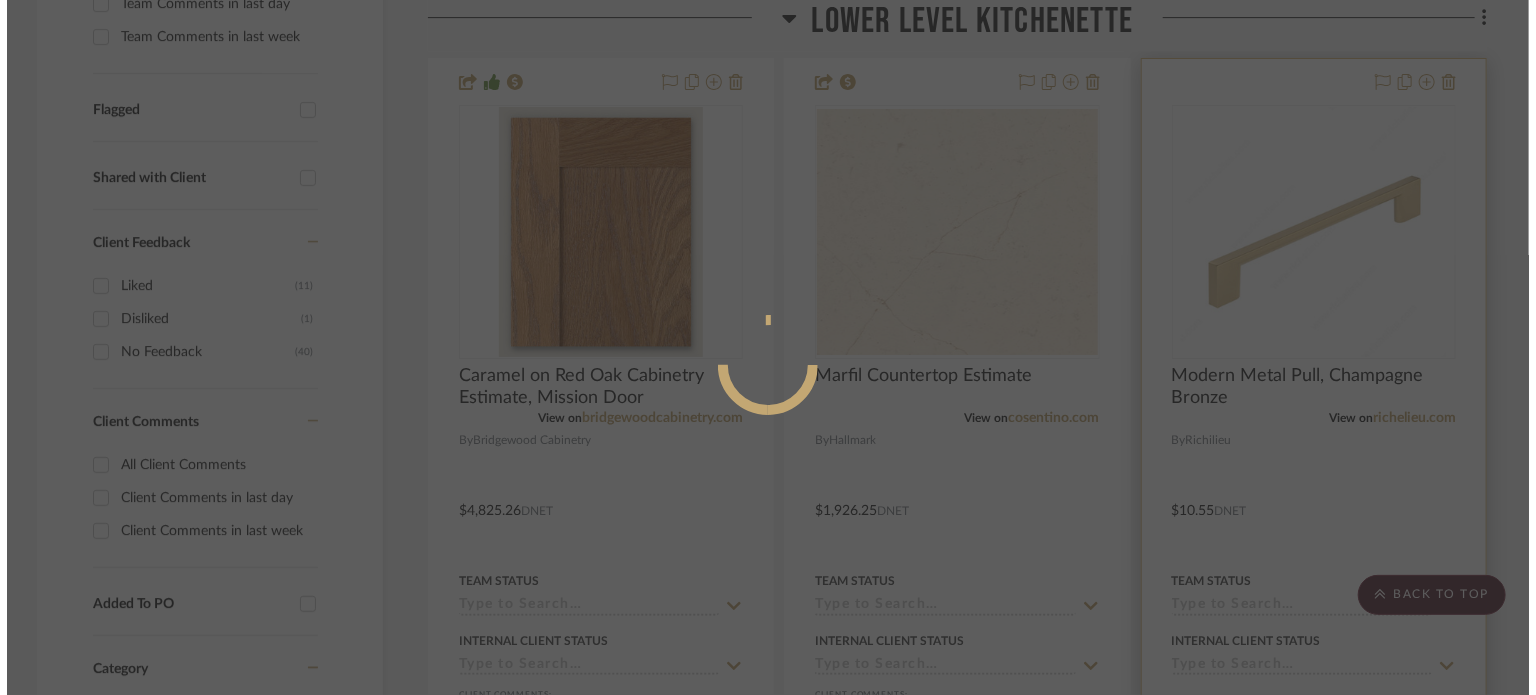 scroll, scrollTop: 0, scrollLeft: 0, axis: both 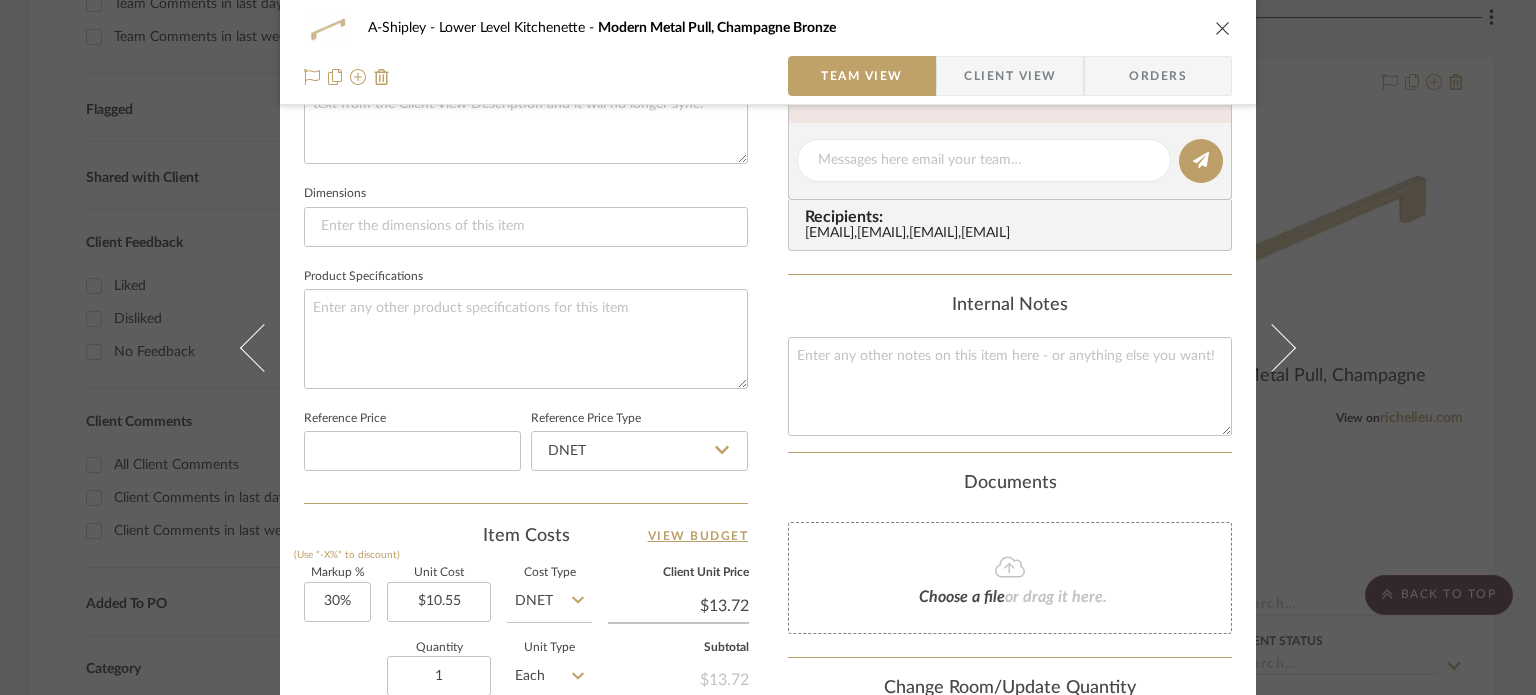 click on "A-Shipley Lower Level Kitchenette Modern Metal Pull, Champagne Bronze Team View Client View Orders  Team-Facing Details   Item Name  Modern Metal Pull, Champagne Bronze  Brand  Richilieu  Internal Description   Dimensions   Product Specifications   Reference Price   Reference Price Type  DNET  Item Costs   View Budget   Markup %  (Use "-X%" to discount) 30%  Unit Cost  $10.55  Cost Type  DNET  Client Unit Price  $13.72  Quantity  1  Unit Type  Each  Subtotal   $13.72   Tax %  9.49%  Total Tax   $1.30   Shipping Cost  $1.37  Ship. Markup %  0% Taxable  Total Shipping   $1.37  Total Client Price  $16.39  Your Cost  $12.92  Your Margin  $3.17  Content here copies to Client View - confirm visibility there.  Show in Client Dashboard  Bulk Manage Dashboard Settings  Include in Budget   View Budget  Team Status Internal Client Status  Lead Time  In Stock Weeks  Est. Min   Est. Max   Due Date   Client-Facing Target Install Date  Tasks / To-Dos /  team Messaging Invite Collaborator Recipients: ,  ,  ,  Internal Notes" at bounding box center (768, 347) 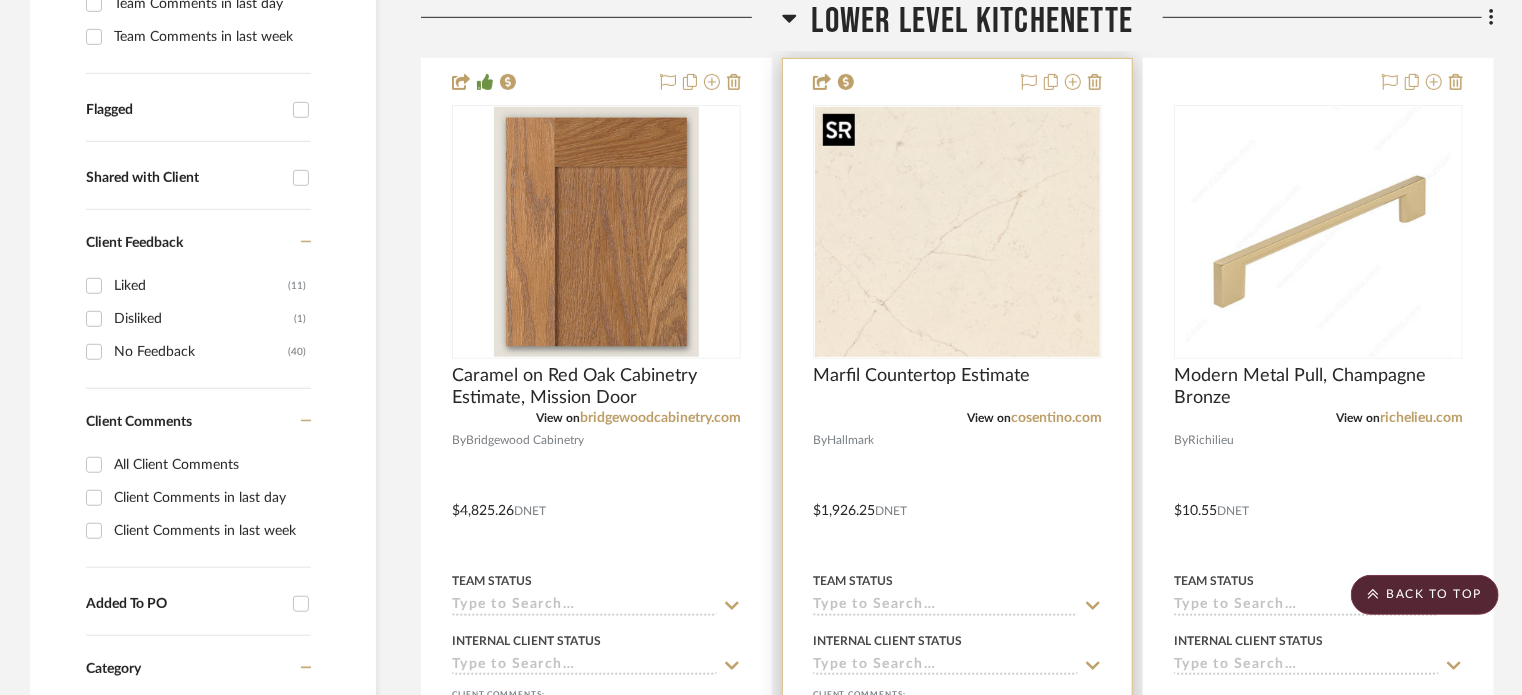 scroll, scrollTop: 0, scrollLeft: 0, axis: both 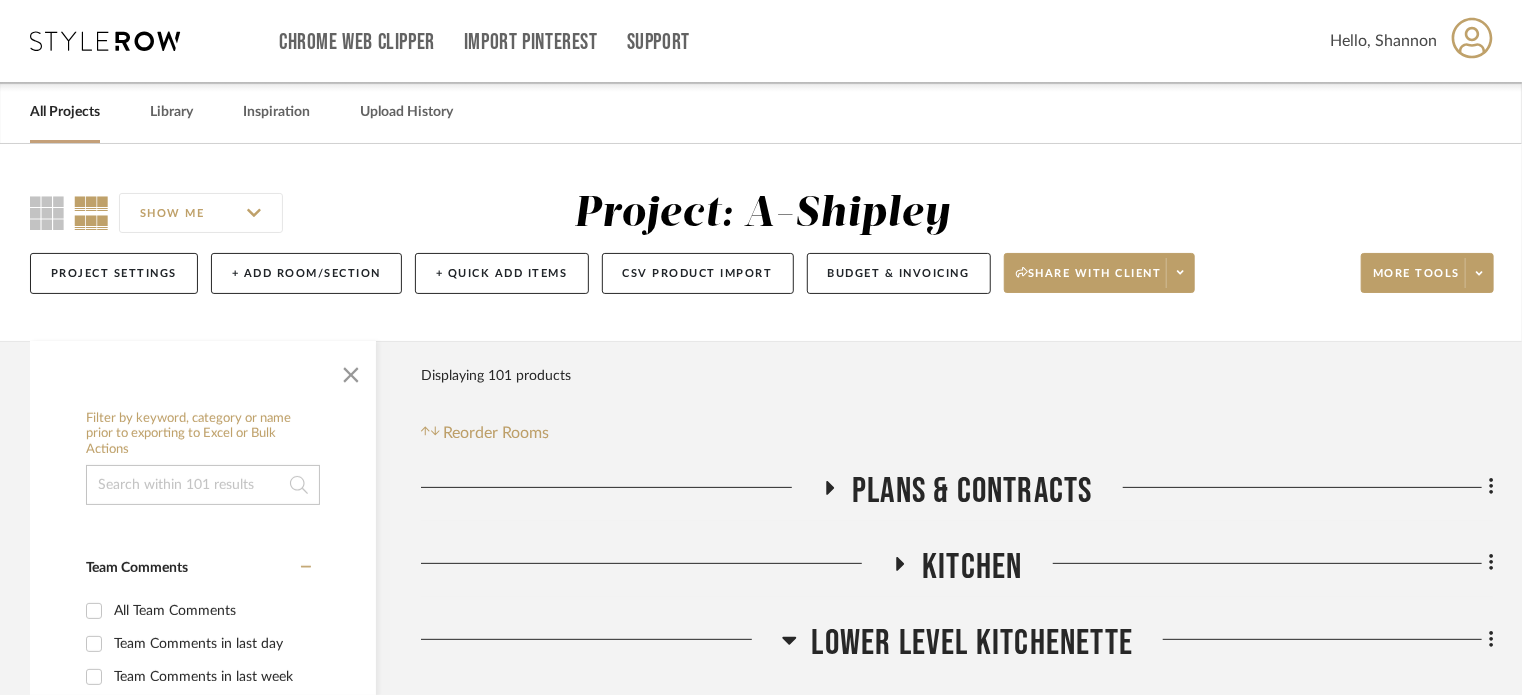 click on "Plans & Contracts" 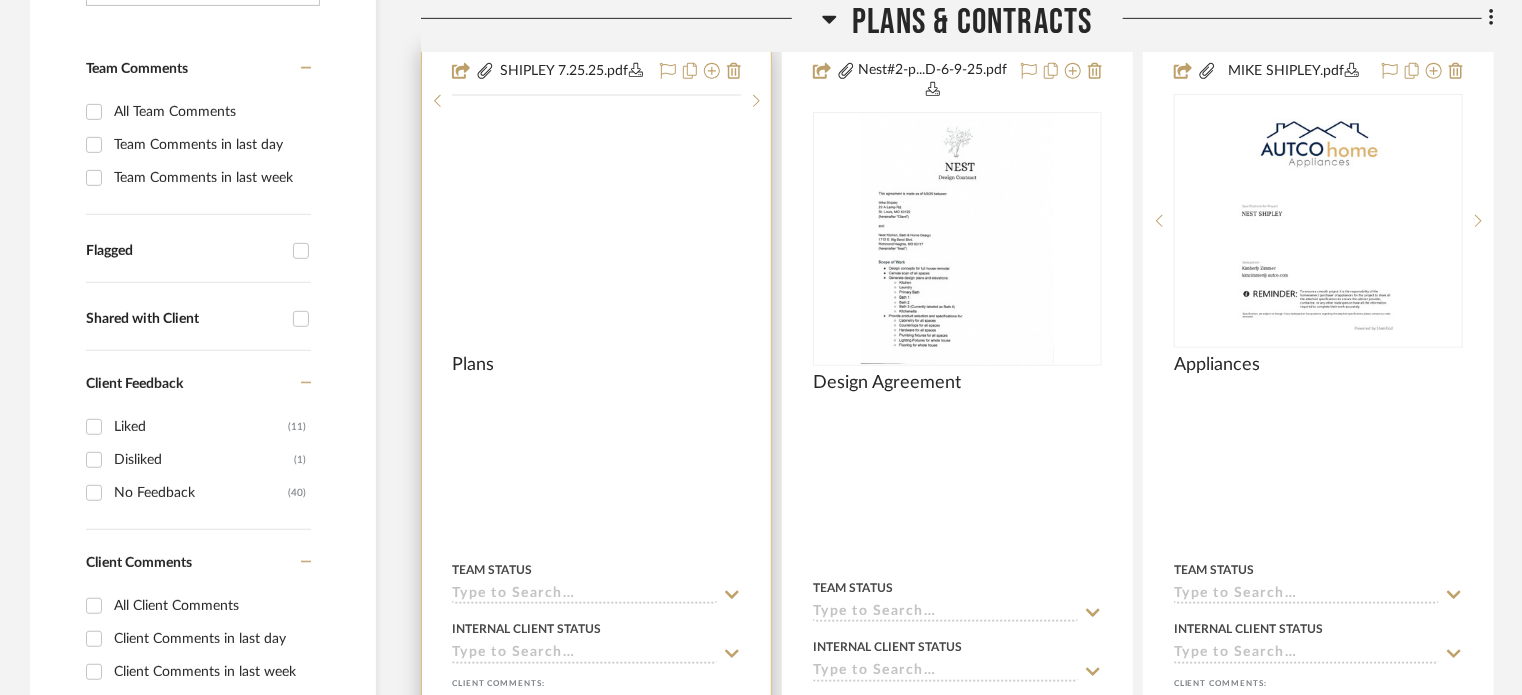 scroll, scrollTop: 500, scrollLeft: 0, axis: vertical 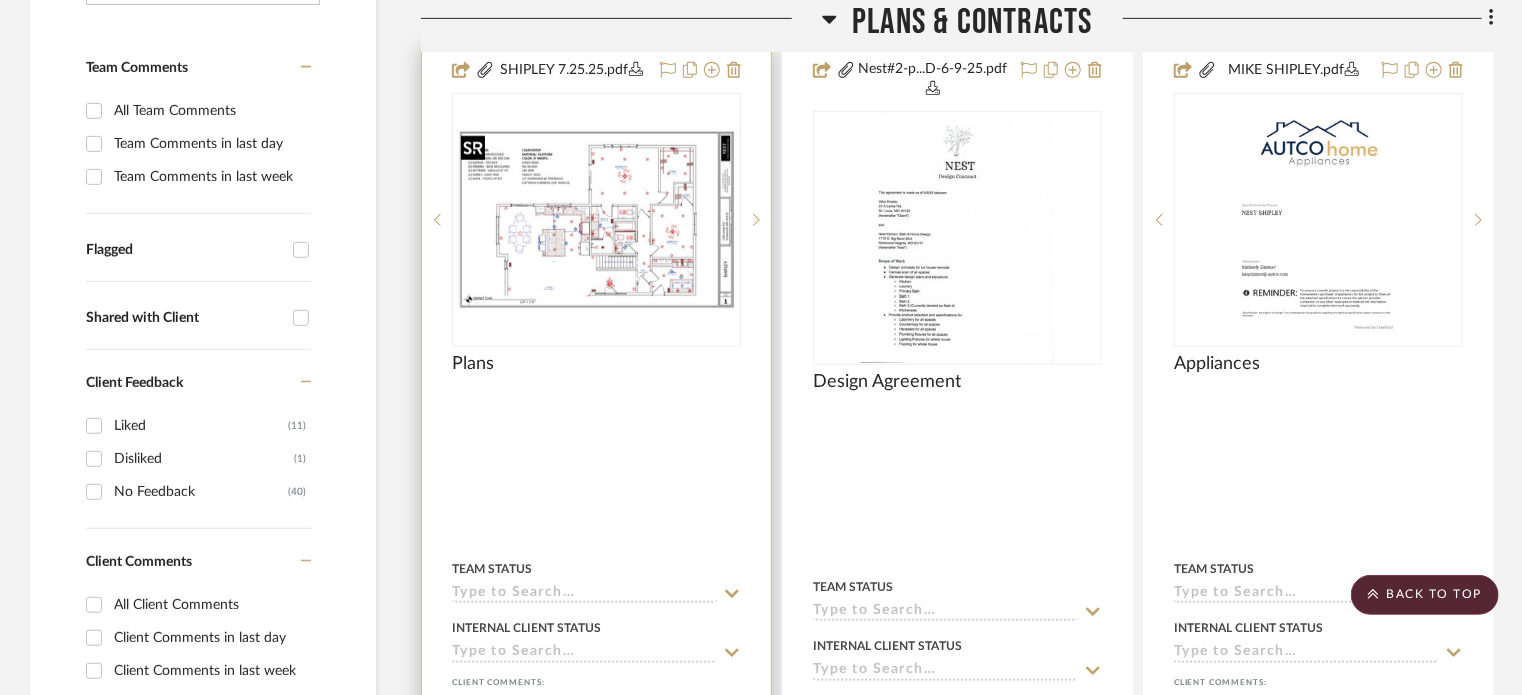 click at bounding box center [0, 0] 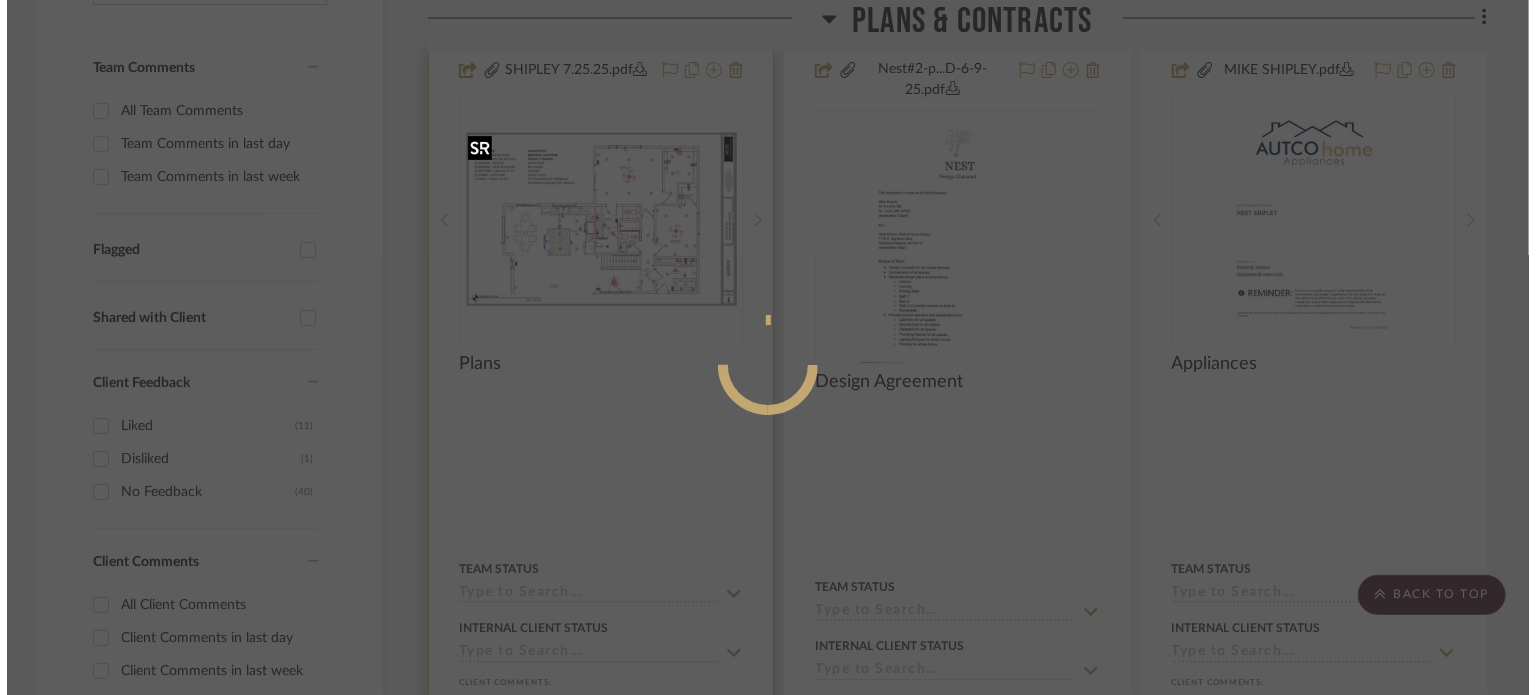scroll, scrollTop: 0, scrollLeft: 0, axis: both 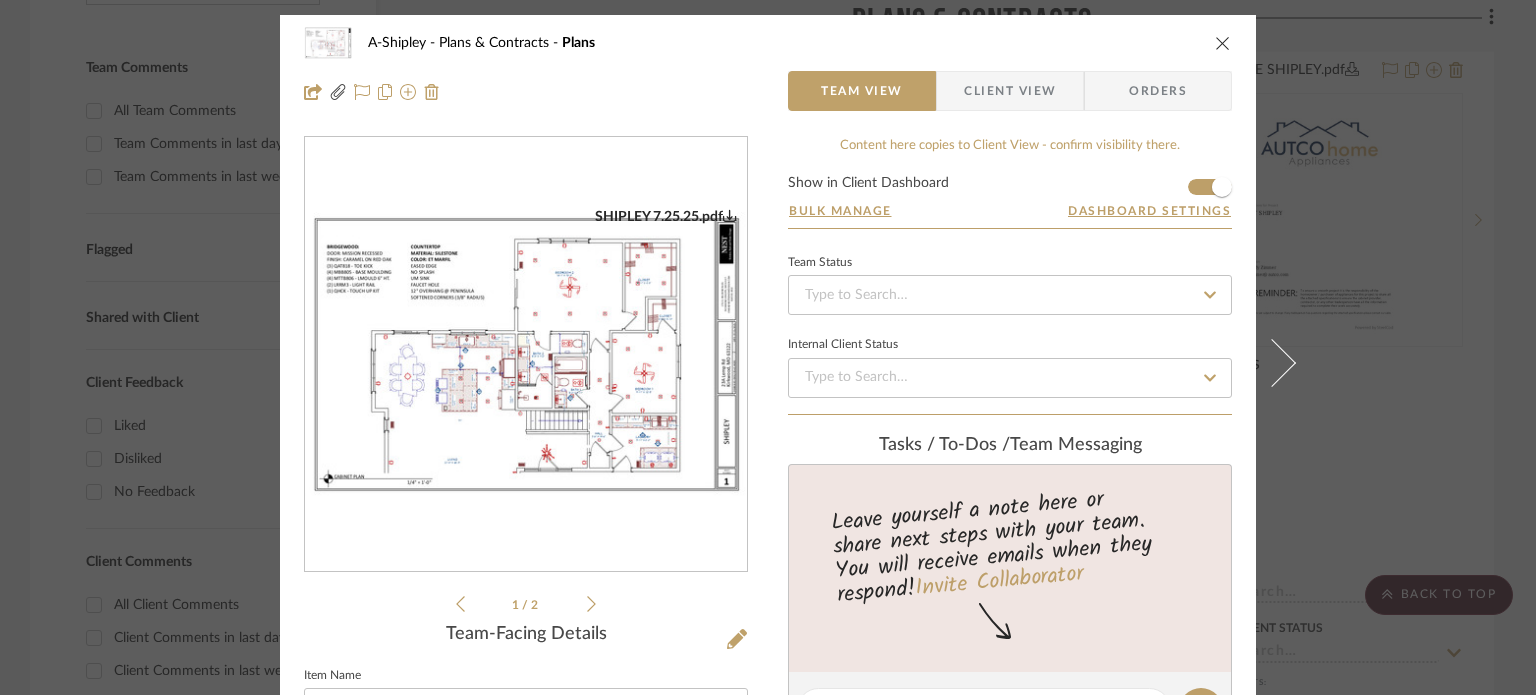 click at bounding box center [526, 355] 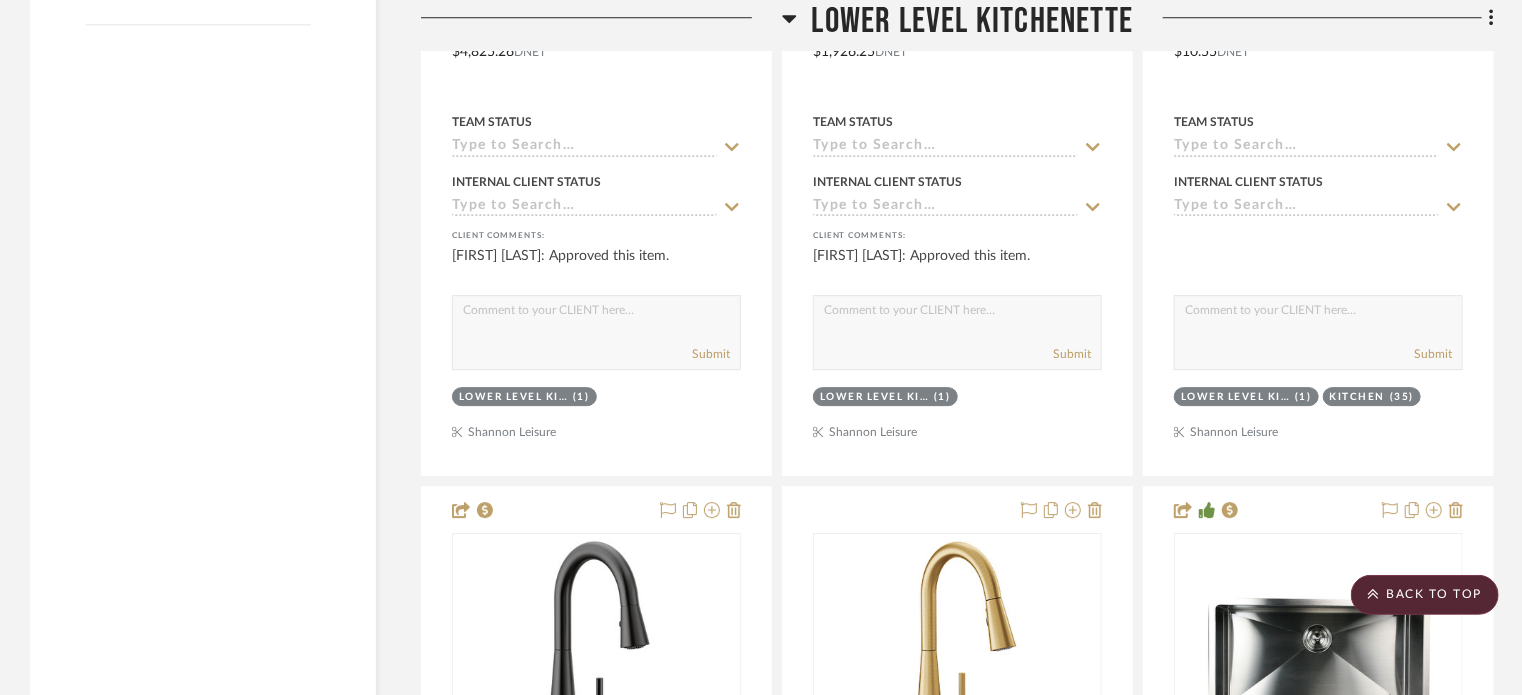 scroll, scrollTop: 2394, scrollLeft: 0, axis: vertical 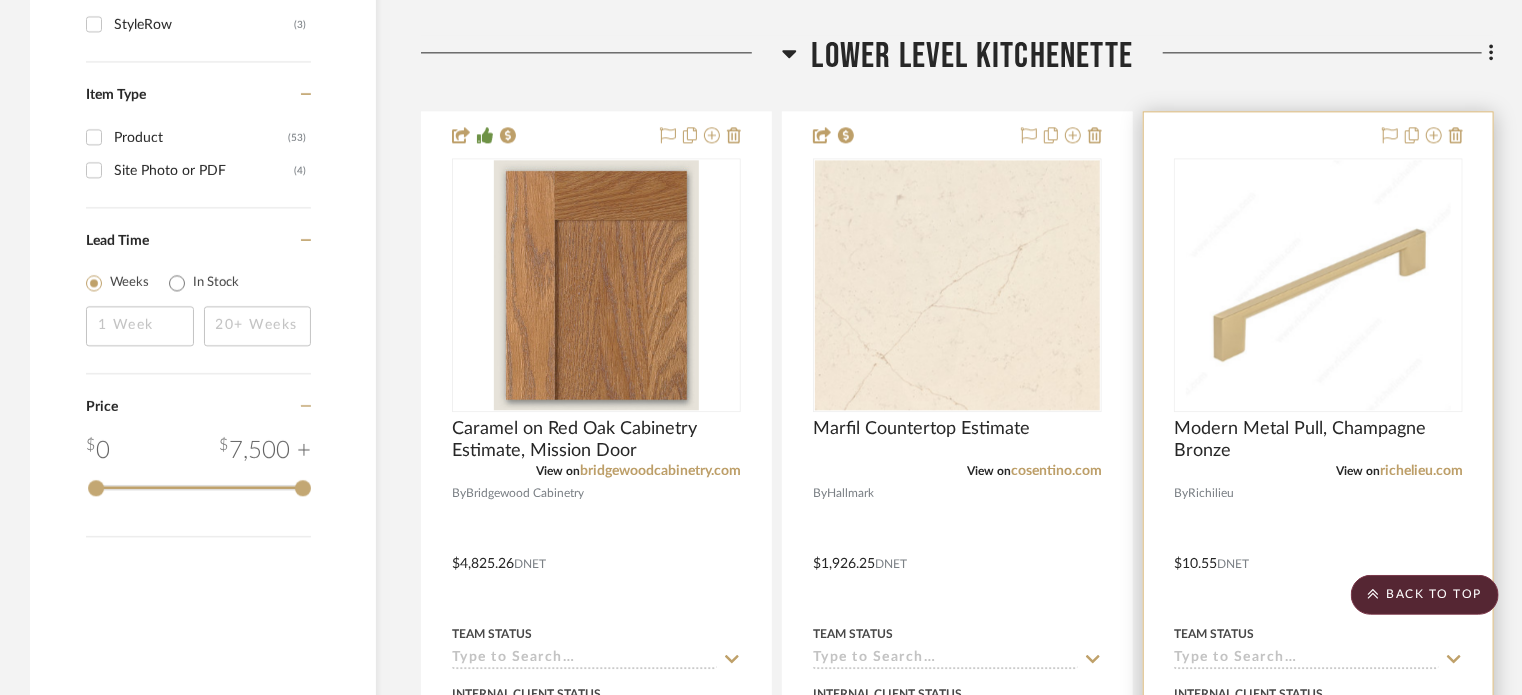click at bounding box center [1318, 549] 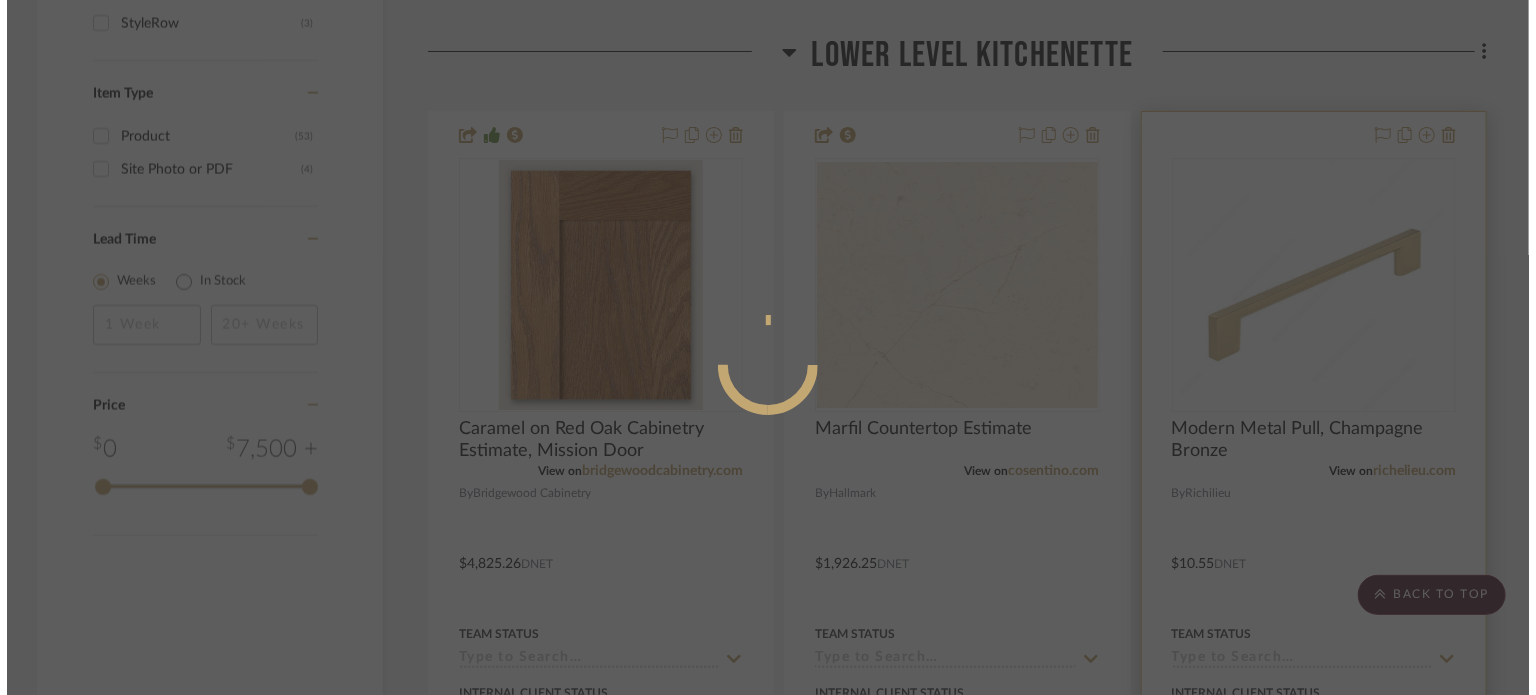 scroll, scrollTop: 0, scrollLeft: 0, axis: both 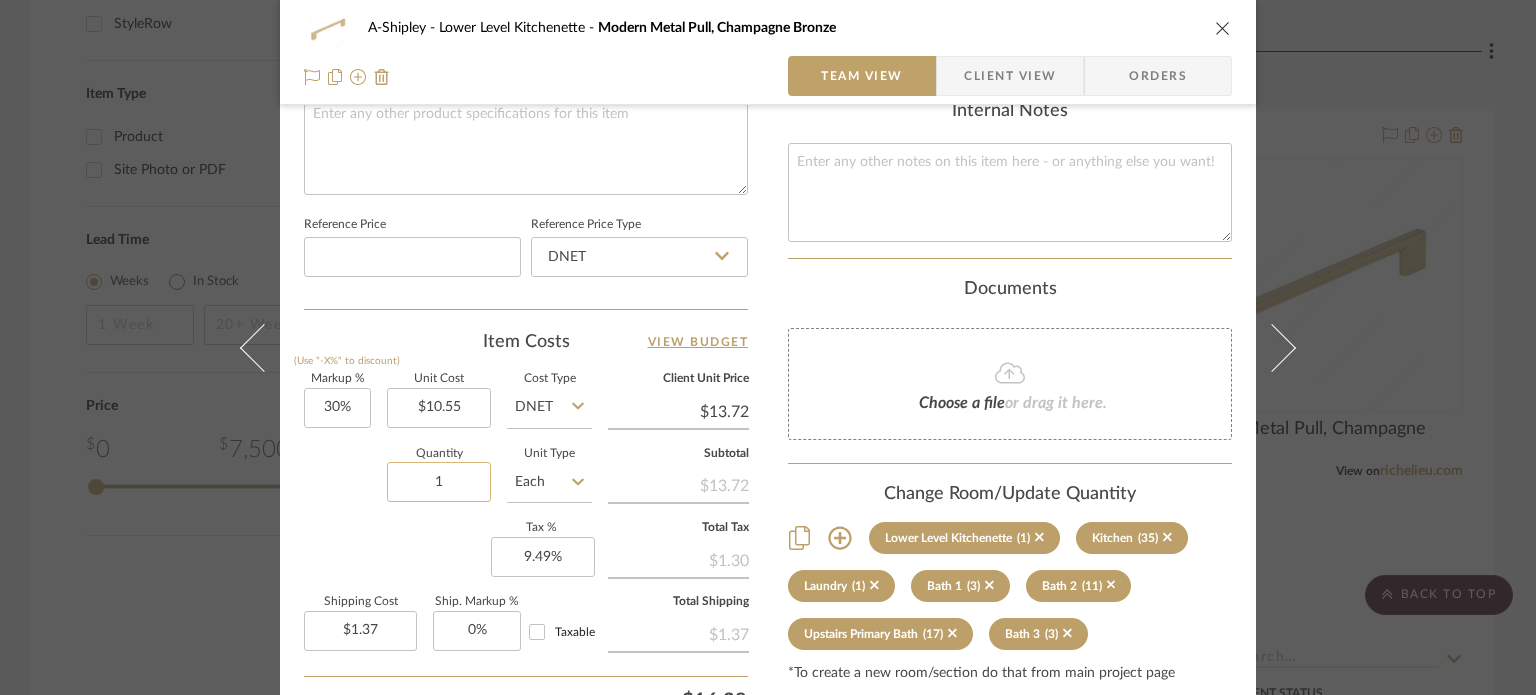 click on "1" 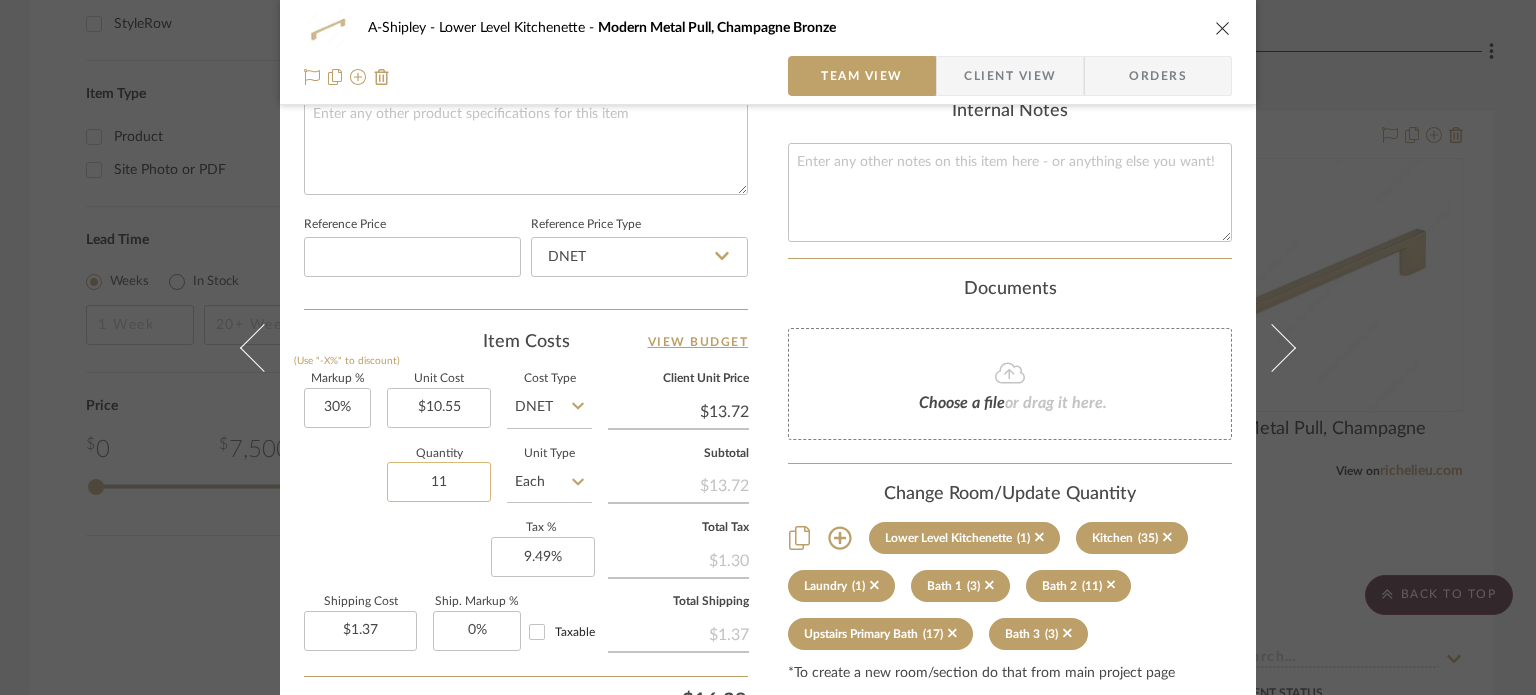 type on "11" 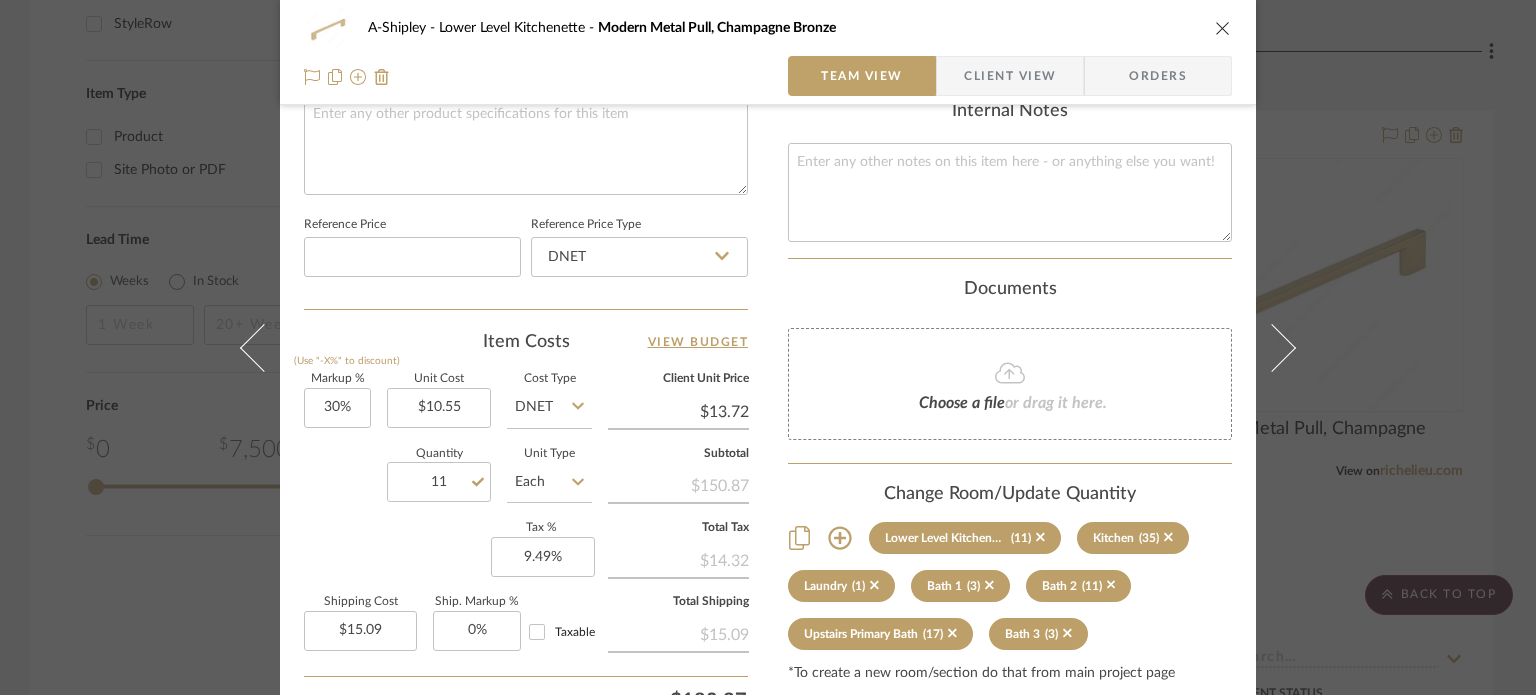 click on "Content here copies to Client View - confirm visibility there.  Show in Client Dashboard  Bulk Manage Dashboard Settings  Include in Budget   View Budget  Team Status Internal Client Status  Lead Time  In Stock Weeks  Est. Min   Est. Max   Due Date   Client-Facing Target Install Date  Tasks / To-Dos /  team Messaging  Leave yourself a note here or share next steps with your team. You will receive emails when they
respond!  Invite Collaborator Recipients:  ashleigh@nestkbhomedesign.com ,   concierge+nest@stylerow.com ,   eric@evolvedremodeling.com ,   jim@evolvedremodeling.com Internal Notes  Documents  Choose a file  or drag it here. Change Room/Update Quantity  Lower Level Kitchenette  (11)  Kitchen  (35)  Laundry  (1)  Bath 1  (3)  Bath 2  (11)  Upstairs Primary Bath  (17)  Bath 3  (3) *To create a new room/section do that from main project page" at bounding box center (1010, -27) 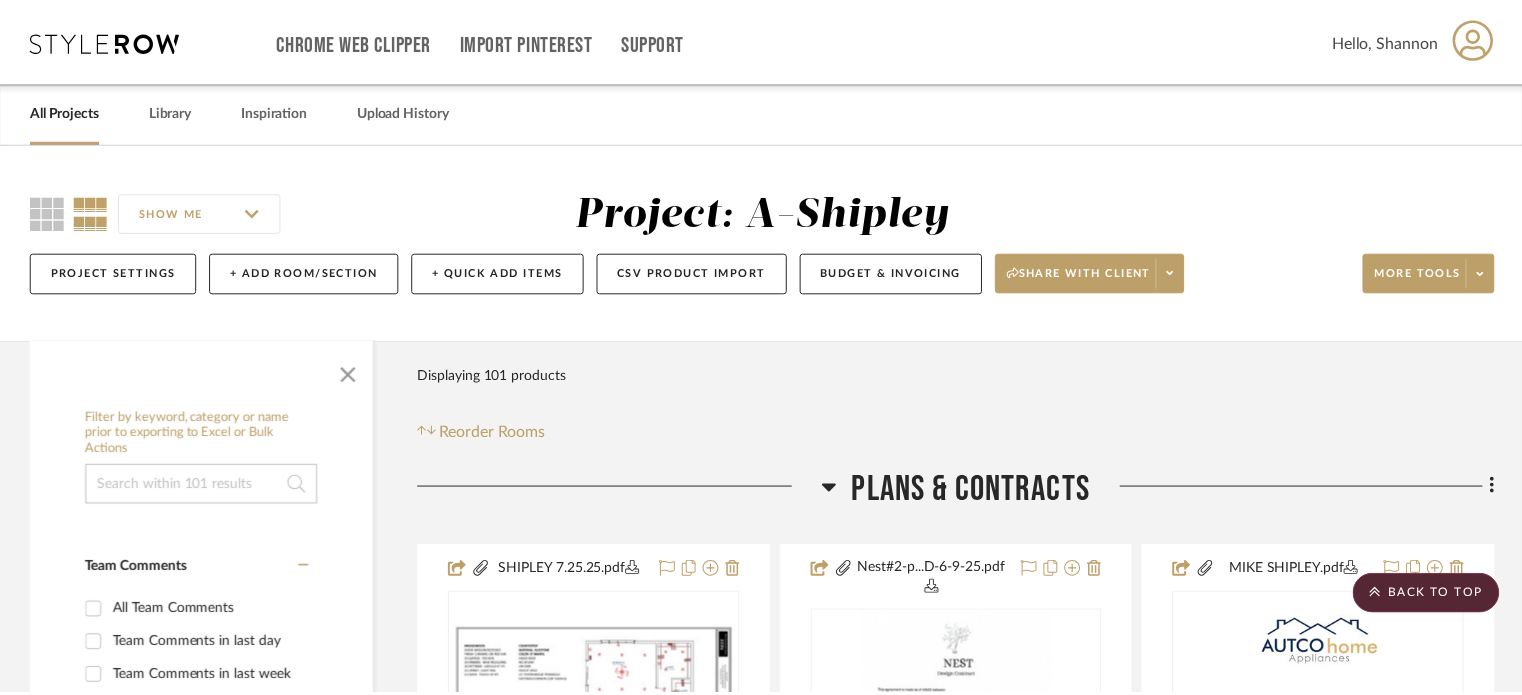 scroll, scrollTop: 2394, scrollLeft: 0, axis: vertical 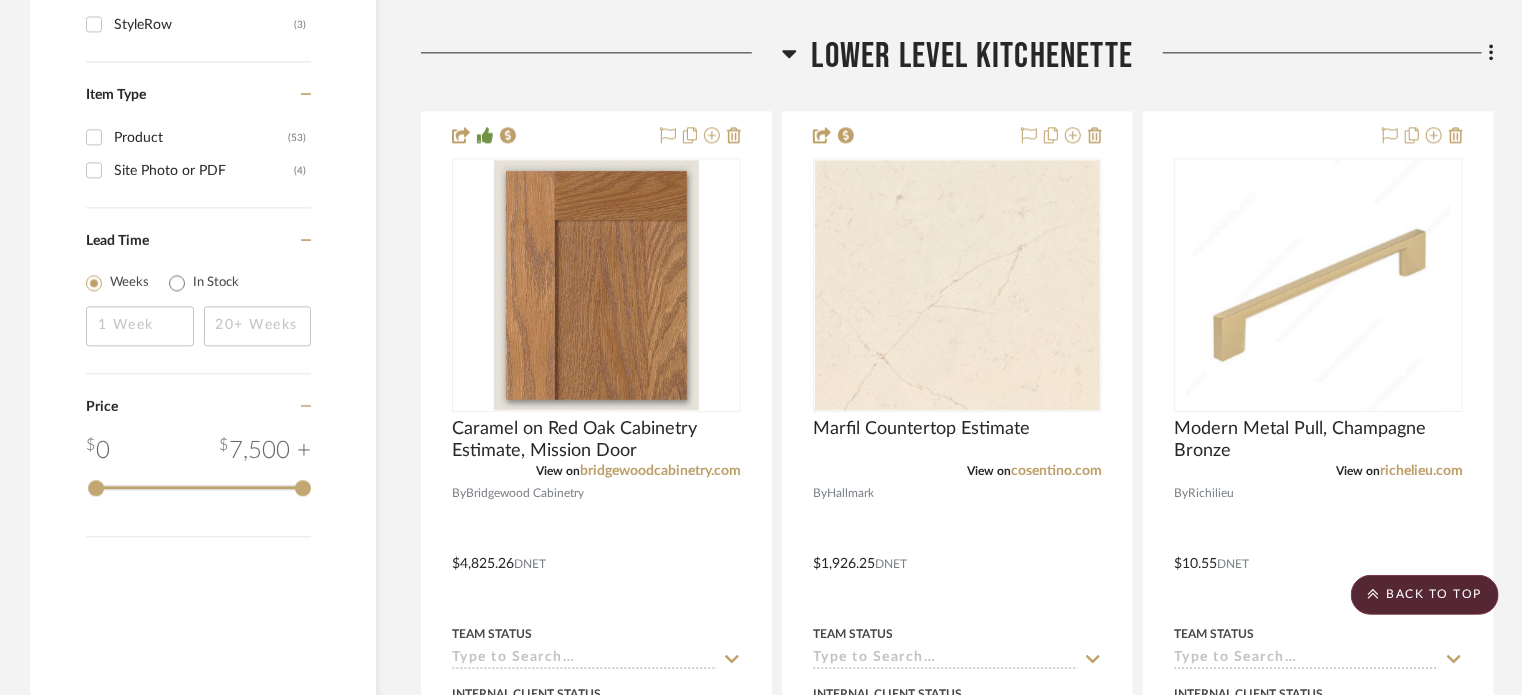 click on "Lower Level Kitchenette" 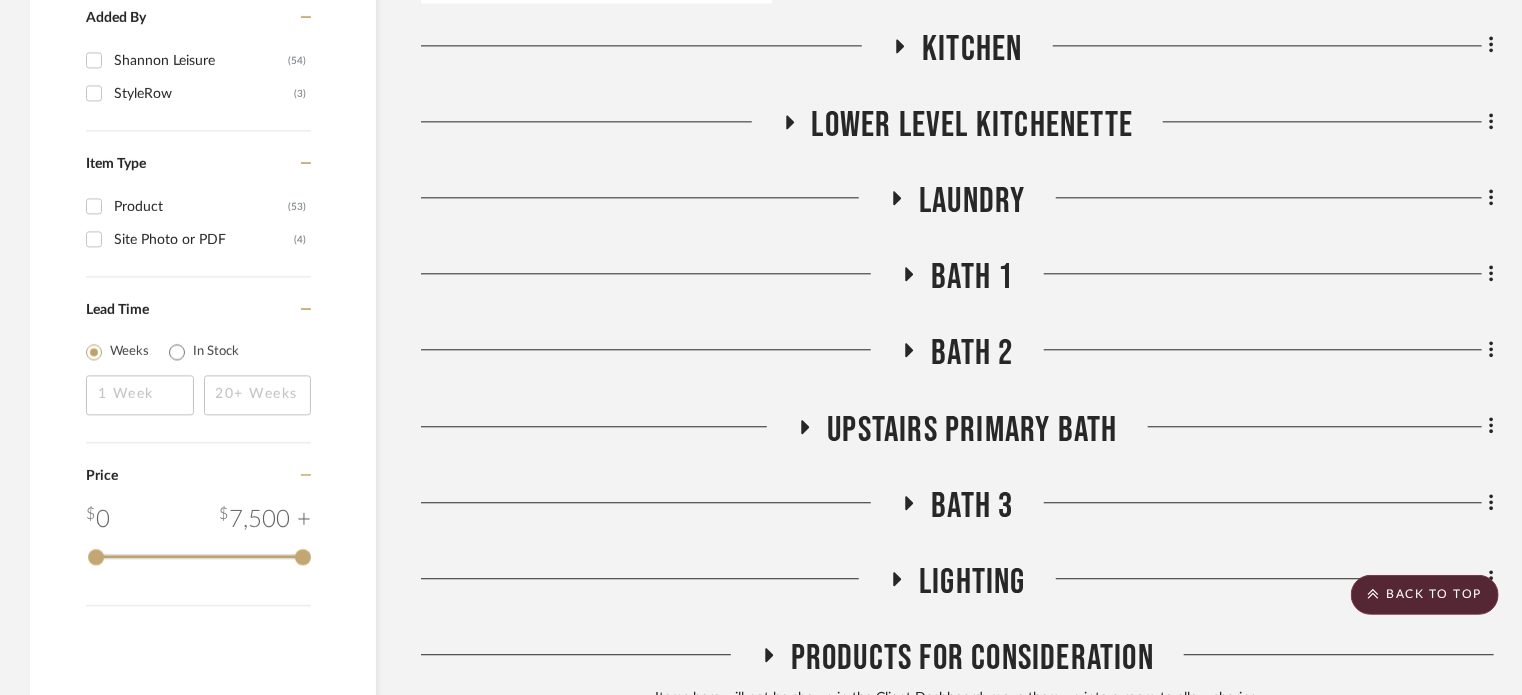 scroll, scrollTop: 2296, scrollLeft: 0, axis: vertical 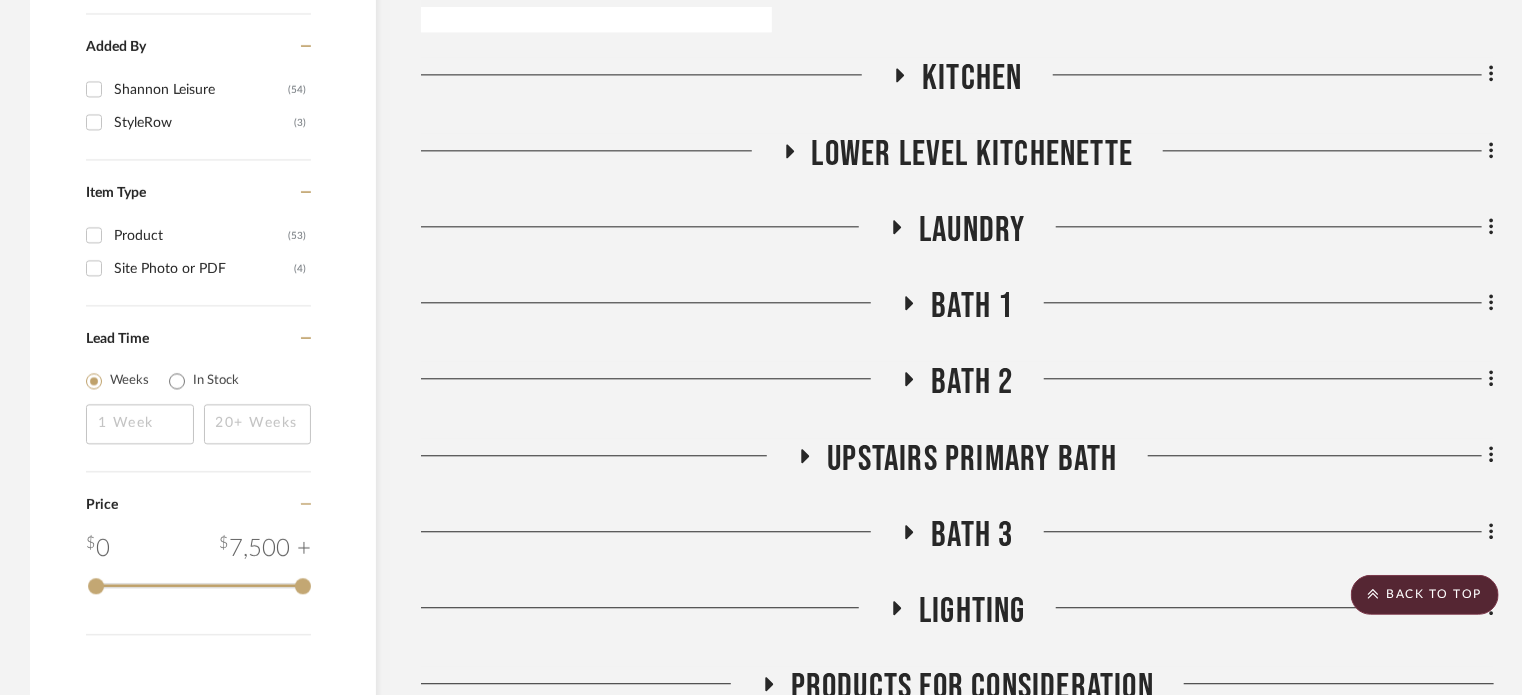 click on "Laundry" 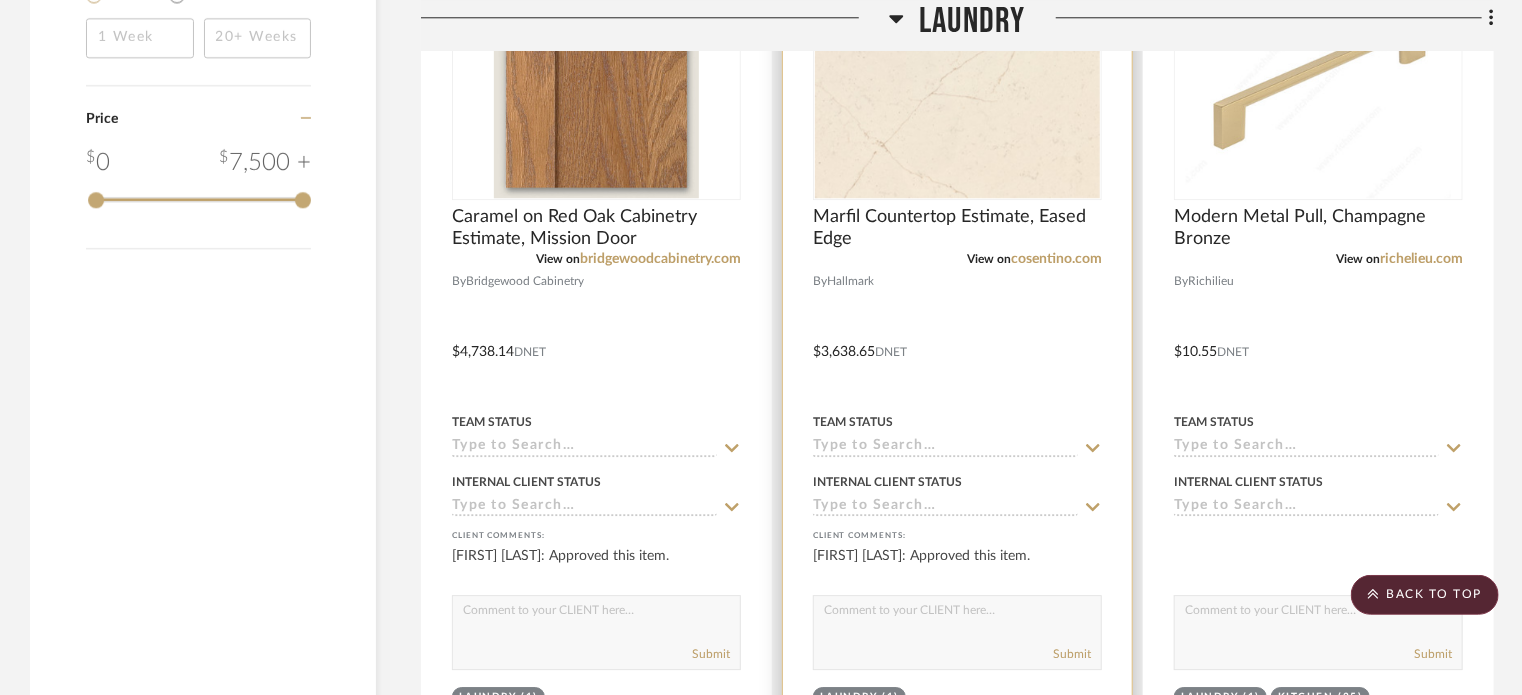 scroll, scrollTop: 2652, scrollLeft: 0, axis: vertical 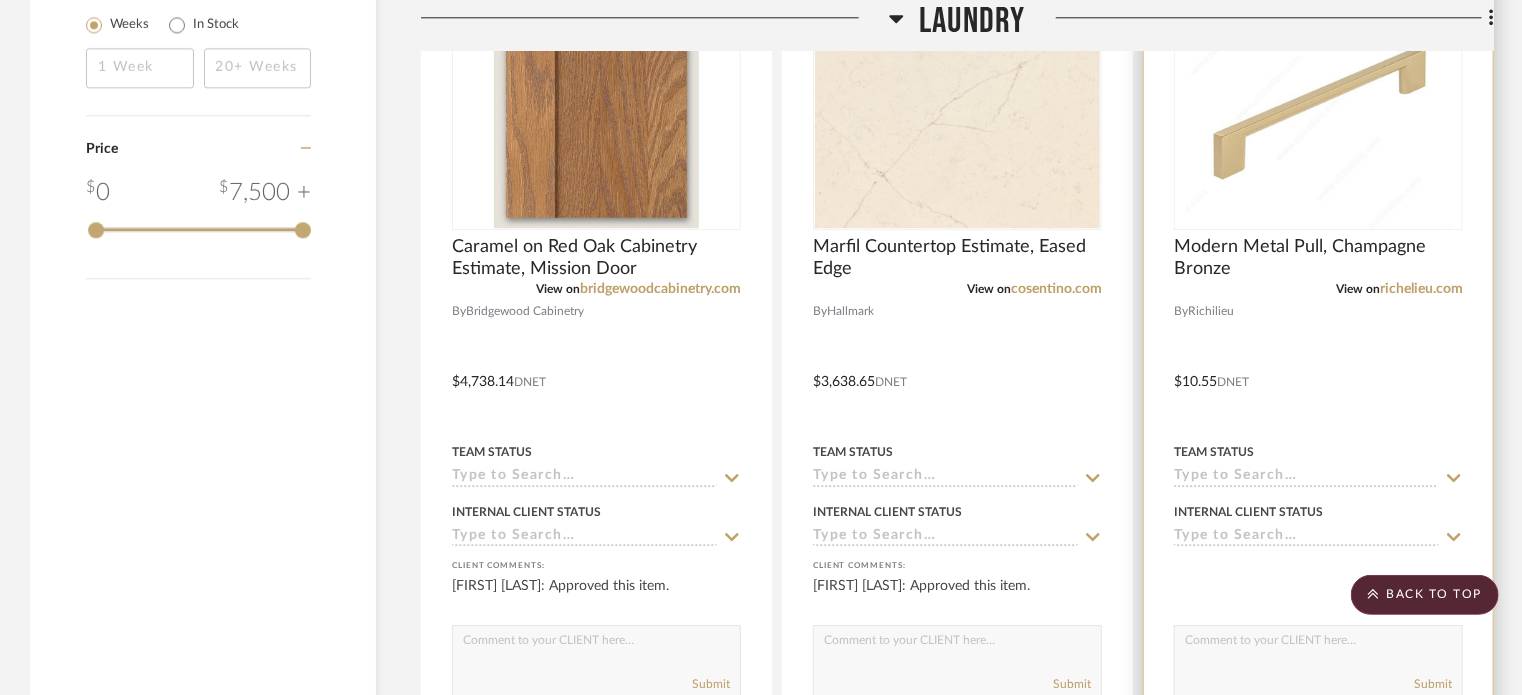click at bounding box center (1318, 367) 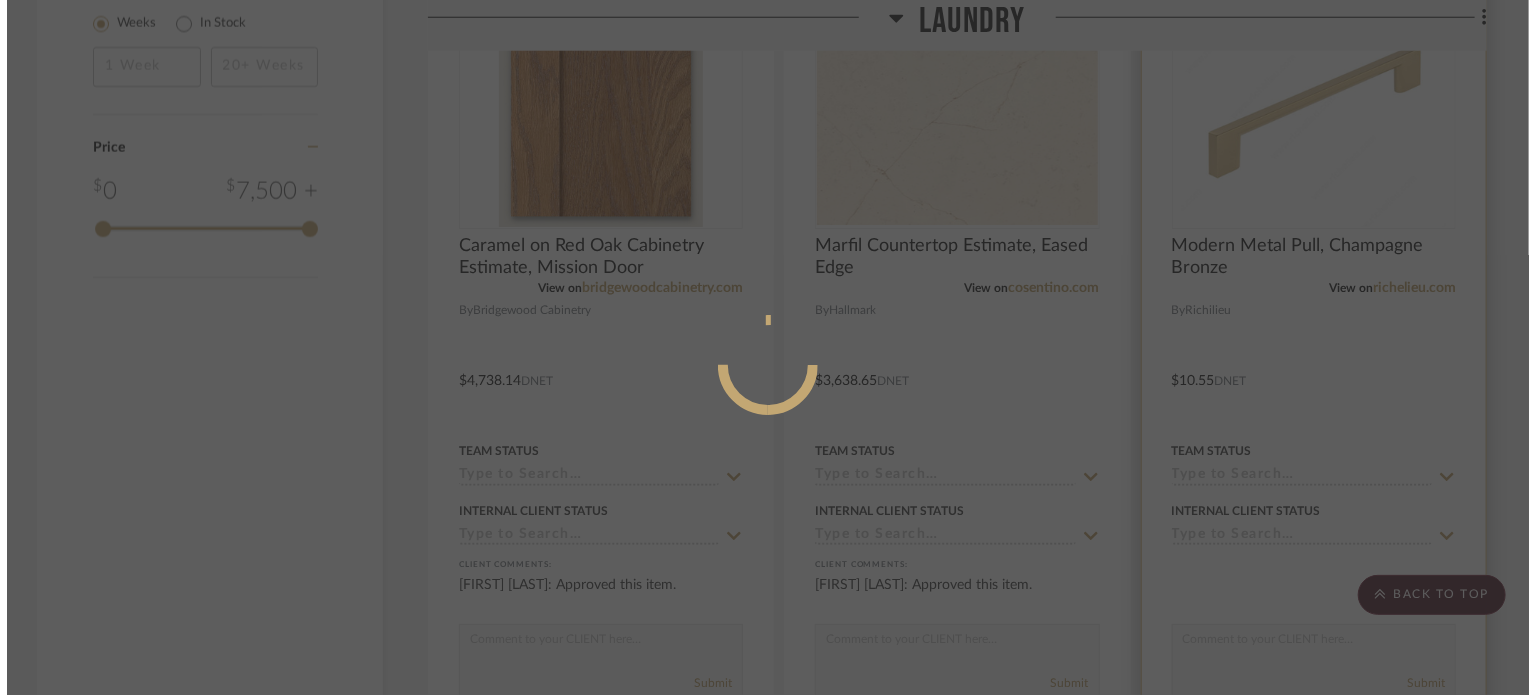scroll, scrollTop: 0, scrollLeft: 0, axis: both 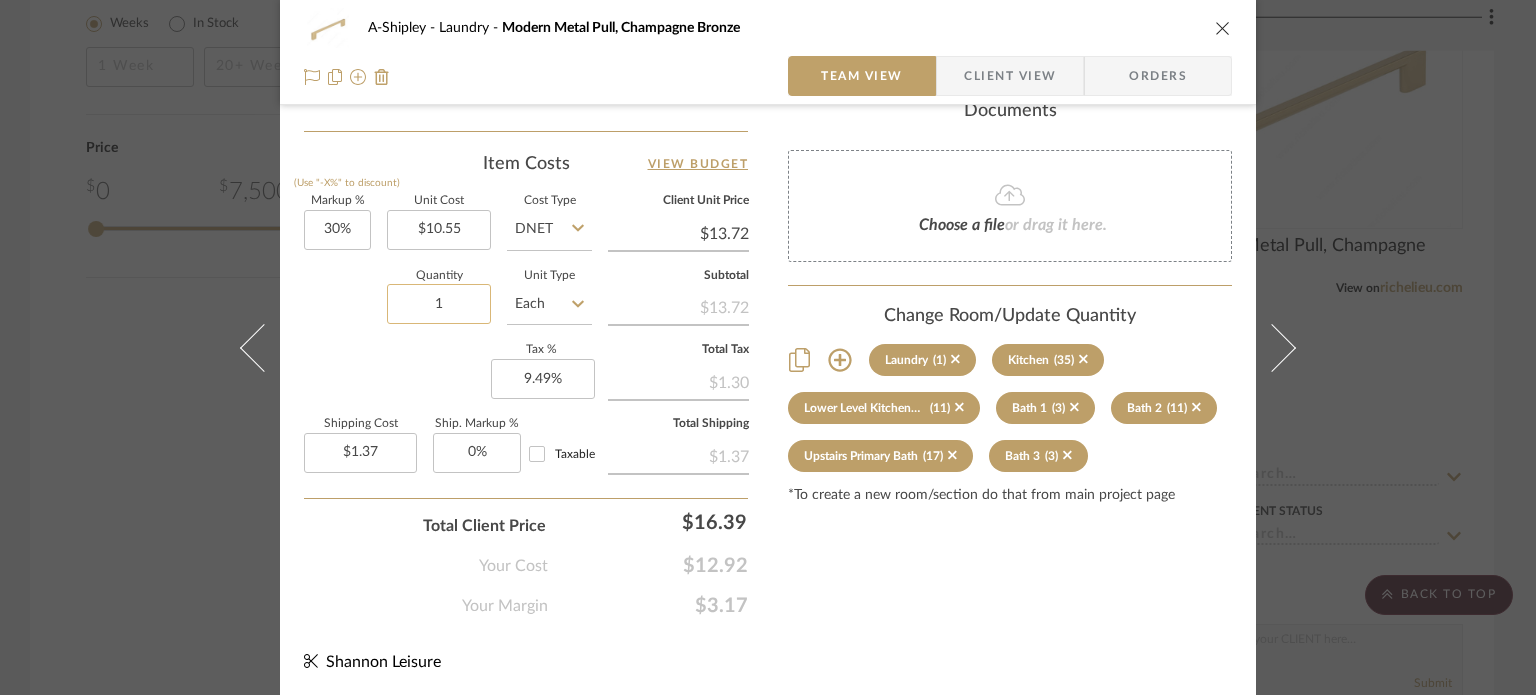 click on "1" 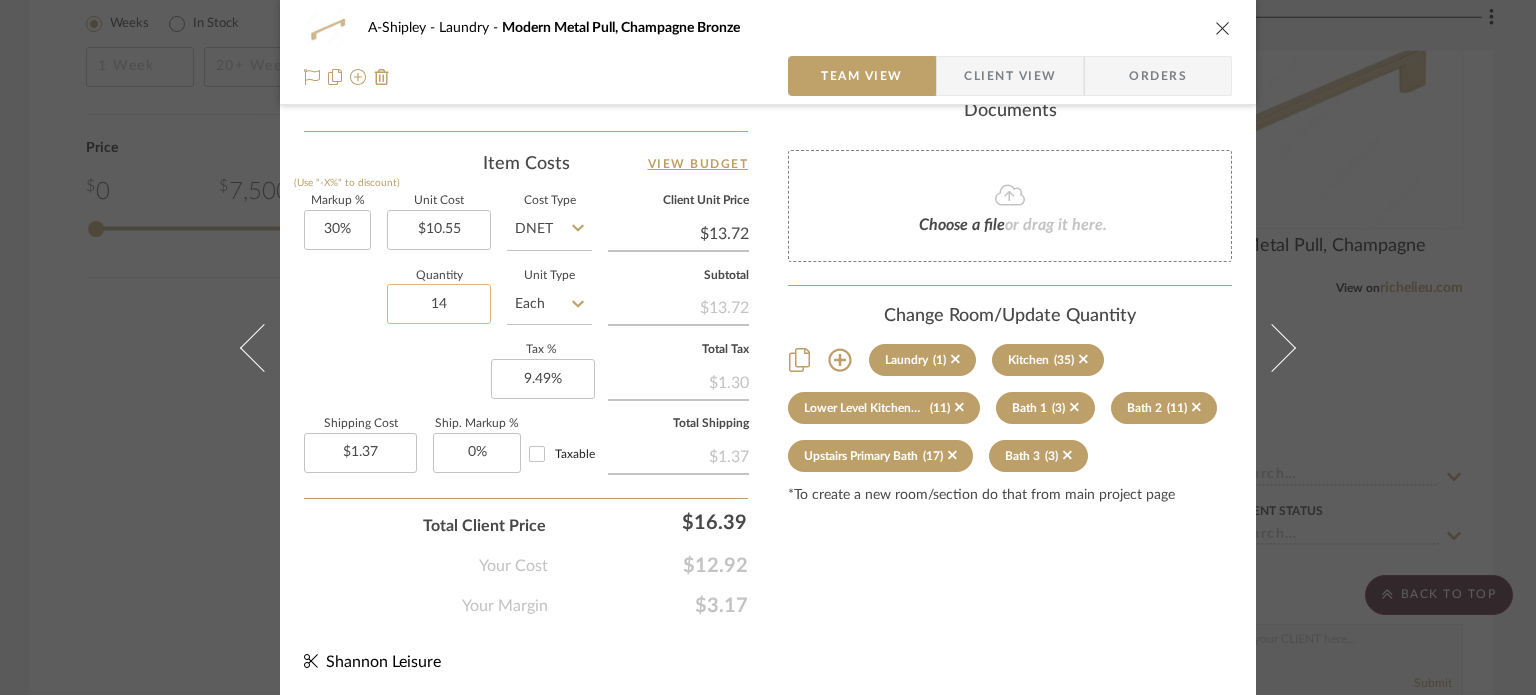 type on "14" 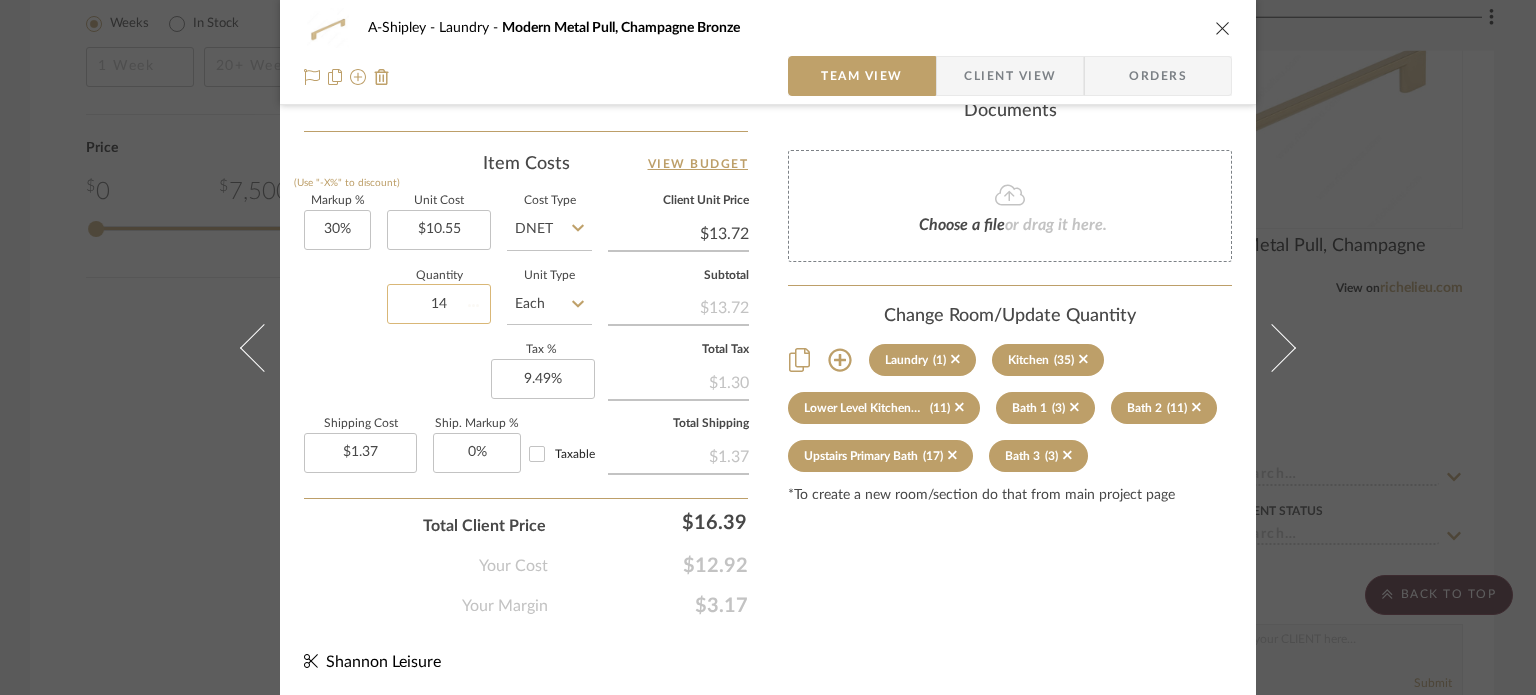 type 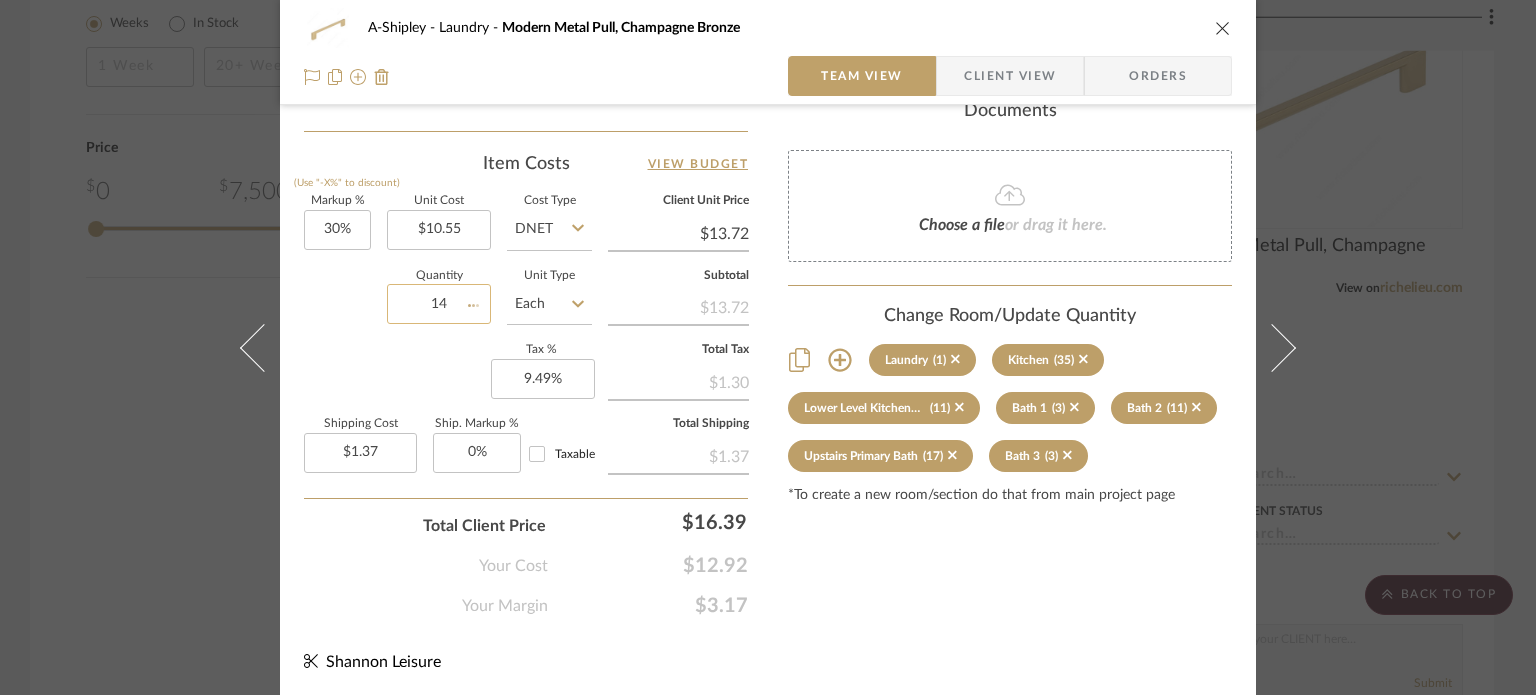type 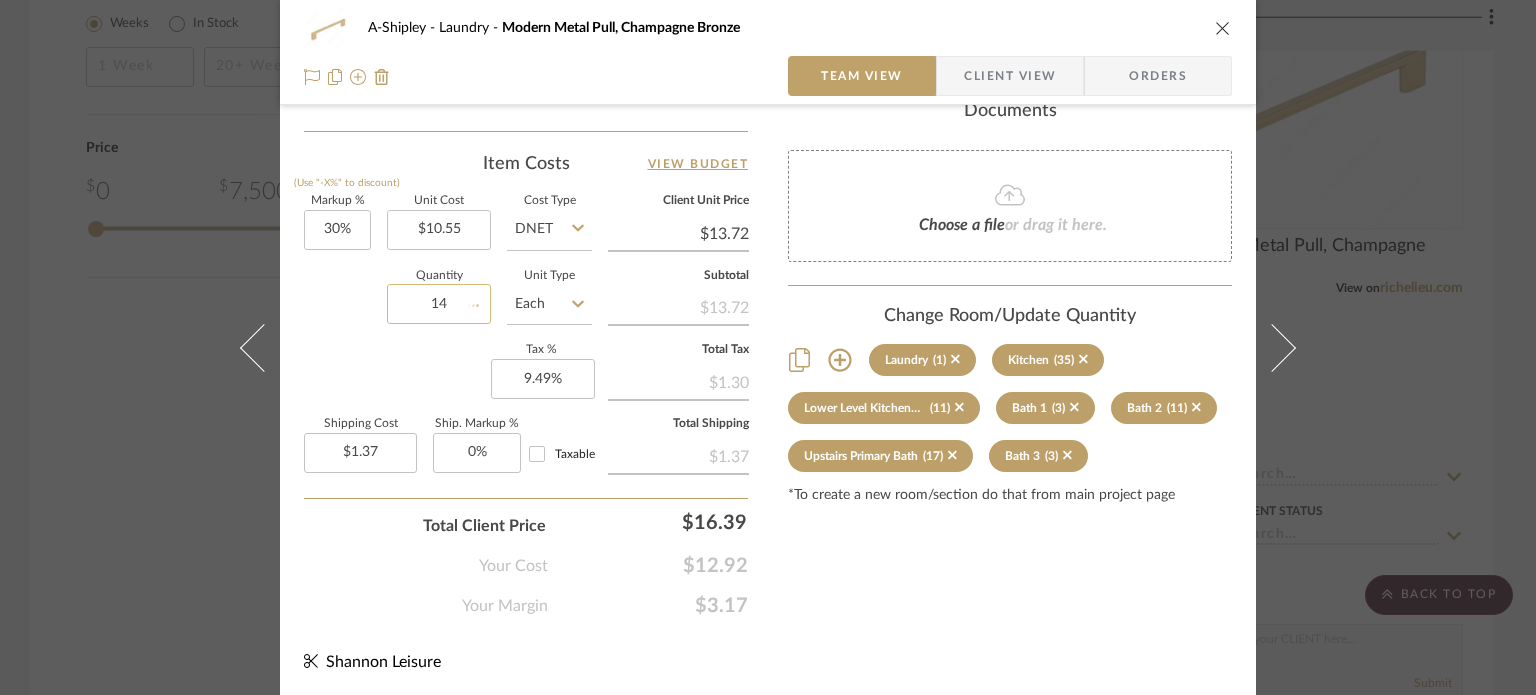 type 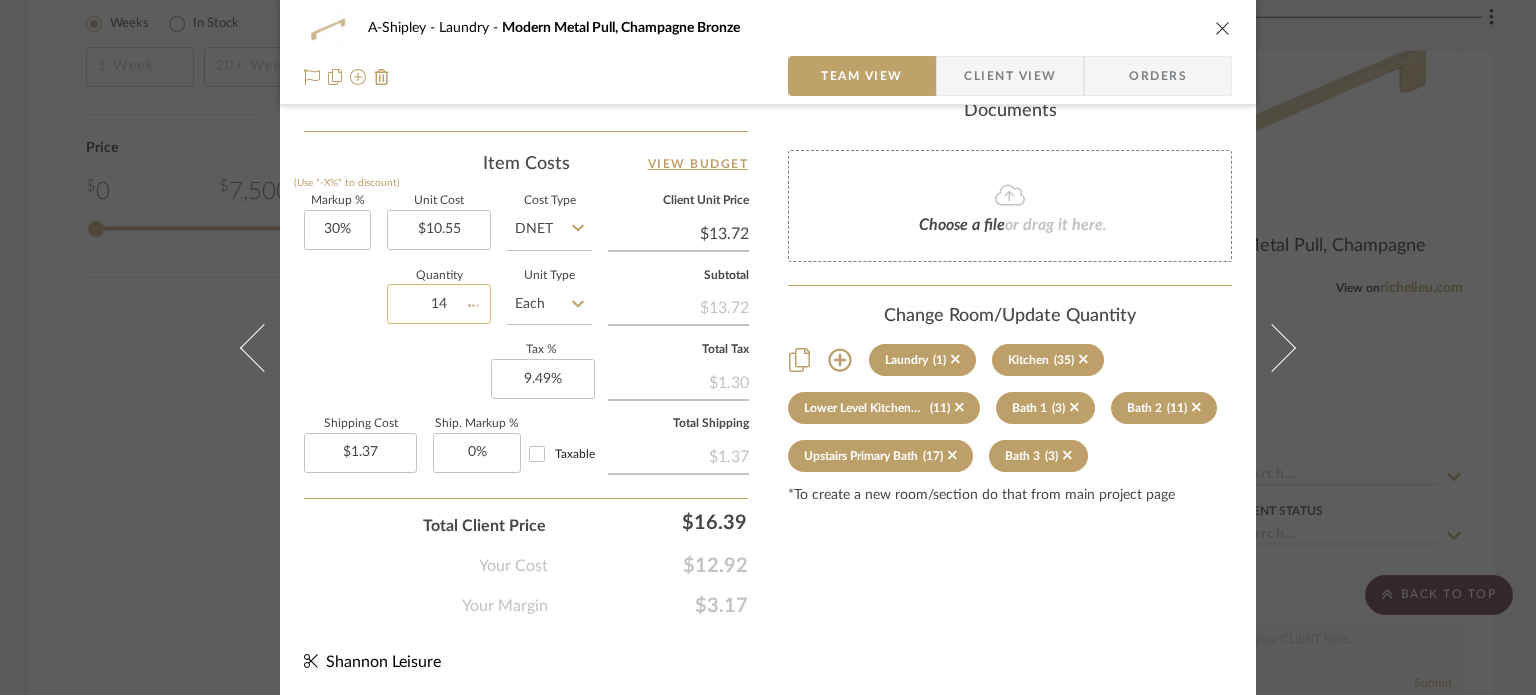 type 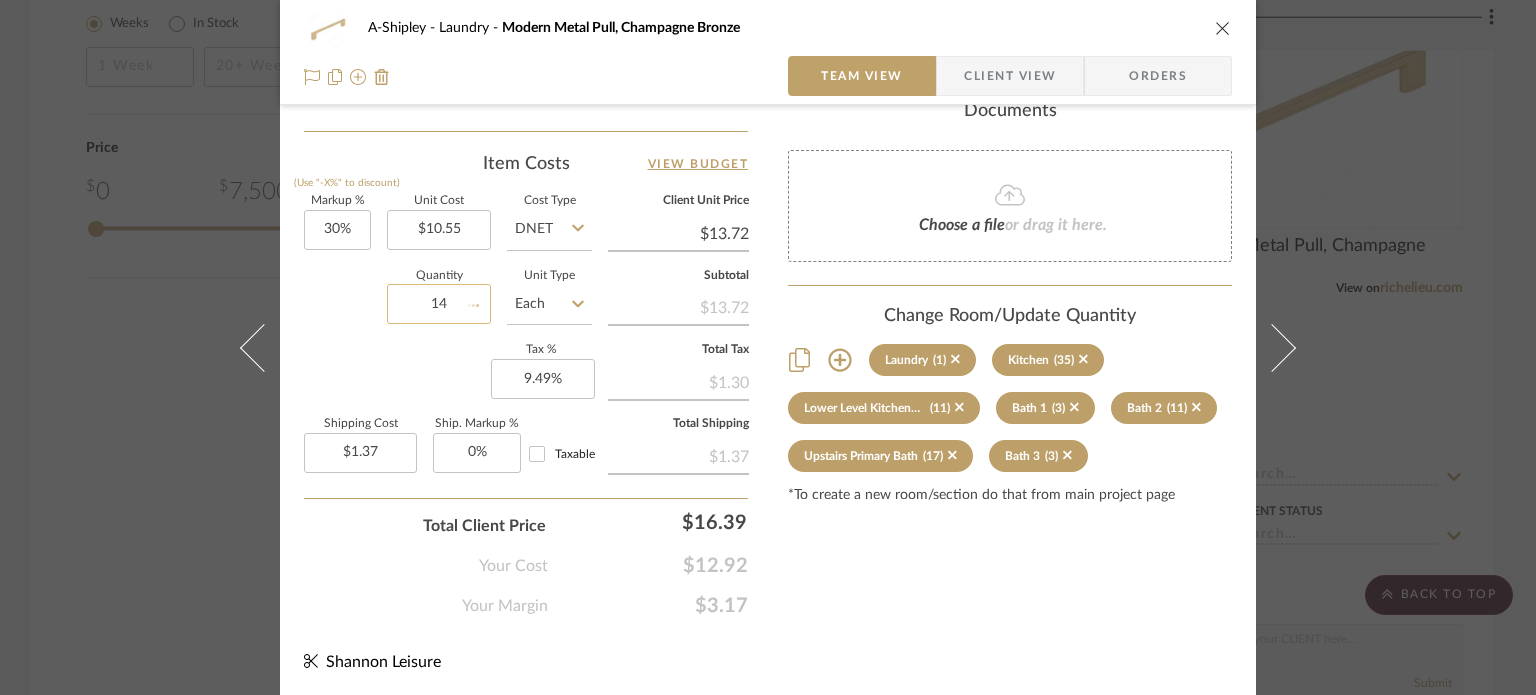 type on "$19.20" 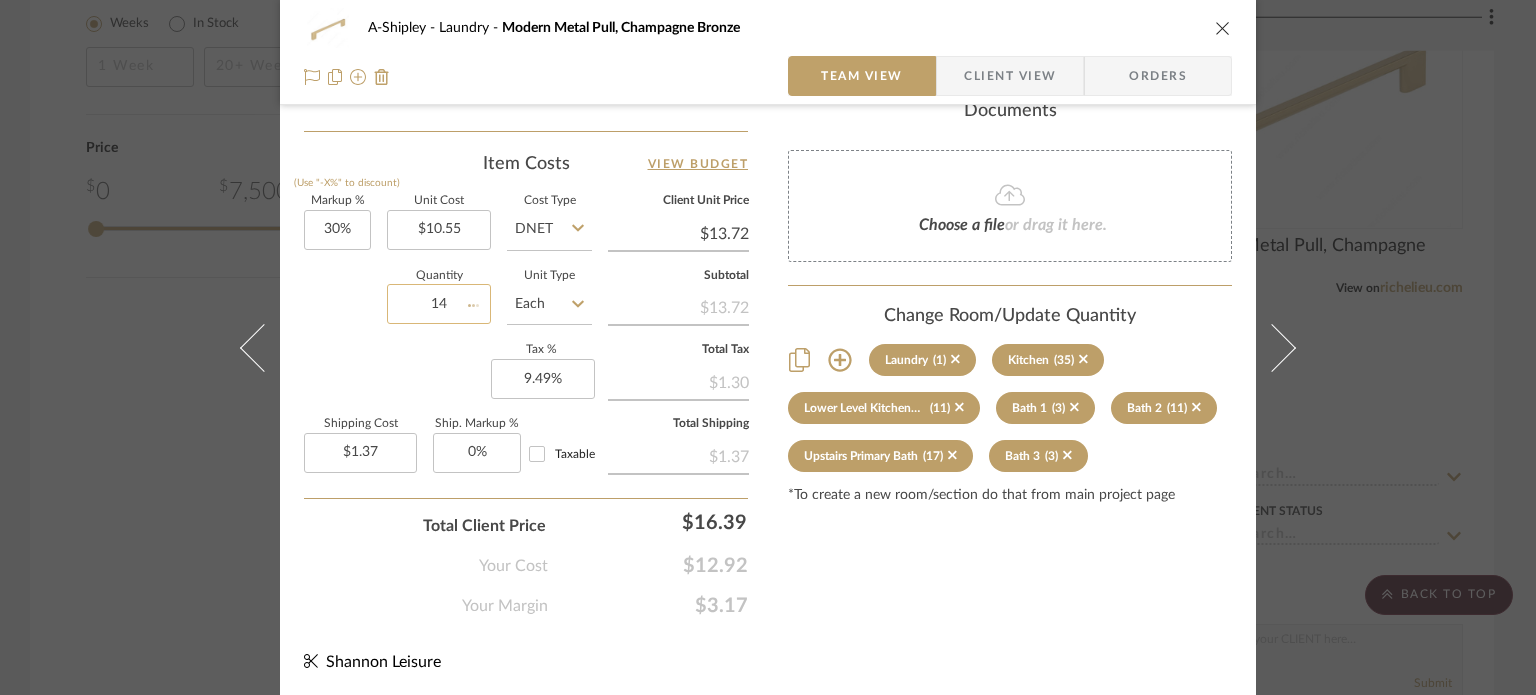 type 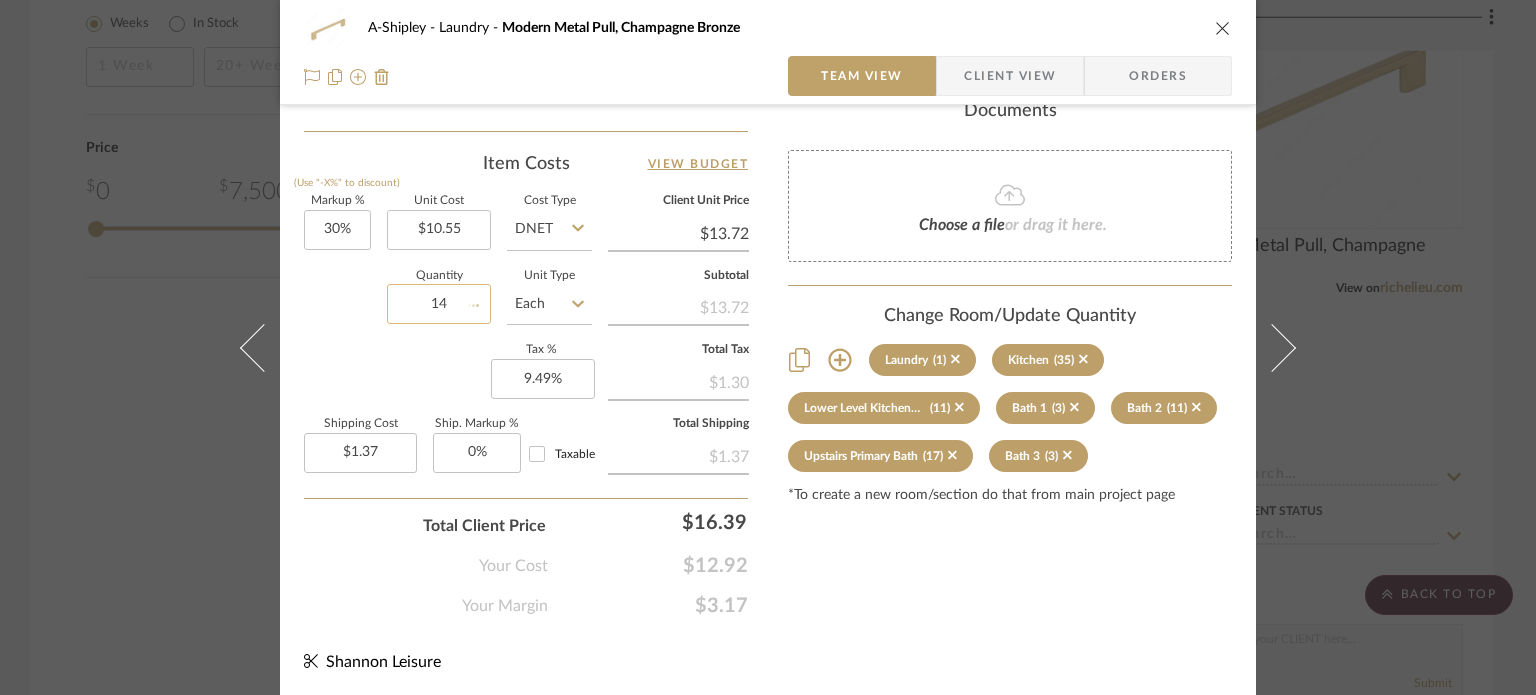 type 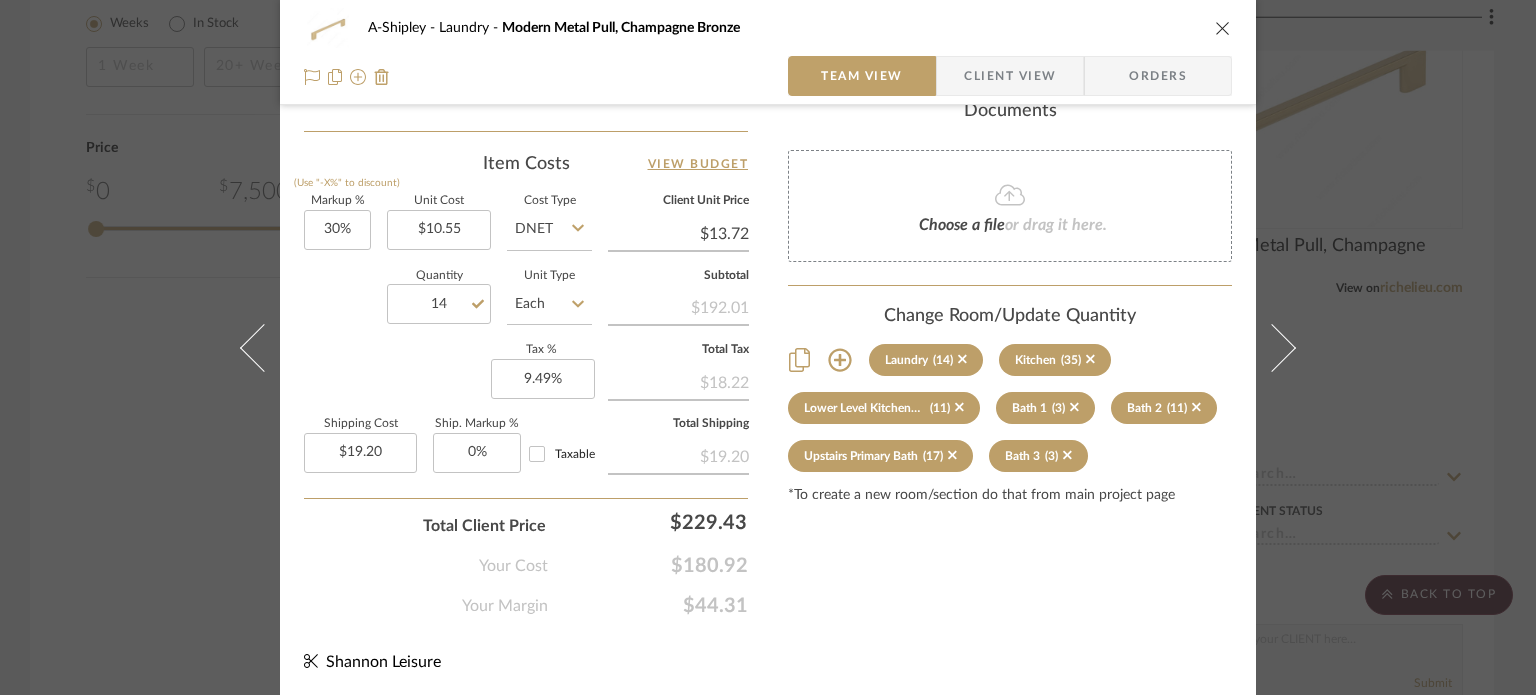 click on "A-Shipley Laundry Modern Metal Pull, Champagne Bronze Team View Client View Orders  Team-Facing Details   Item Name  Modern Metal Pull, Champagne Bronze  Brand  Richilieu  Internal Description   Dimensions   Product Specifications   Reference Price   Reference Price Type  DNET  Item Costs   View Budget   Markup %  (Use "-X%" to discount) 30%  Unit Cost  $10.55  Cost Type  DNET  Client Unit Price  $13.72  Quantity  14  Unit Type  Each  Subtotal   $192.01   Tax %  9.49%  Total Tax   $18.22   Shipping Cost  $19.20  Ship. Markup %  0% Taxable  Total Shipping   $19.20  Total Client Price  $229.43  Your Cost  $180.92  Your Margin  $44.31  Content here copies to Client View - confirm visibility there.  Show in Client Dashboard  Bulk Manage Dashboard Settings  Include in Budget   View Budget  Team Status Internal Client Status  Lead Time  In Stock Weeks  Est. Min   Est. Max   Due Date   Client-Facing Target Install Date  Tasks / To-Dos /  team Messaging Invite Collaborator Recipients:  ashleigh@nestkbhomedesign.com" at bounding box center (768, 347) 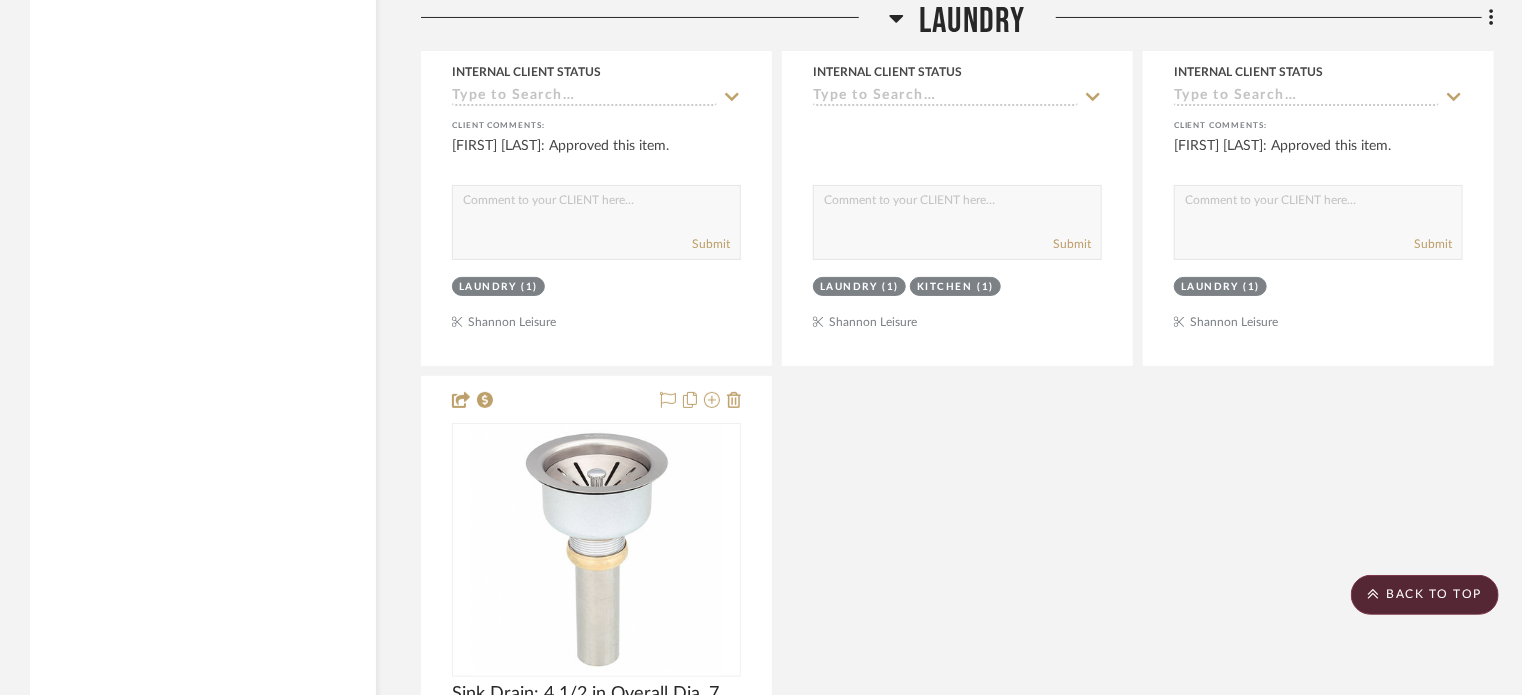 click on "Laundry" 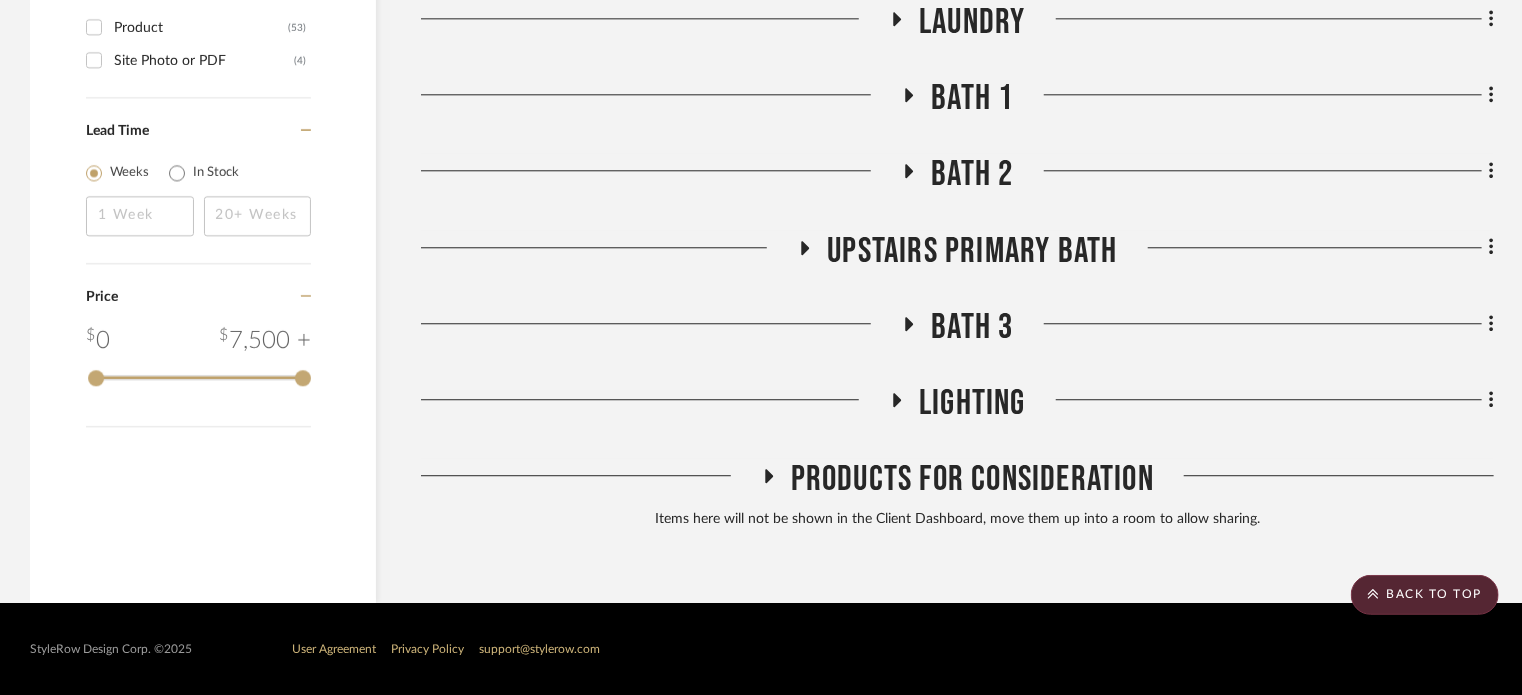 click on "Bath 1" 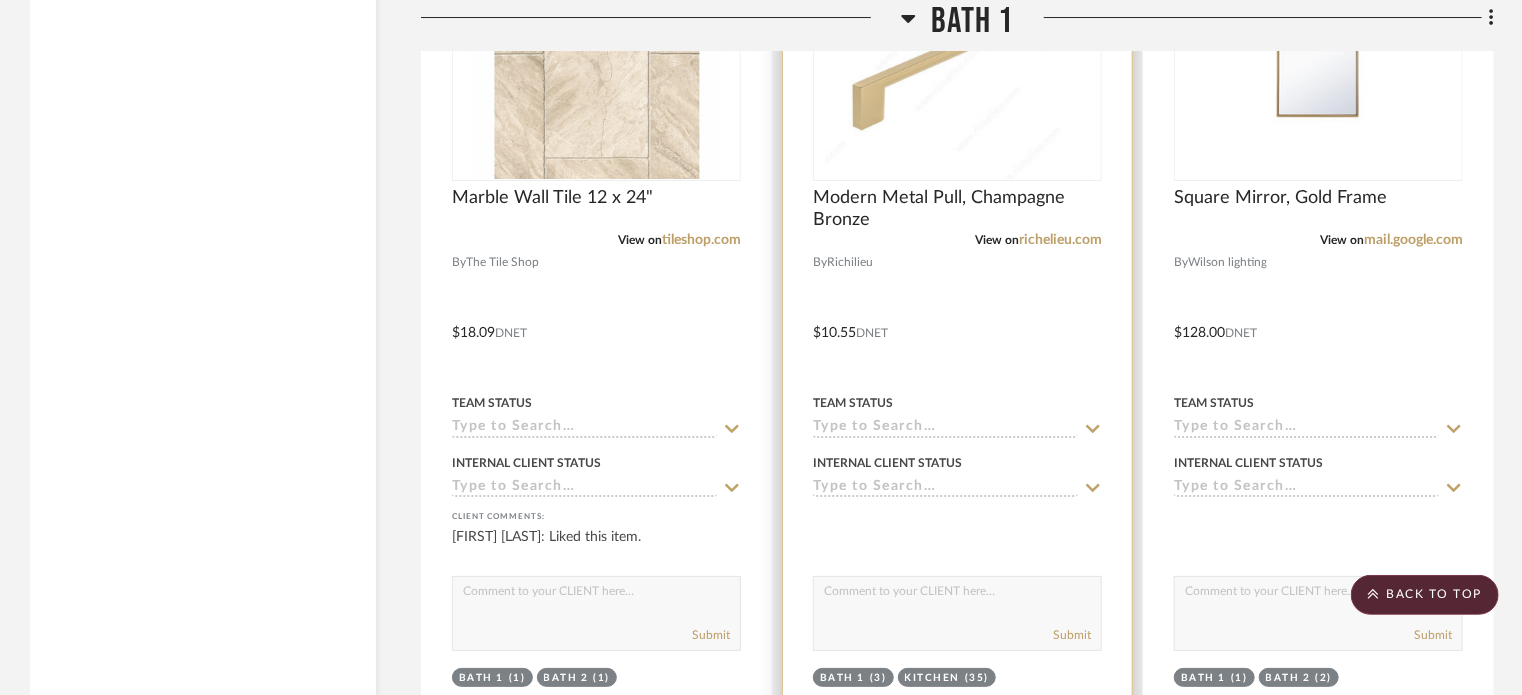 scroll, scrollTop: 3664, scrollLeft: 0, axis: vertical 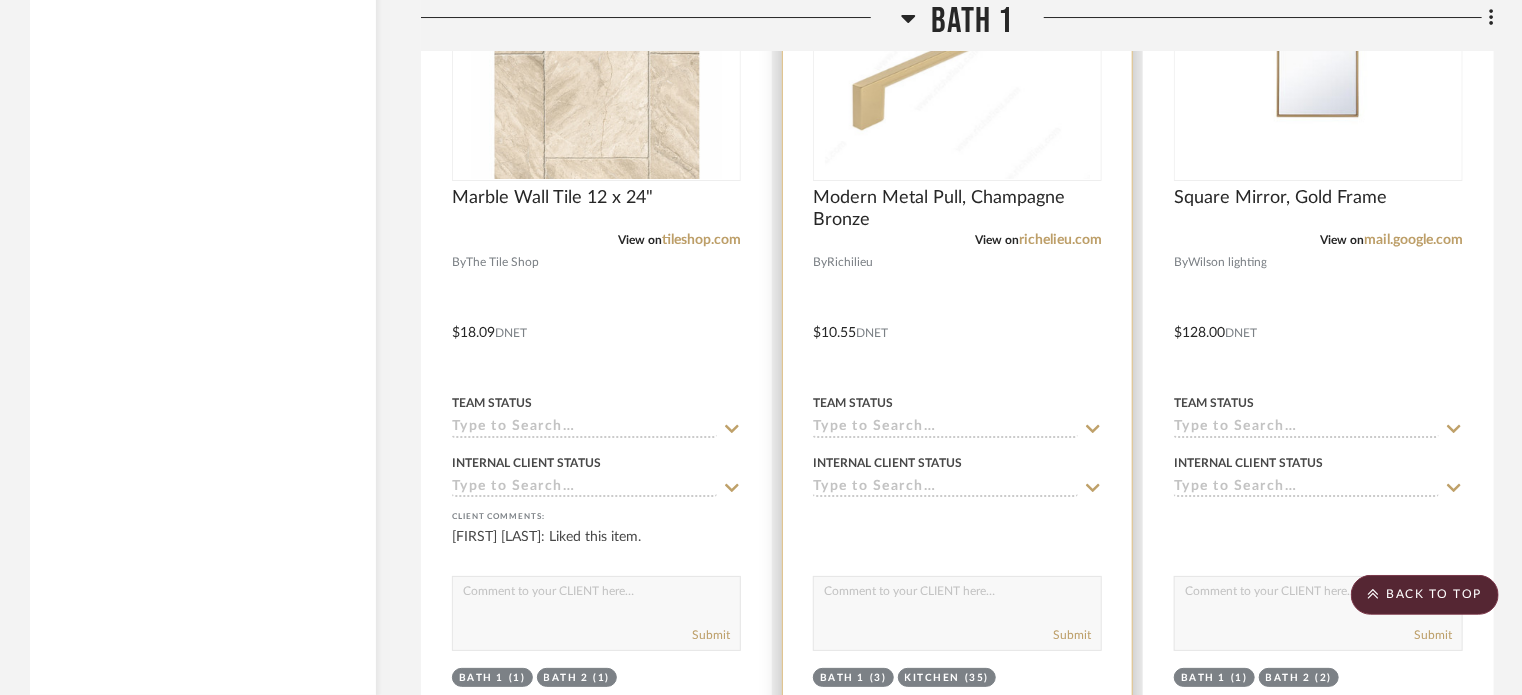 click at bounding box center [957, 318] 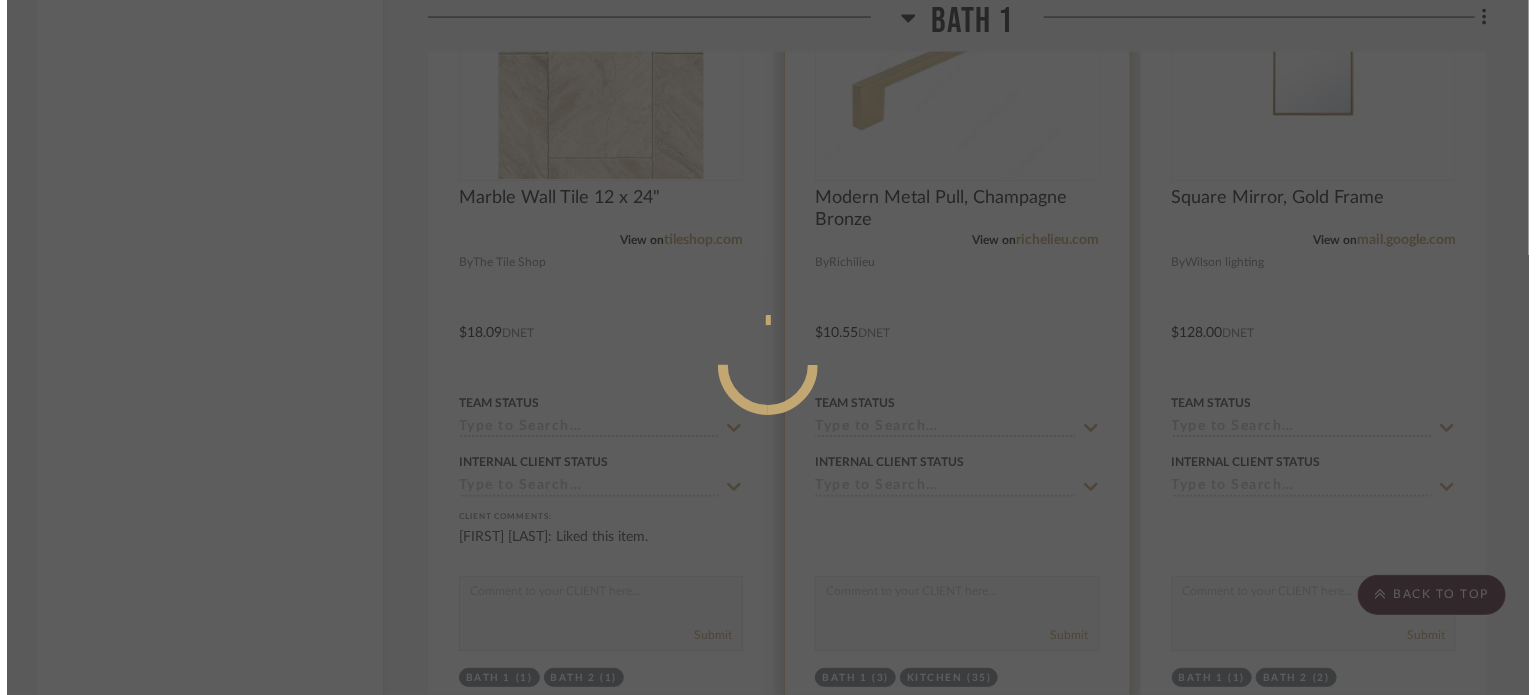 scroll, scrollTop: 0, scrollLeft: 0, axis: both 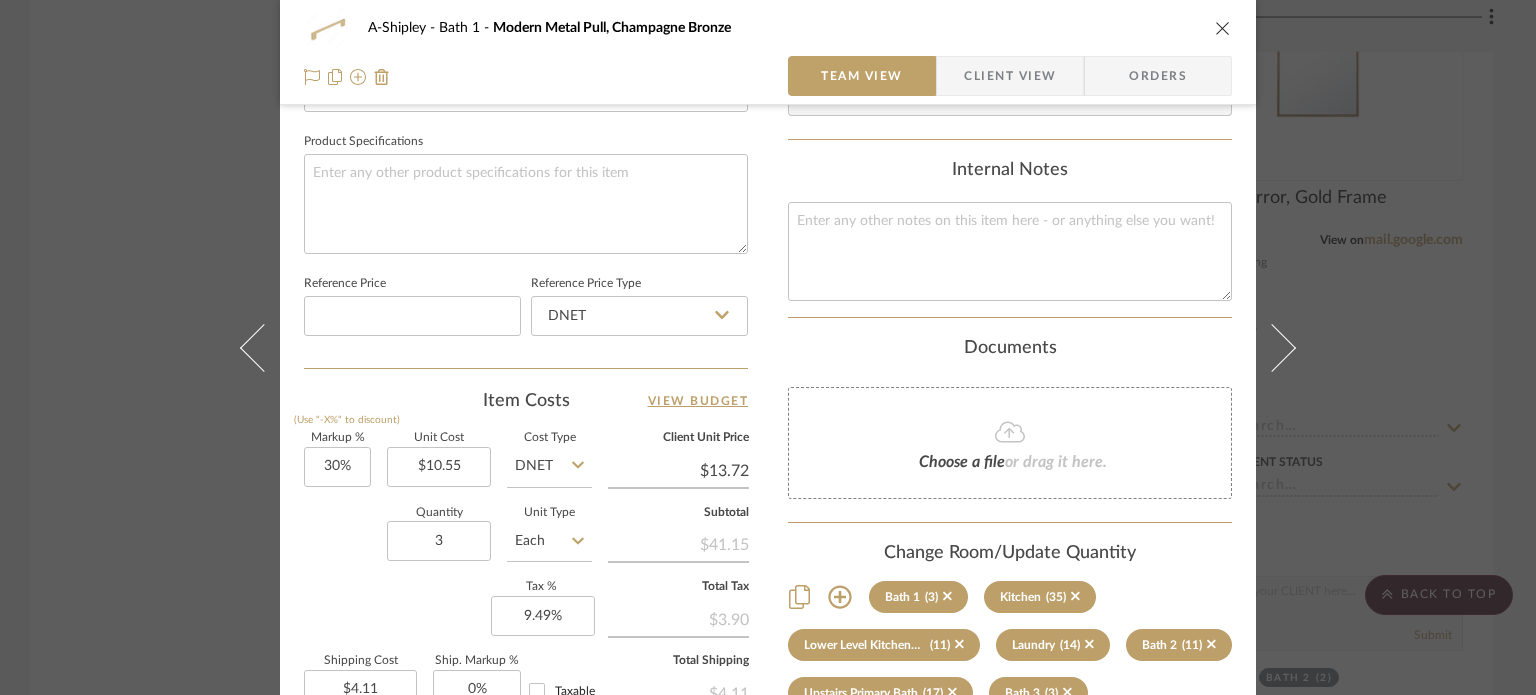 click on "A-Shipley Bath 1 Modern Metal Pull, Champagne Bronze Team View Client View Orders  Team-Facing Details   Item Name  Modern Metal Pull, Champagne Bronze  Brand  Richilieu  Internal Description   Dimensions   Product Specifications   Reference Price   Reference Price Type  DNET  Item Costs   View Budget   Markup %  (Use "-X%" to discount) 30%  Unit Cost  $10.55  Cost Type  DNET  Client Unit Price  $13.72  Quantity  3  Unit Type  Each  Subtotal   $41.15   Tax %  9.49%  Total Tax   $3.90   Shipping Cost  $4.11  Ship. Markup %  0% Taxable  Total Shipping   $4.11  Total Client Price  $49.16  Your Cost  $38.76  Your Margin  $9.49  Content here copies to Client View - confirm visibility there.  Show in Client Dashboard  Bulk Manage Dashboard Settings  Include in Budget   View Budget  Team Status Internal Client Status  Lead Time  In Stock Weeks  Est. Min   Est. Max   Due Date   Client-Facing Target Install Date  Tasks / To-Dos /  team Messaging Invite Collaborator Recipients:  ashleigh@nestkbhomedesign.com ,  ,  ," at bounding box center [768, 347] 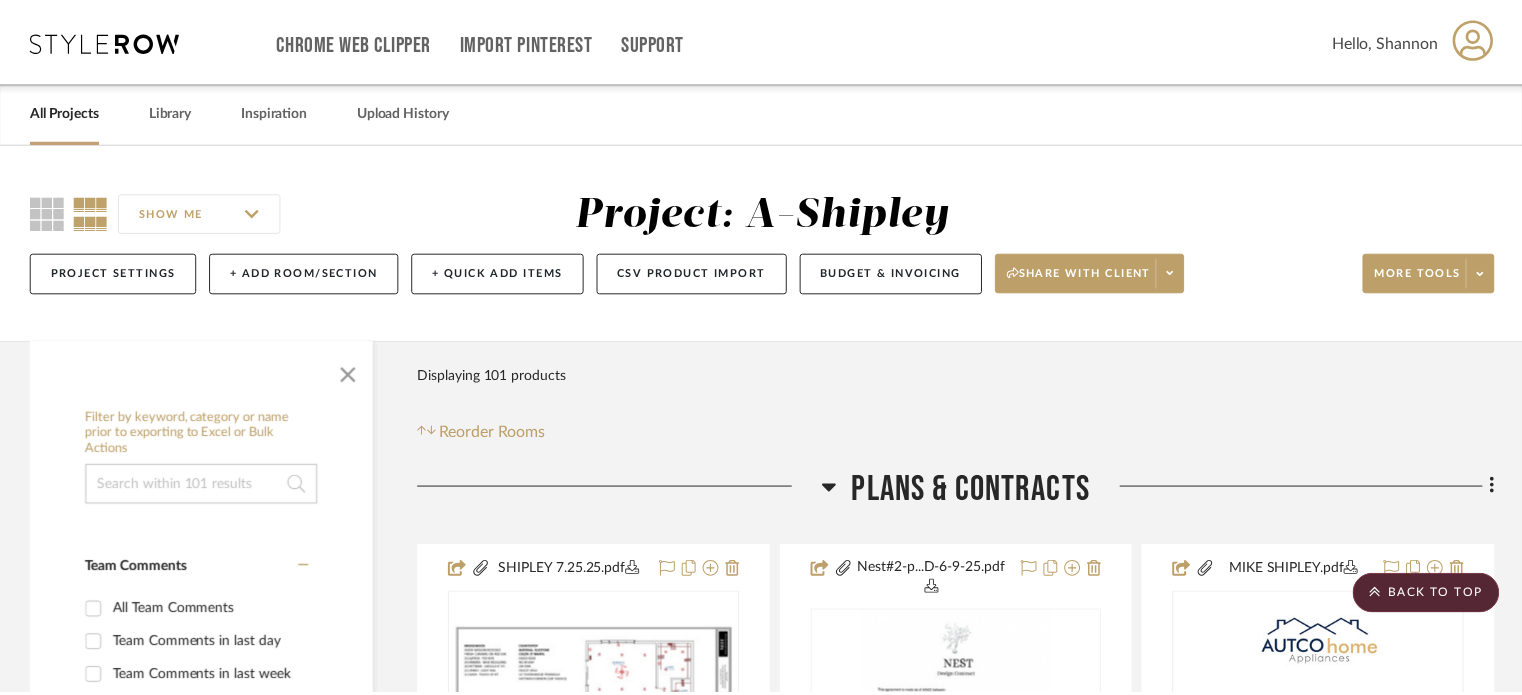 scroll, scrollTop: 3664, scrollLeft: 0, axis: vertical 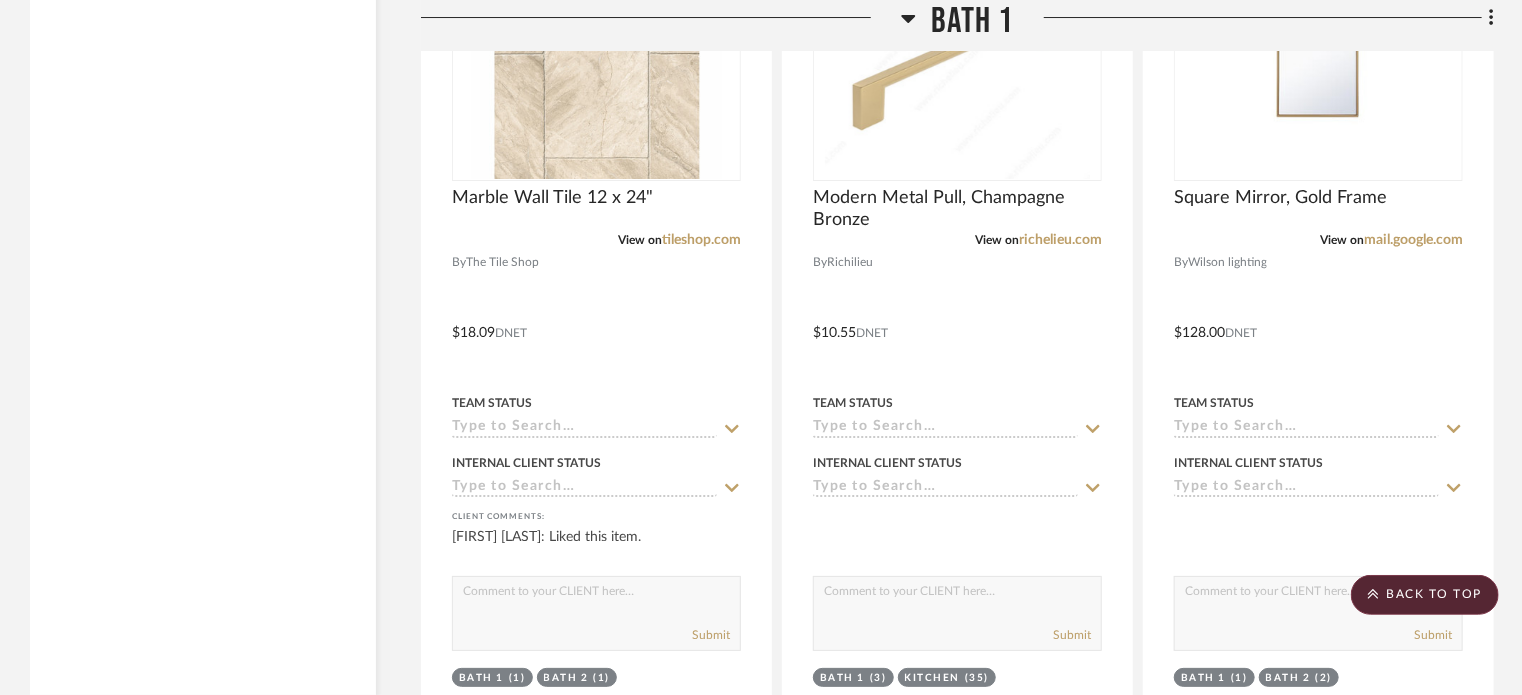 click on "Bath 1" 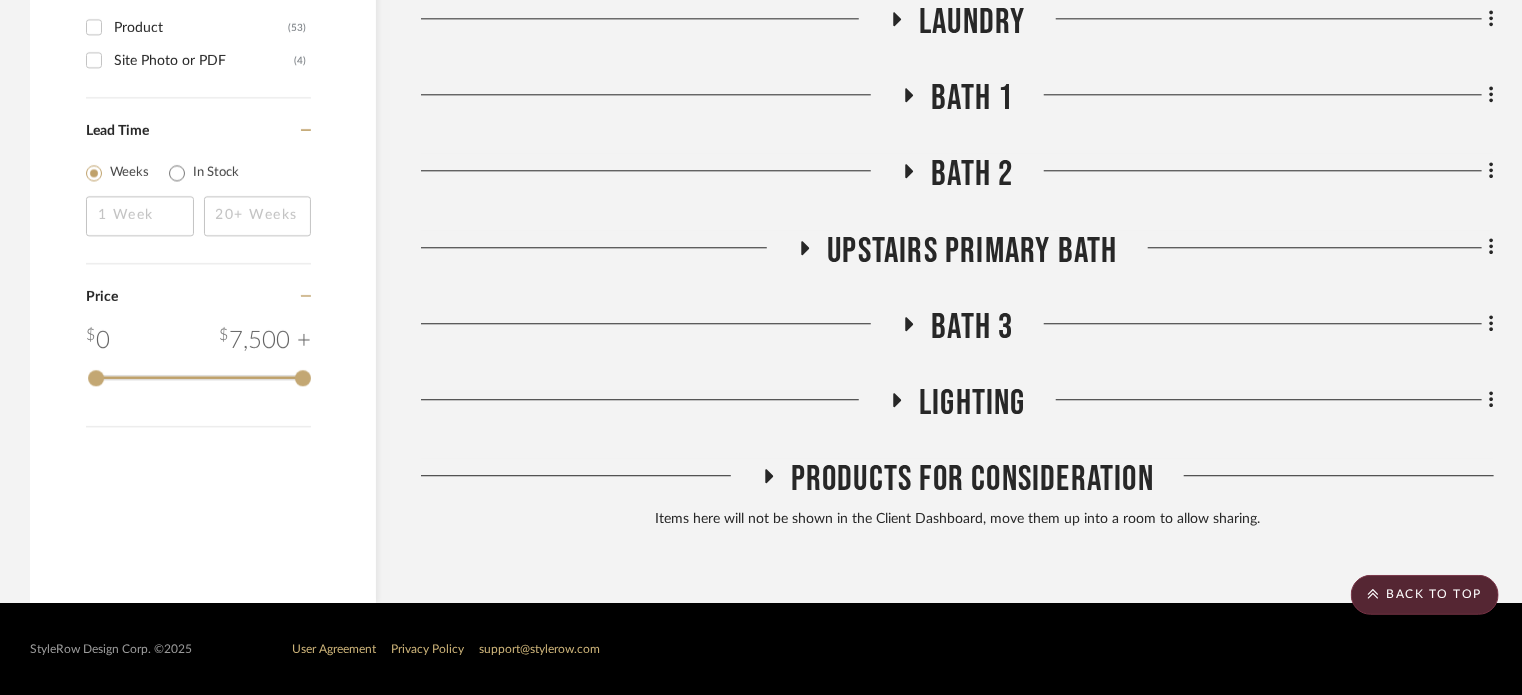 click on "Bath 2" 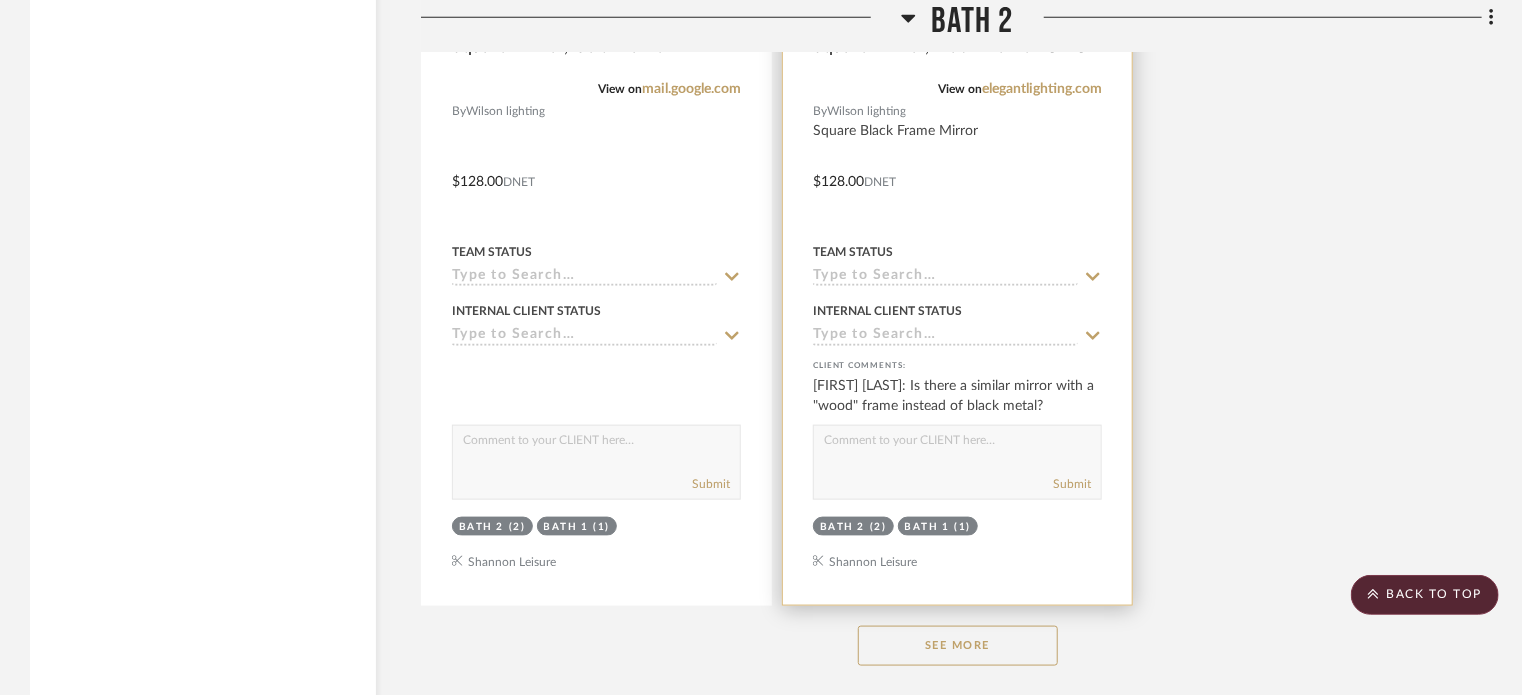 scroll, scrollTop: 4780, scrollLeft: 0, axis: vertical 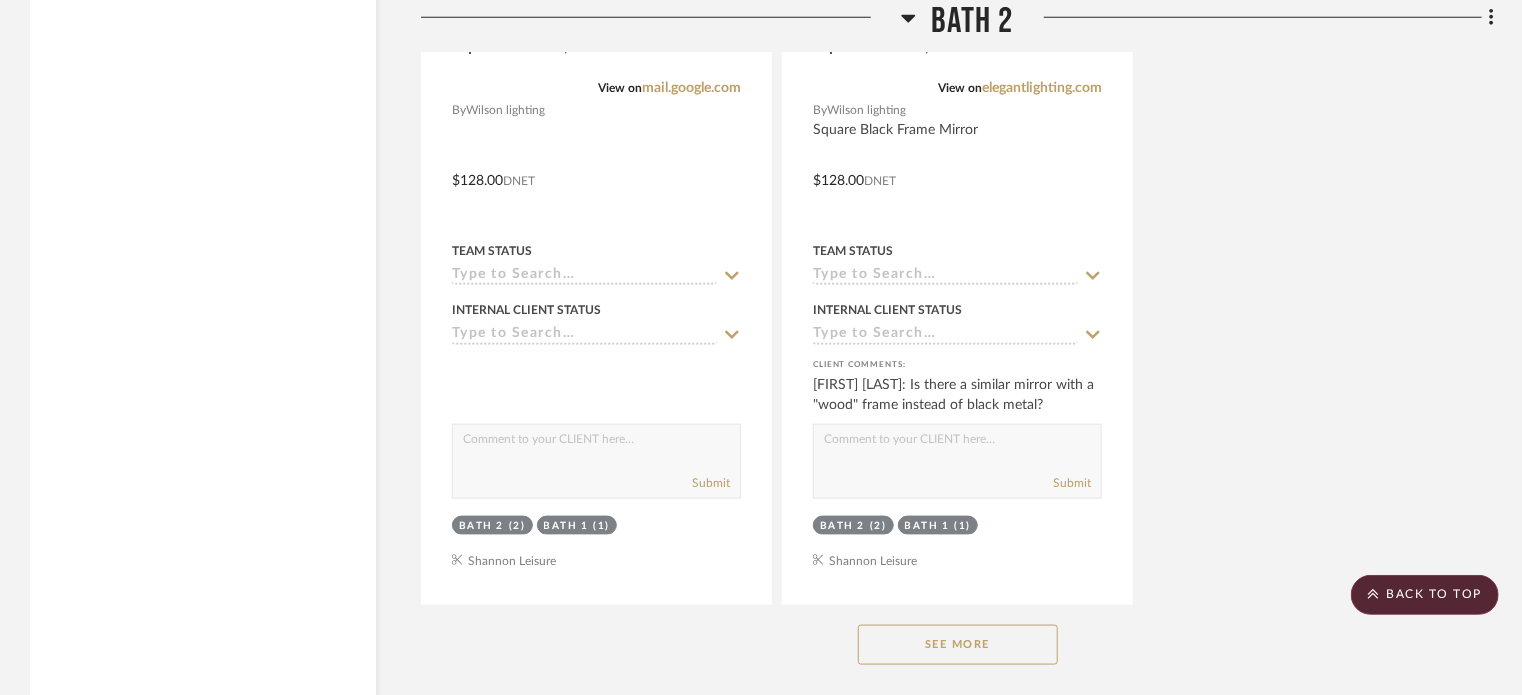 click on "See More" 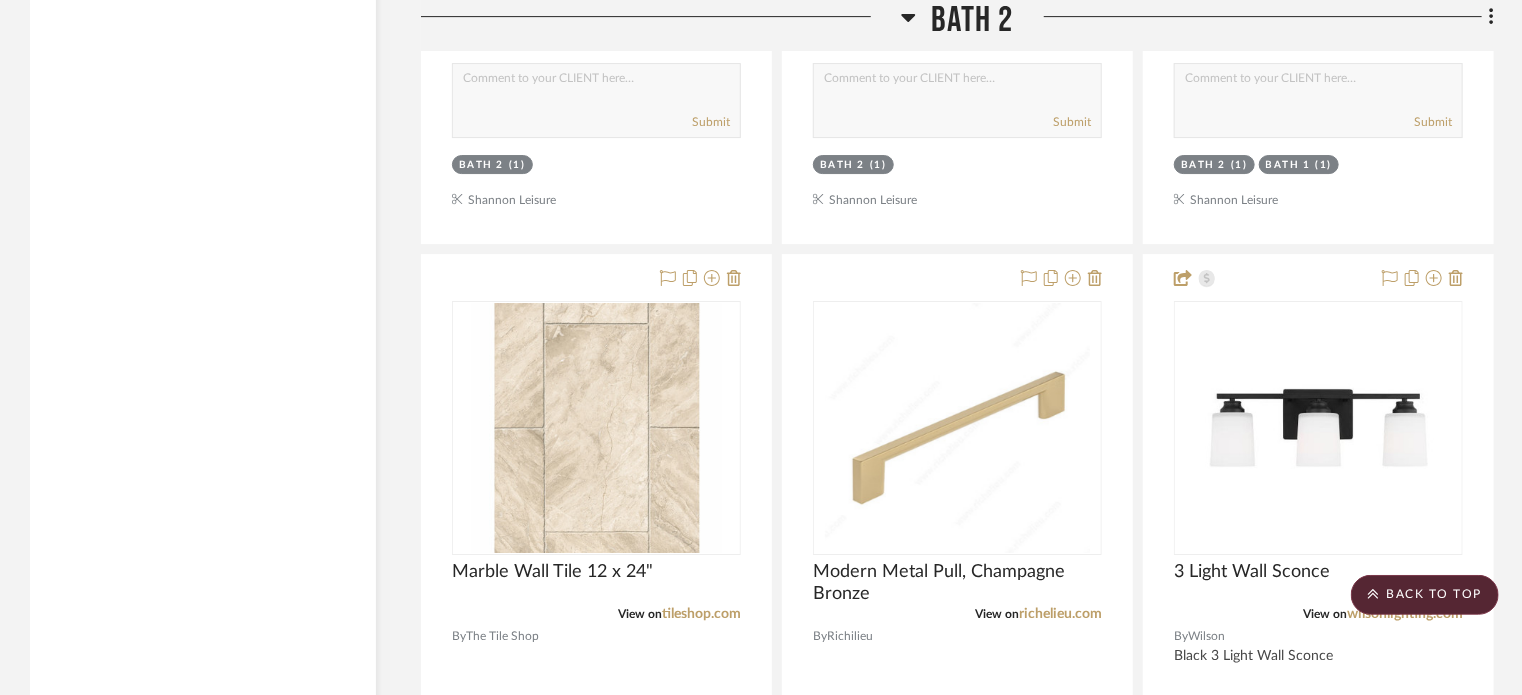 scroll, scrollTop: 3364, scrollLeft: 0, axis: vertical 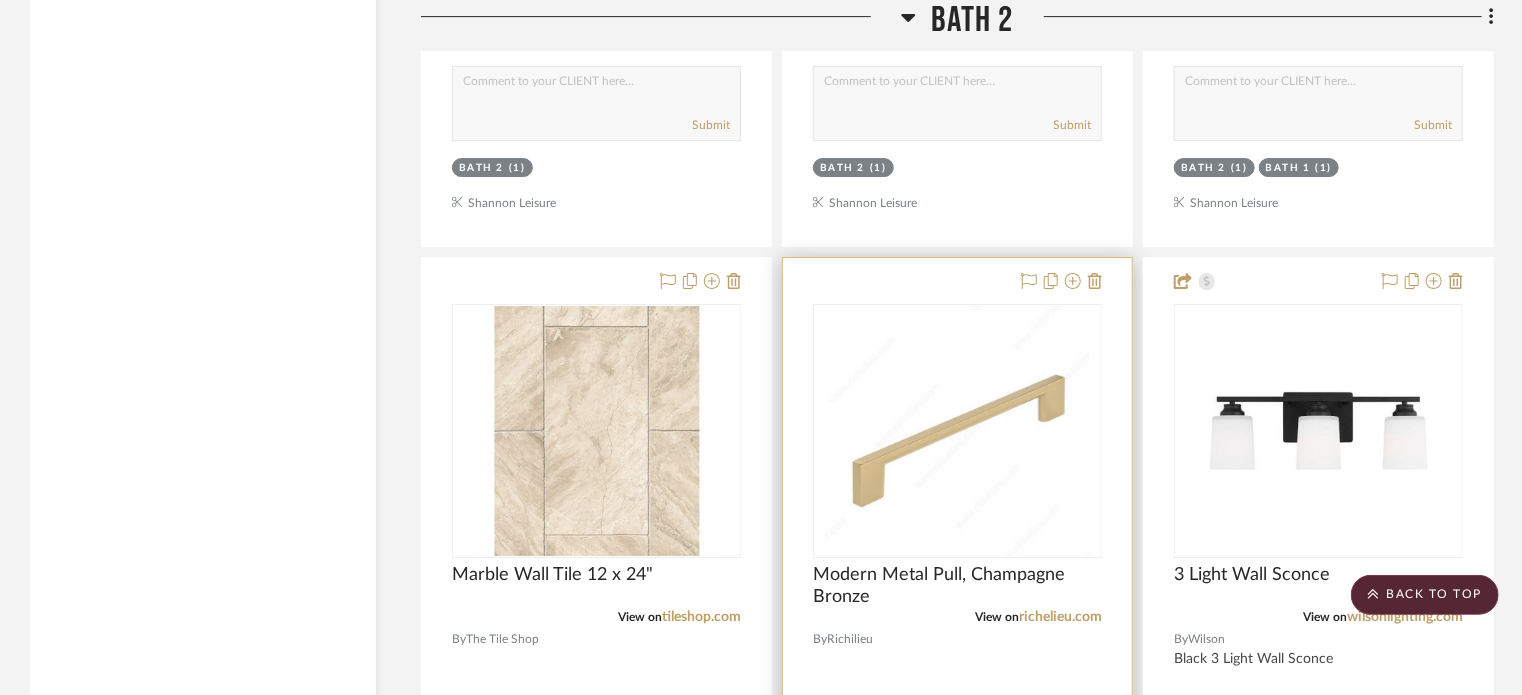 drag, startPoint x: 986, startPoint y: 473, endPoint x: 870, endPoint y: 433, distance: 122.702896 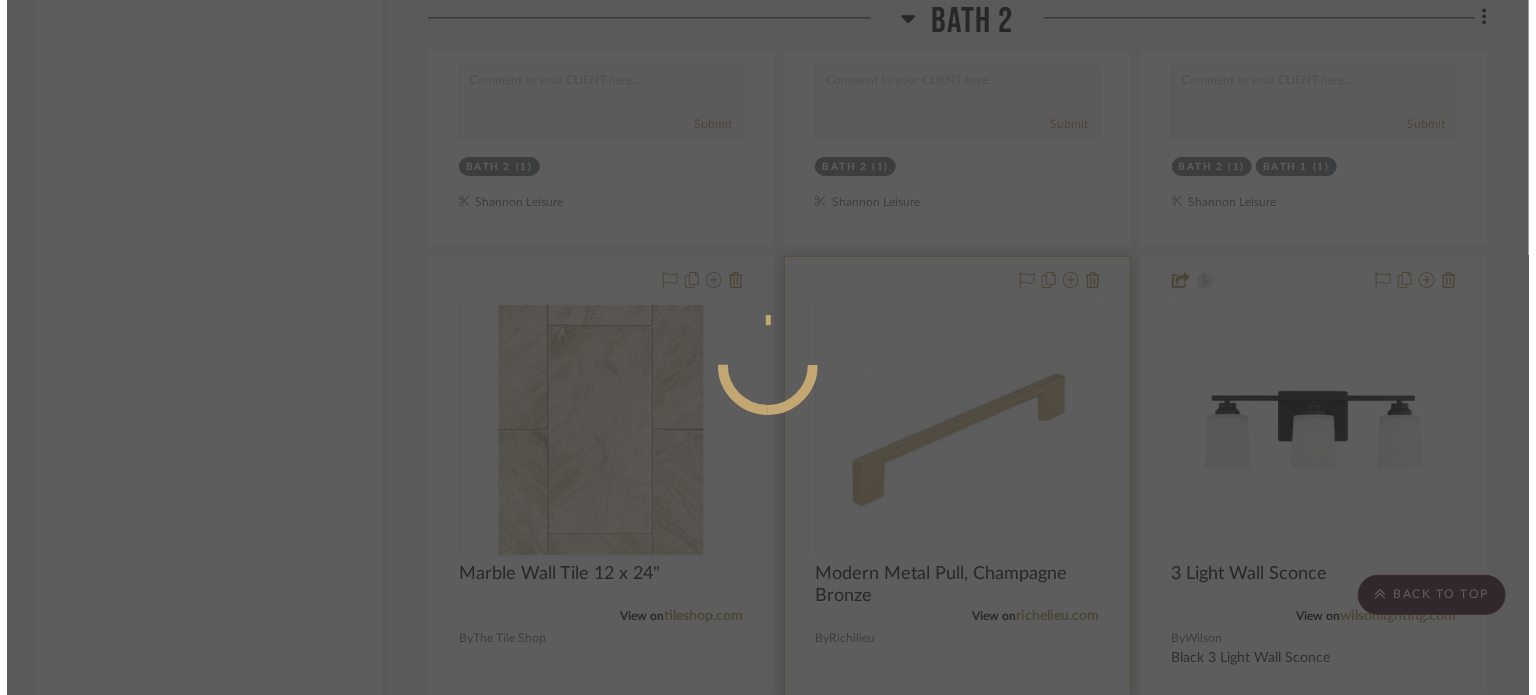 scroll, scrollTop: 0, scrollLeft: 0, axis: both 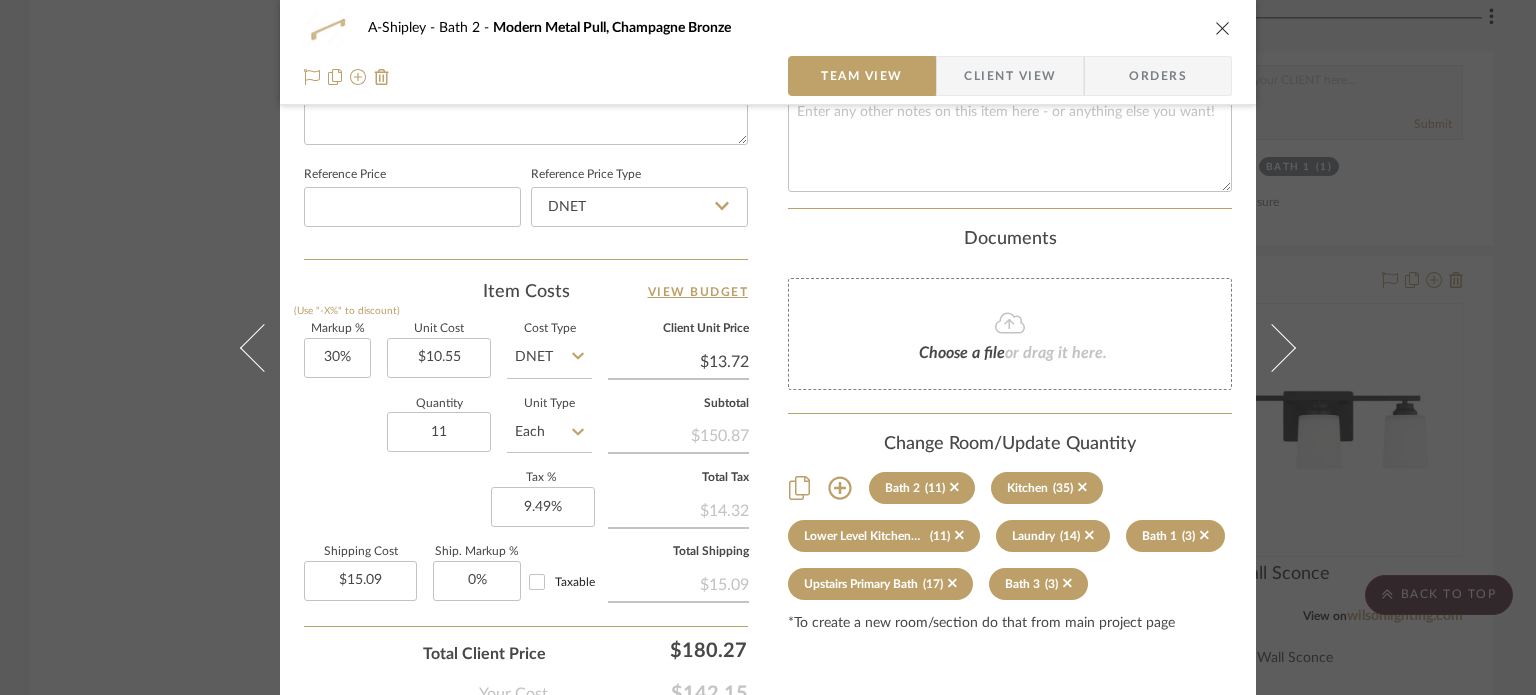 click on "A-Shipley Bath 2 Modern Metal Pull, Champagne Bronze Team View Client View Orders  Team-Facing Details   Item Name  Modern Metal Pull, Champagne Bronze  Brand  Richilieu  Internal Description   Dimensions   Product Specifications   Reference Price   Reference Price Type  DNET  Item Costs   View Budget   Markup %  (Use "-X%" to discount) 30%  Unit Cost  $10.55  Cost Type  DNET  Client Unit Price  $13.72  Quantity  11  Unit Type  Each  Subtotal   $150.87   Tax %  9.49%  Total Tax   $14.32   Shipping Cost  $15.09  Ship. Markup %  0% Taxable  Total Shipping   $15.09  Total Client Price  $180.27  Your Cost  $142.15  Your Margin  $34.82  Content here copies to Client View - confirm visibility there.  Show in Client Dashboard  Bulk Manage Dashboard Settings  Include in Budget   View Budget  Team Status Internal Client Status  Lead Time  In Stock Weeks  Est. Min   Est. Max   Due Date   Client-Facing Target Install Date  Tasks / To-Dos /  team Messaging Invite Collaborator Recipients:  ashleigh@nestkbhomedesign.com ," at bounding box center (768, 347) 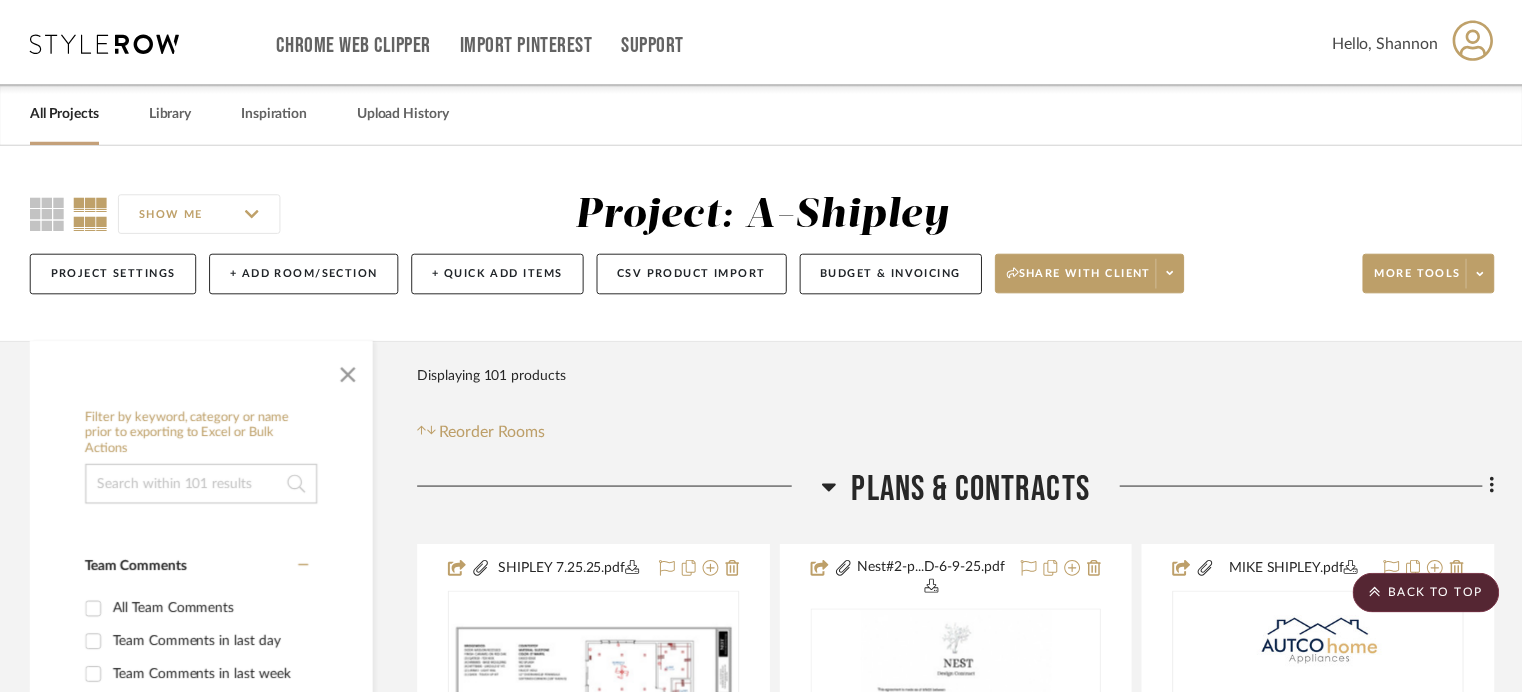 scroll, scrollTop: 3364, scrollLeft: 0, axis: vertical 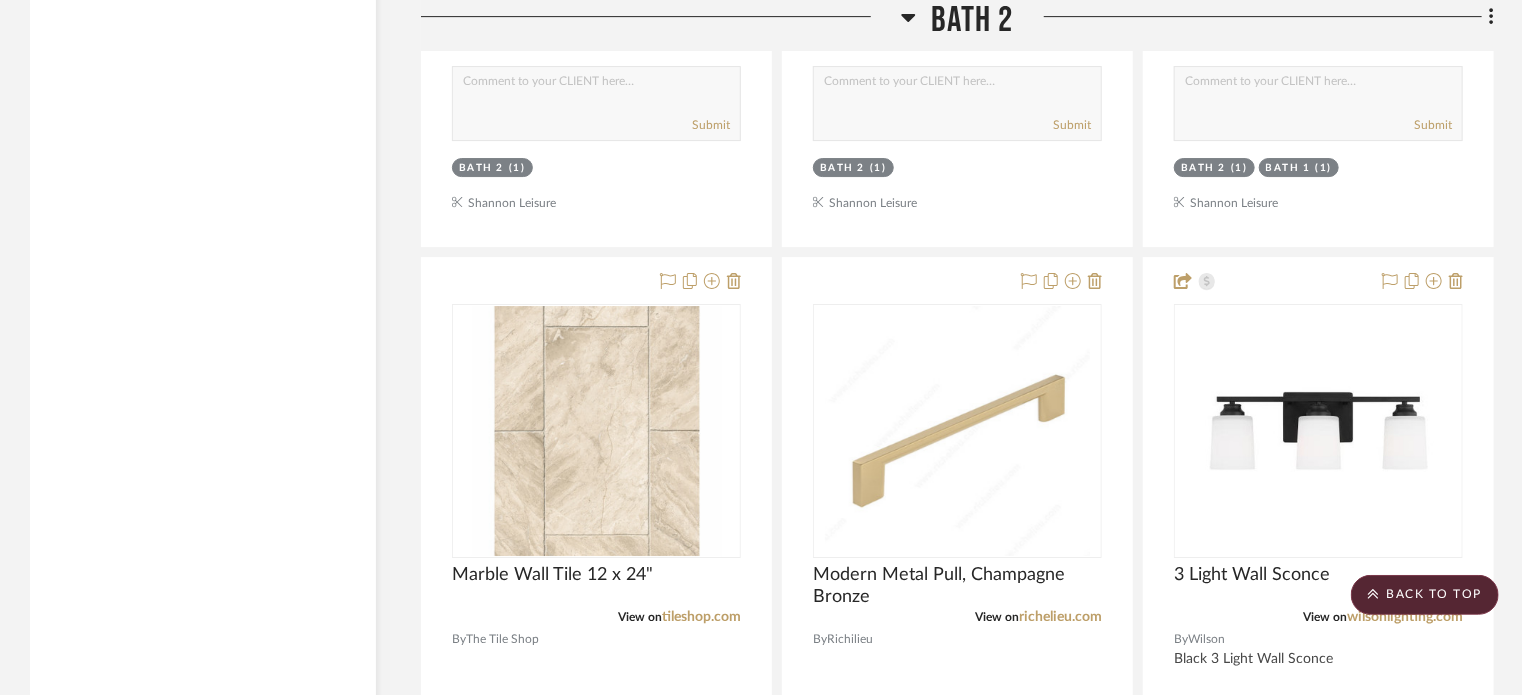 click on "Bath 2" 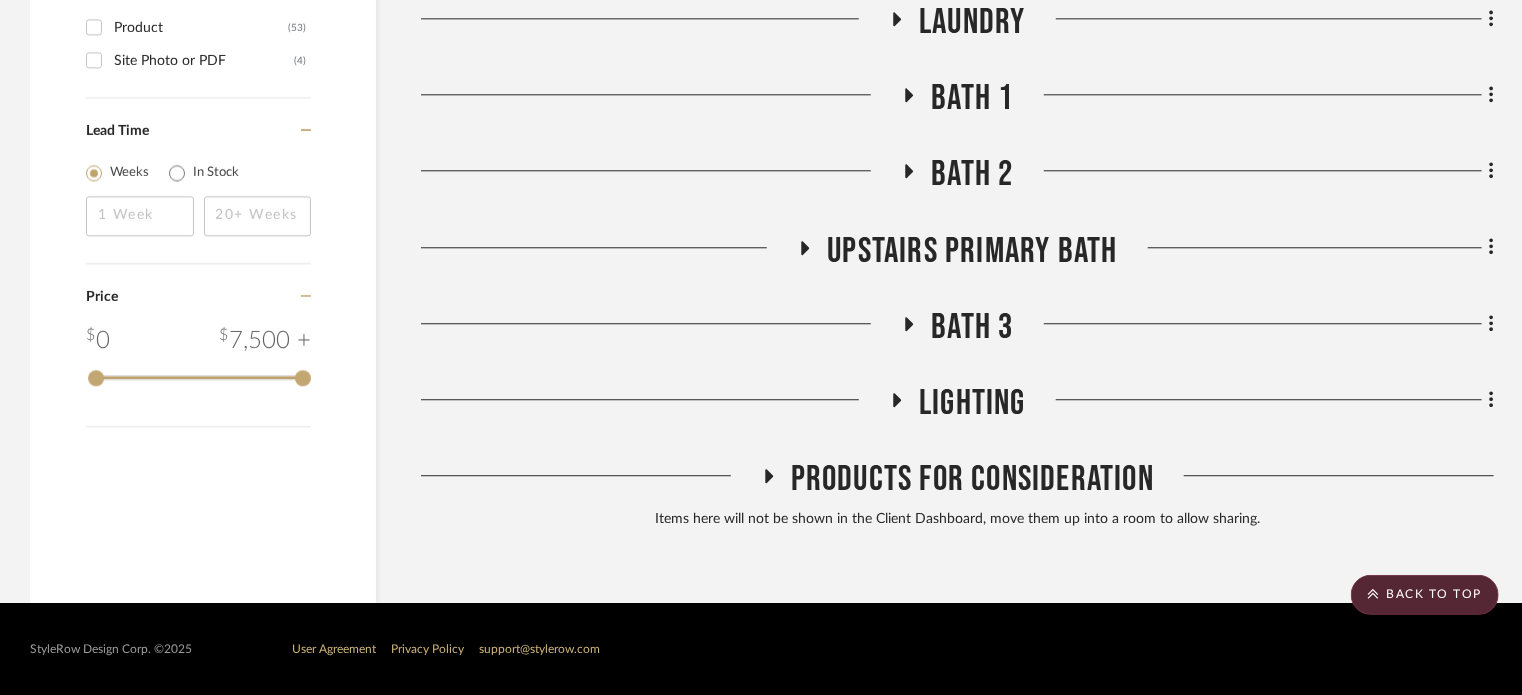 click on "Upstairs Primary Bath" 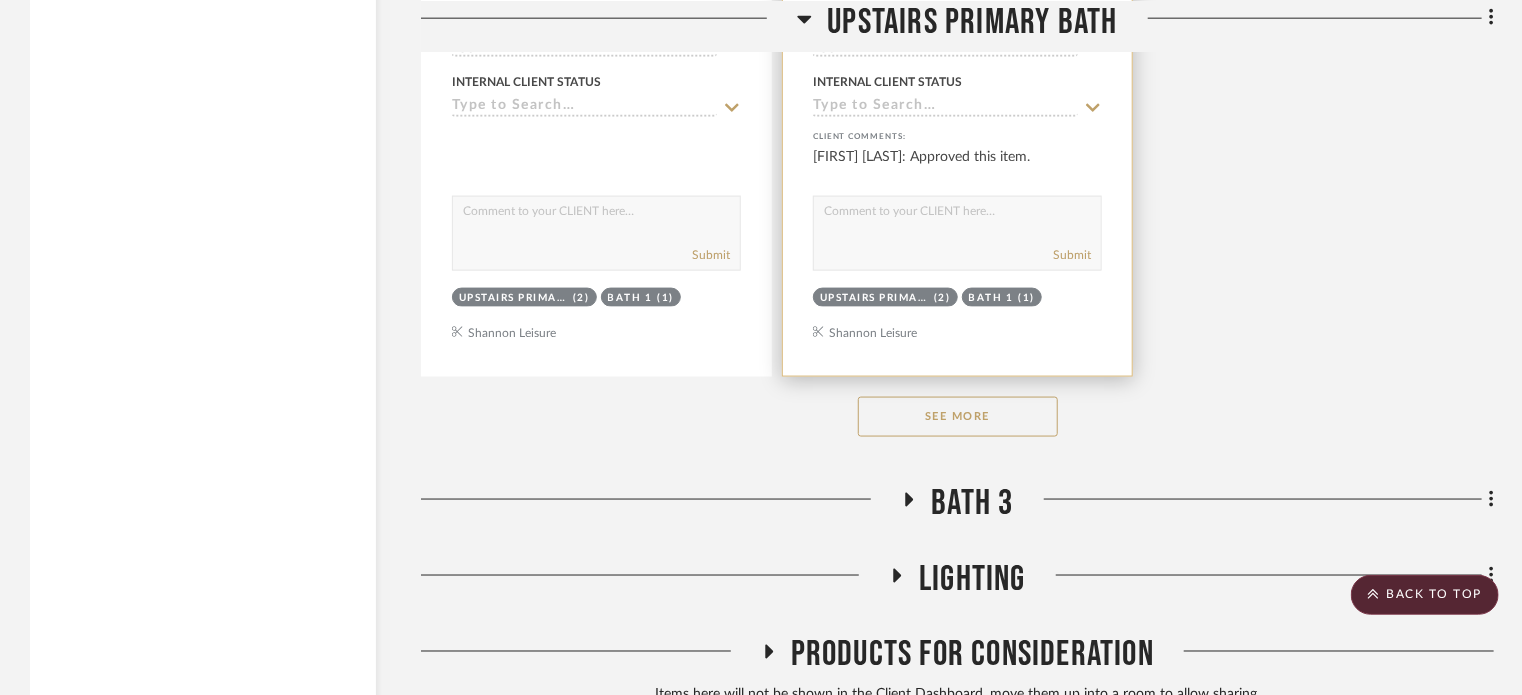 scroll, scrollTop: 5085, scrollLeft: 0, axis: vertical 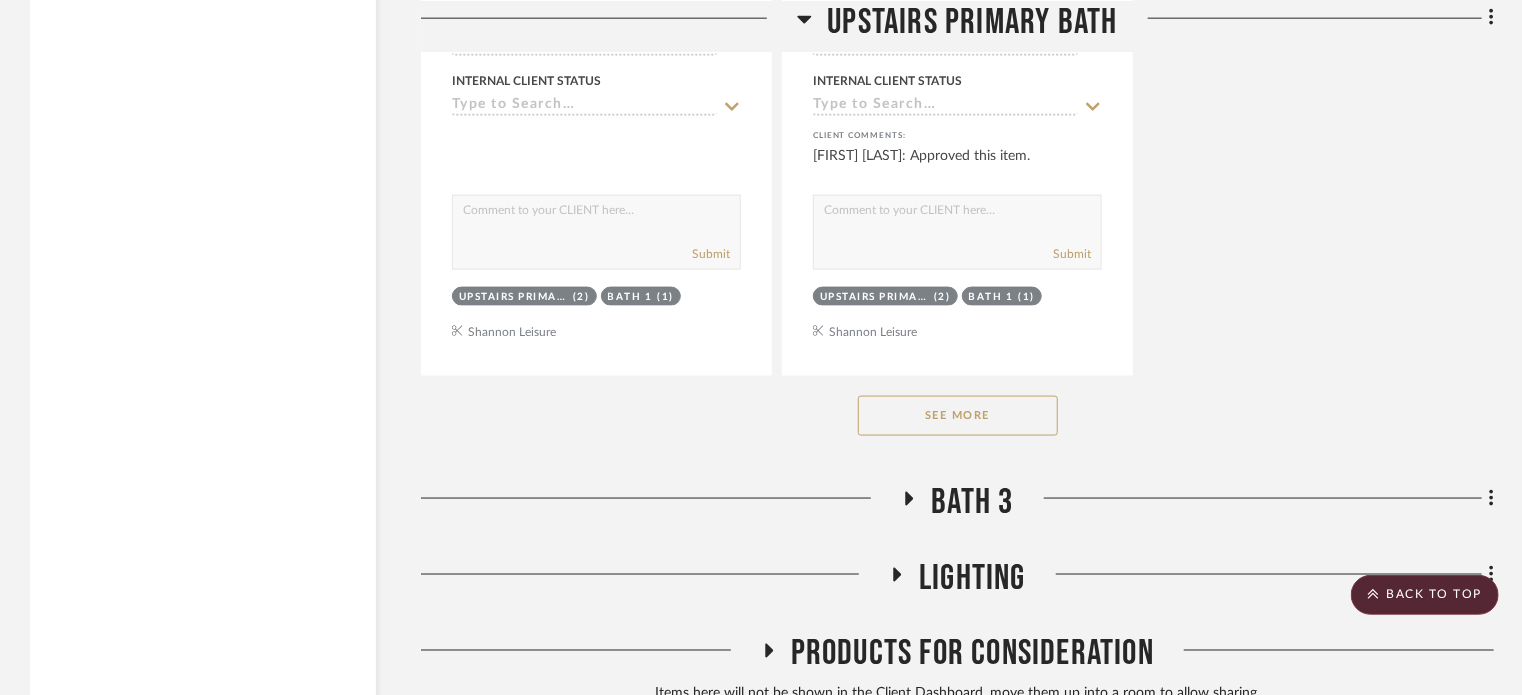 click on "See More" 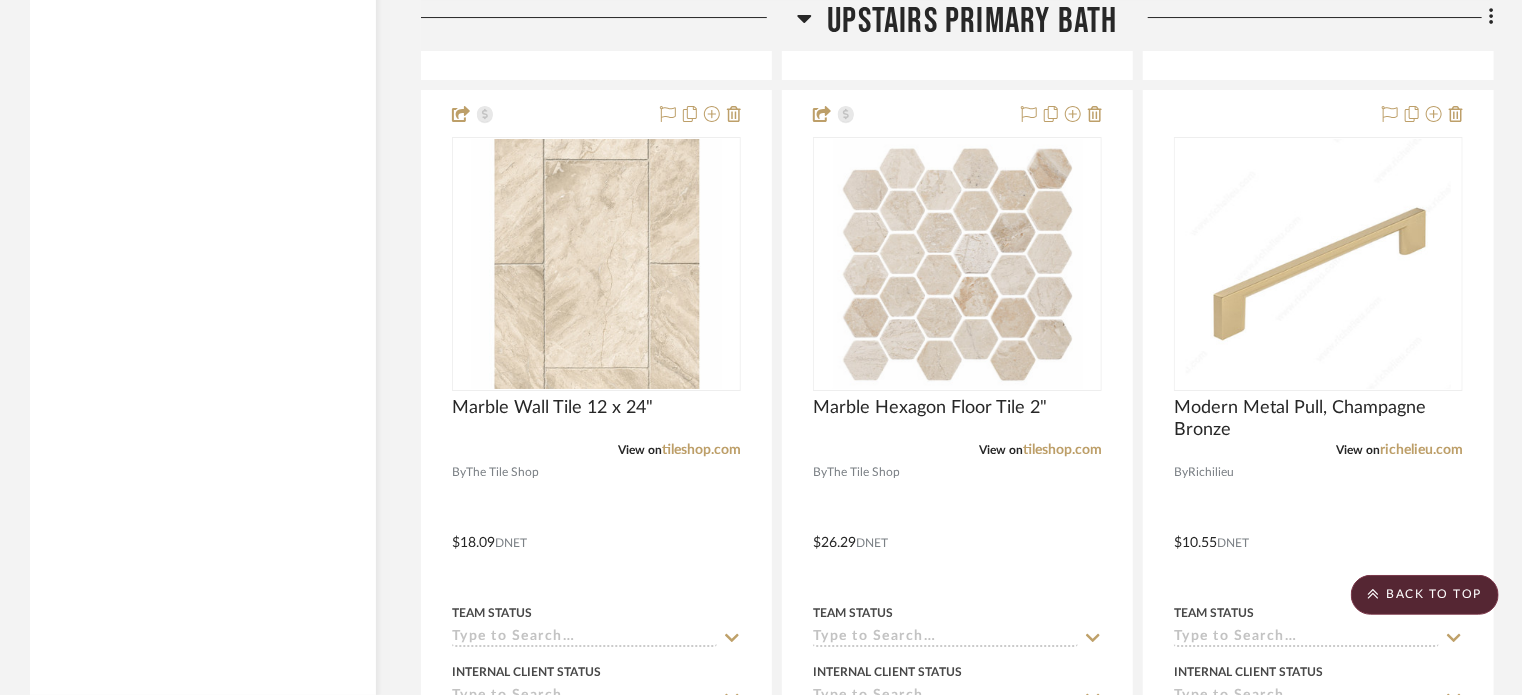 scroll, scrollTop: 3604, scrollLeft: 0, axis: vertical 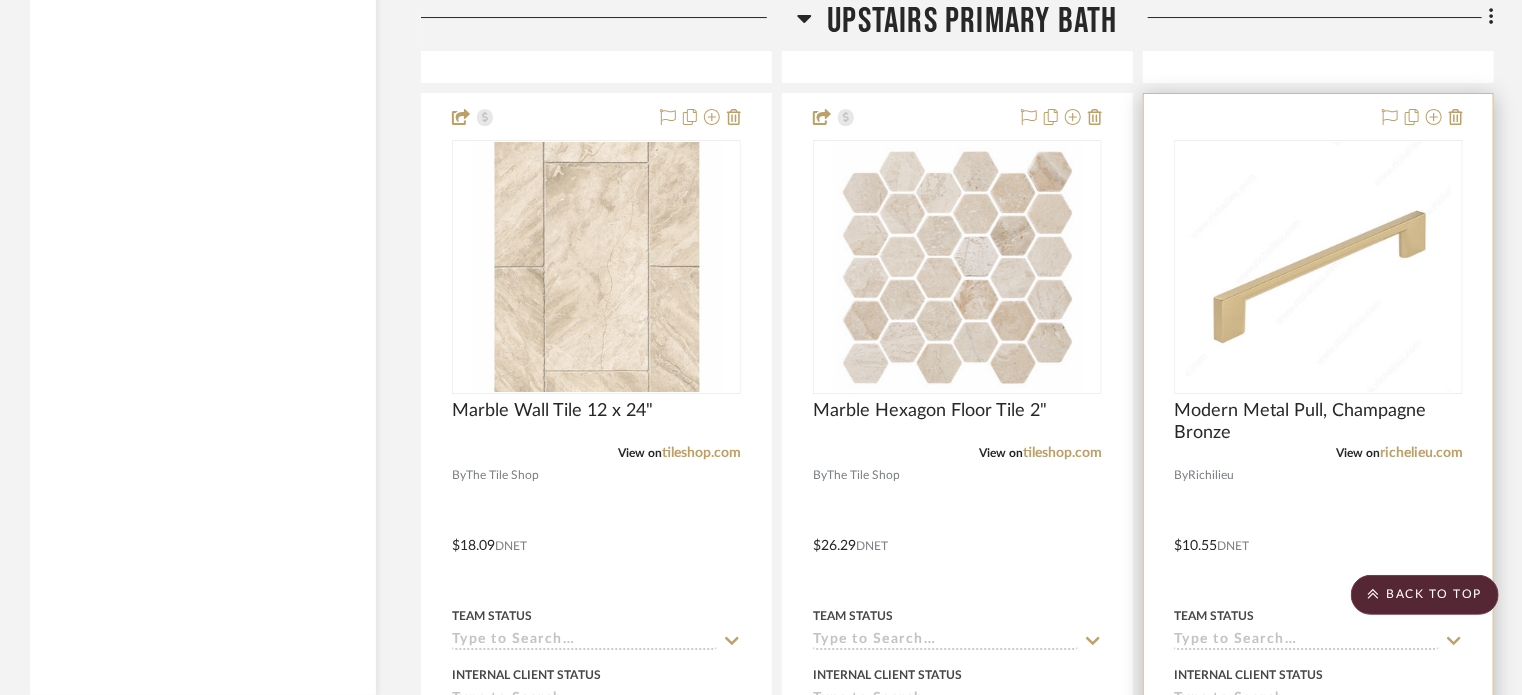 click at bounding box center (1318, 531) 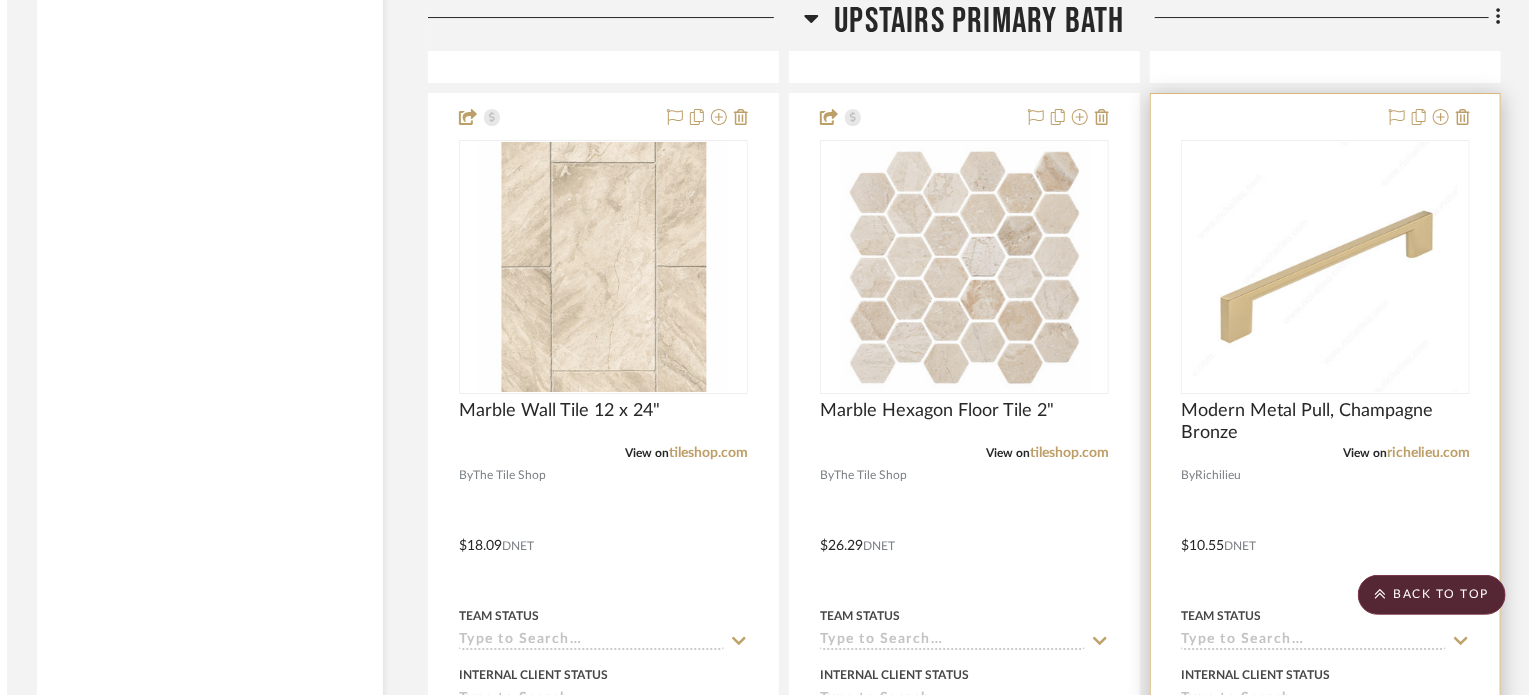 scroll, scrollTop: 0, scrollLeft: 0, axis: both 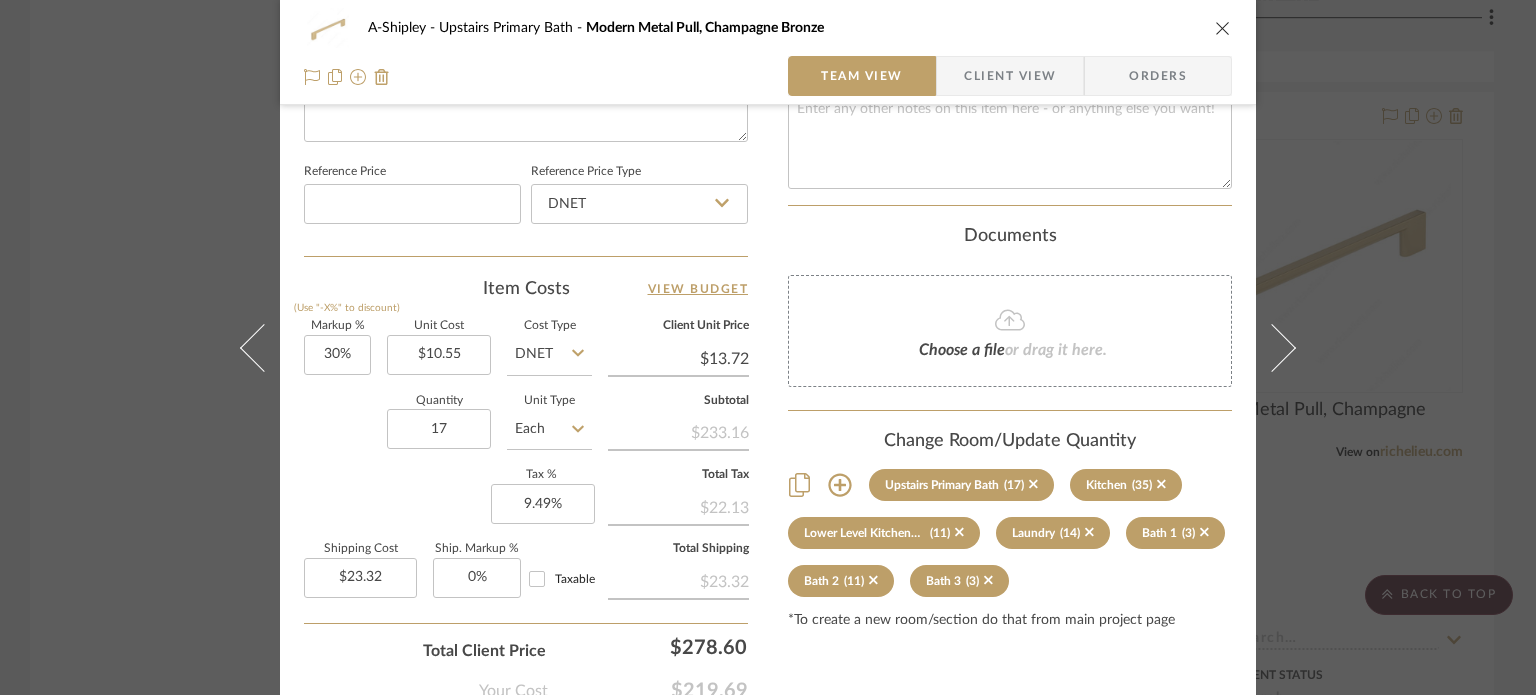 click on "A-Shipley Upstairs Primary Bath Modern Metal Pull, Champagne Bronze Team View Client View Orders  Team-Facing Details   Item Name  Modern Metal Pull, Champagne Bronze  Brand  Richilieu  Internal Description   Dimensions   Product Specifications   Reference Price   Reference Price Type  DNET  Item Costs   View Budget   Markup %  (Use "-X%" to discount) 30%  Unit Cost  $10.55  Cost Type  DNET  Client Unit Price  $13.72  Quantity  17  Unit Type  Each  Subtotal   $233.16   Tax %  9.49%  Total Tax   $22.13   Shipping Cost  $23.32  Ship. Markup %  0% Taxable  Total Shipping   $23.32  Total Client Price  $278.60  Your Cost  $219.69  Your Margin  $53.81  Content here copies to Client View - confirm visibility there.  Show in Client Dashboard  Bulk Manage Dashboard Settings  Include in Budget   View Budget  Team Status Internal Client Status  Lead Time  In Stock Weeks  Est. Min   Est. Max   Due Date   Client-Facing Target Install Date  Tasks / To-Dos /  team Messaging Invite Collaborator Recipients: ,  ,  ,  (17) (35)" at bounding box center [768, 347] 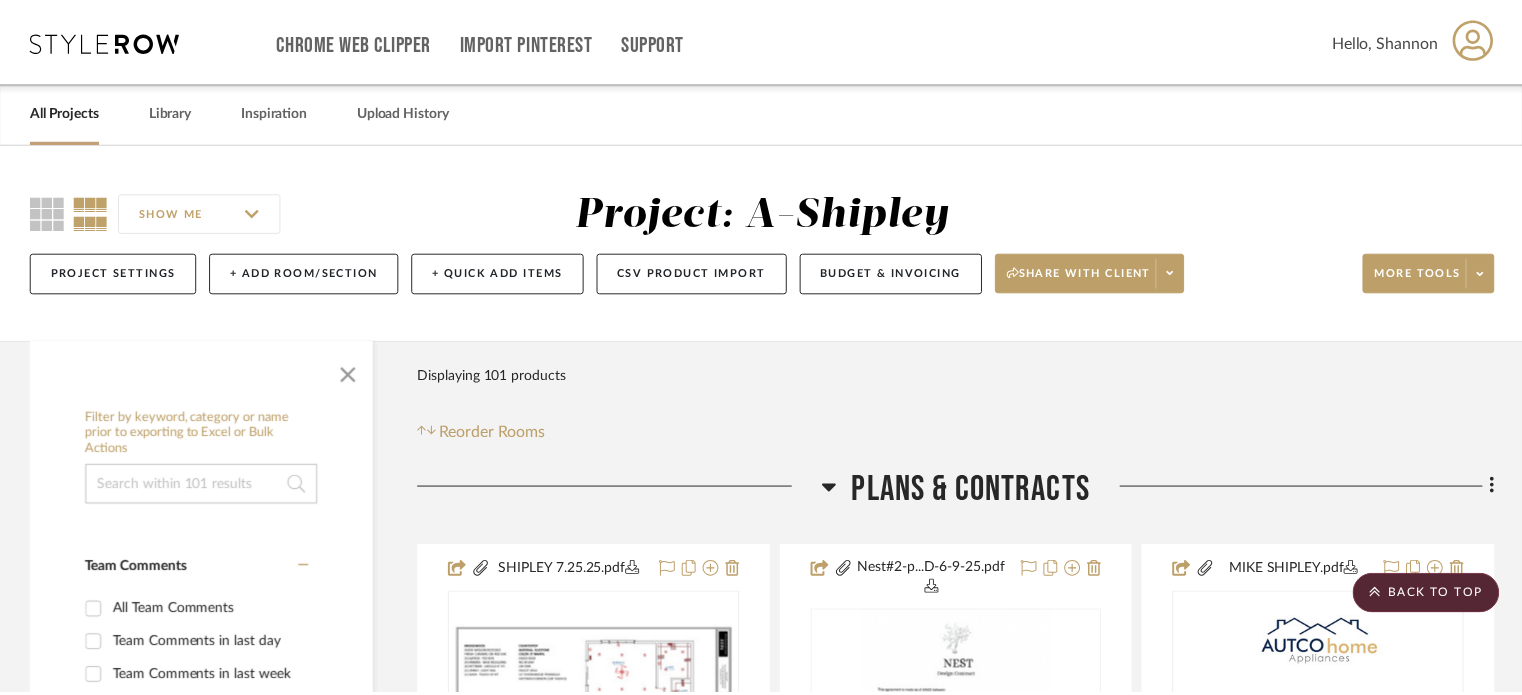 scroll, scrollTop: 3604, scrollLeft: 0, axis: vertical 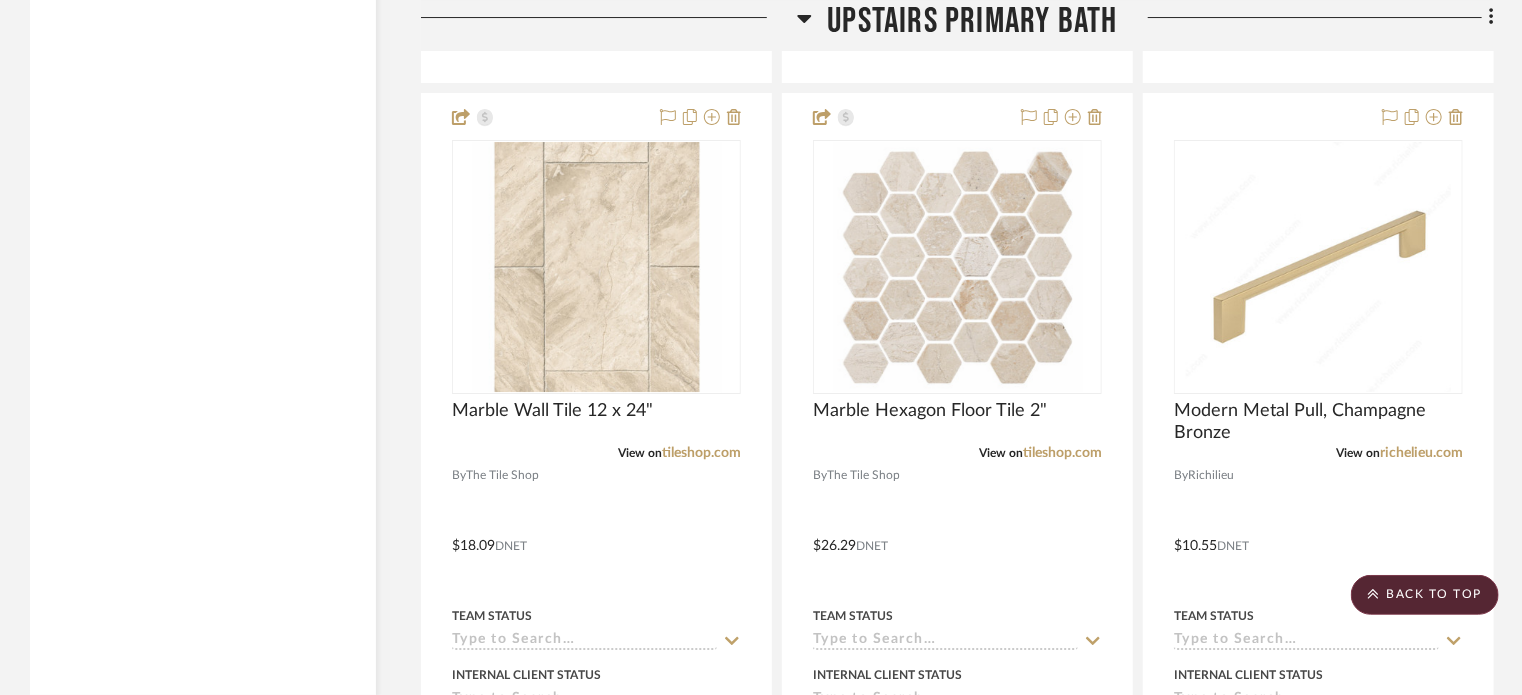 click on "Upstairs Primary Bath" 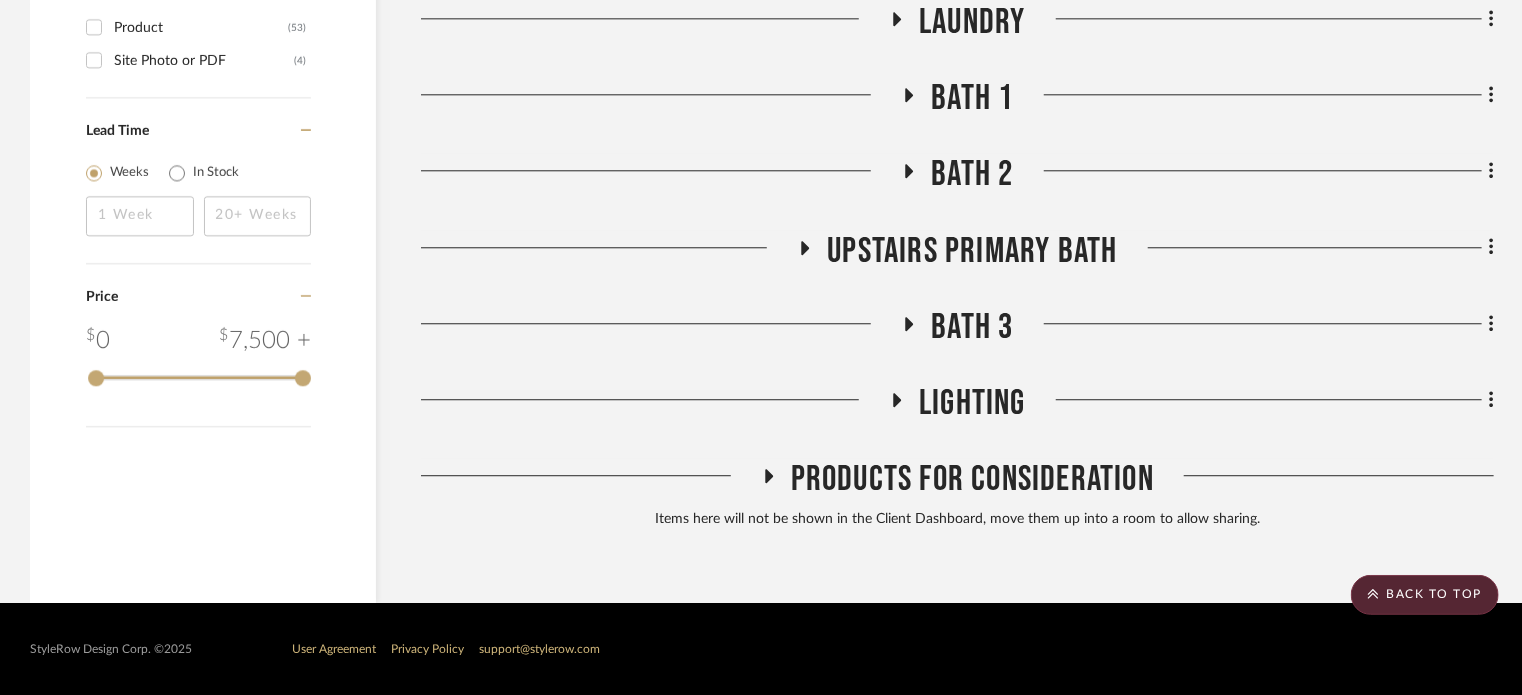 click on "Bath 3" 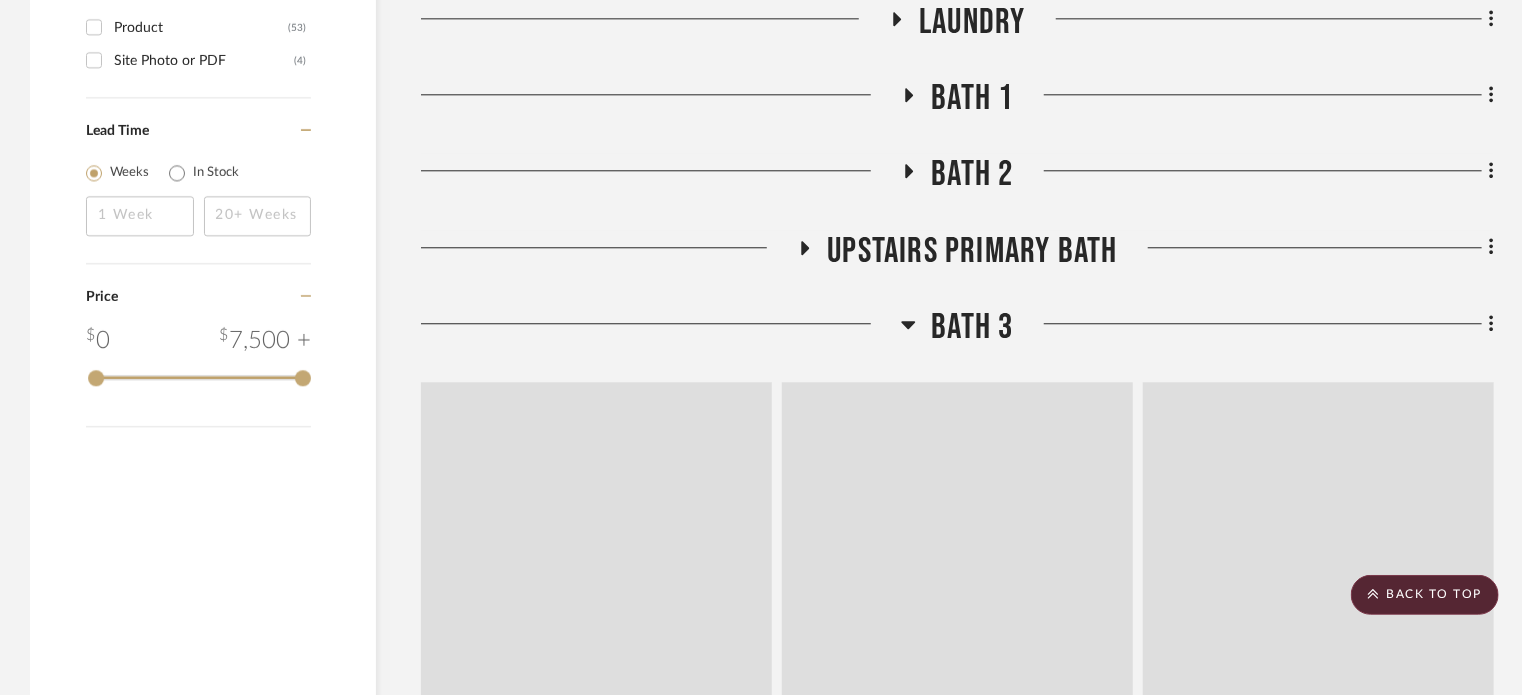 scroll, scrollTop: 3604, scrollLeft: 0, axis: vertical 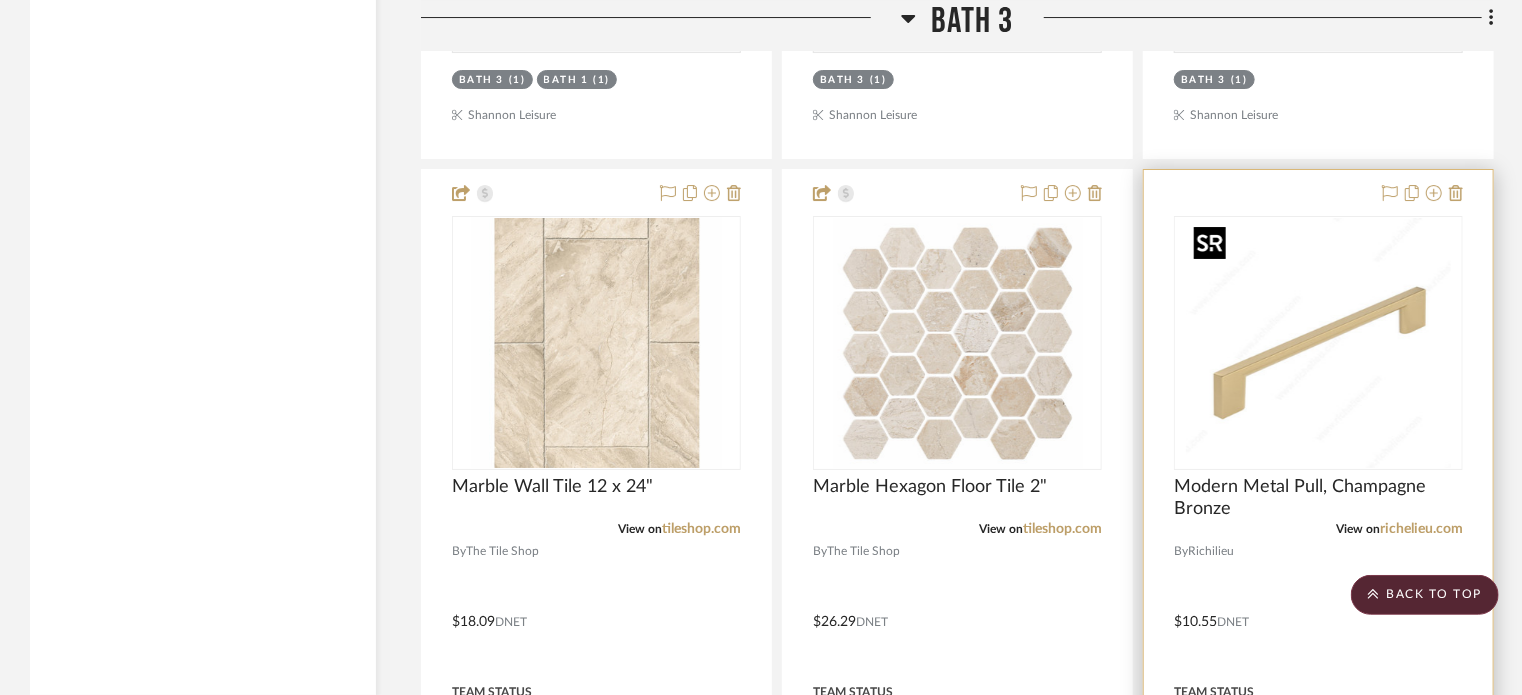 click at bounding box center (1318, 343) 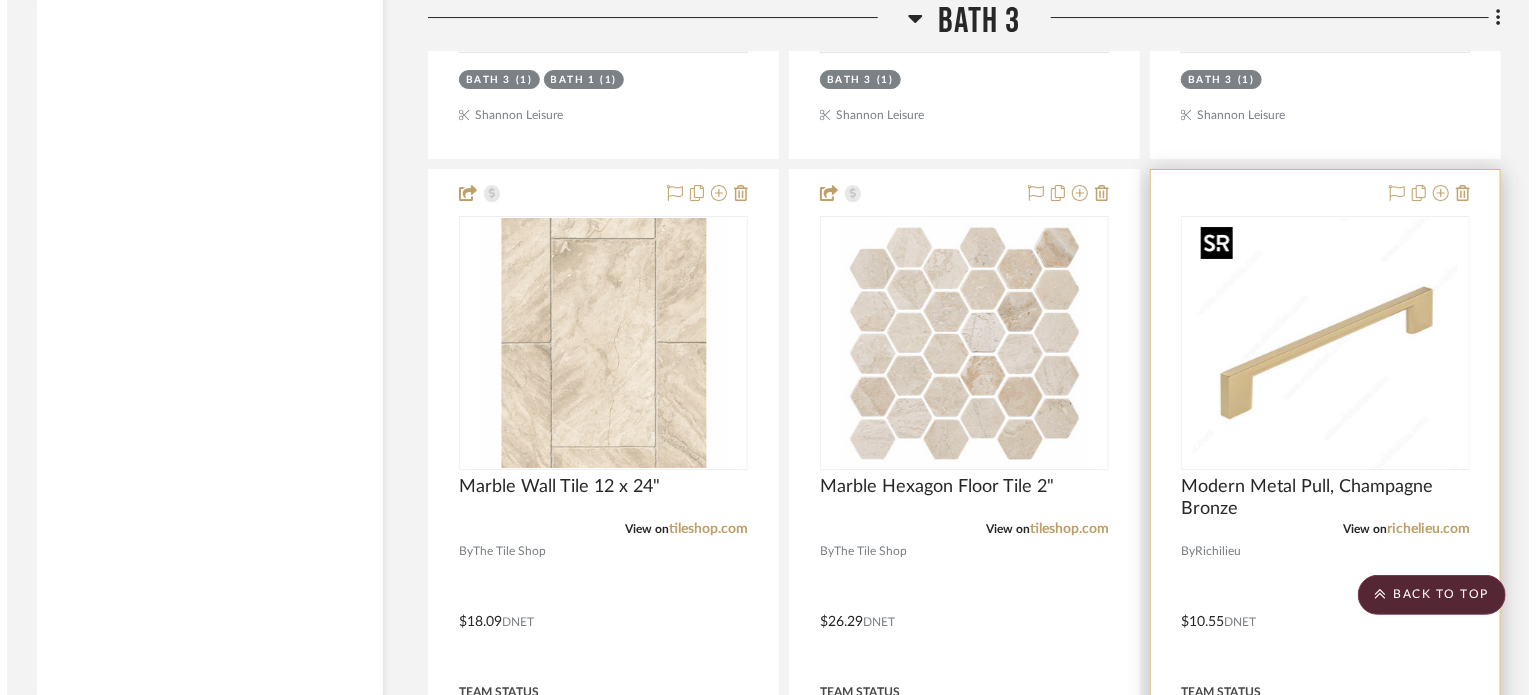 scroll, scrollTop: 0, scrollLeft: 0, axis: both 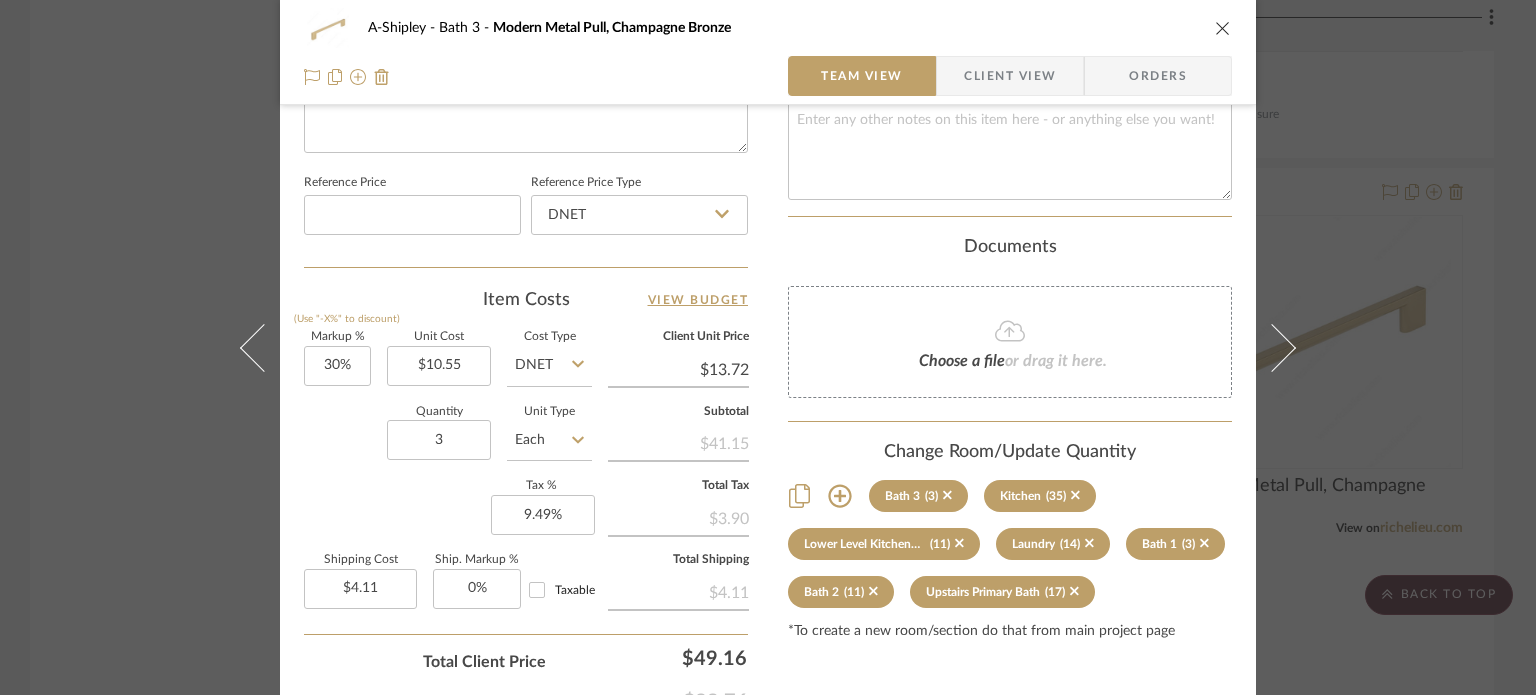 click on "A-Shipley Bath 3 Modern Metal Pull, Champagne Bronze Team View Client View Orders  Team-Facing Details   Item Name  Modern Metal Pull, Champagne Bronze  Brand  Richilieu  Internal Description   Dimensions   Product Specifications   Reference Price   Reference Price Type  DNET  Item Costs   View Budget   Markup %  (Use "-X%" to discount) 30%  Unit Cost  $10.55  Cost Type  DNET  Client Unit Price  $13.72  Quantity  3  Unit Type  Each  Subtotal   $41.15   Tax %  9.49%  Total Tax   $3.90   Shipping Cost  $4.11  Ship. Markup %  0% Taxable  Total Shipping   $4.11  Total Client Price  $49.16  Your Cost  $38.76  Your Margin  $9.49  Content here copies to Client View - confirm visibility there.  Show in Client Dashboard  Bulk Manage Dashboard Settings  Include in Budget   View Budget  Team Status Internal Client Status  Lead Time  In Stock Weeks  Est. Min   Est. Max   Due Date   Client-Facing Target Install Date  Tasks / To-Dos /  team Messaging Invite Collaborator Recipients:  ashleigh@nestkbhomedesign.com ,  ,  ," at bounding box center (768, 347) 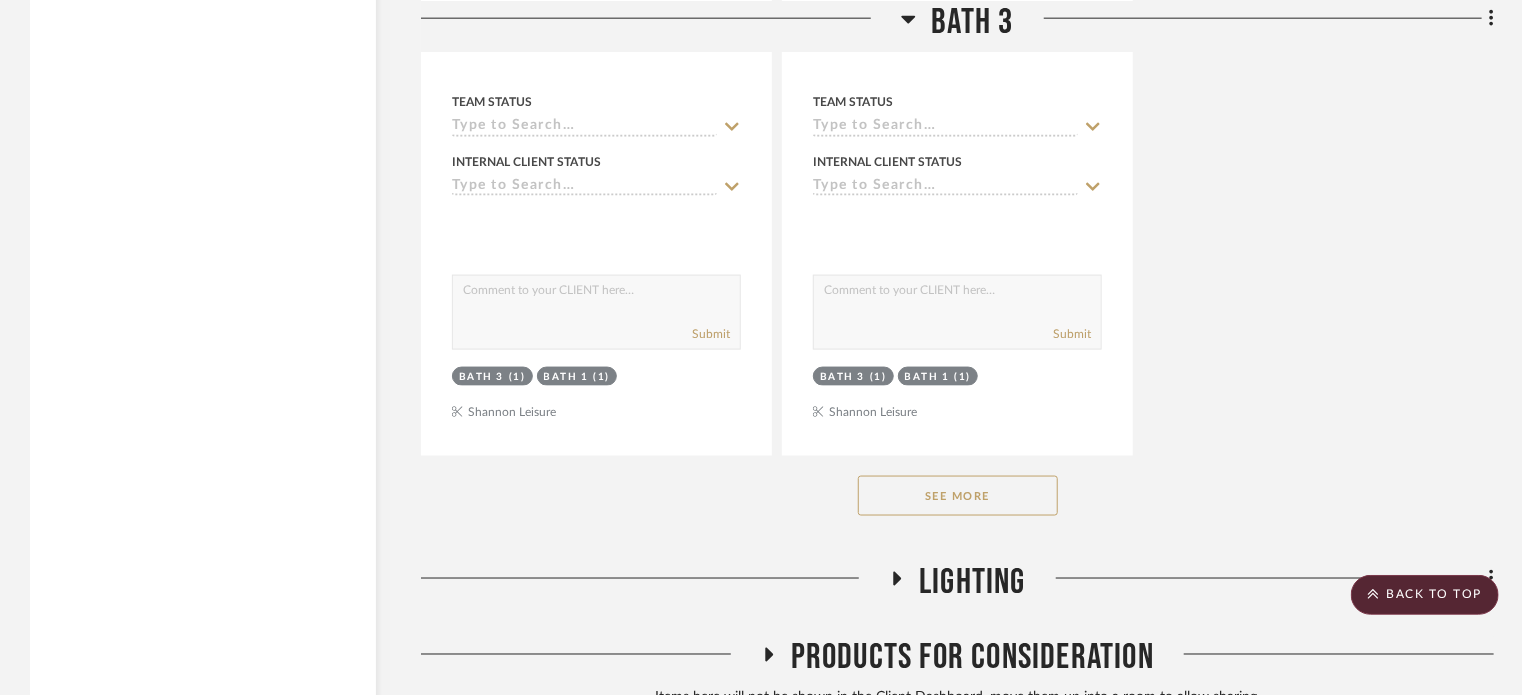 scroll, scrollTop: 5261, scrollLeft: 0, axis: vertical 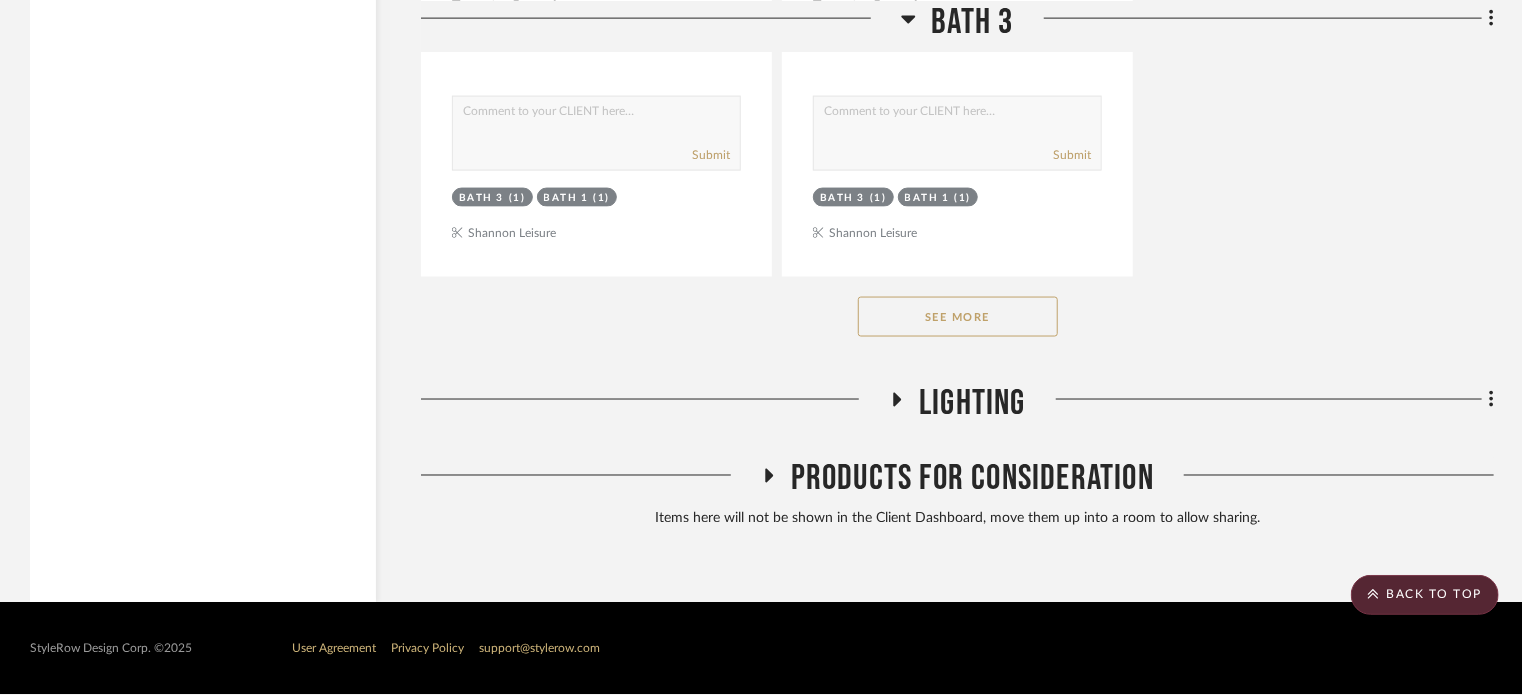 click on "See More" 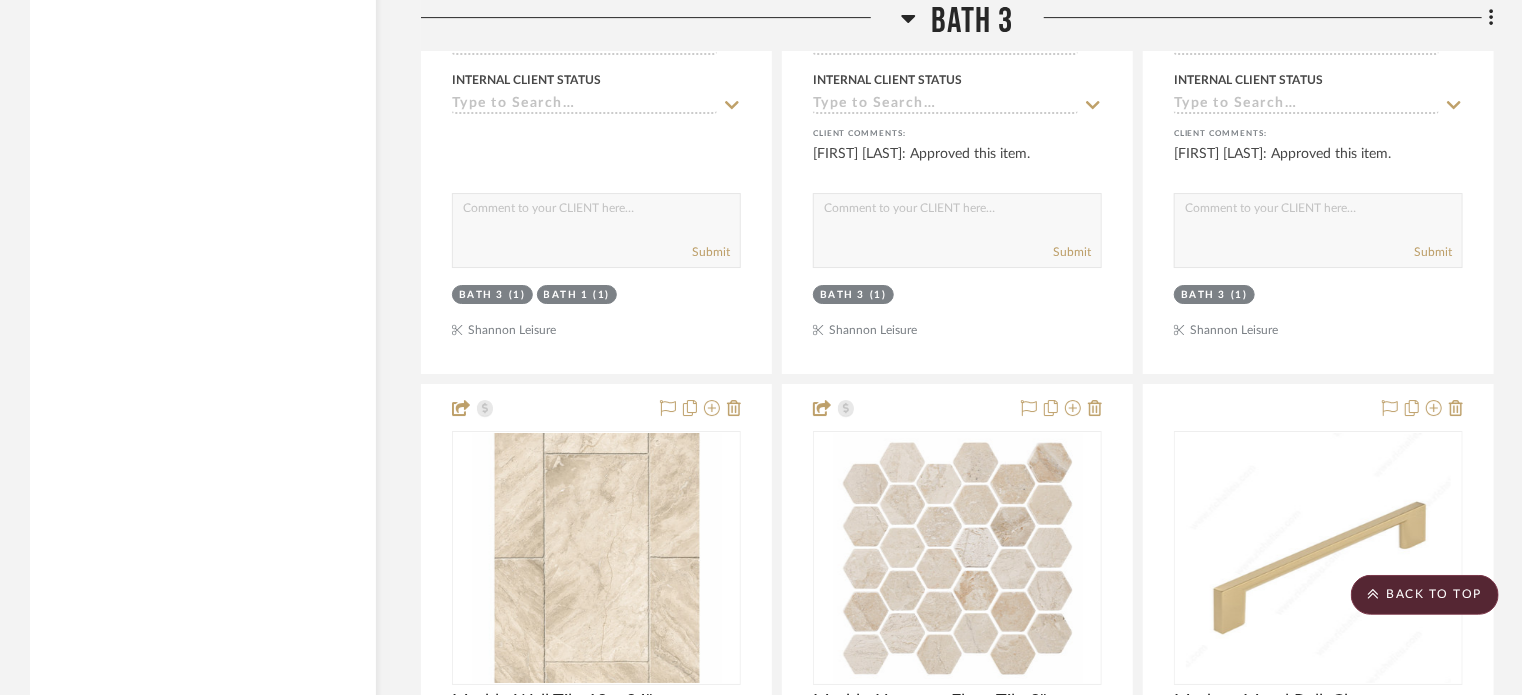 scroll, scrollTop: 3392, scrollLeft: 0, axis: vertical 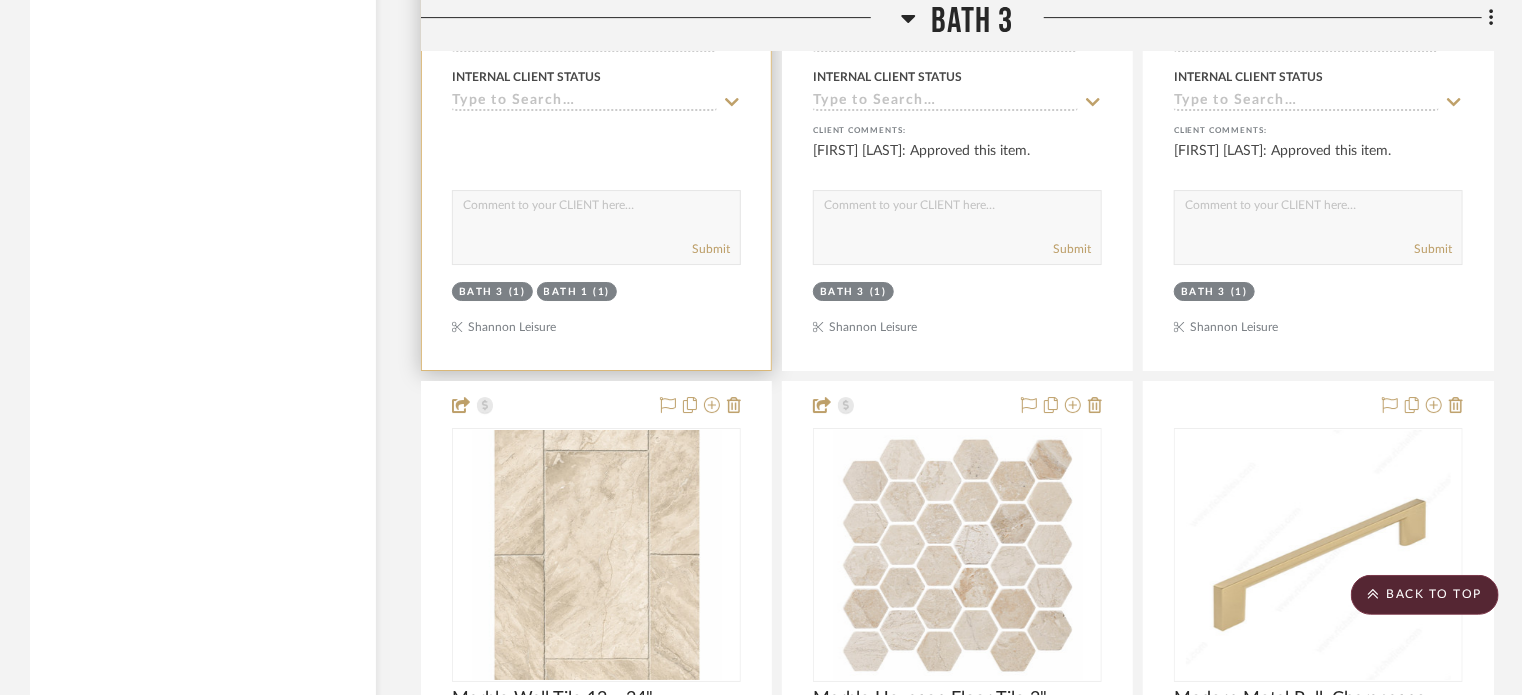 type 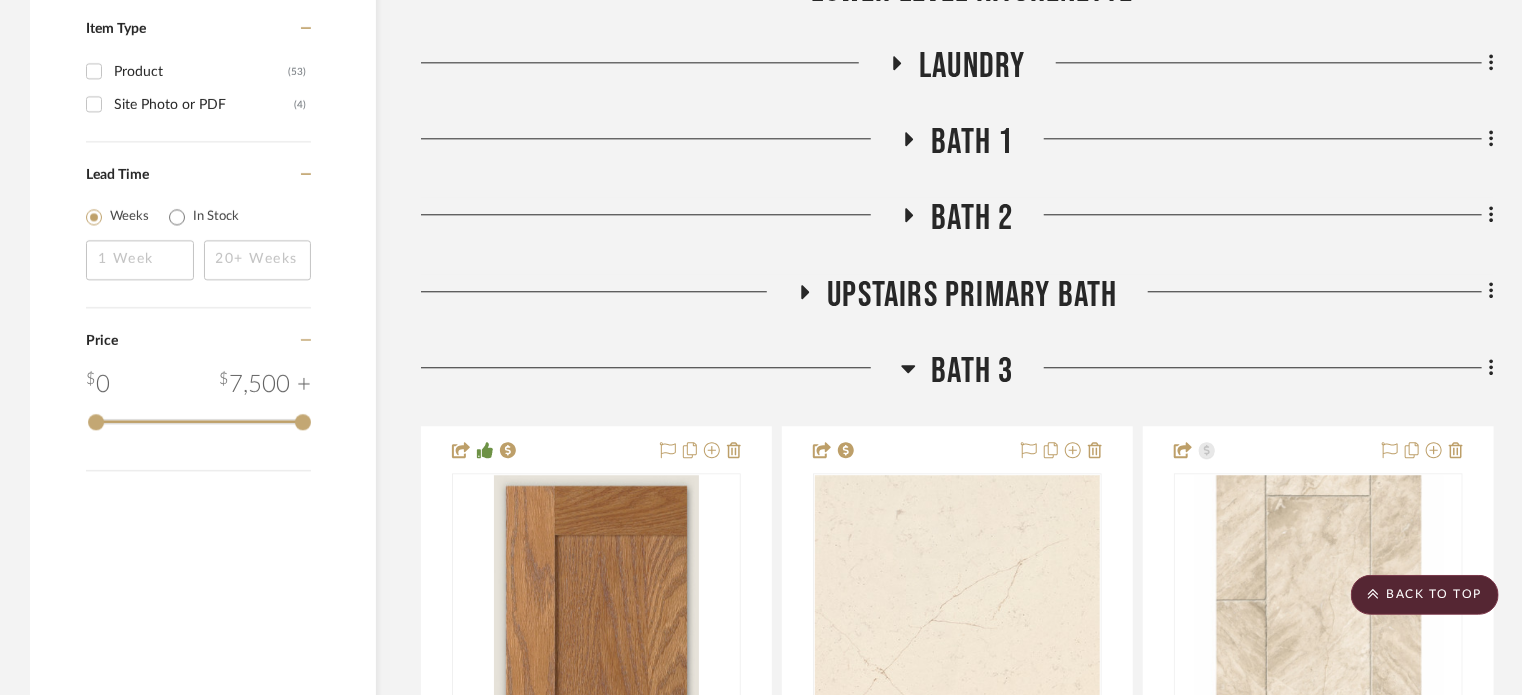 scroll, scrollTop: 2379, scrollLeft: 0, axis: vertical 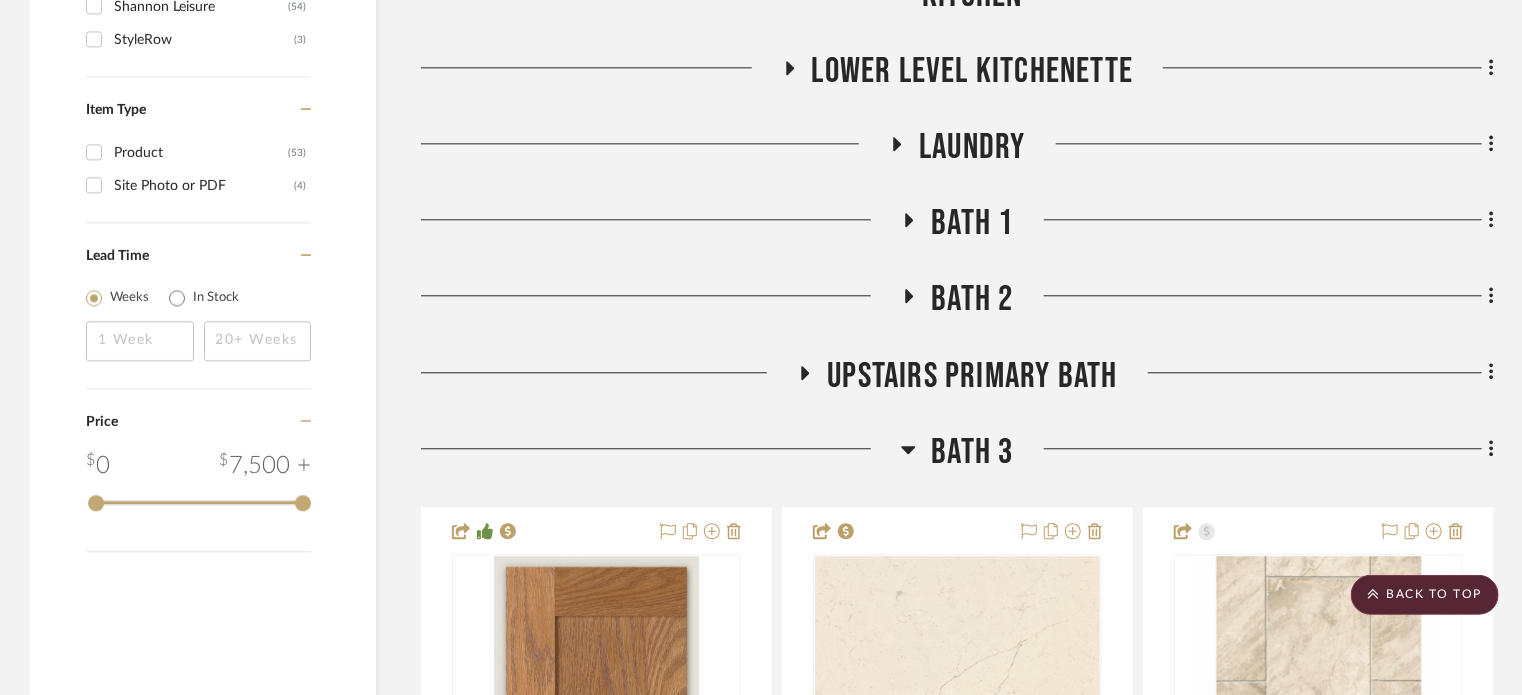 click on "Bath 3" 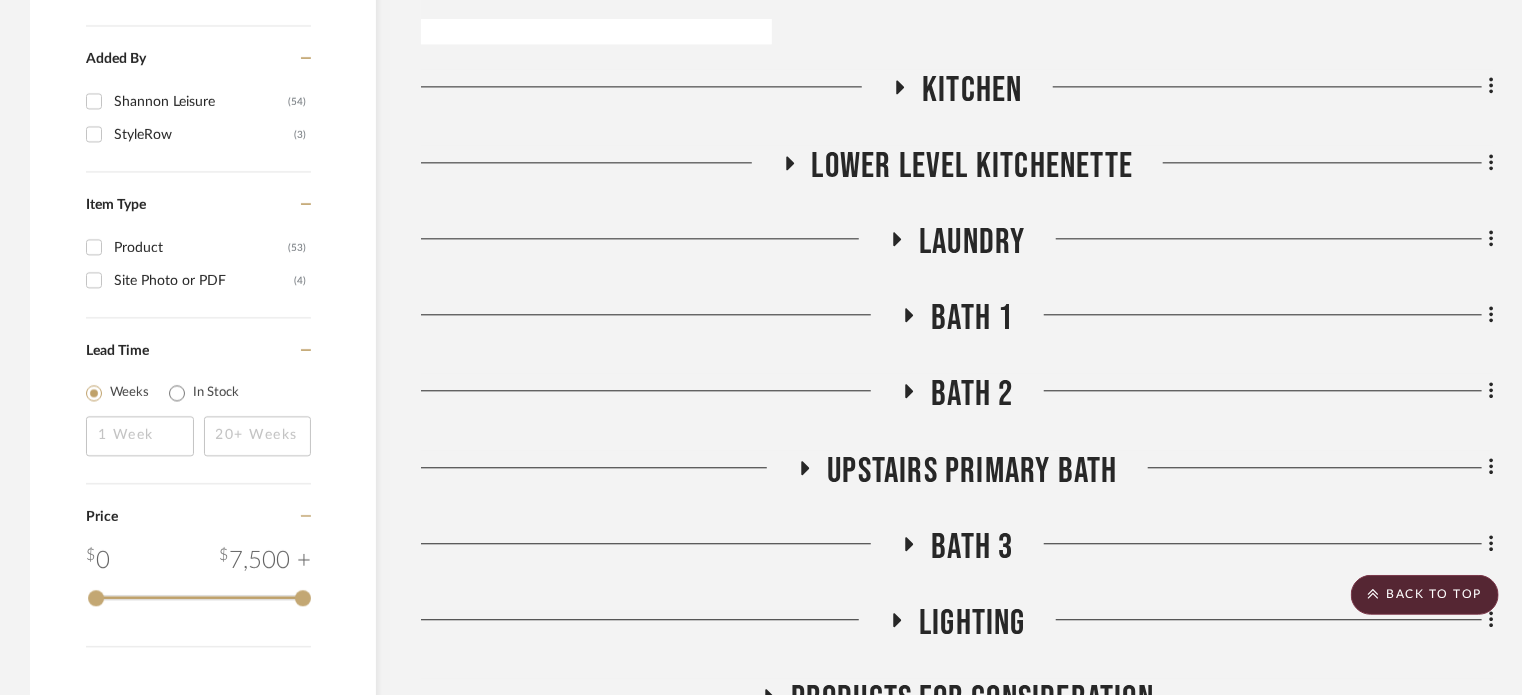 scroll, scrollTop: 2329, scrollLeft: 0, axis: vertical 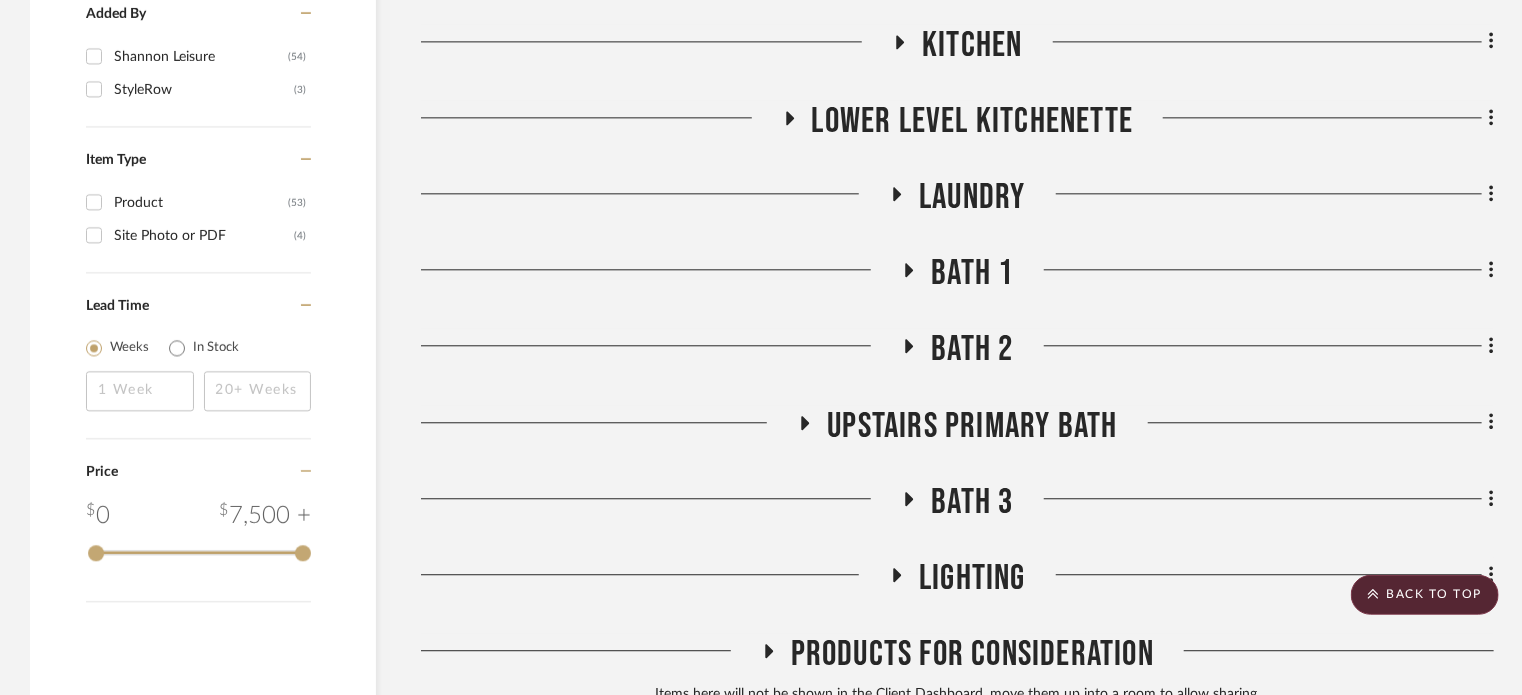 click on "Bath 1" 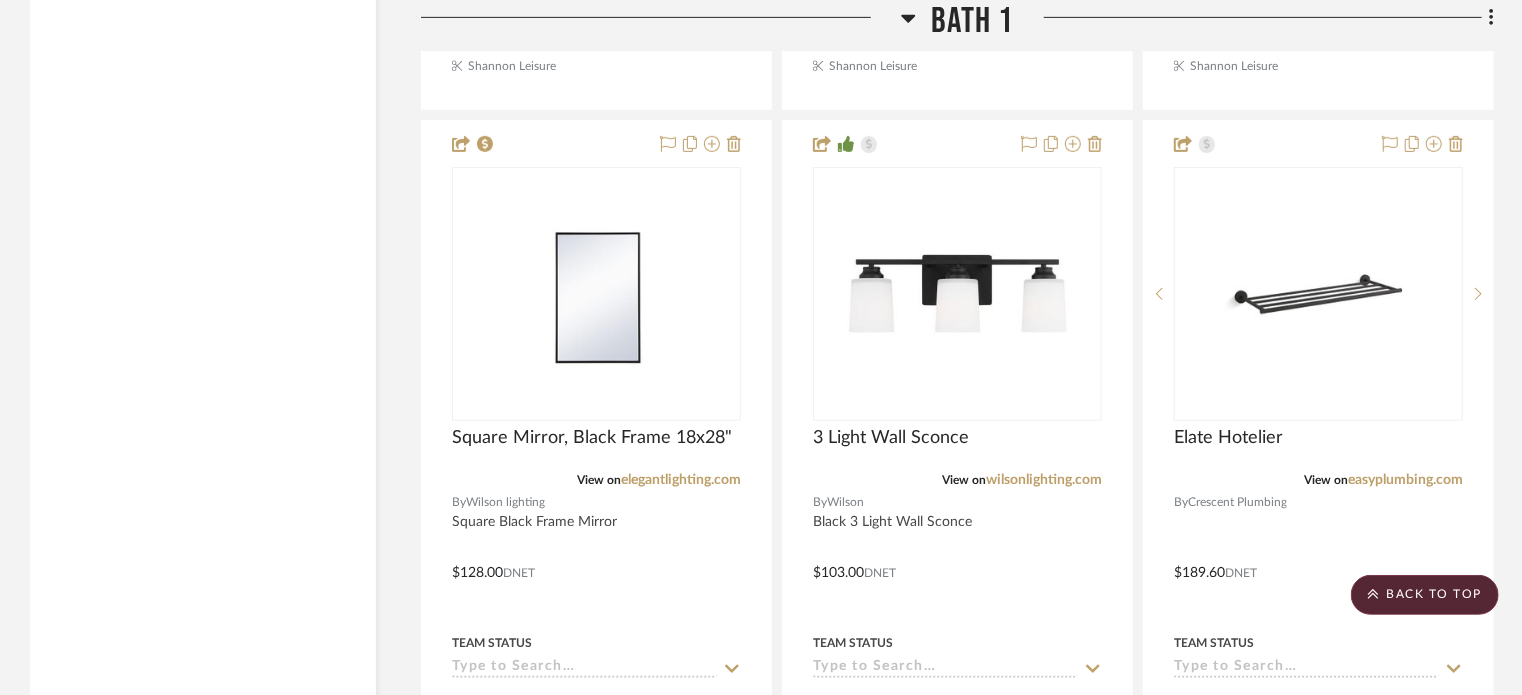 scroll, scrollTop: 4313, scrollLeft: 0, axis: vertical 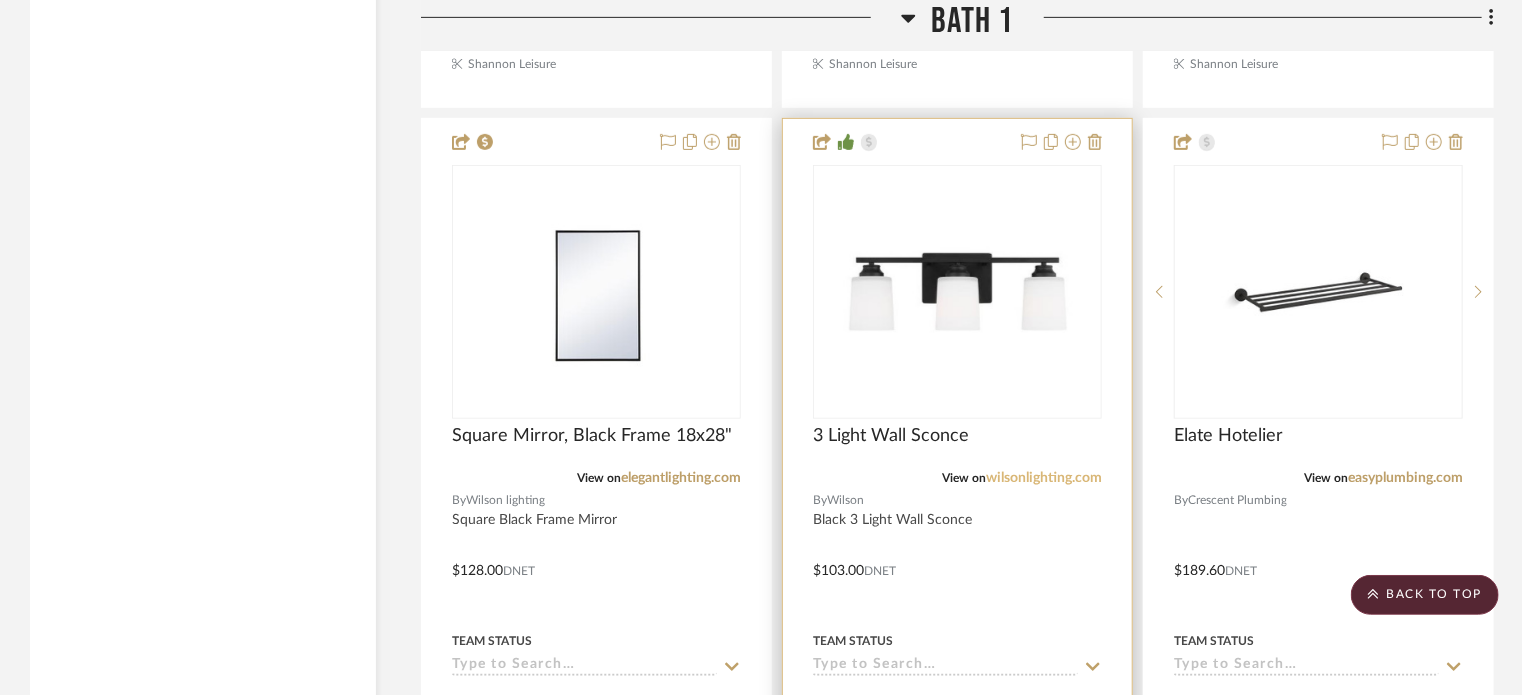 click on "wilsonlighting.com" at bounding box center [1044, 478] 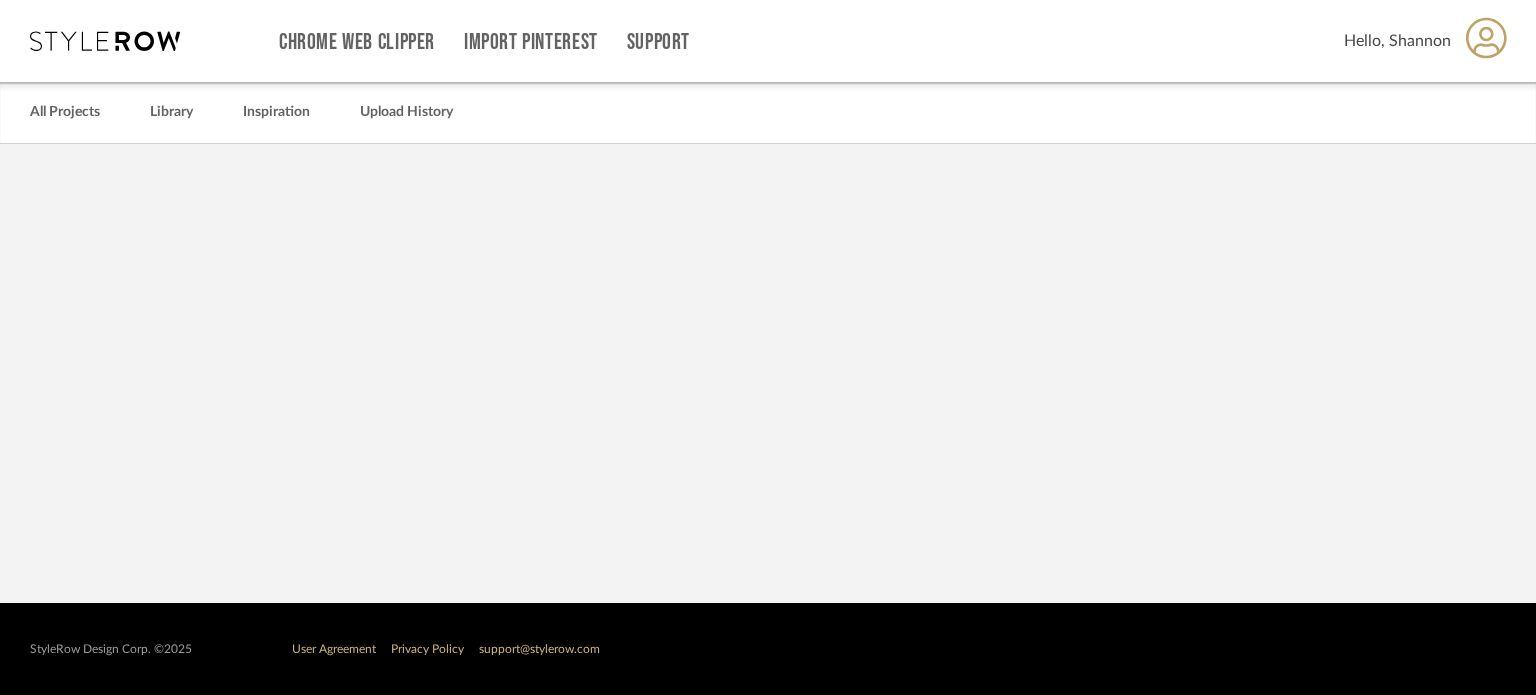 scroll, scrollTop: 0, scrollLeft: 0, axis: both 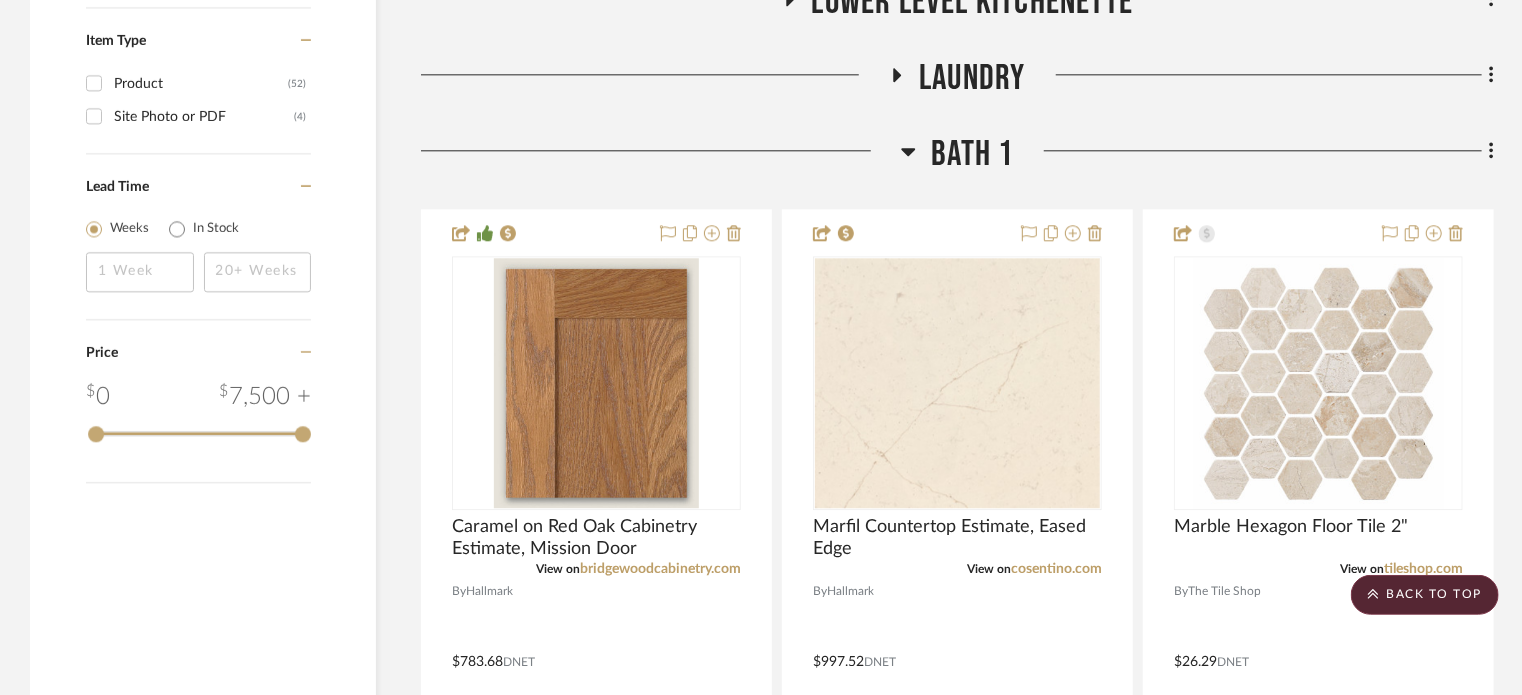 click on "Laundry" 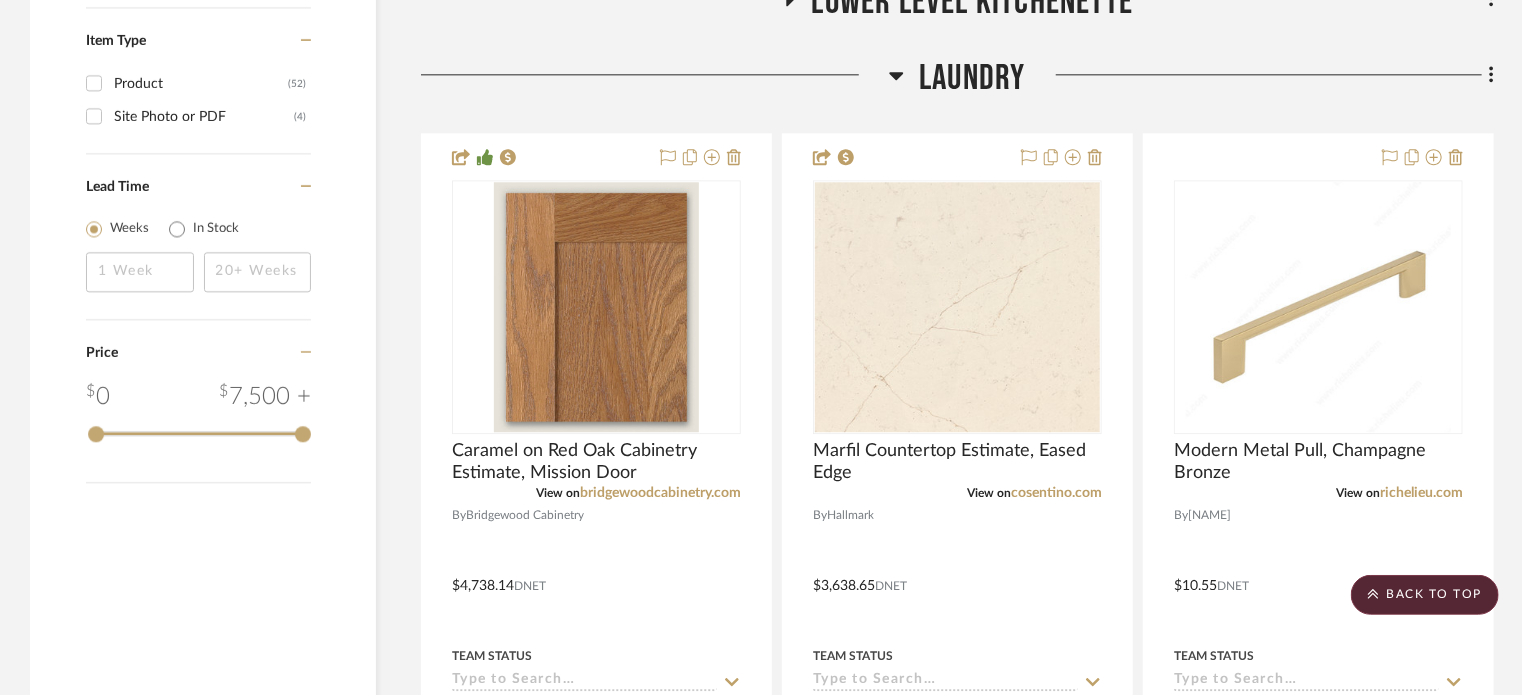 click on "Laundry" 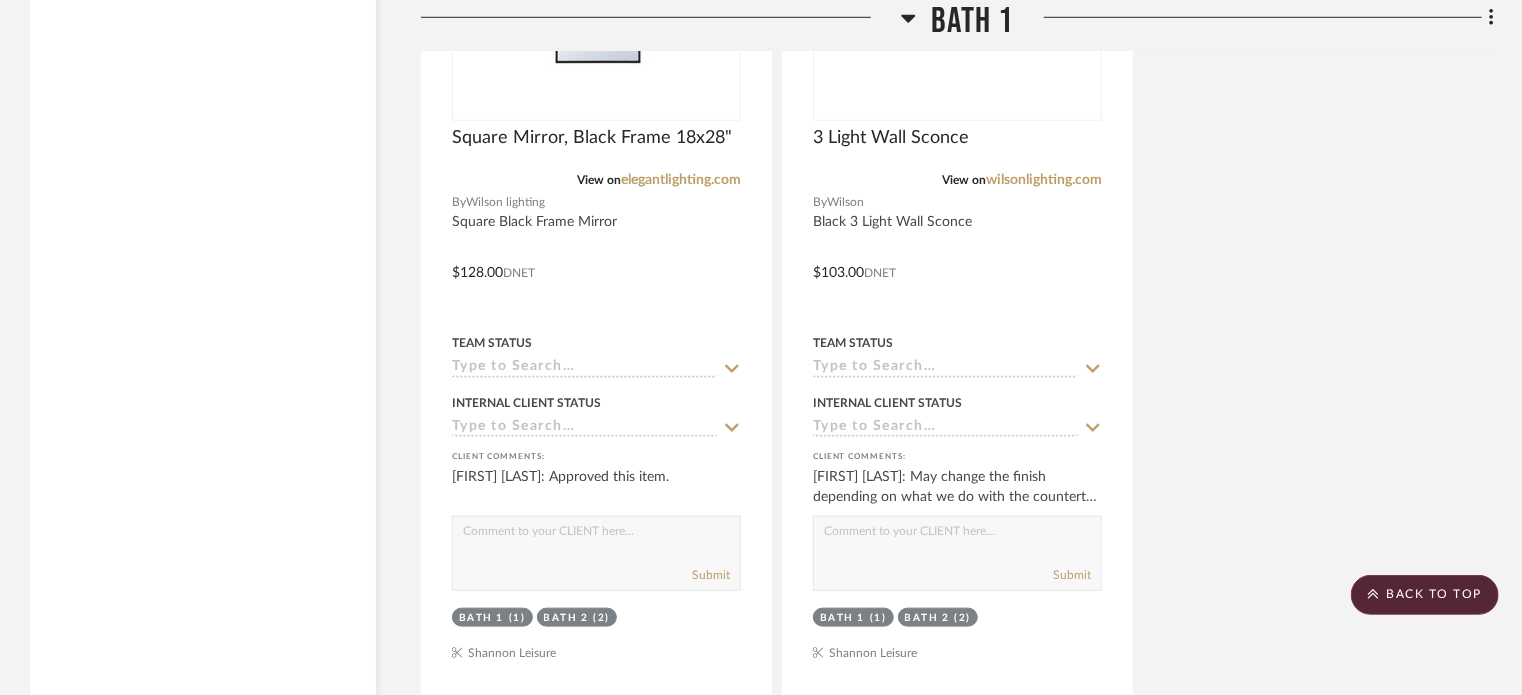 scroll, scrollTop: 4620, scrollLeft: 0, axis: vertical 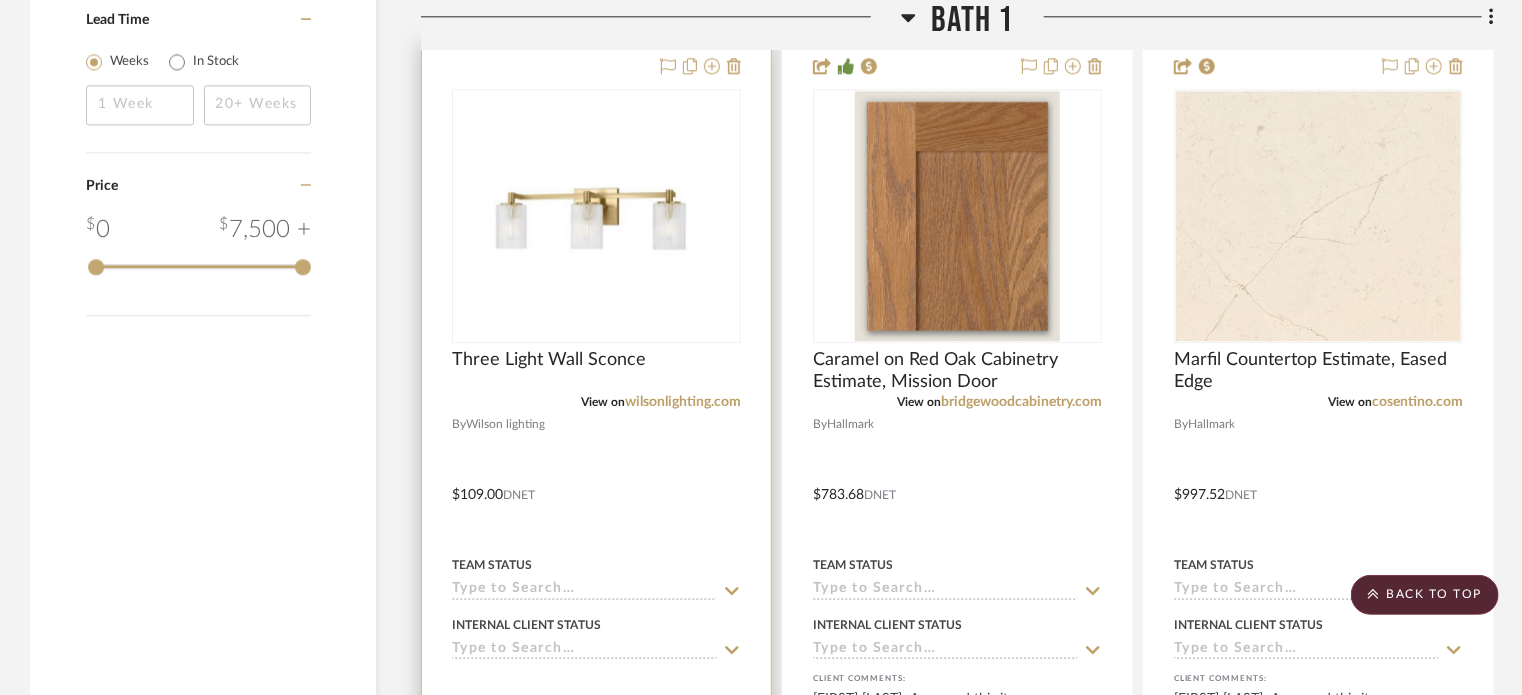 click at bounding box center [0, 0] 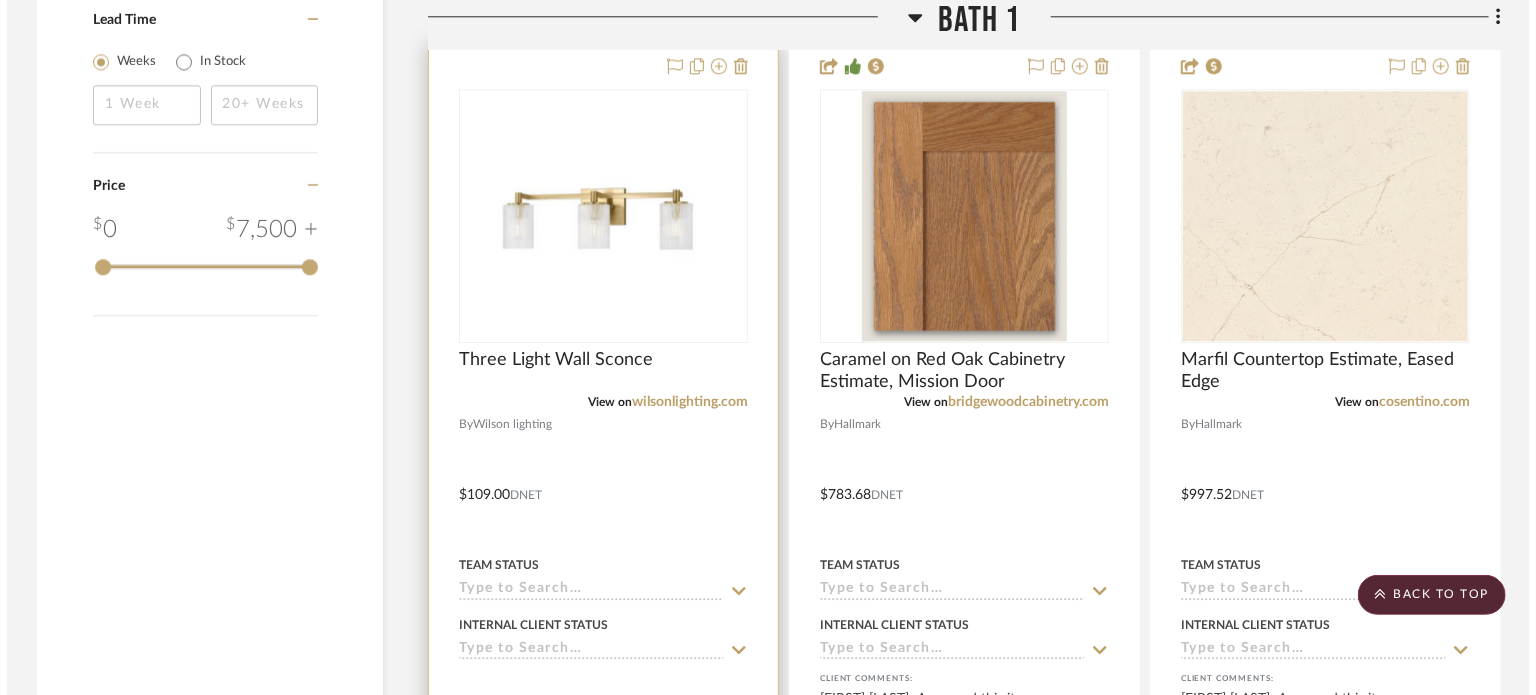 scroll, scrollTop: 0, scrollLeft: 0, axis: both 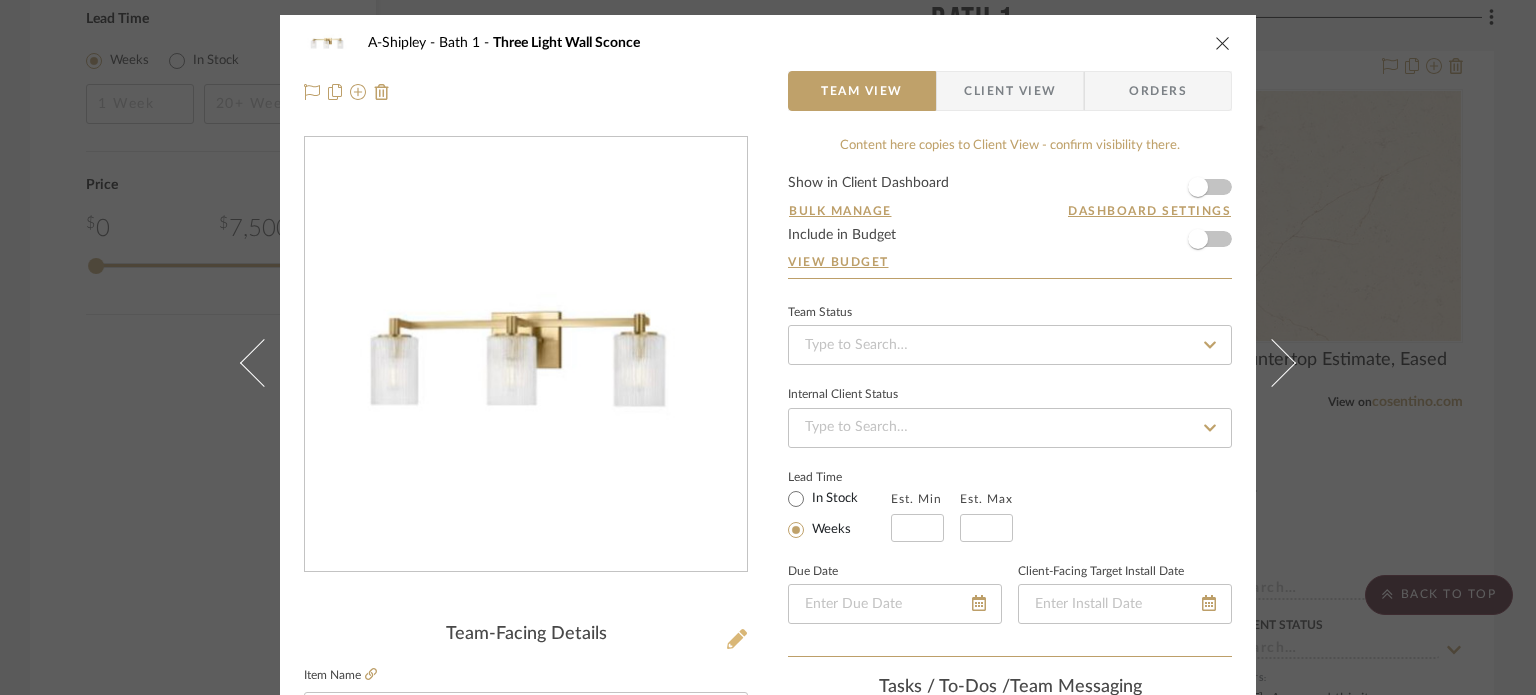 click 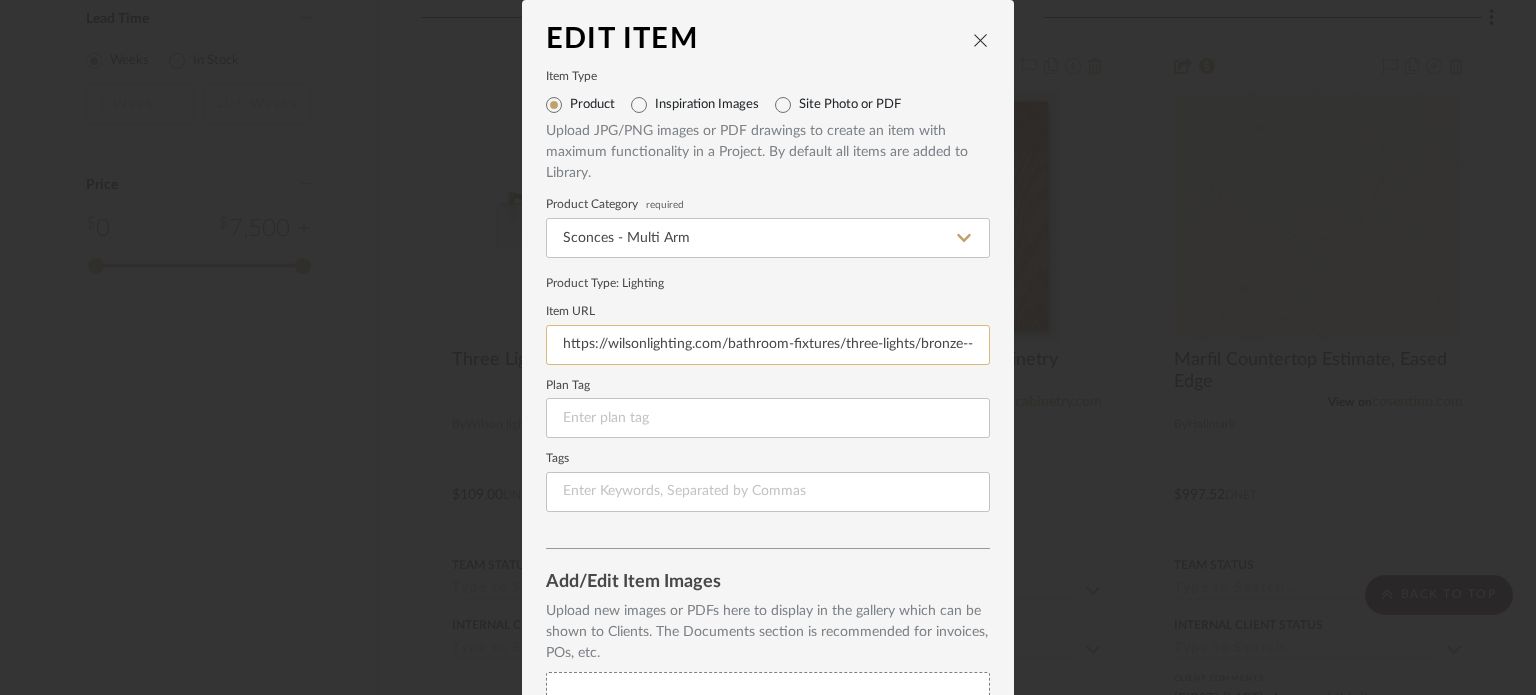 click on "https://wilsonlighting.com/bathroom-fixtures/three-lights/bronze---dark;gold--champ--gld-leaf" at bounding box center [768, 345] 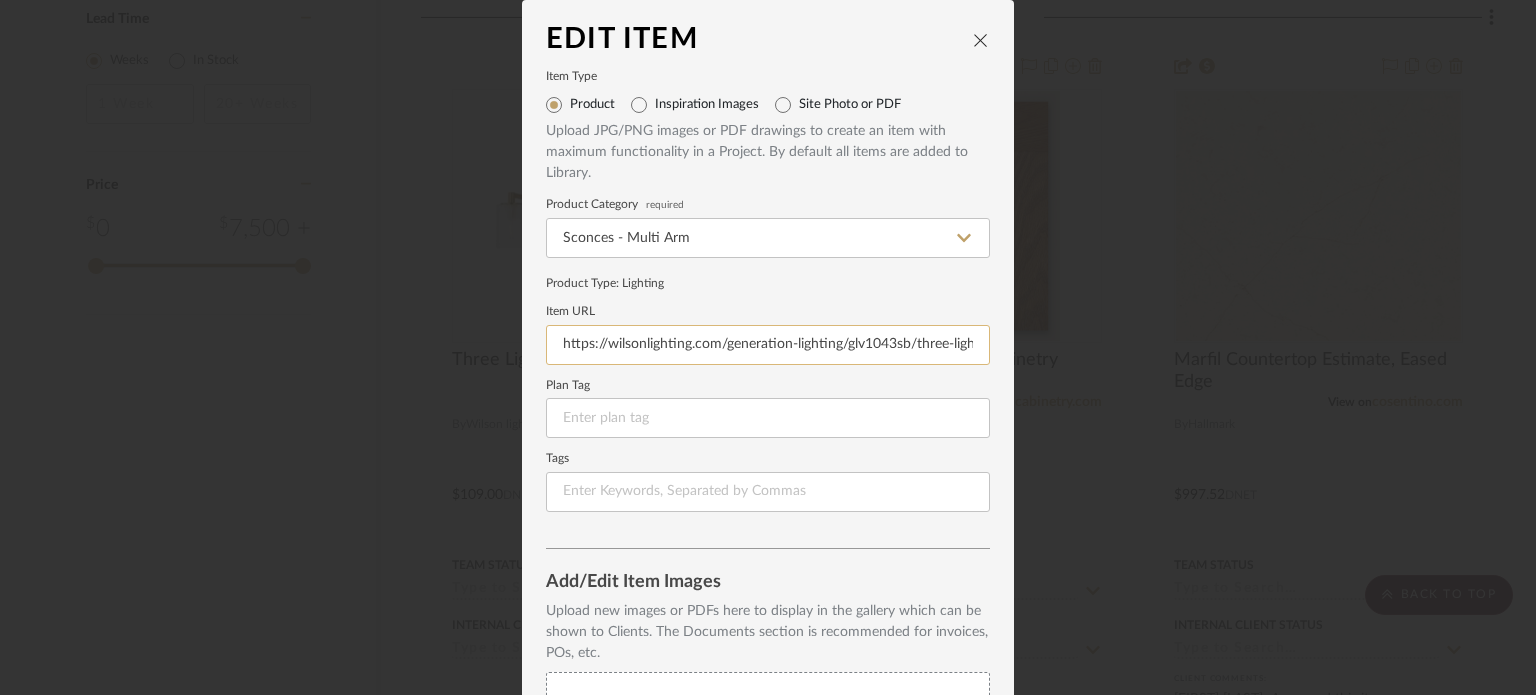 scroll, scrollTop: 0, scrollLeft: 83, axis: horizontal 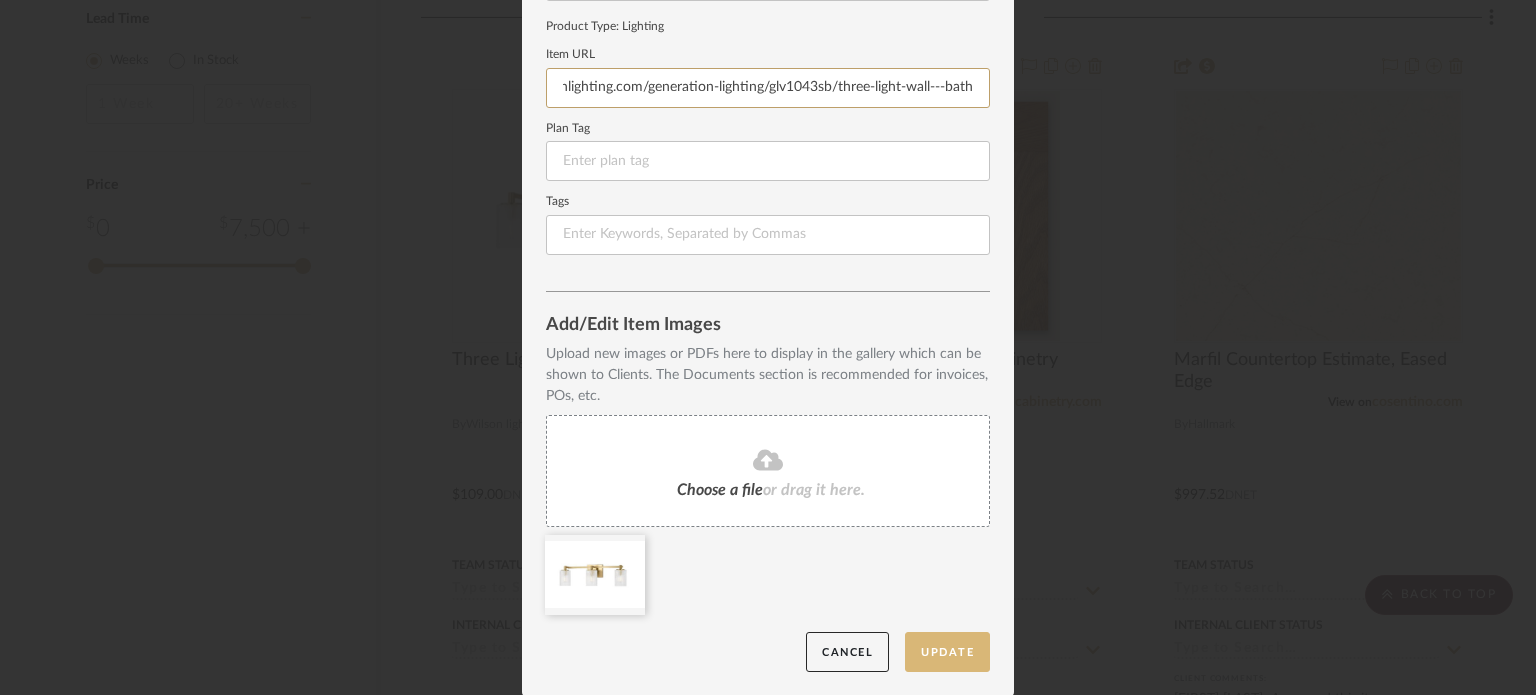 type on "https://wilsonlighting.com/generation-lighting/glv1043sb/three-light-wall---bath" 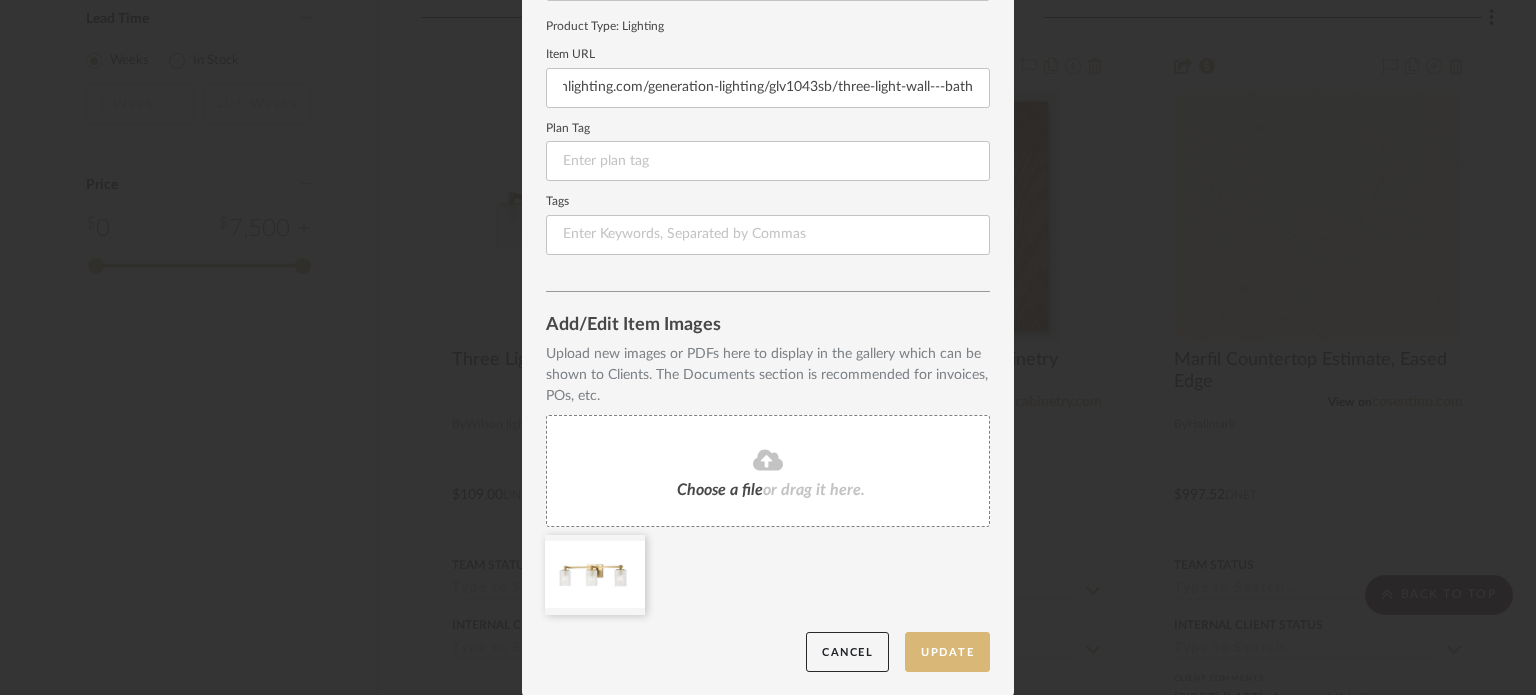 scroll, scrollTop: 0, scrollLeft: 0, axis: both 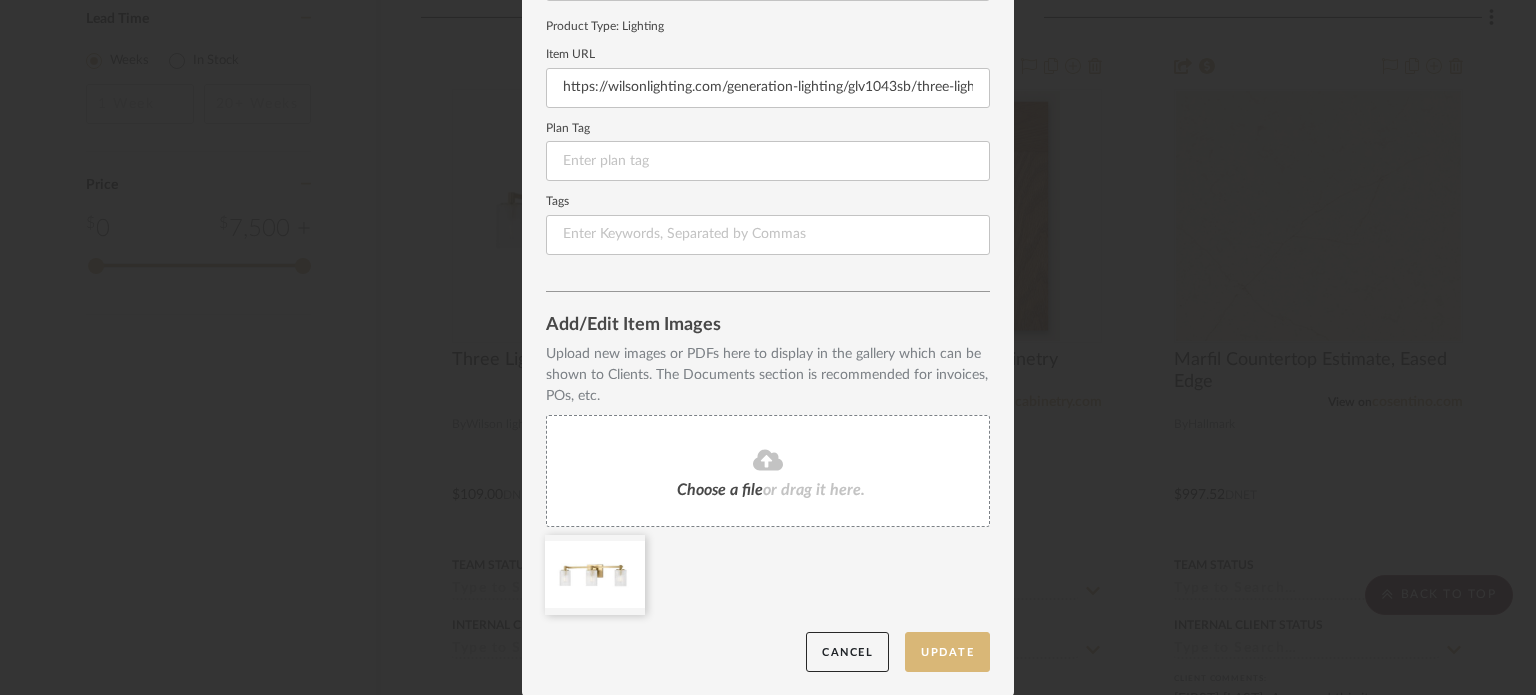 click on "Update" at bounding box center (947, 652) 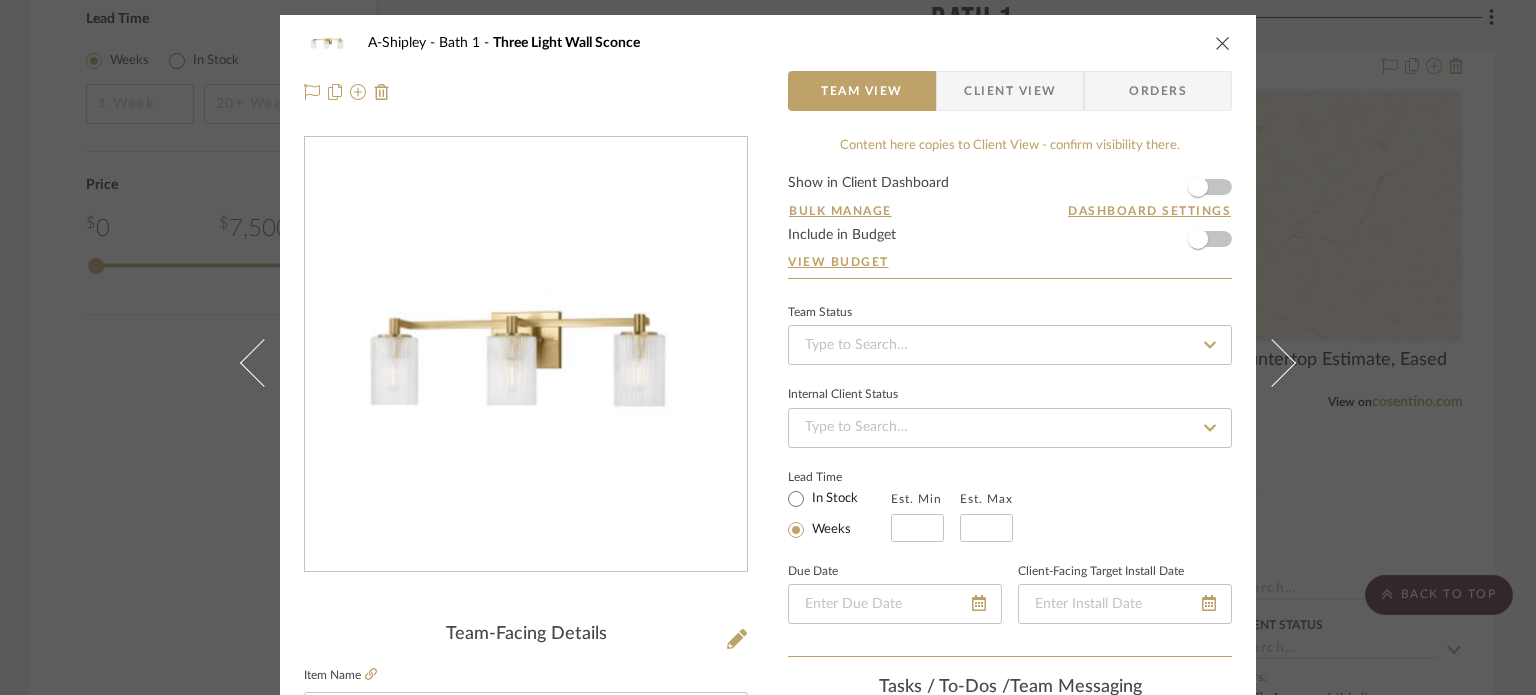 click on "A-Shipley Bath 1 Three Light Wall Sconce Team View Client View Orders  Team-Facing Details   Item Name  Three Light Wall Sconce  Brand  Wilson lighting  Internal Description   Dimensions   Product Specifications   Reference Price   Reference Price Type  DNET  Item Costs   View Budget   Markup %  (Use "-X%" to discount) 30%  Unit Cost  $109.00  Cost Type  DNET  Client Unit Price  $141.70  Quantity  1  Unit Type  Each  Subtotal   $141.70   Tax %  9.49%  Total Tax   $13.45   Shipping Cost  $14.17  Ship. Markup %  0% Taxable  Total Shipping   $14.17  Total Client Price  $169.32  Your Cost  $133.51  Your Margin  $32.70  Content here copies to Client View - confirm visibility there.  Show in Client Dashboard  Bulk Manage Dashboard Settings  Include in Budget   View Budget  Team Status Internal Client Status  Lead Time  In Stock Weeks  Est. Min   Est. Max   Due Date   Client-Facing Target Install Date  Tasks / To-Dos /  team Messaging Invite Collaborator Recipients:  ashleigh@nestkbhomedesign.com ,  ,  ,   Bath 1" at bounding box center (768, 347) 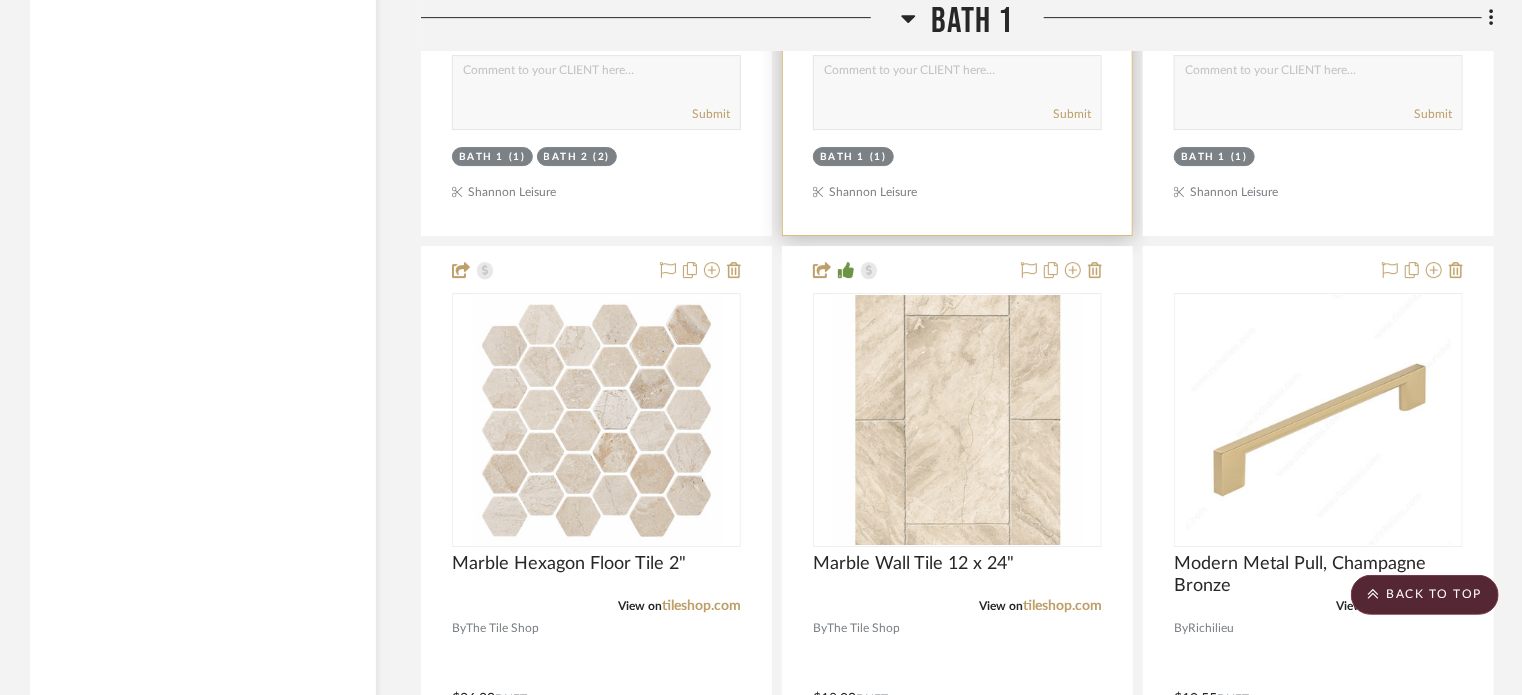 scroll, scrollTop: 3299, scrollLeft: 0, axis: vertical 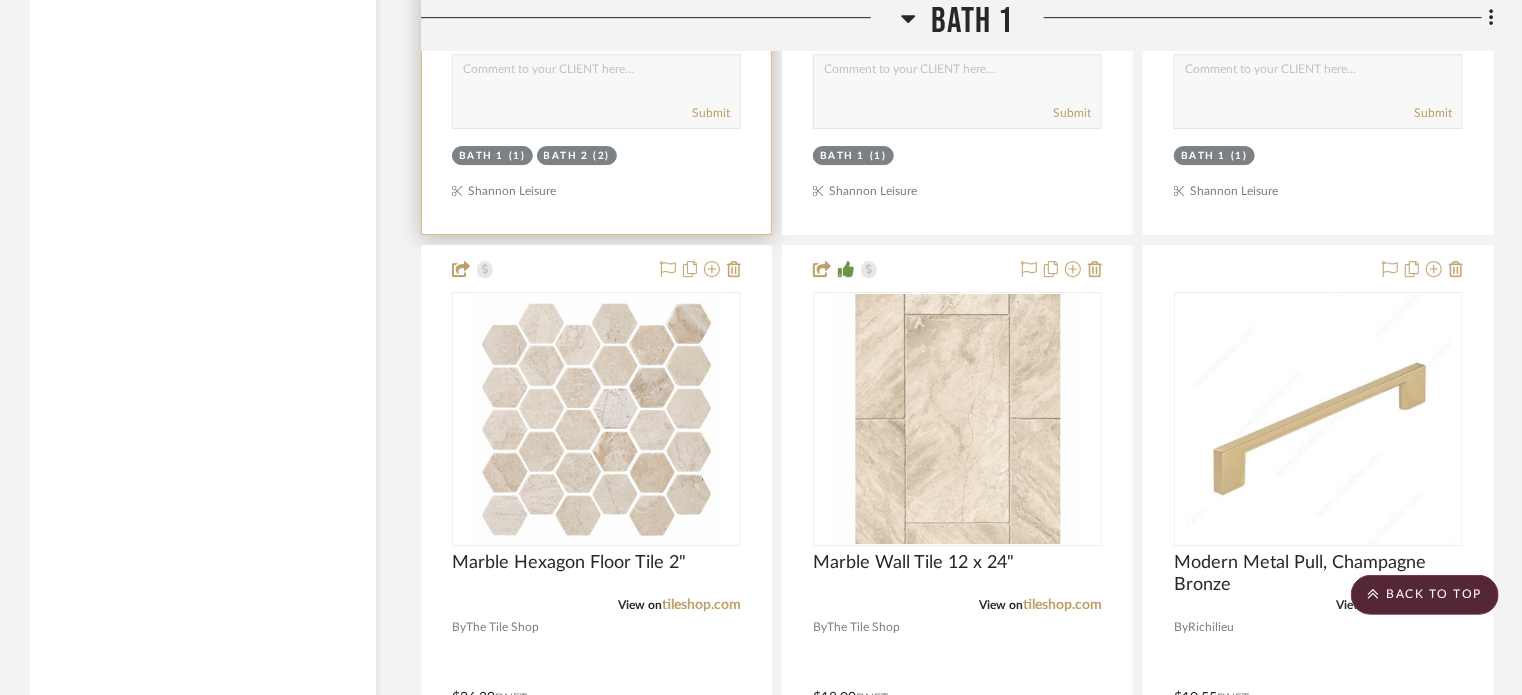 type 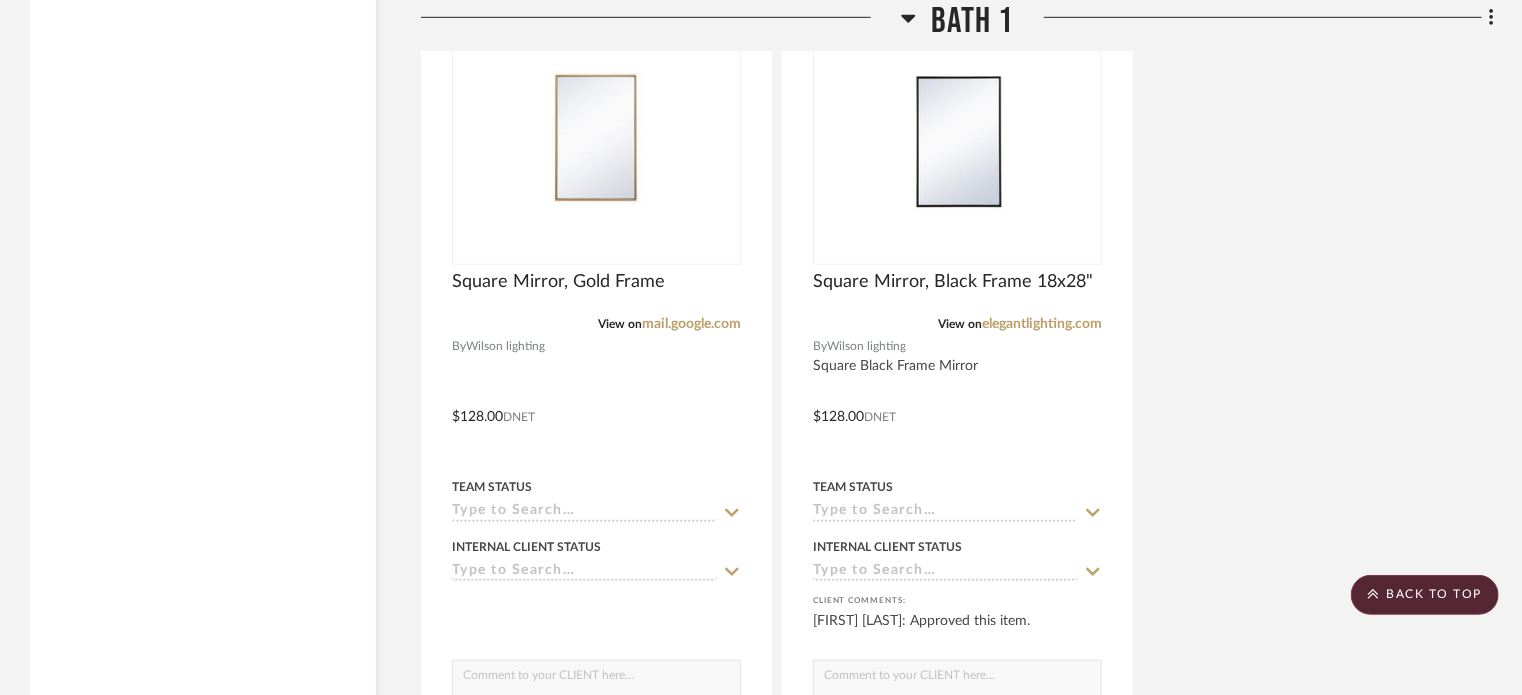 scroll, scrollTop: 4796, scrollLeft: 0, axis: vertical 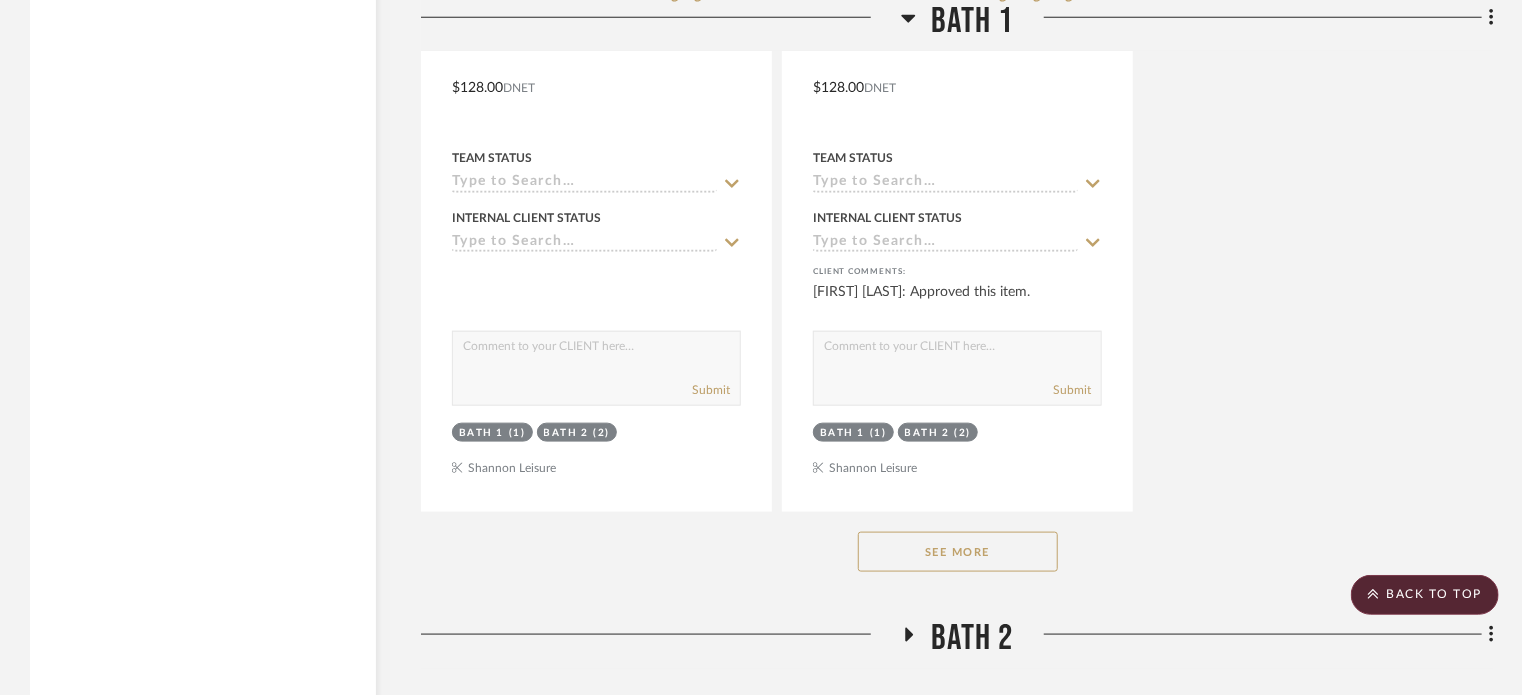 click on "See More" 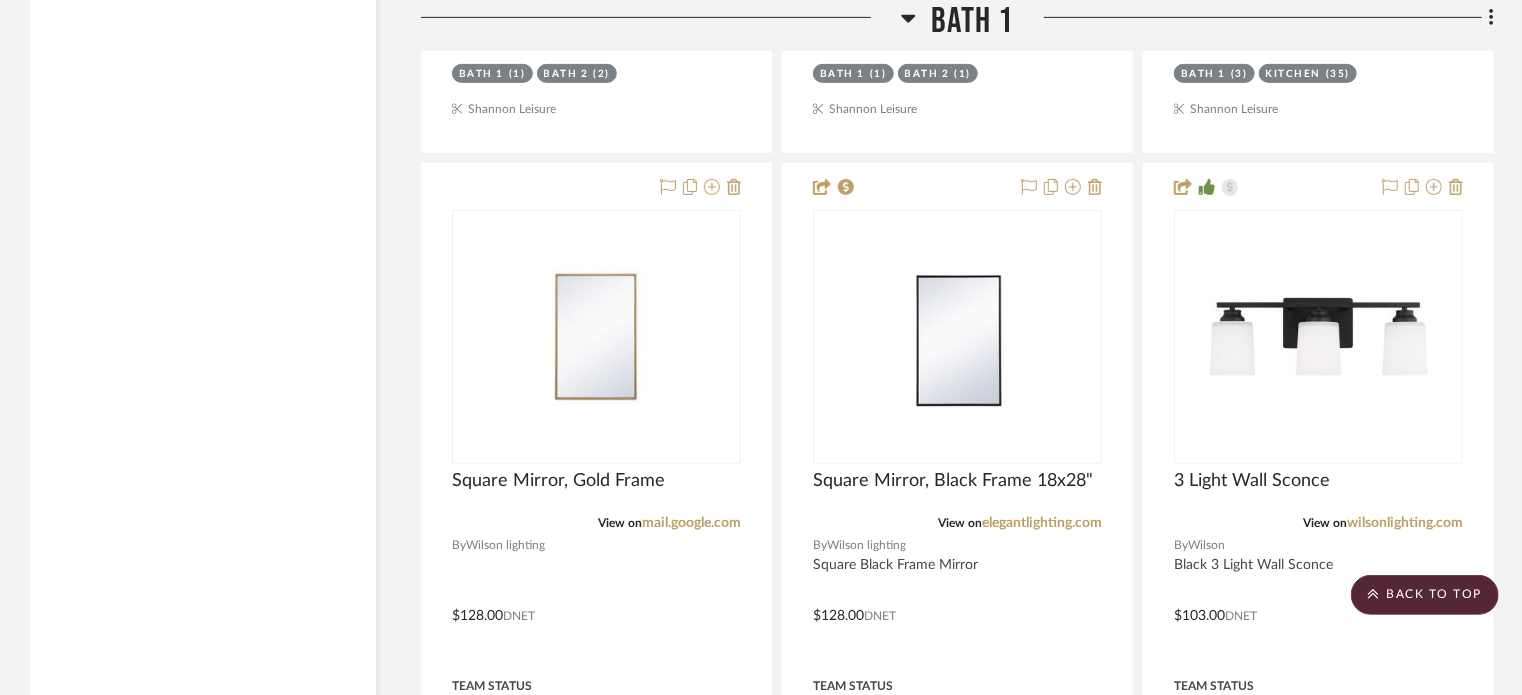 scroll, scrollTop: 4264, scrollLeft: 0, axis: vertical 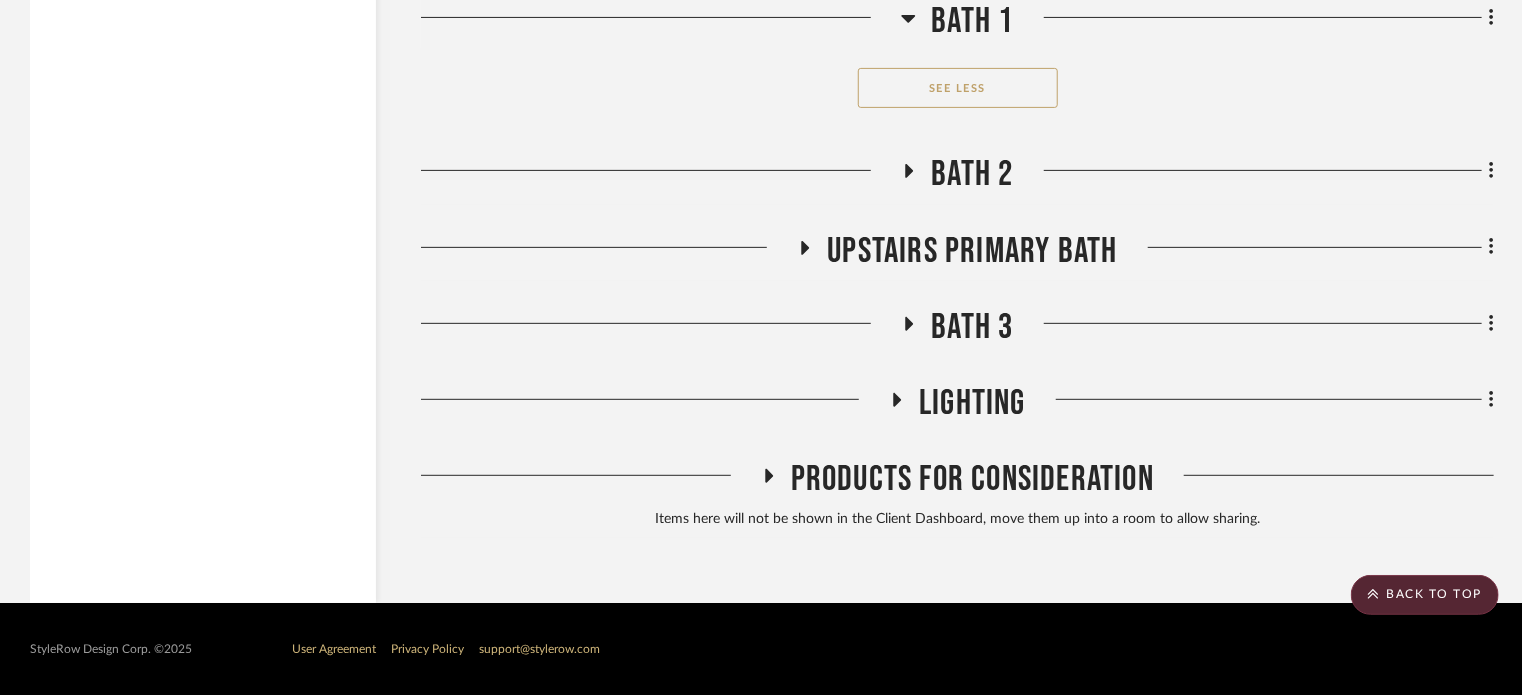 click on "Bath 2" 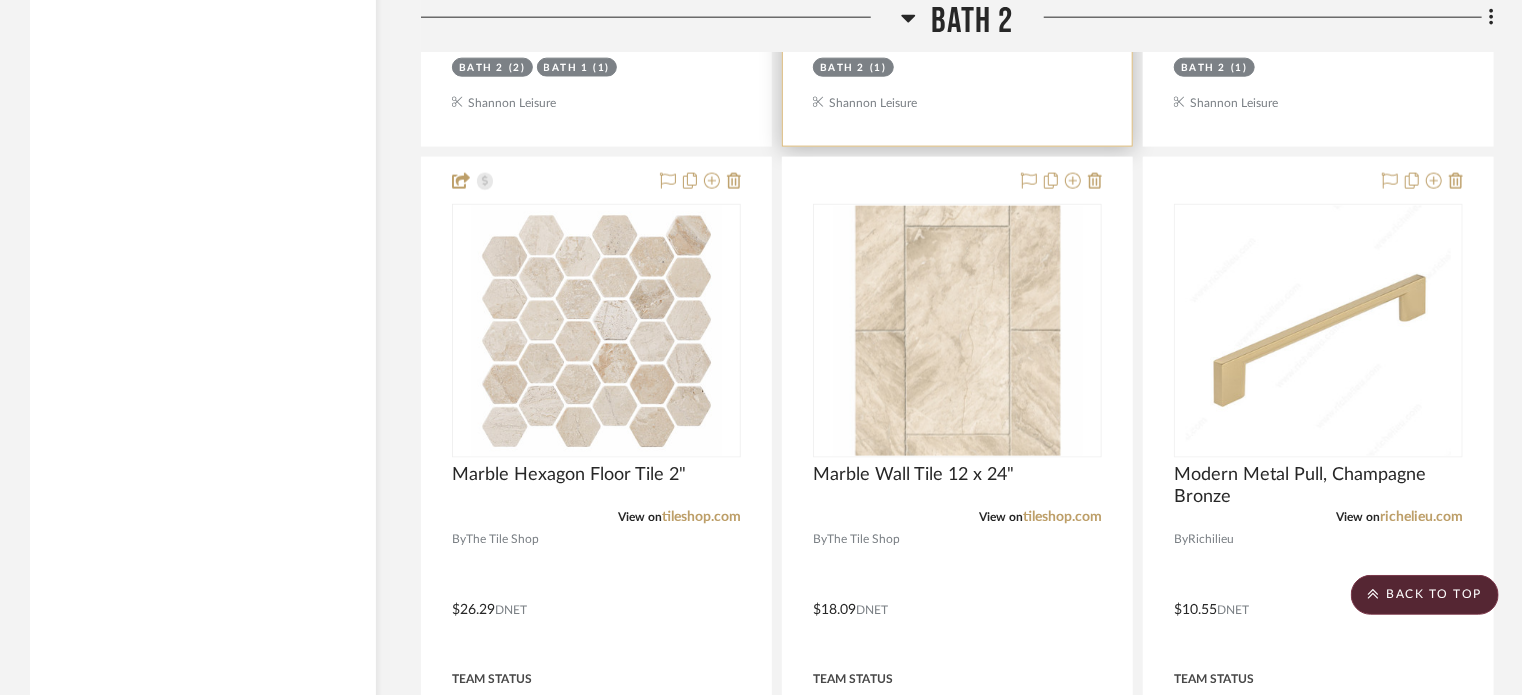 scroll, scrollTop: 8883, scrollLeft: 0, axis: vertical 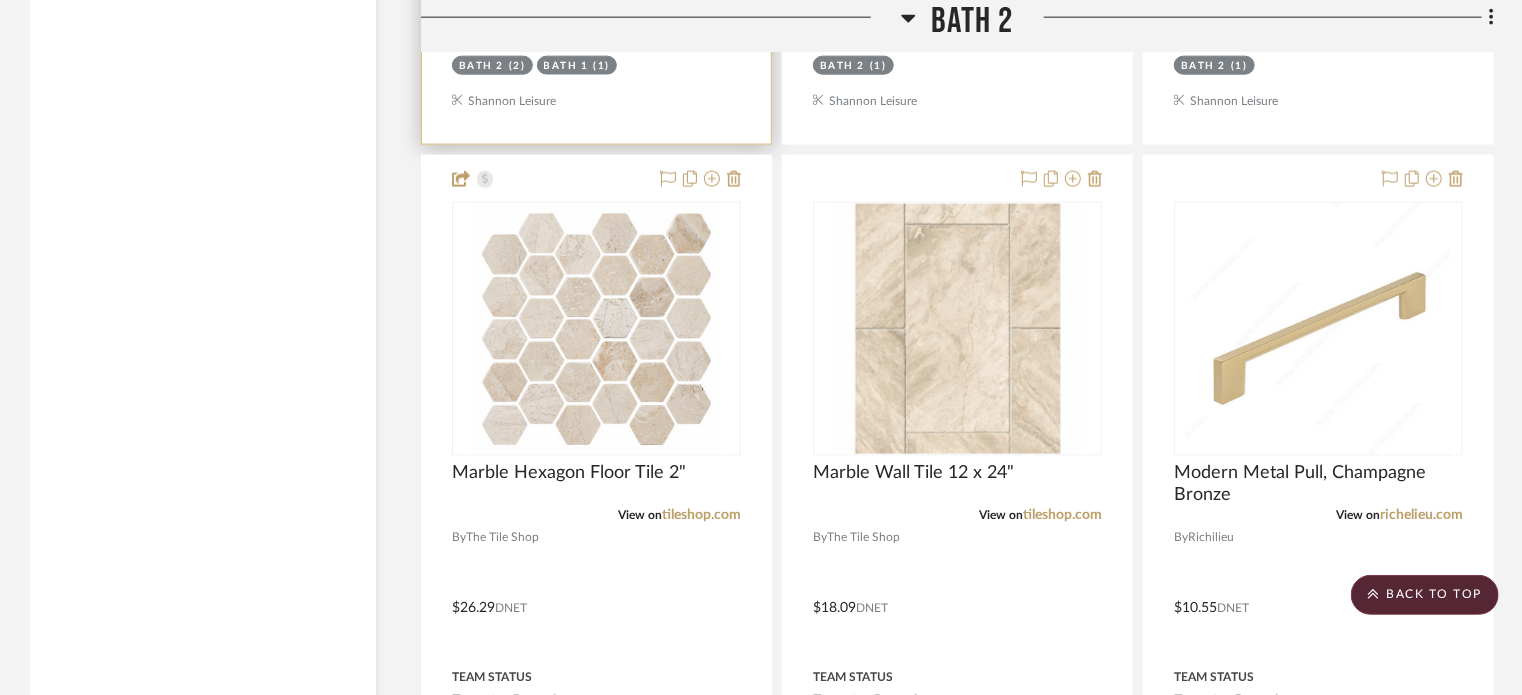 type 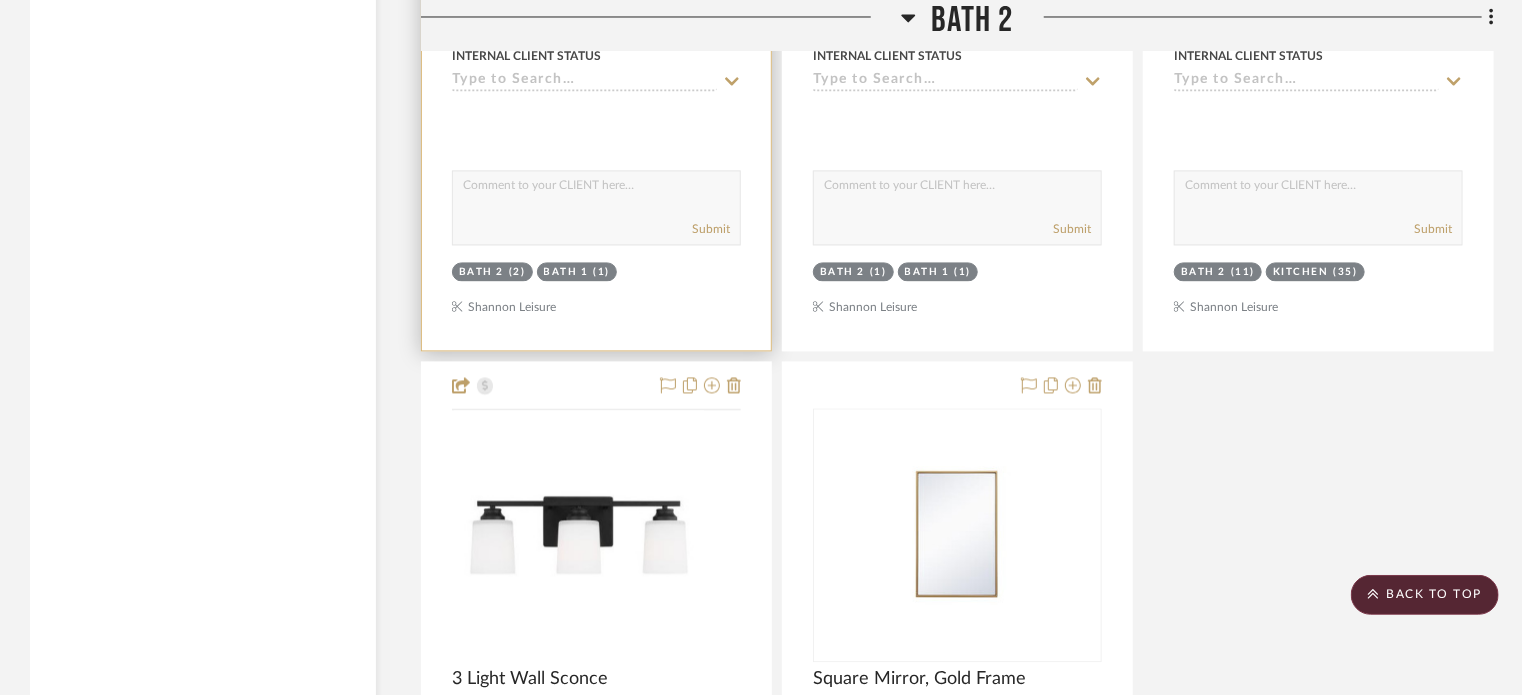 scroll, scrollTop: 9565, scrollLeft: 0, axis: vertical 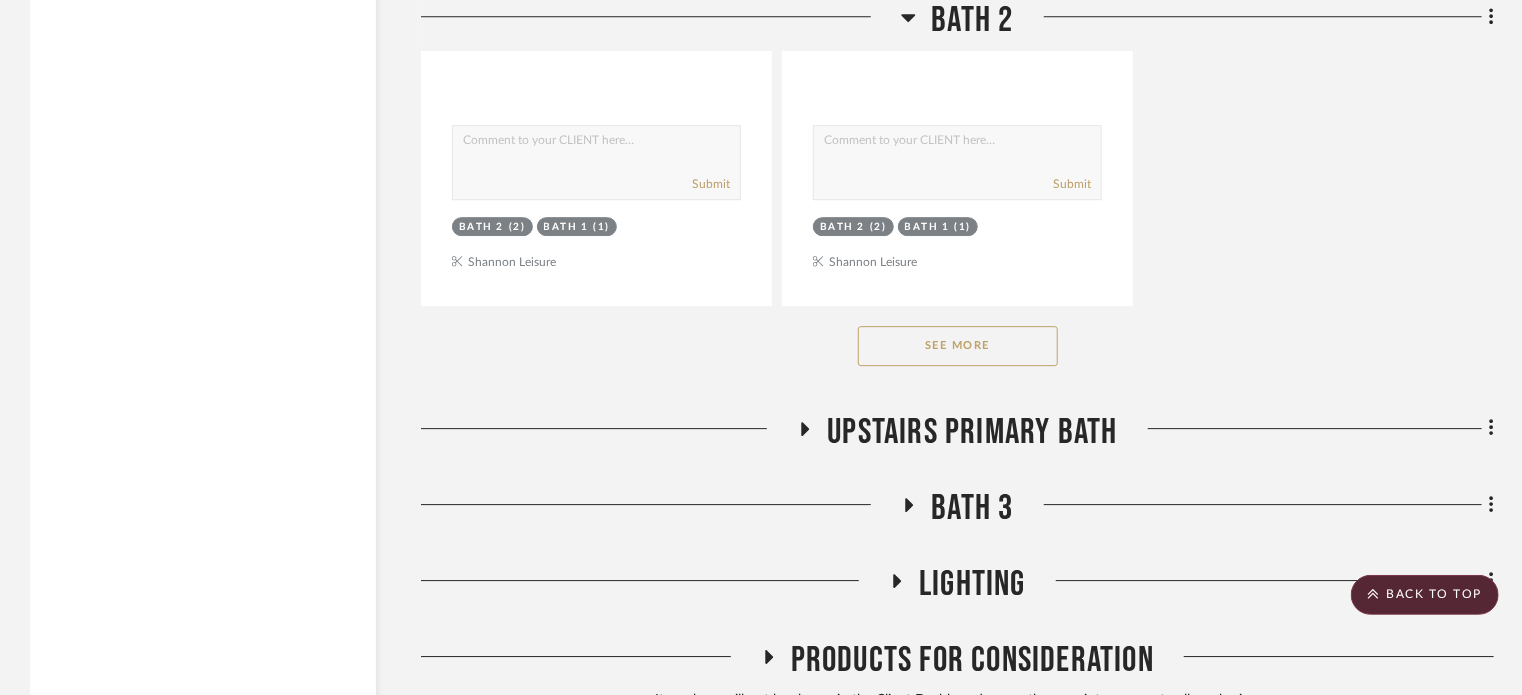 click on "See More" 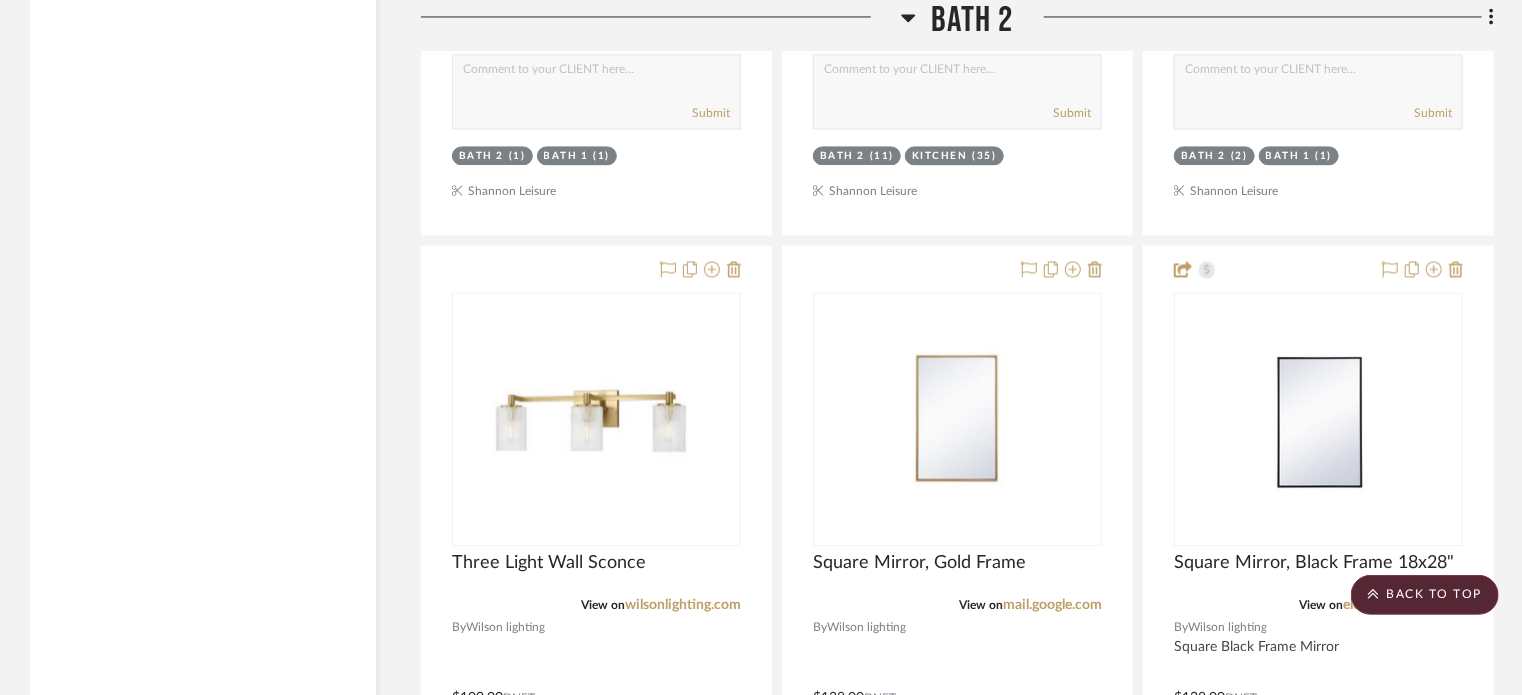 scroll, scrollTop: 9683, scrollLeft: 0, axis: vertical 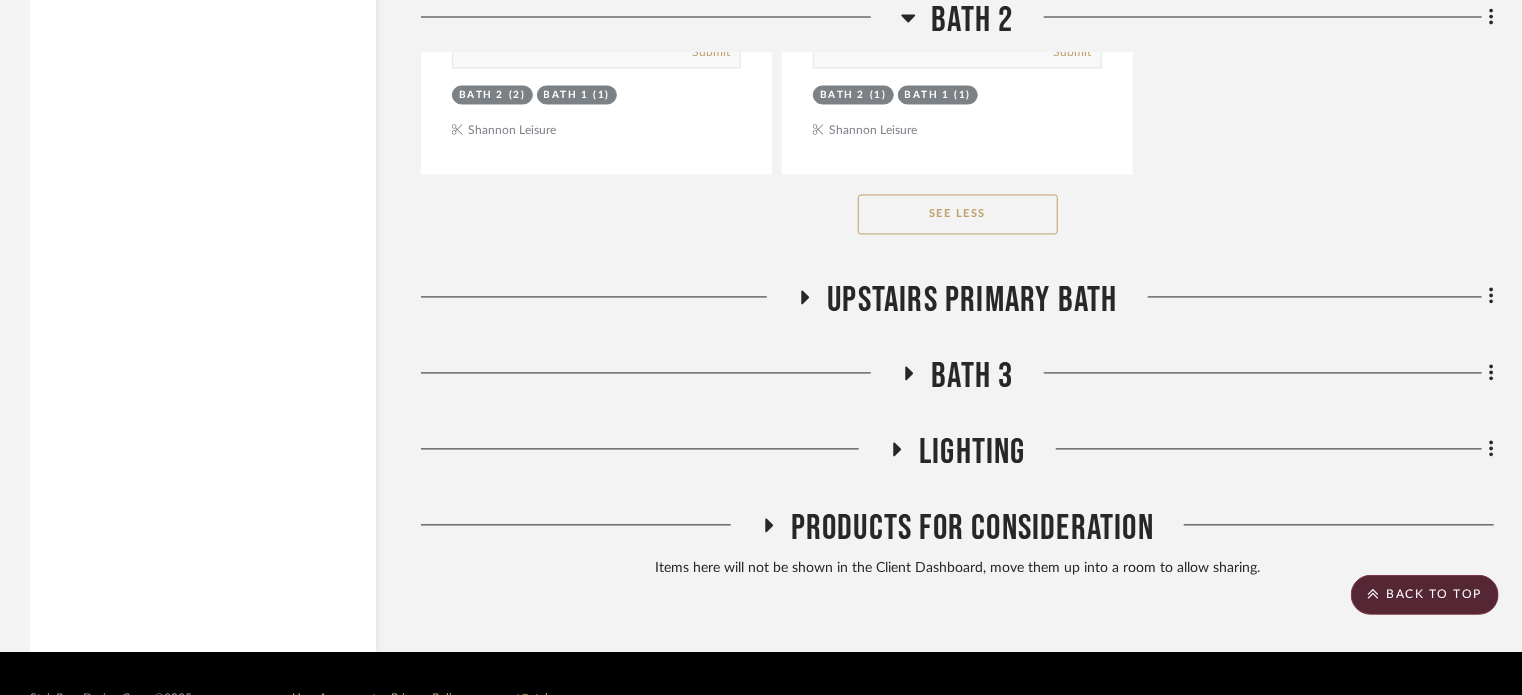 click on "Bath 2" 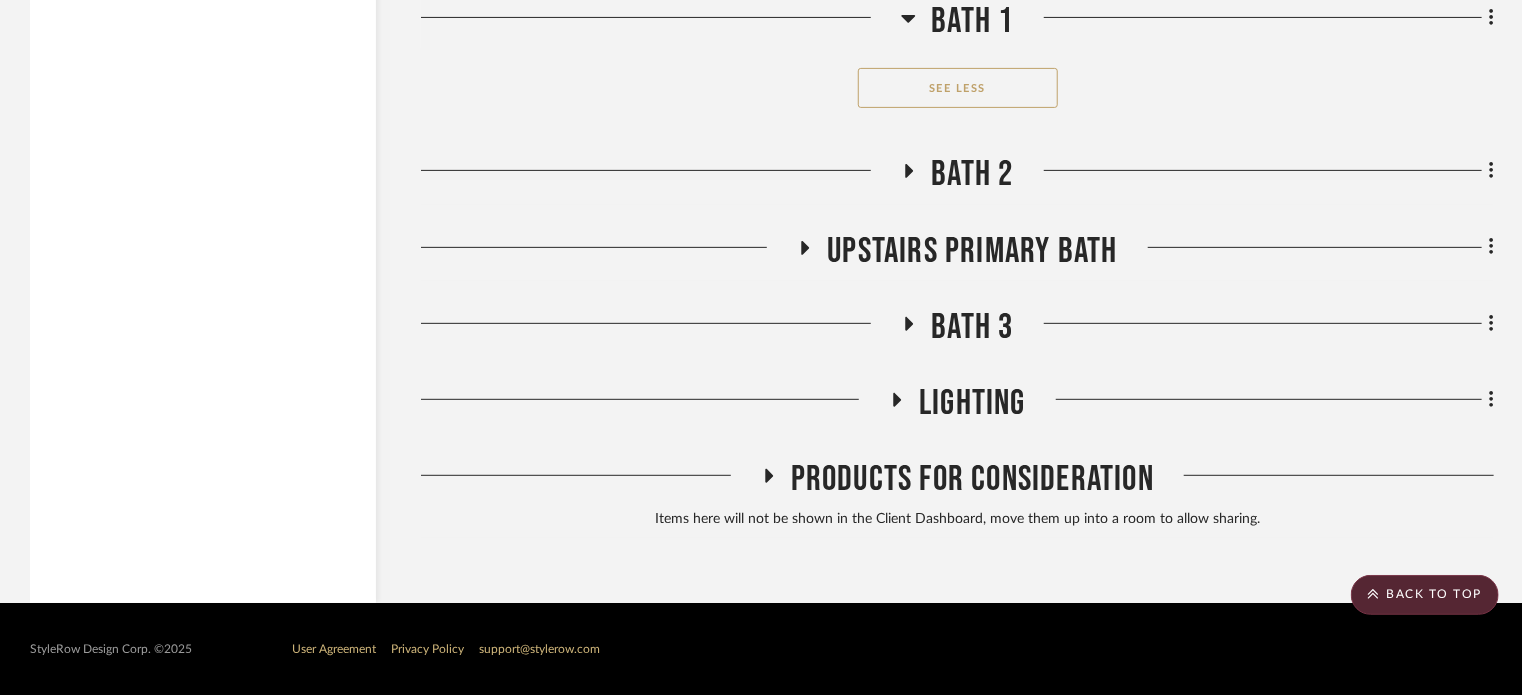 scroll, scrollTop: 7924, scrollLeft: 0, axis: vertical 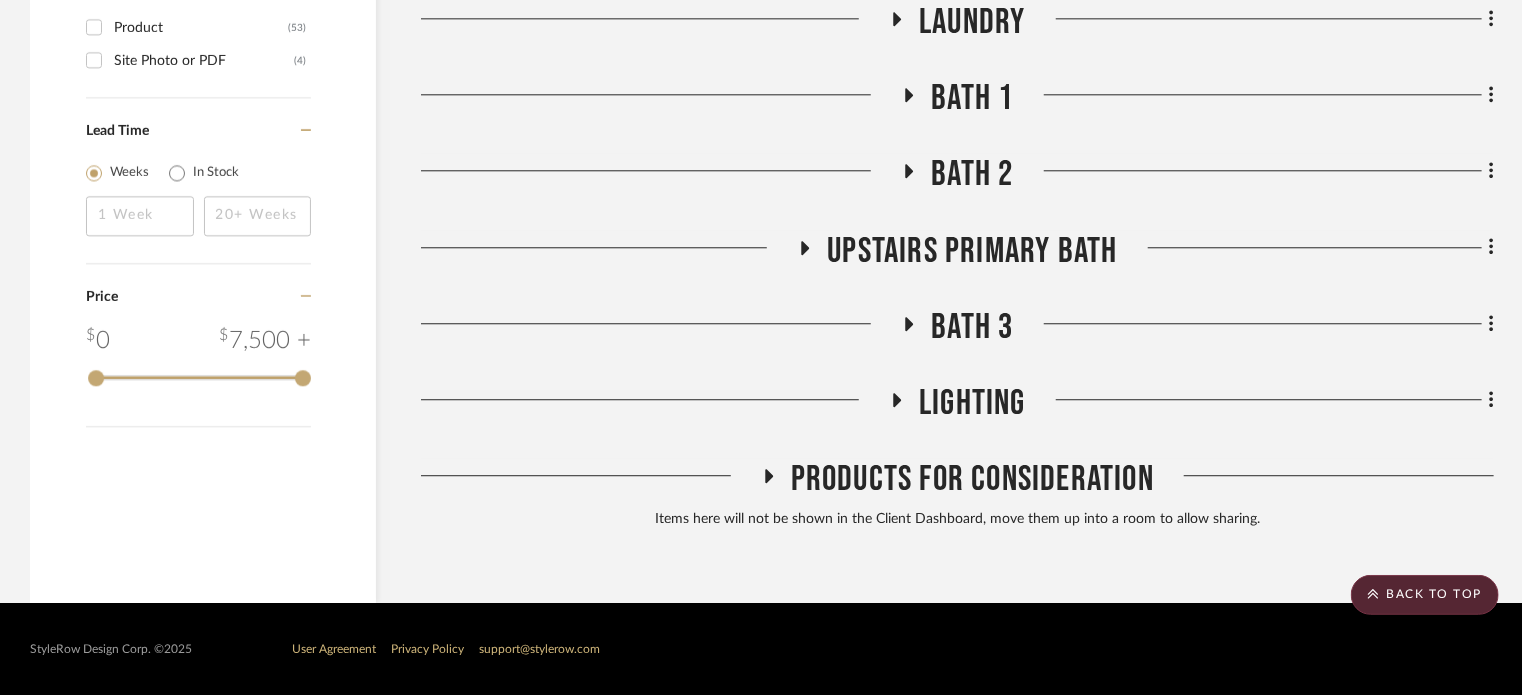 click on "Upstairs Primary Bath" 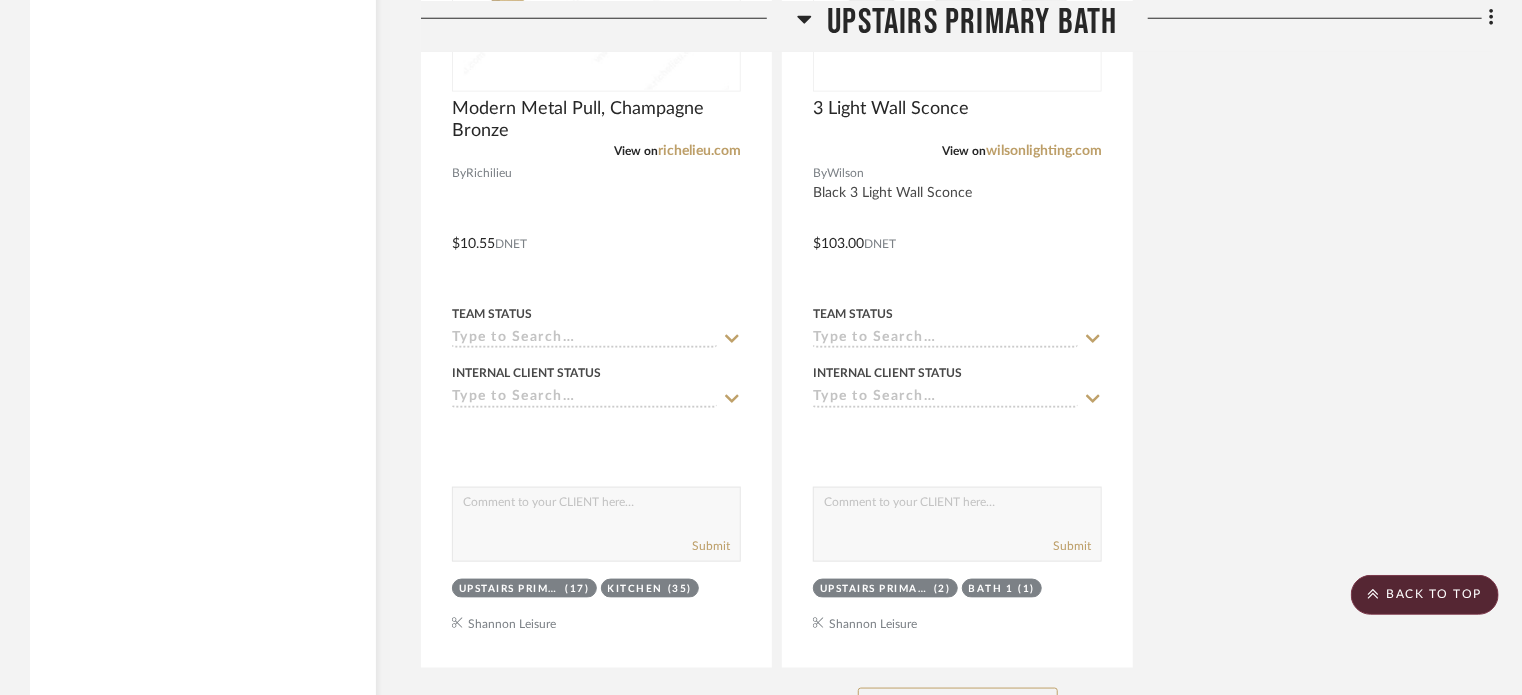 scroll, scrollTop: 4854, scrollLeft: 0, axis: vertical 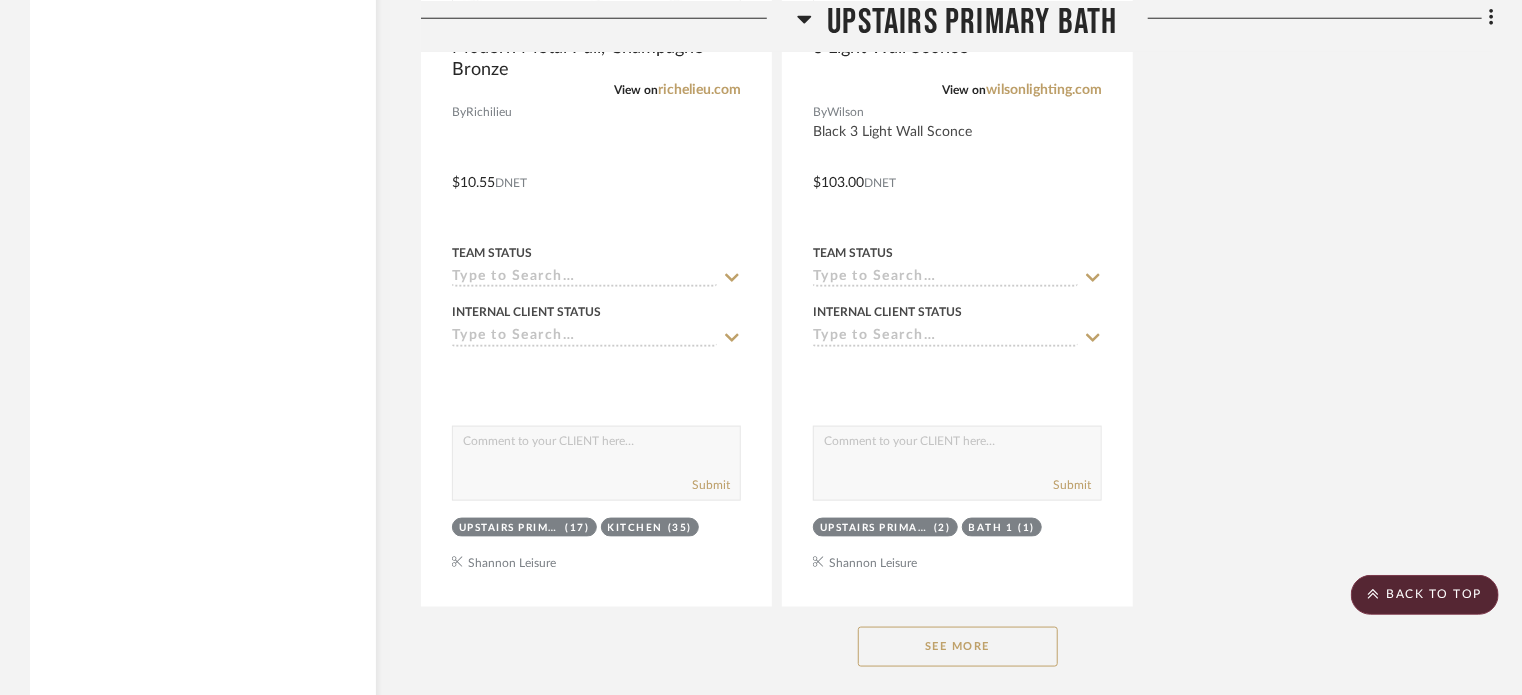 click on "See More" 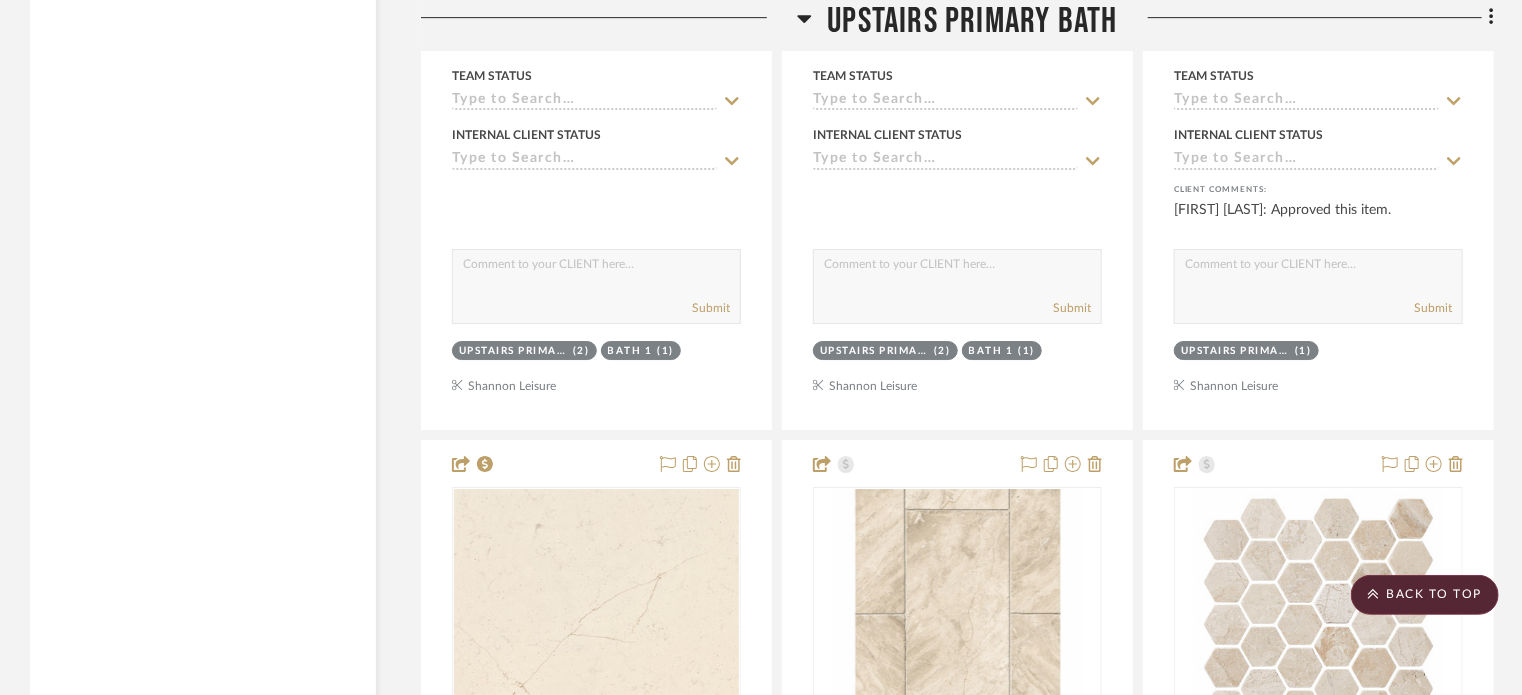 scroll, scrollTop: 3260, scrollLeft: 0, axis: vertical 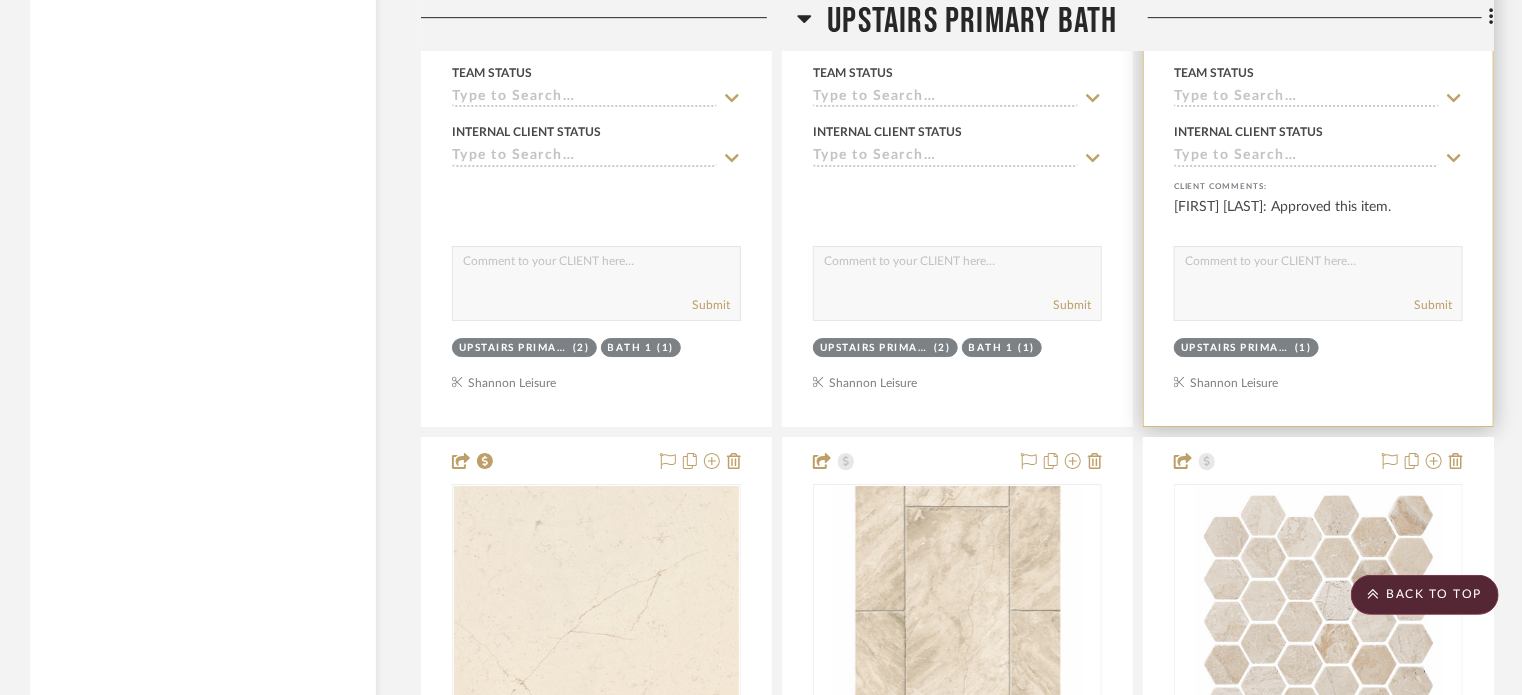 type 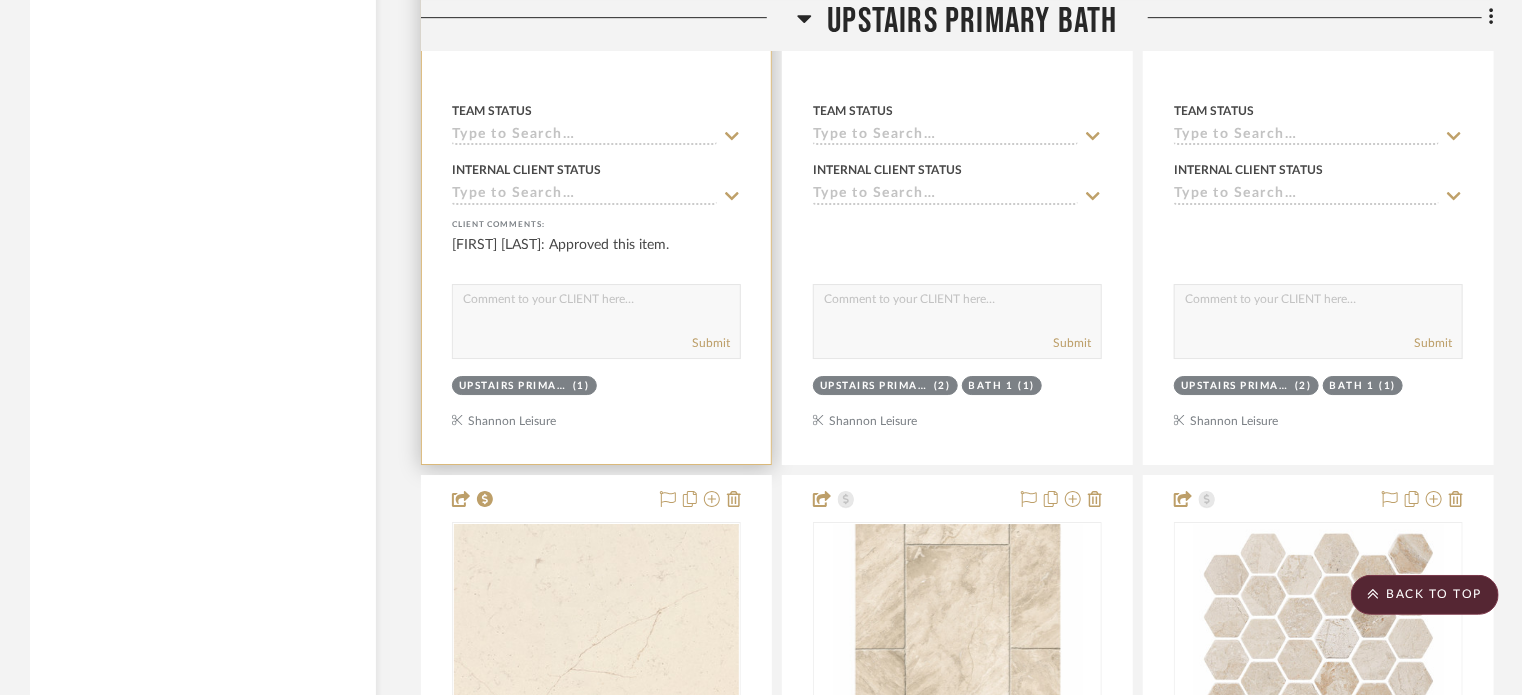 scroll, scrollTop: 3219, scrollLeft: 0, axis: vertical 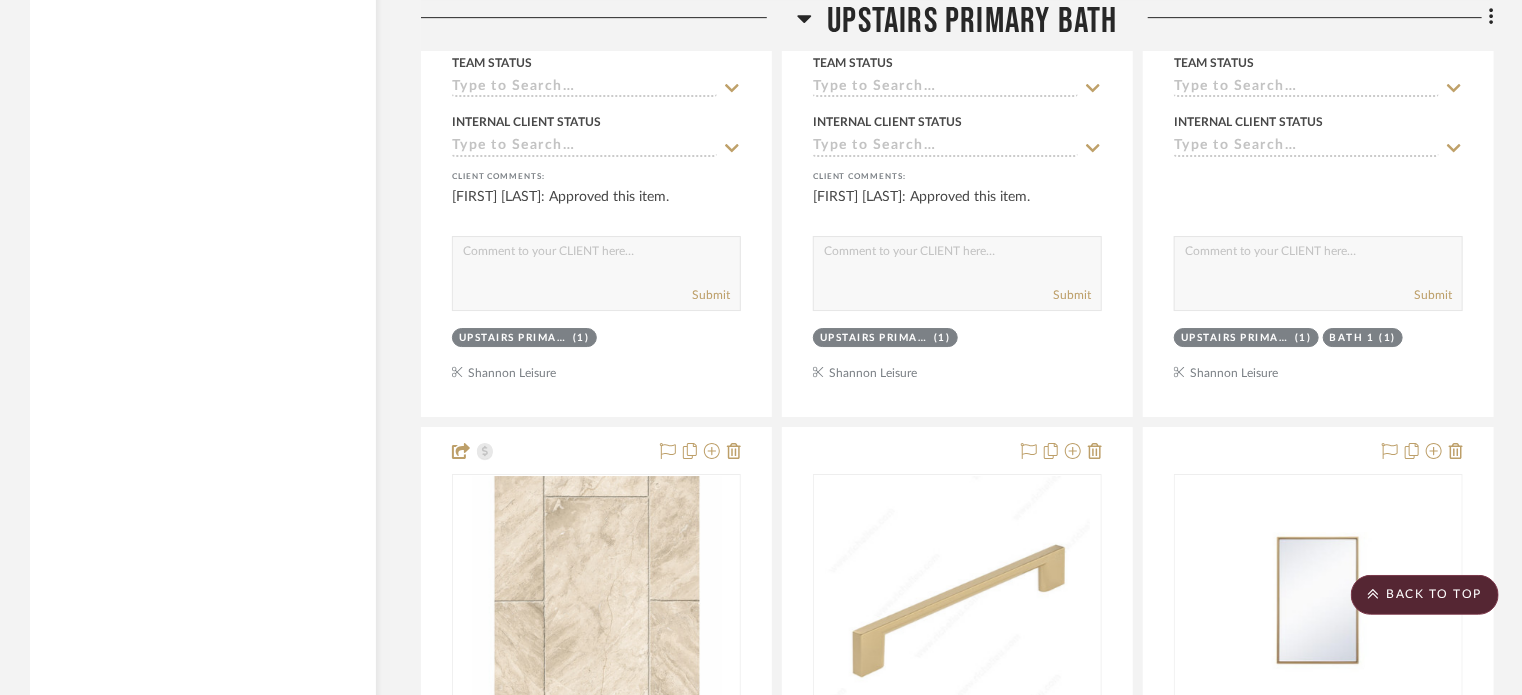 click on "Upstairs Primary Bath" 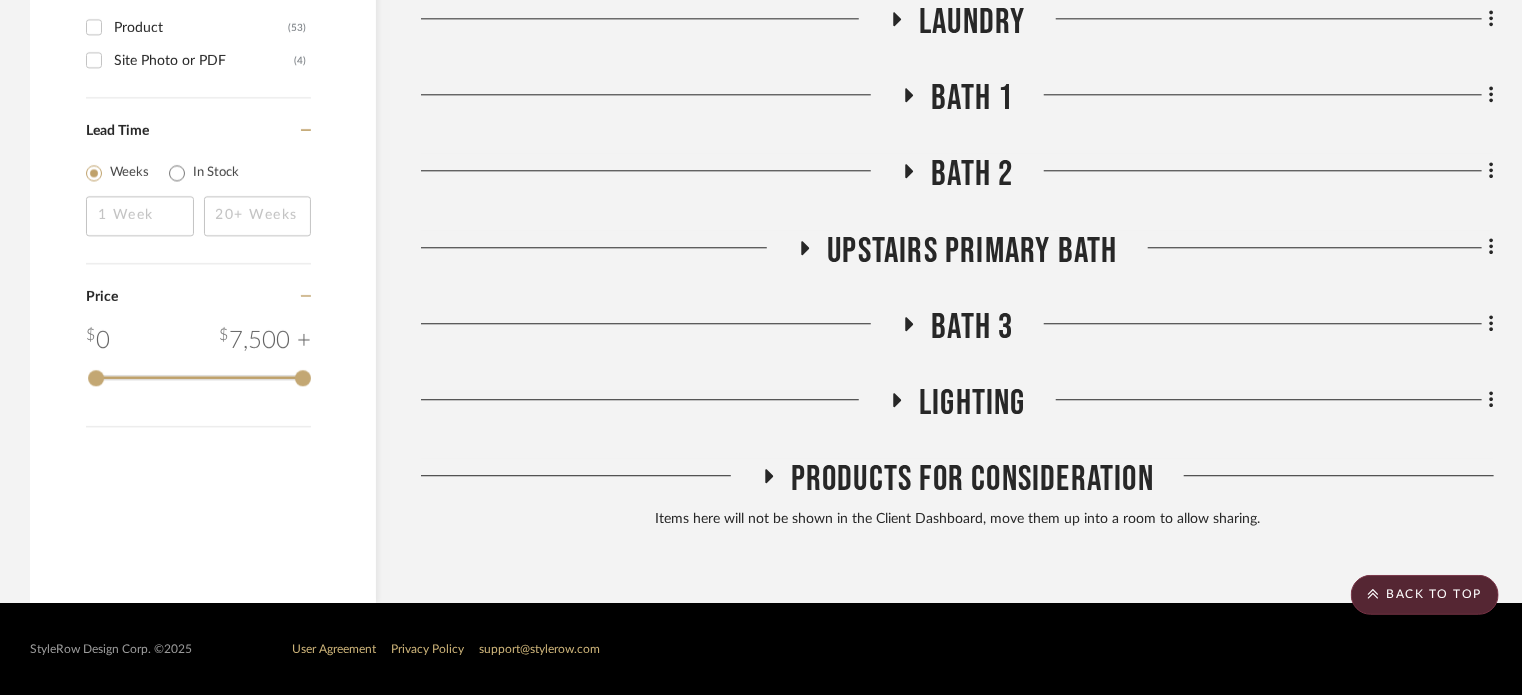 scroll, scrollTop: 2504, scrollLeft: 0, axis: vertical 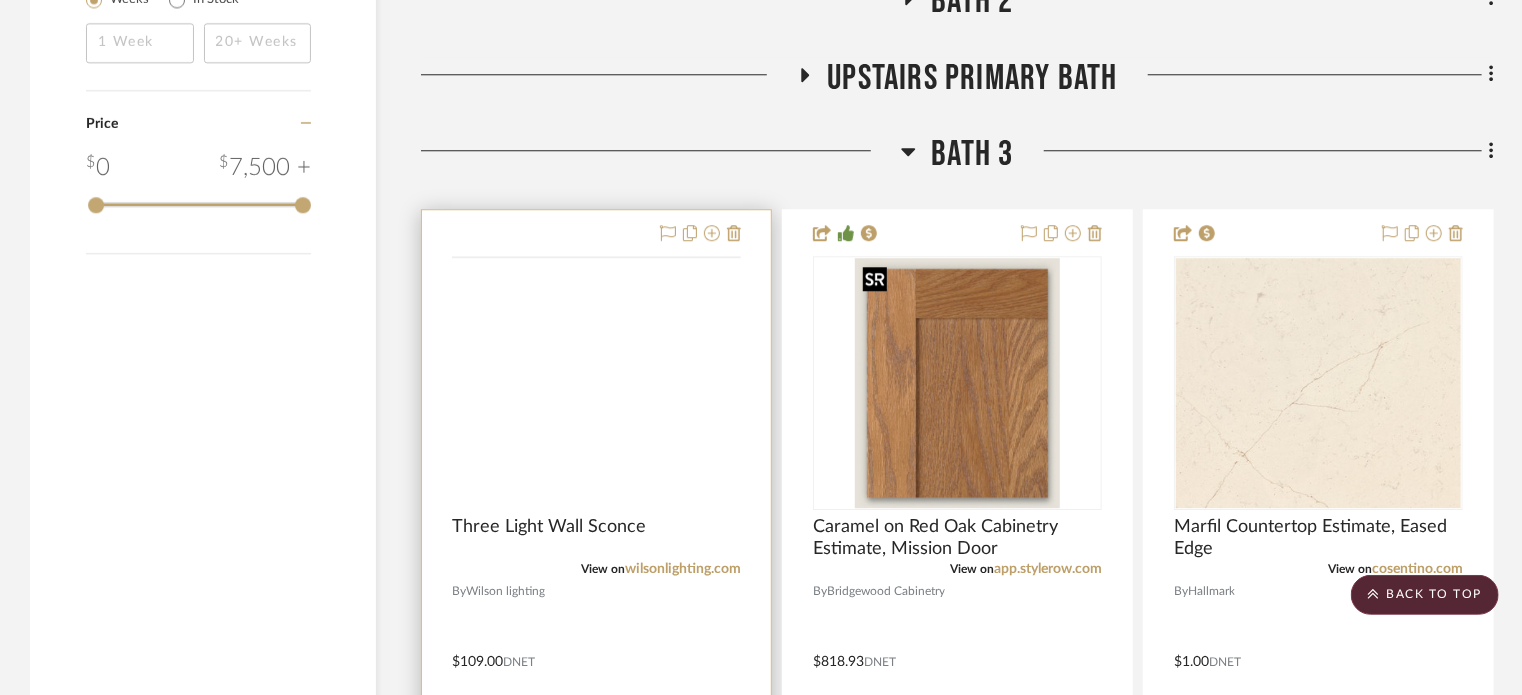 drag, startPoint x: 958, startPoint y: 327, endPoint x: 651, endPoint y: 323, distance: 307.02606 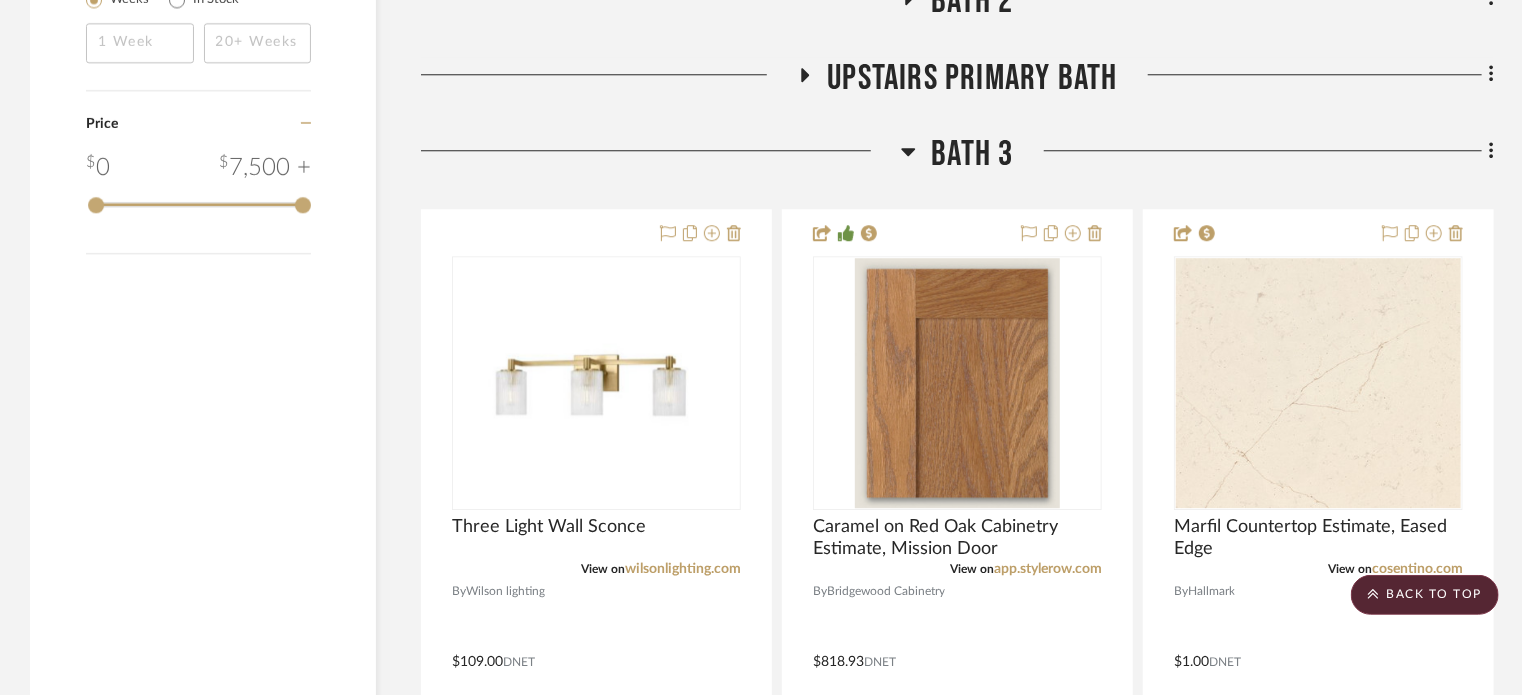 drag, startPoint x: 651, startPoint y: 323, endPoint x: 309, endPoint y: 494, distance: 382.3676 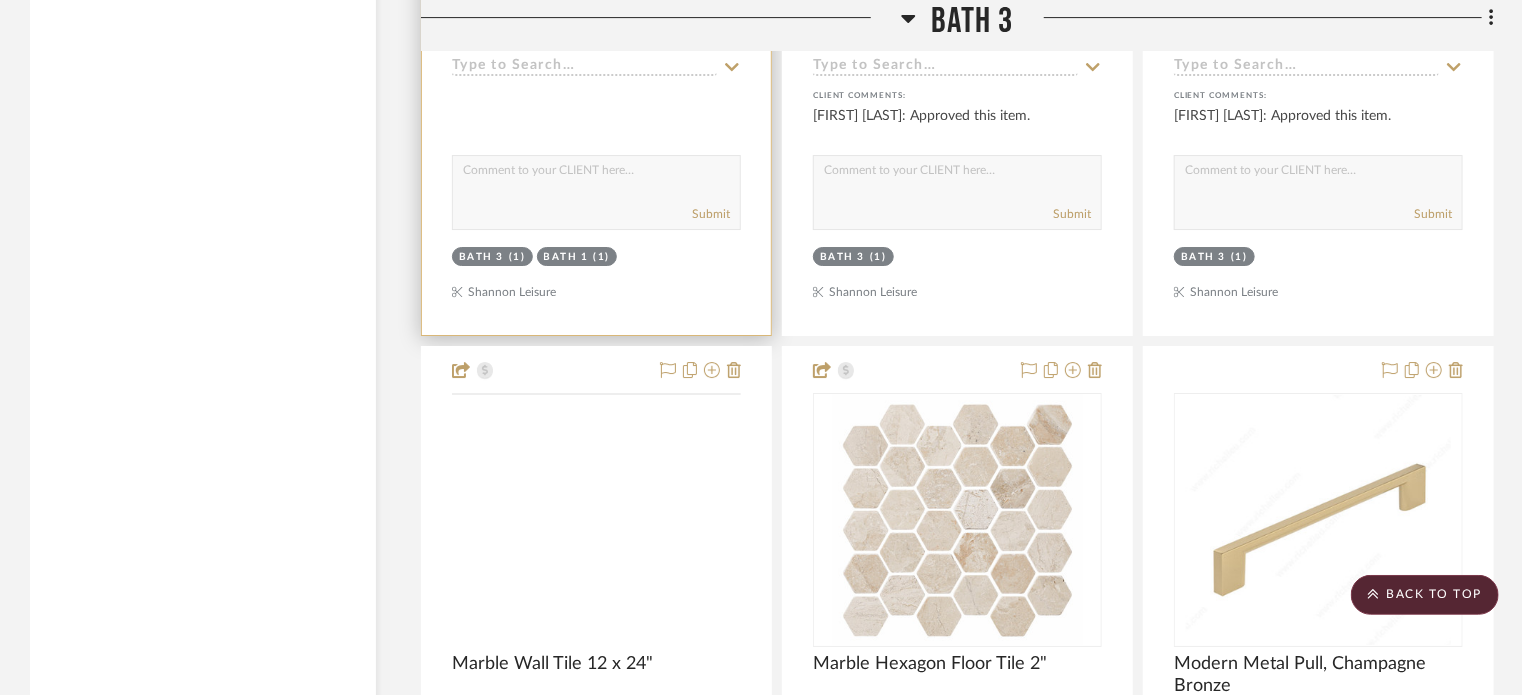 scroll, scrollTop: 3435, scrollLeft: 0, axis: vertical 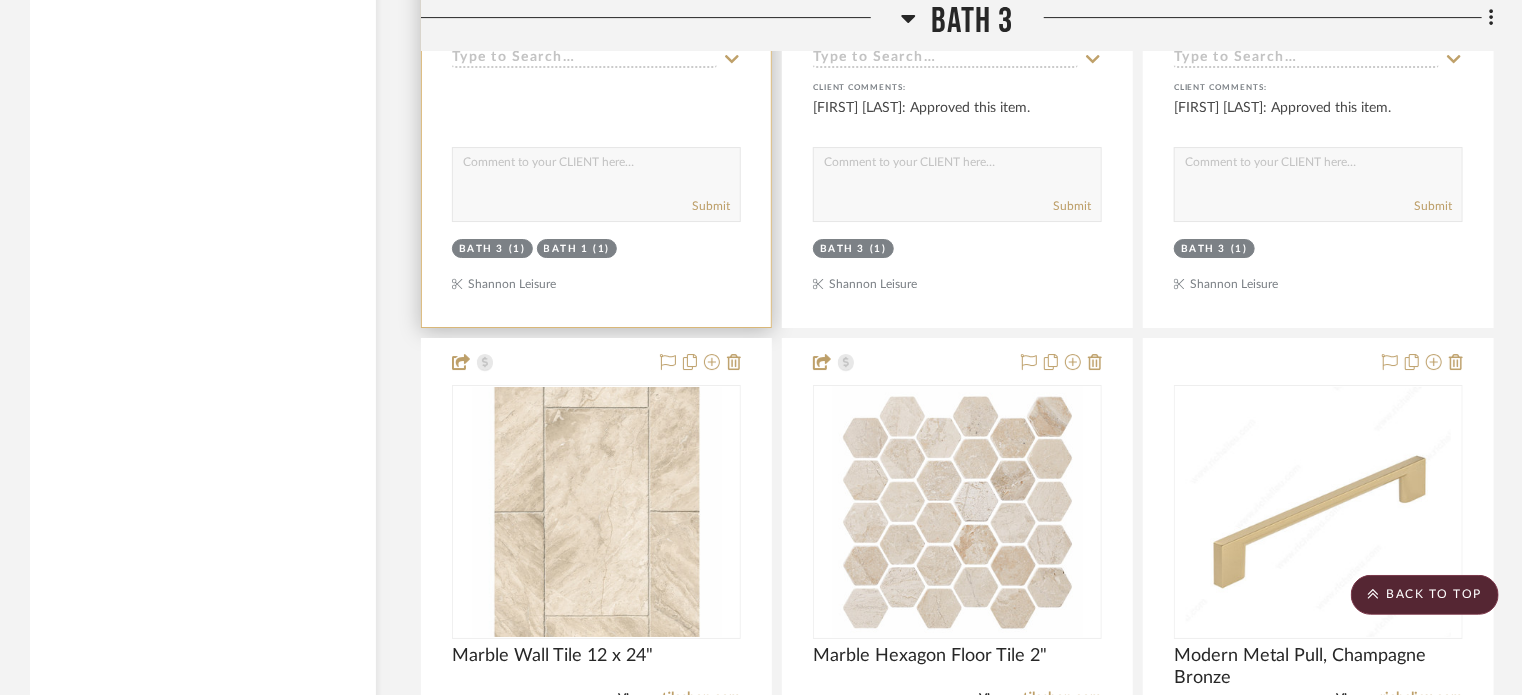 type 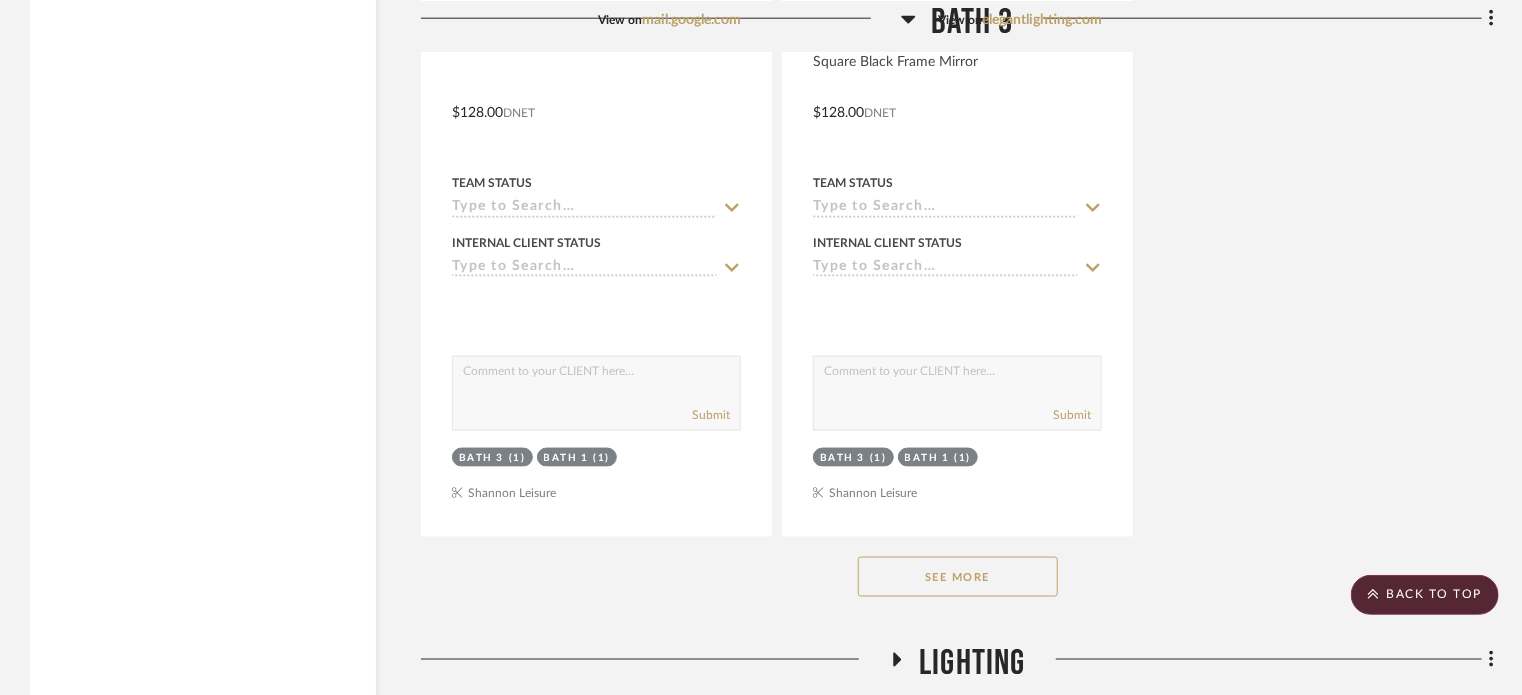 scroll, scrollTop: 5001, scrollLeft: 0, axis: vertical 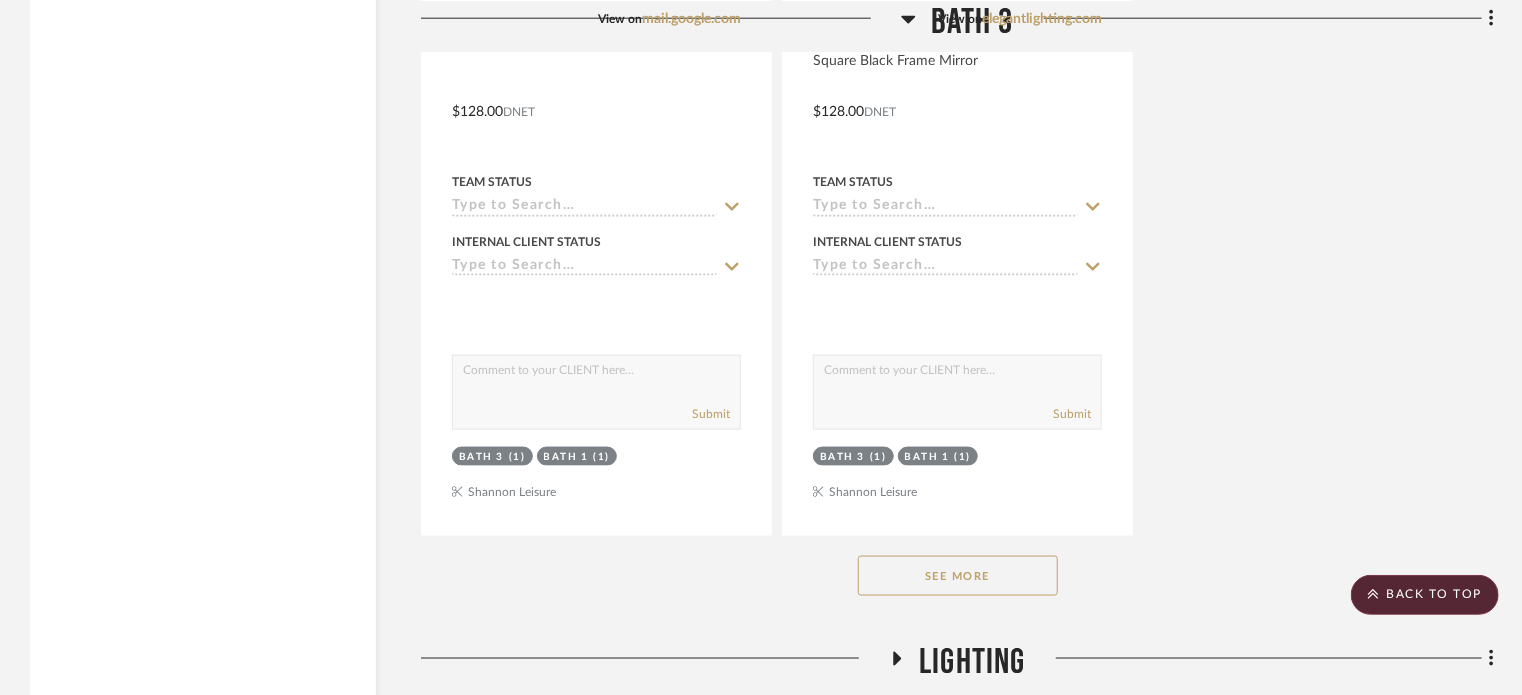 click on "See More" 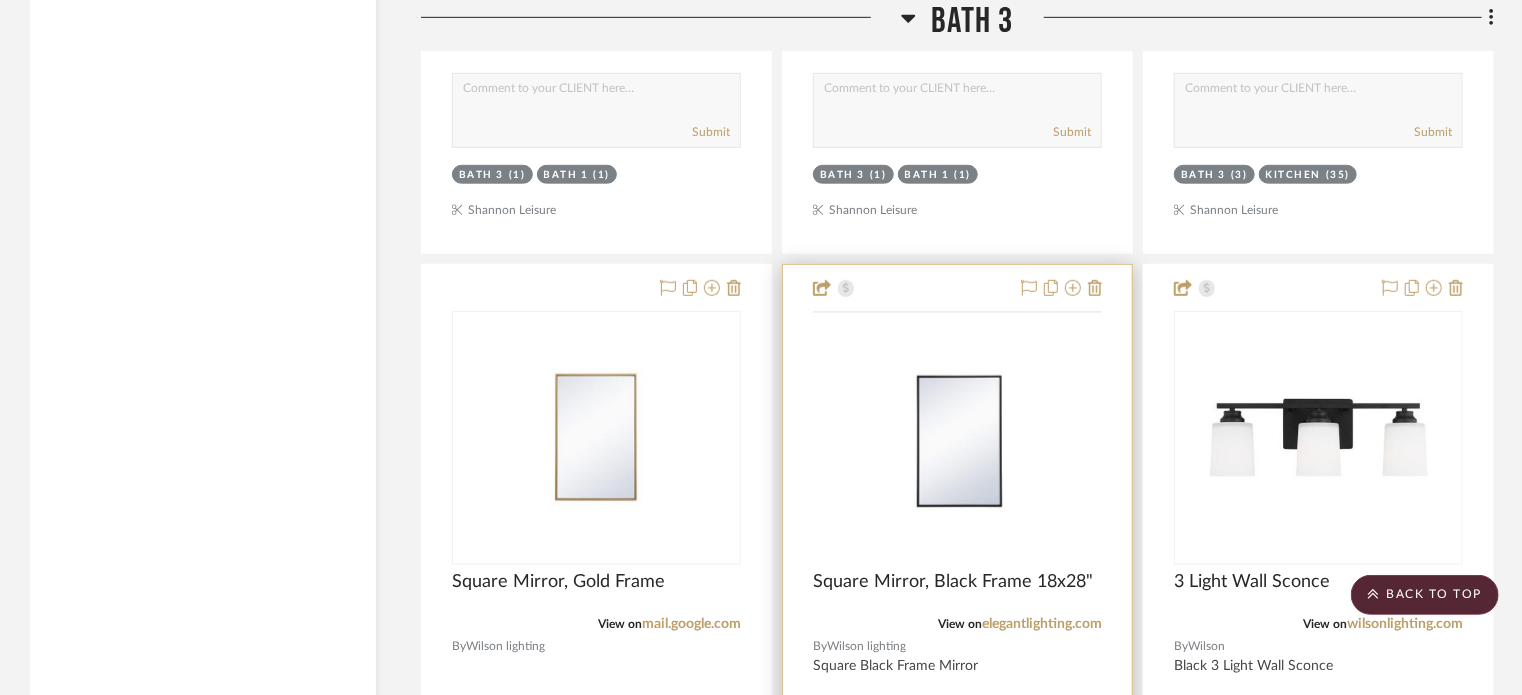 scroll, scrollTop: 4388, scrollLeft: 0, axis: vertical 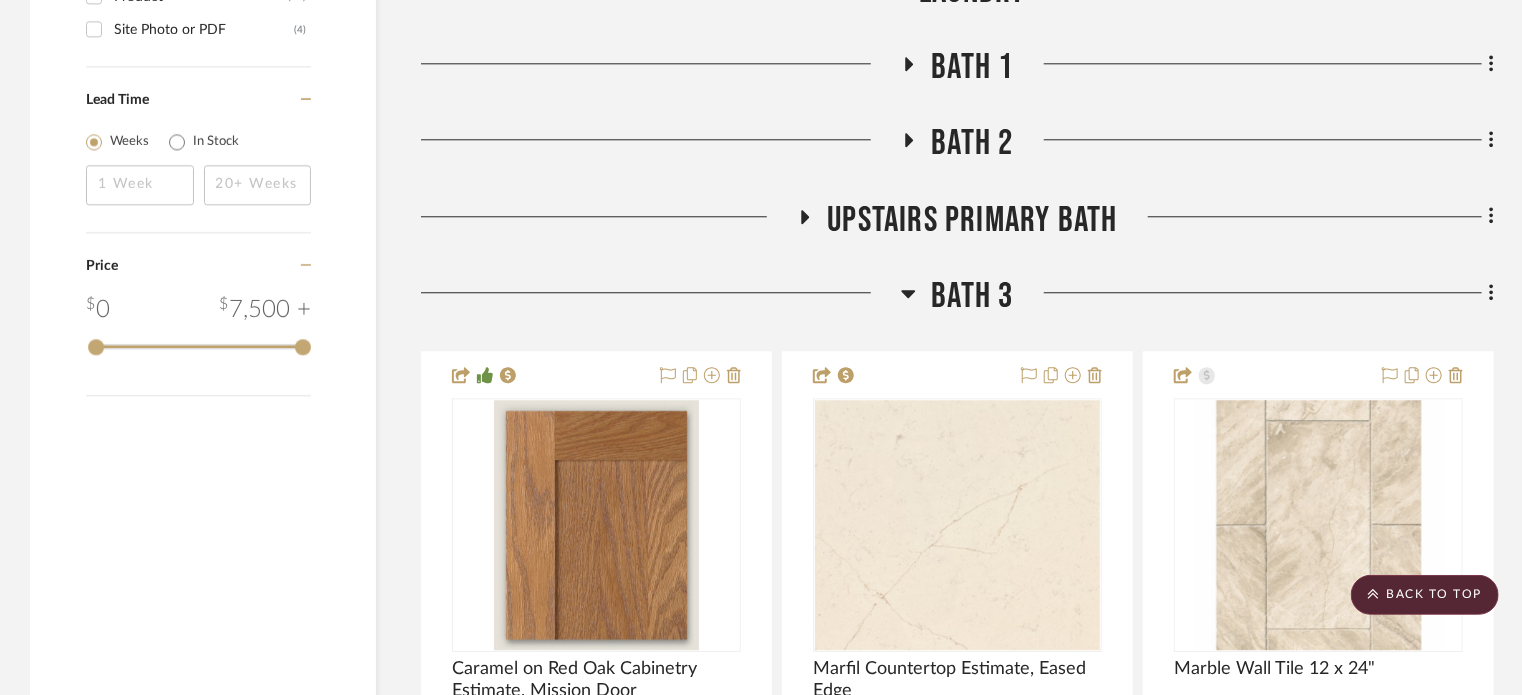 click on "Bath 3" 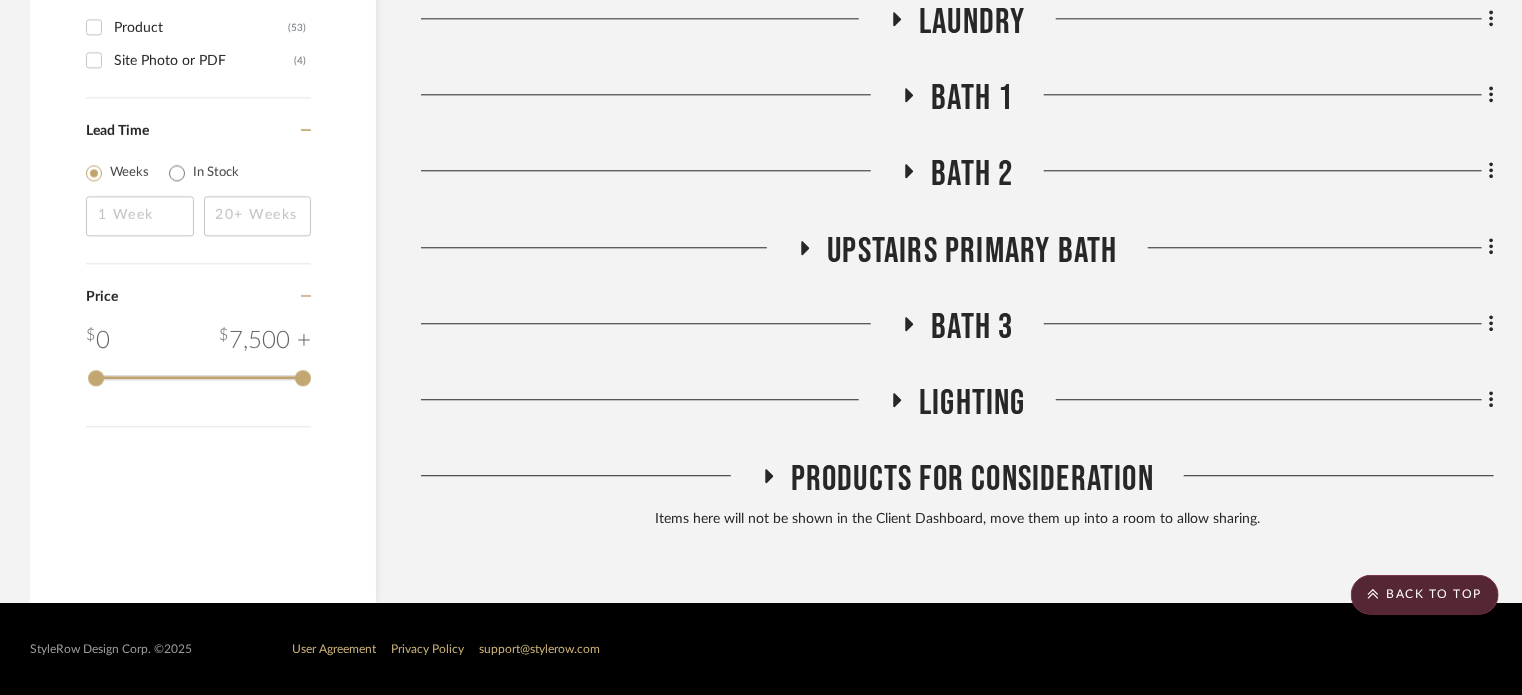 scroll, scrollTop: 2504, scrollLeft: 0, axis: vertical 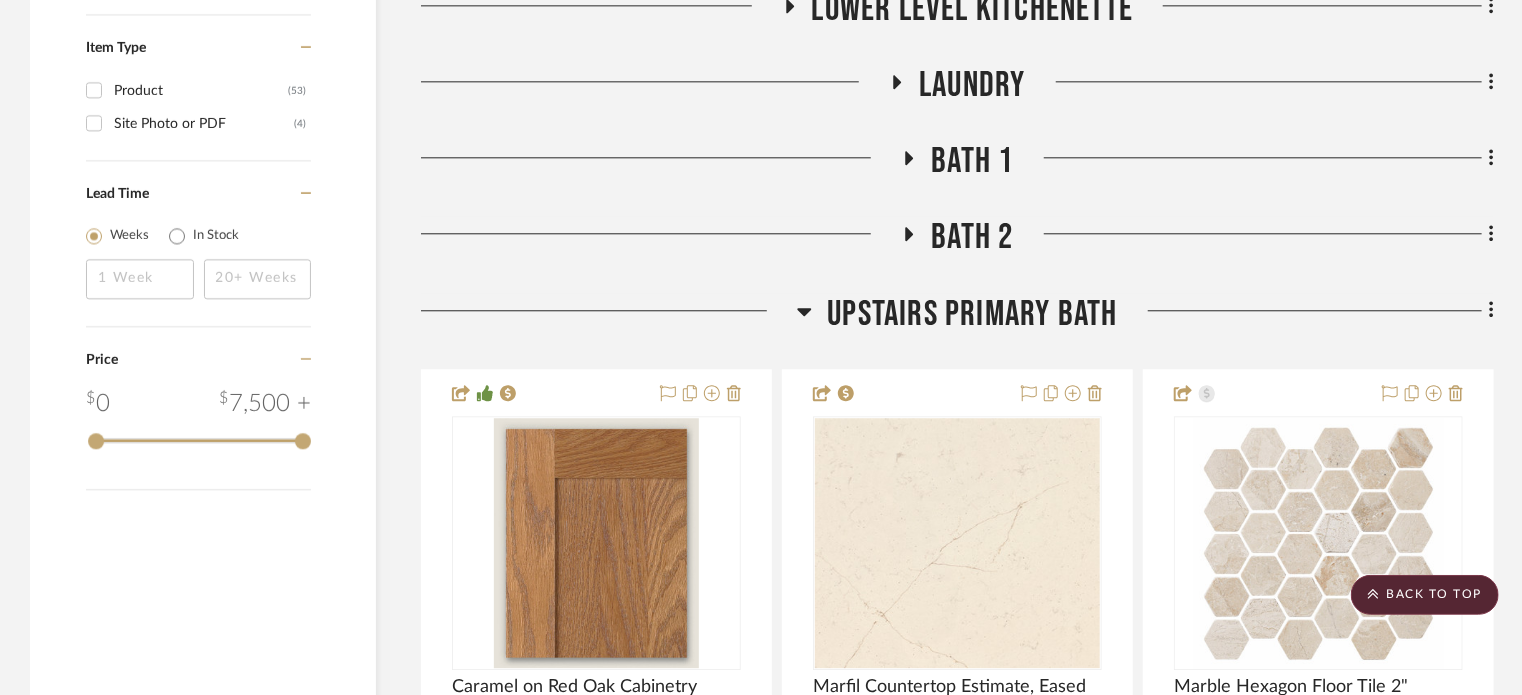 click on "Bath 1" 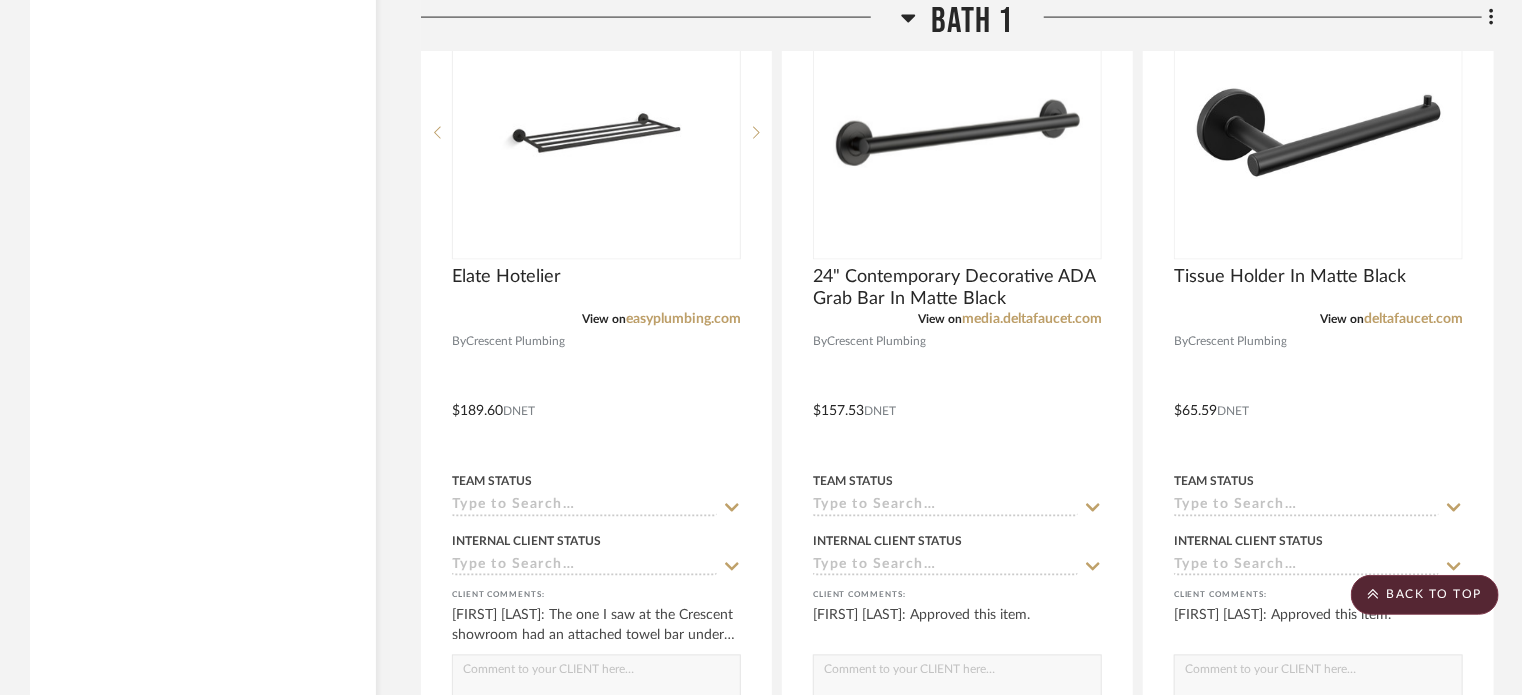 scroll, scrollTop: 5360, scrollLeft: 0, axis: vertical 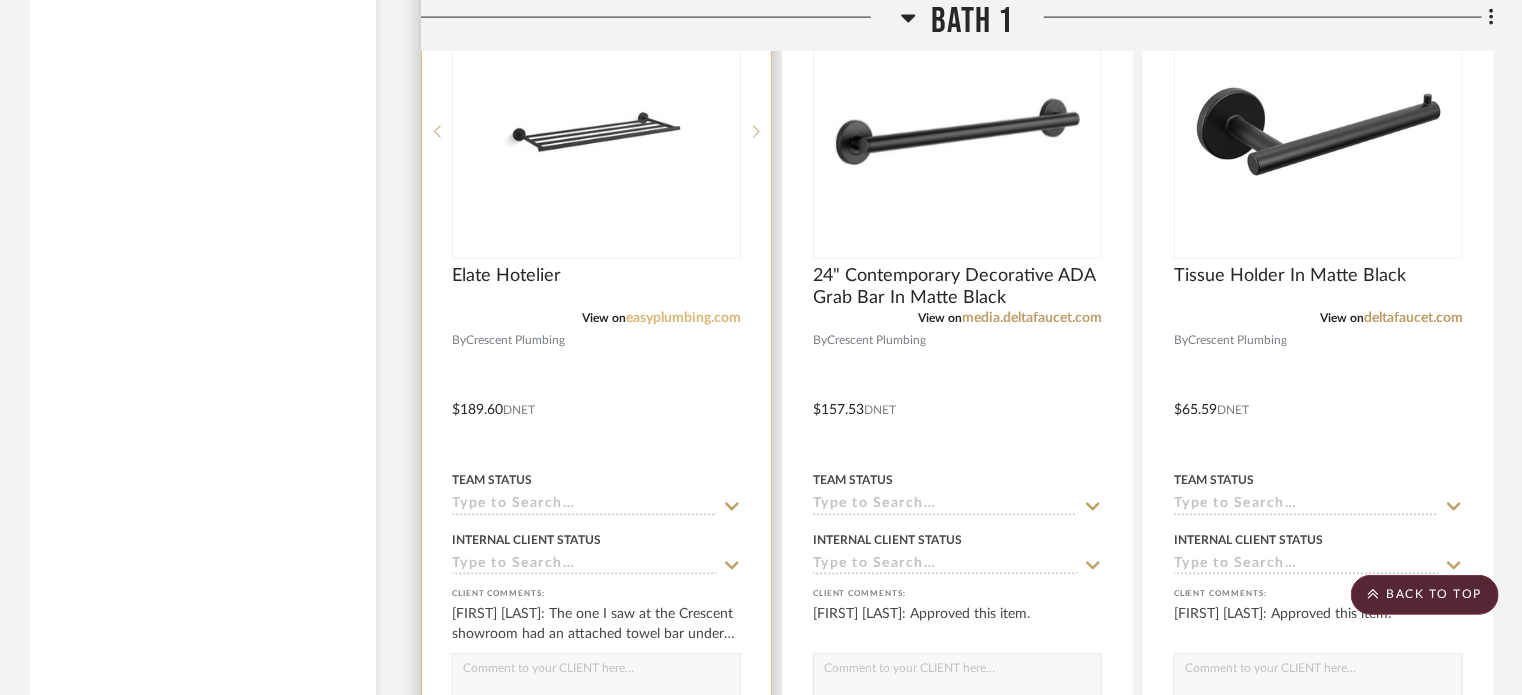 click on "easyplumbing.com" at bounding box center [683, 318] 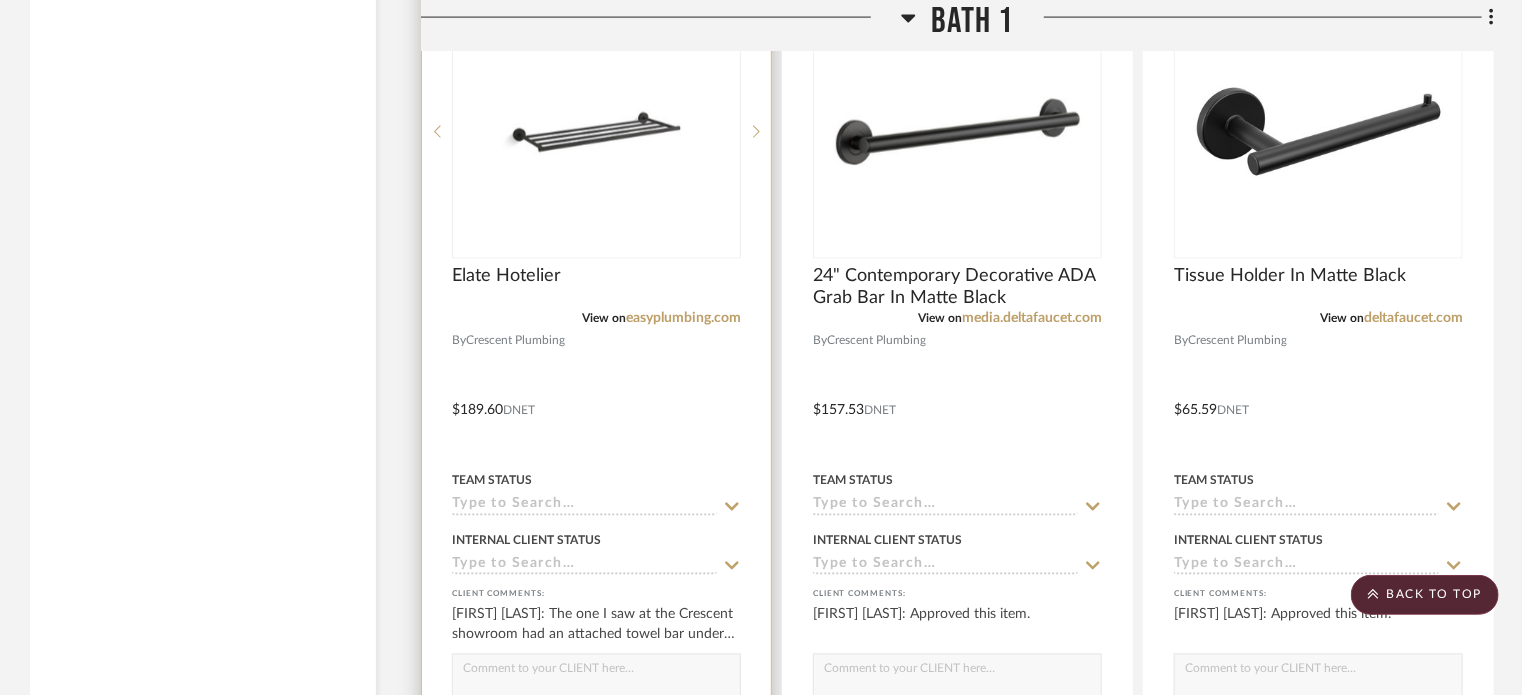click on "Elate Hotelier" at bounding box center [596, 287] 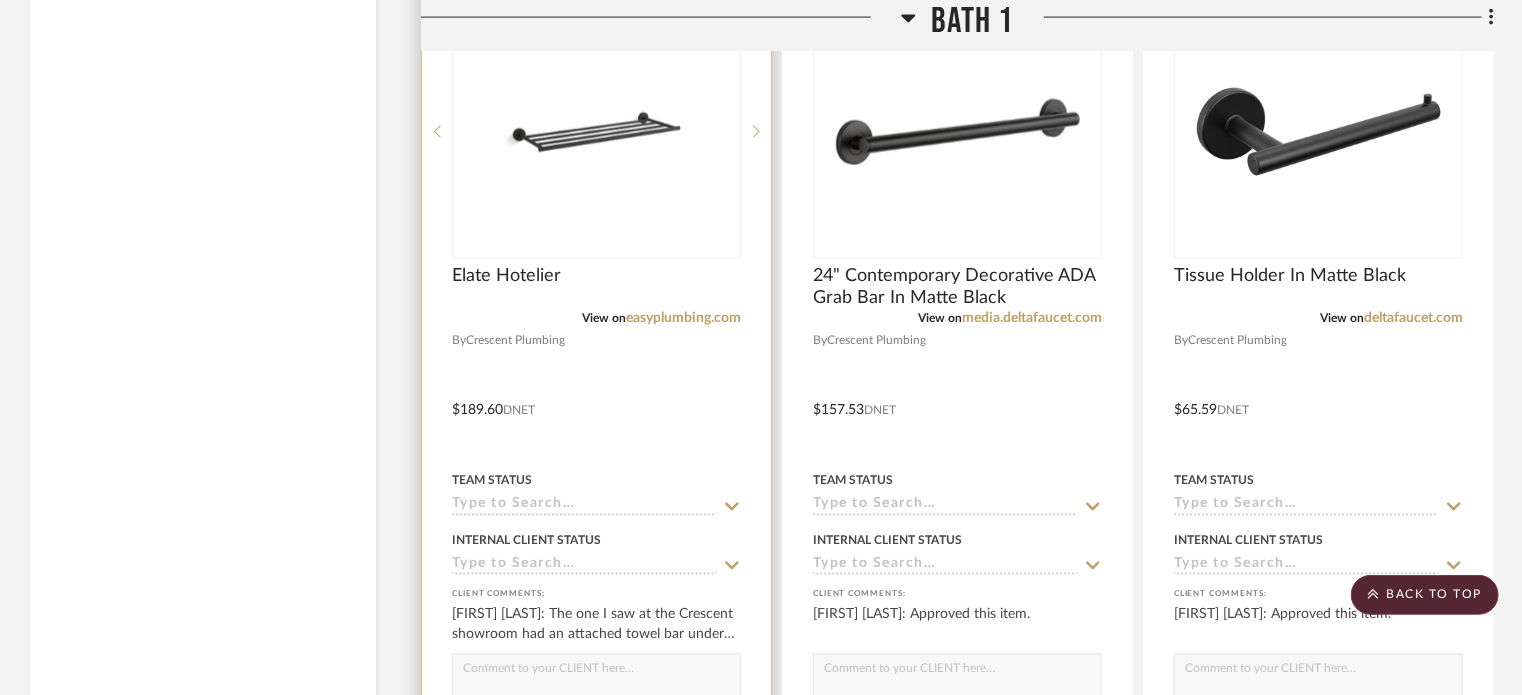 click at bounding box center [596, 396] 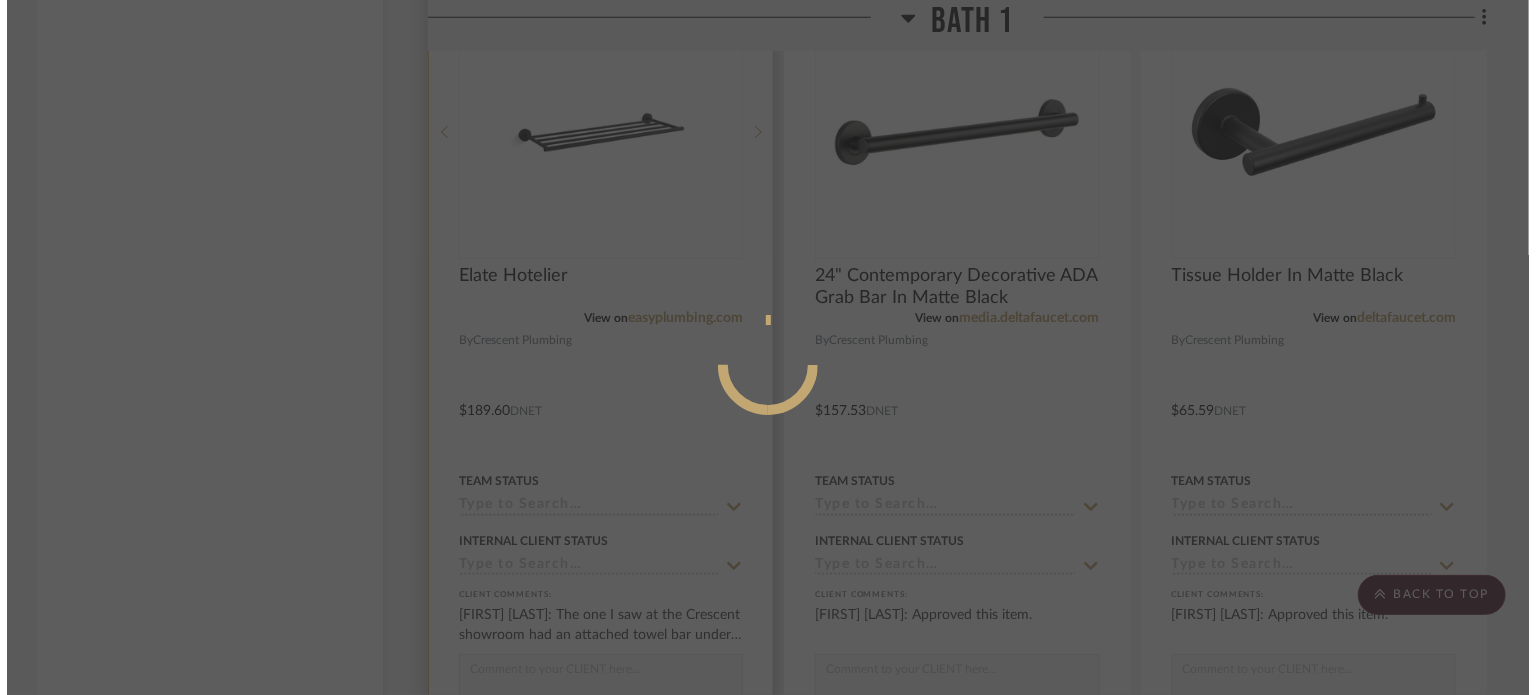 scroll, scrollTop: 0, scrollLeft: 0, axis: both 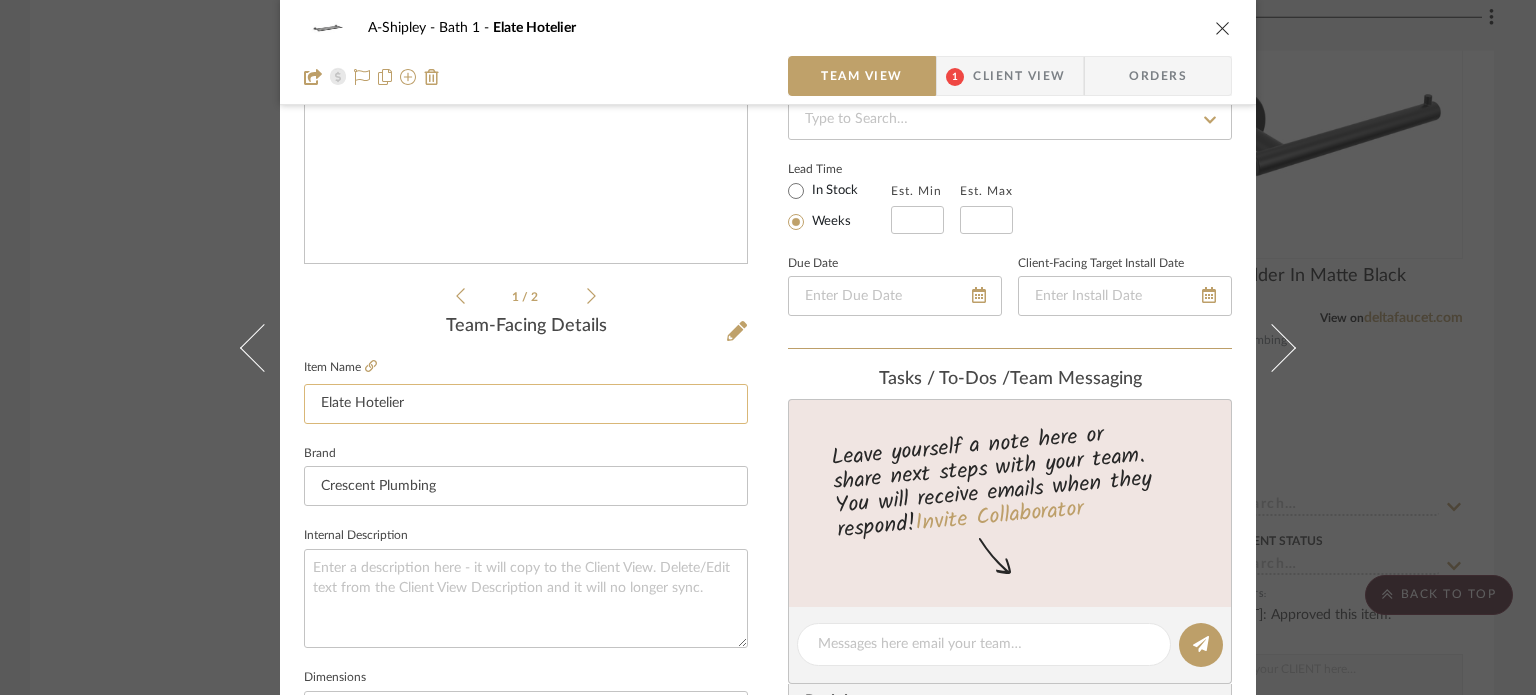 click on "Elate Hotelier" 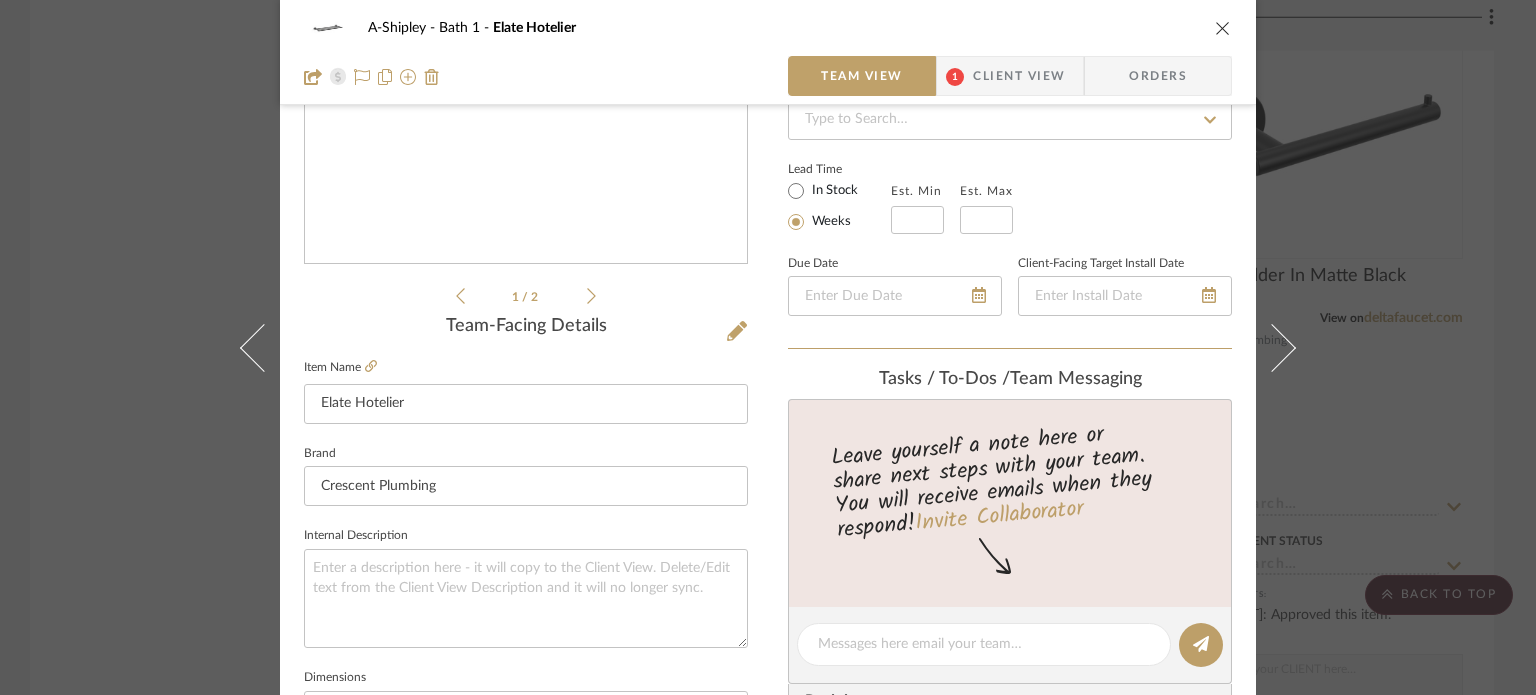 click on "A-Shipley Bath 1 Elate Hotelier Team View  1  Client View Orders 1 / 2  Team-Facing Details   Item Name  Elate Hotelier  Brand  Crescent Plumbing  Internal Description   Dimensions   Product Specifications  https://techcomm.kohler.com/techcomm/pdf/1384131-2.pdf  Reference Price   Reference Price Type  DNET  Item Costs   View Budget   Markup %  (Use "-X%" to discount) 30%  Unit Cost  $189.60  Cost Type  DNET  Client Unit Price  $246.48  Quantity  1  Unit Type  Each  Subtotal   $246.48   Tax %  9.49%  Total Tax   $23.39   Shipping Cost  $24.65  Ship. Markup %  0% Taxable  Total Shipping   $24.65  Total Client Price  $294.52  Your Cost  $232.24  Your Margin  $56.88  Content here copies to Client View - confirm visibility there.  Show in Client Dashboard  Bulk Manage Dashboard Settings  Include in Budget   View Budget  Team Status Internal Client Status  Lead Time  In Stock Weeks  Est. Min   Est. Max   Due Date   Client-Facing Target Install Date  Tasks / To-Dos /  team Messaging Invite Collaborator Recipients:" at bounding box center [768, 347] 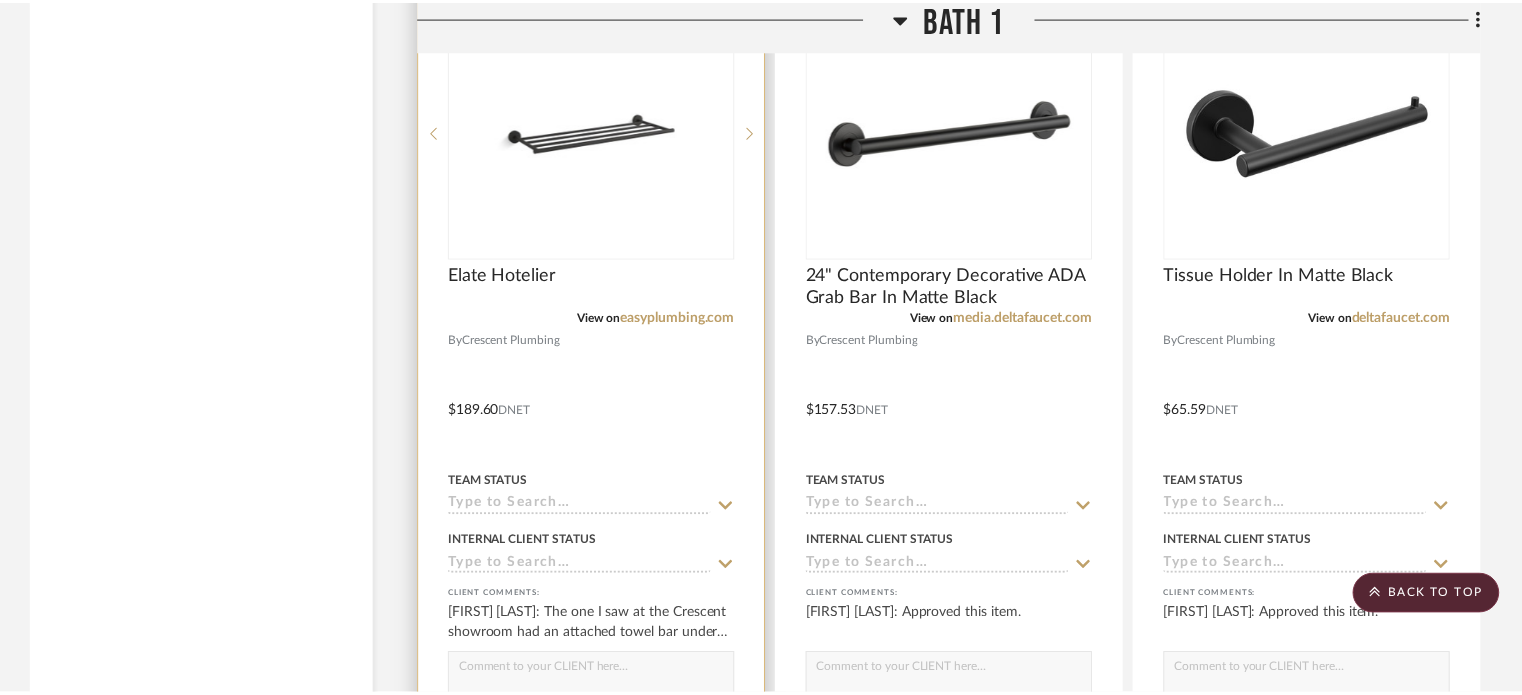 scroll, scrollTop: 5360, scrollLeft: 0, axis: vertical 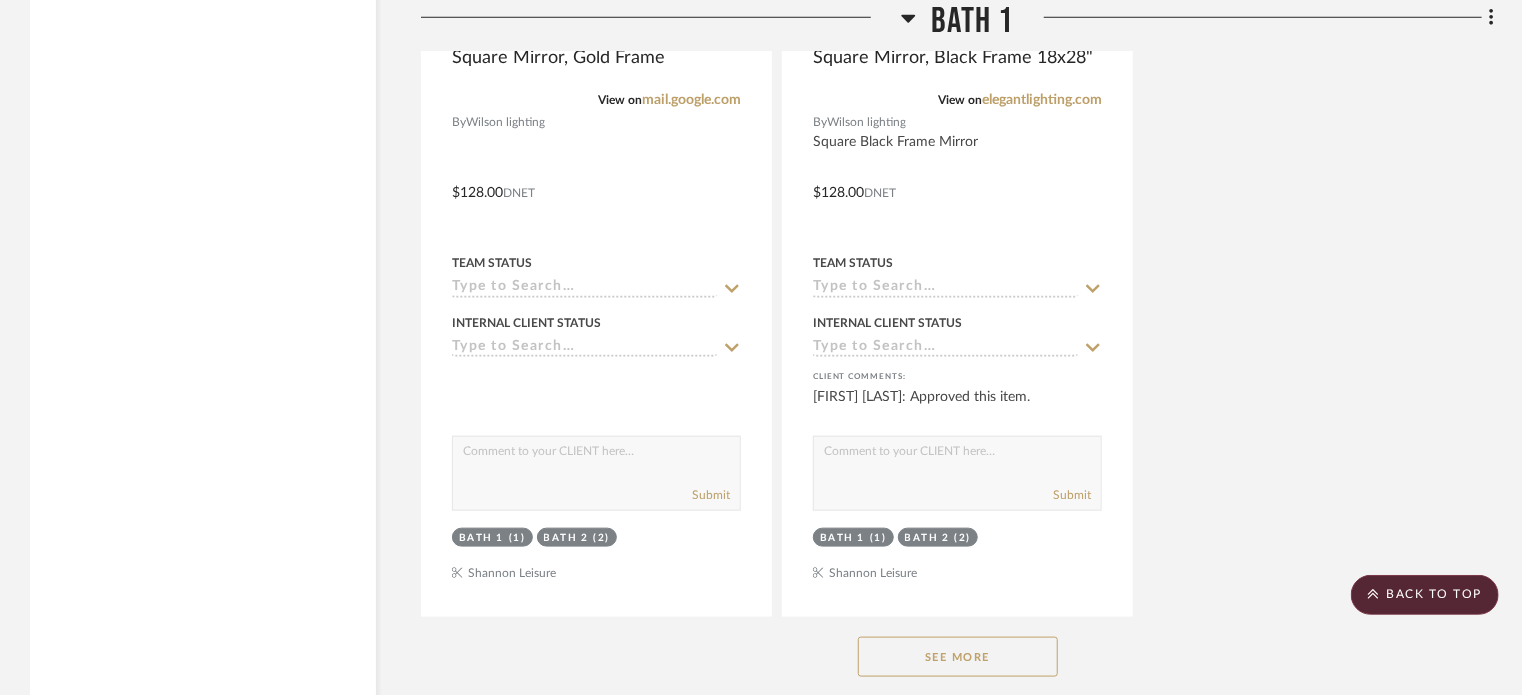 click on "See More" 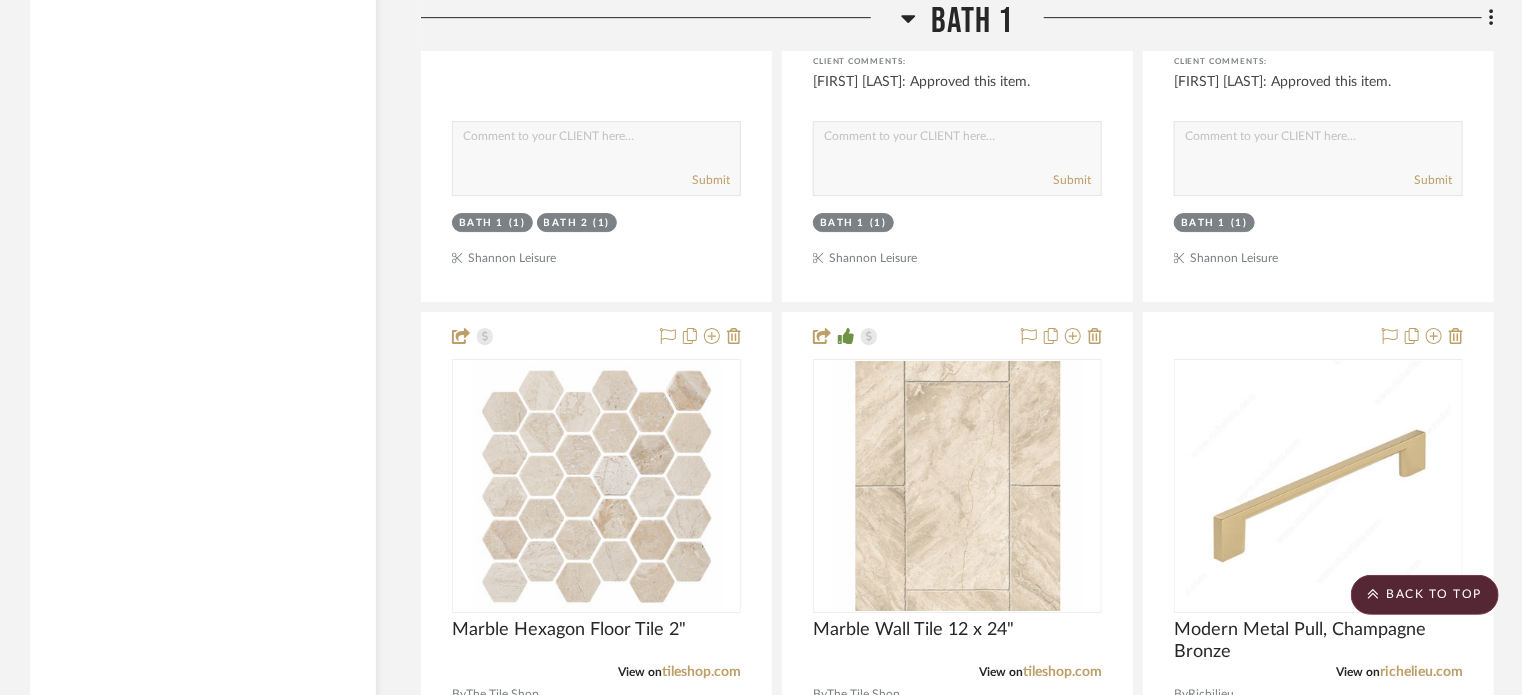 scroll, scrollTop: 3320, scrollLeft: 0, axis: vertical 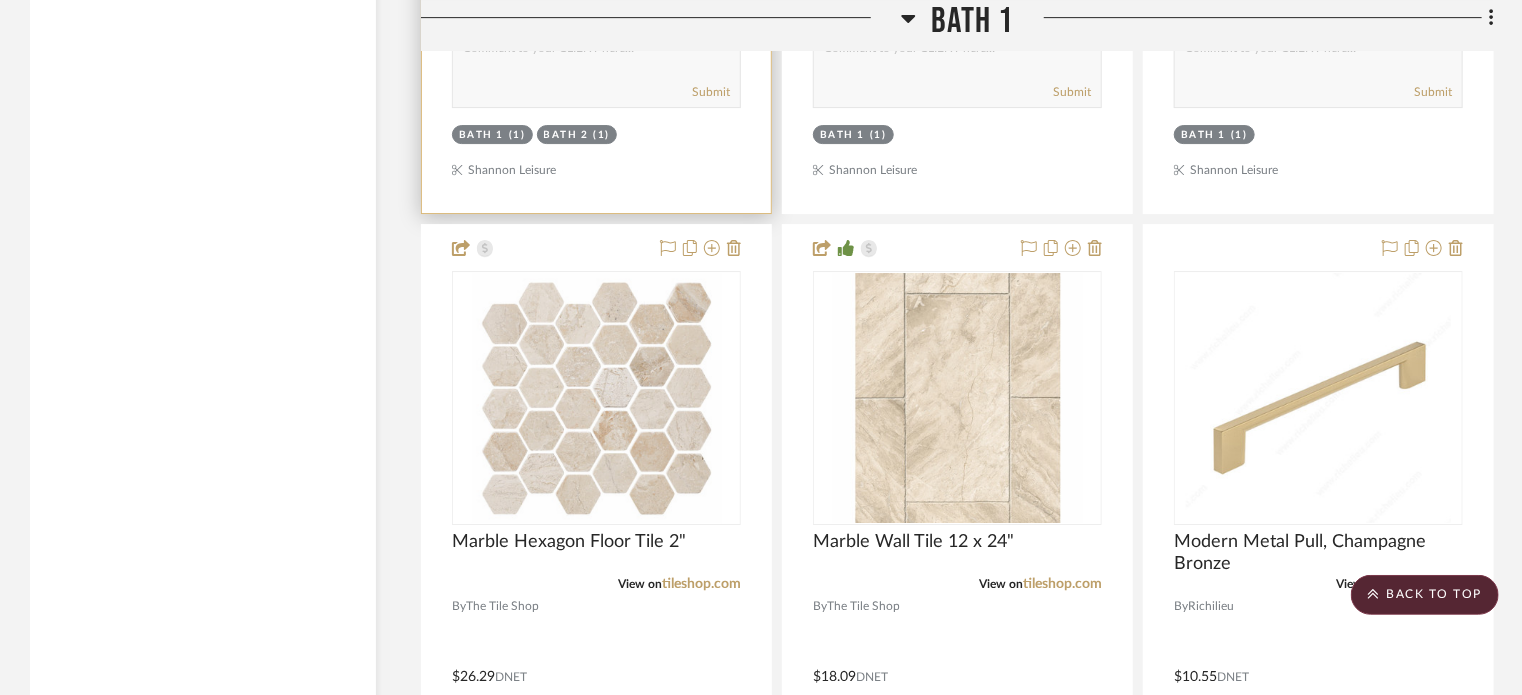 type 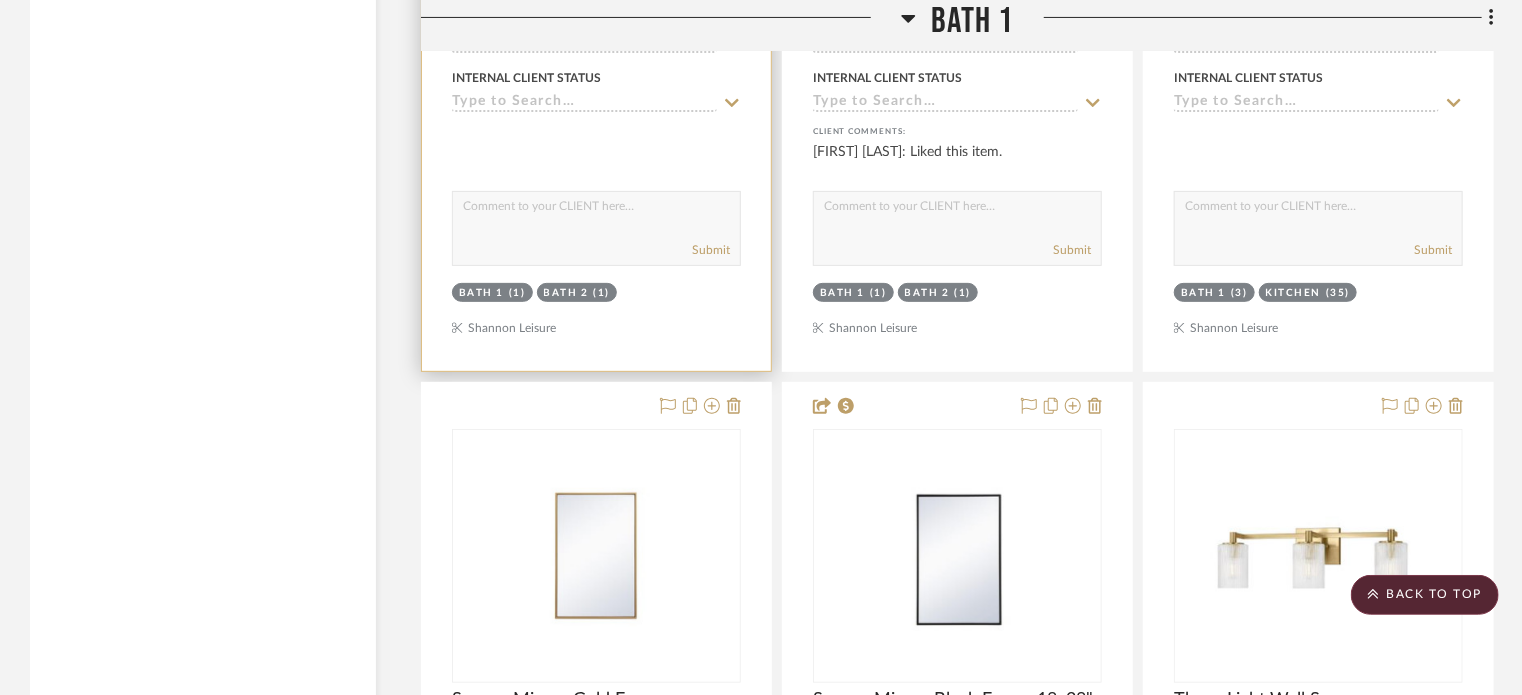 scroll, scrollTop: 4271, scrollLeft: 0, axis: vertical 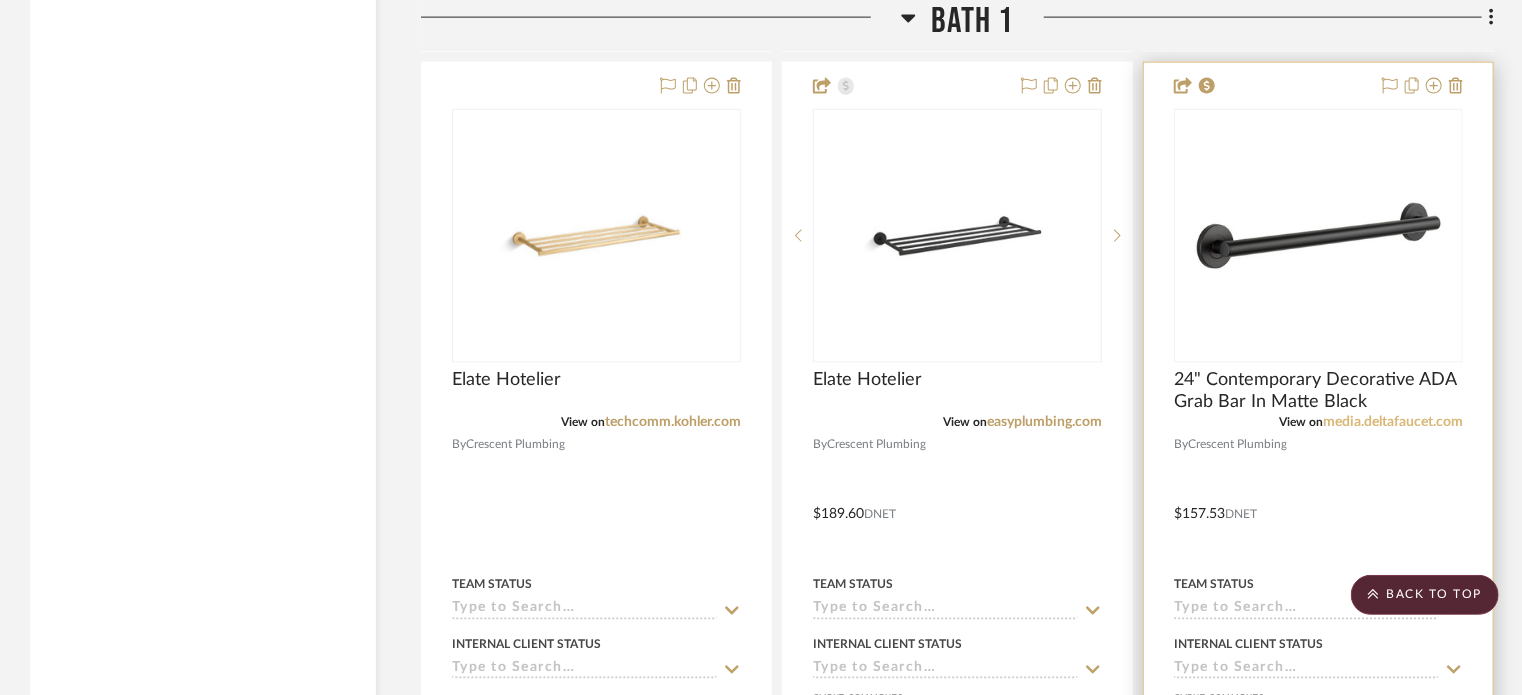 click on "media.deltafaucet.com" at bounding box center (1393, 422) 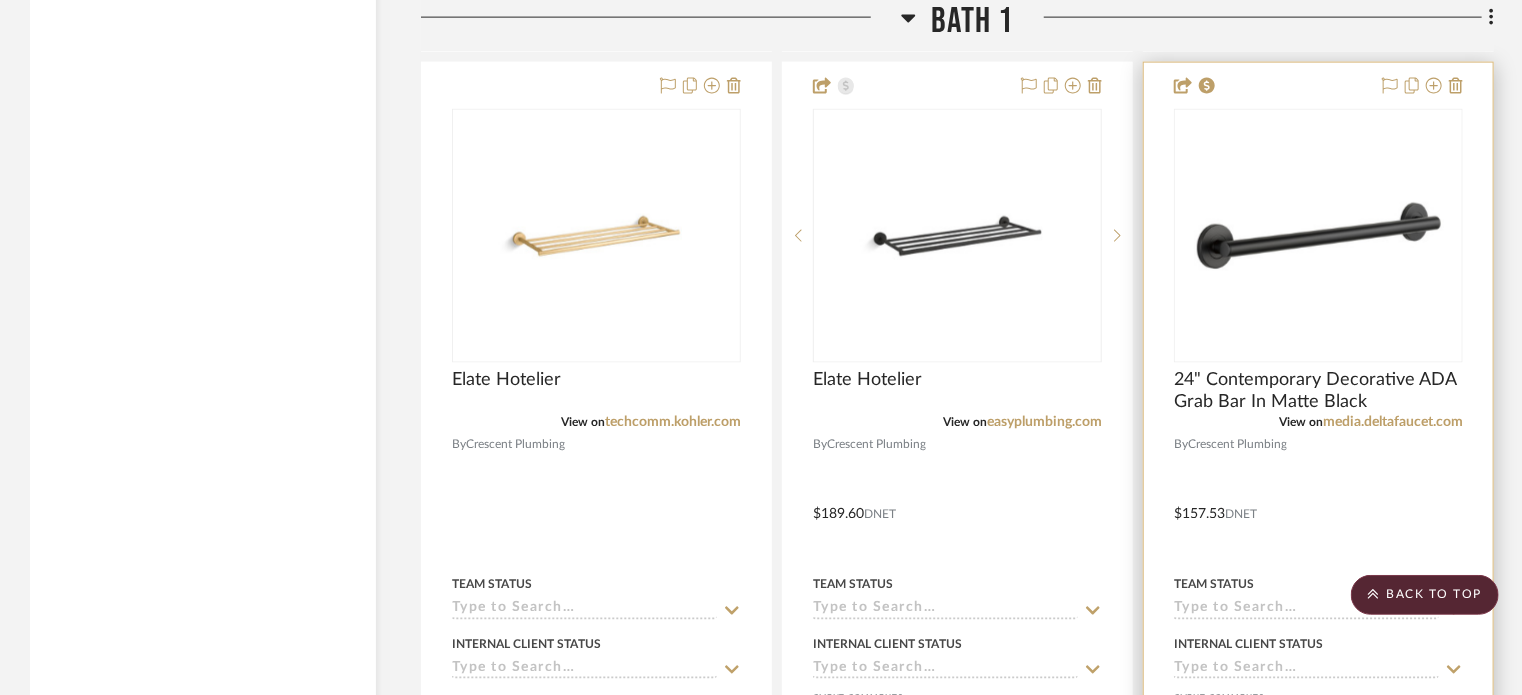 click at bounding box center (1318, 500) 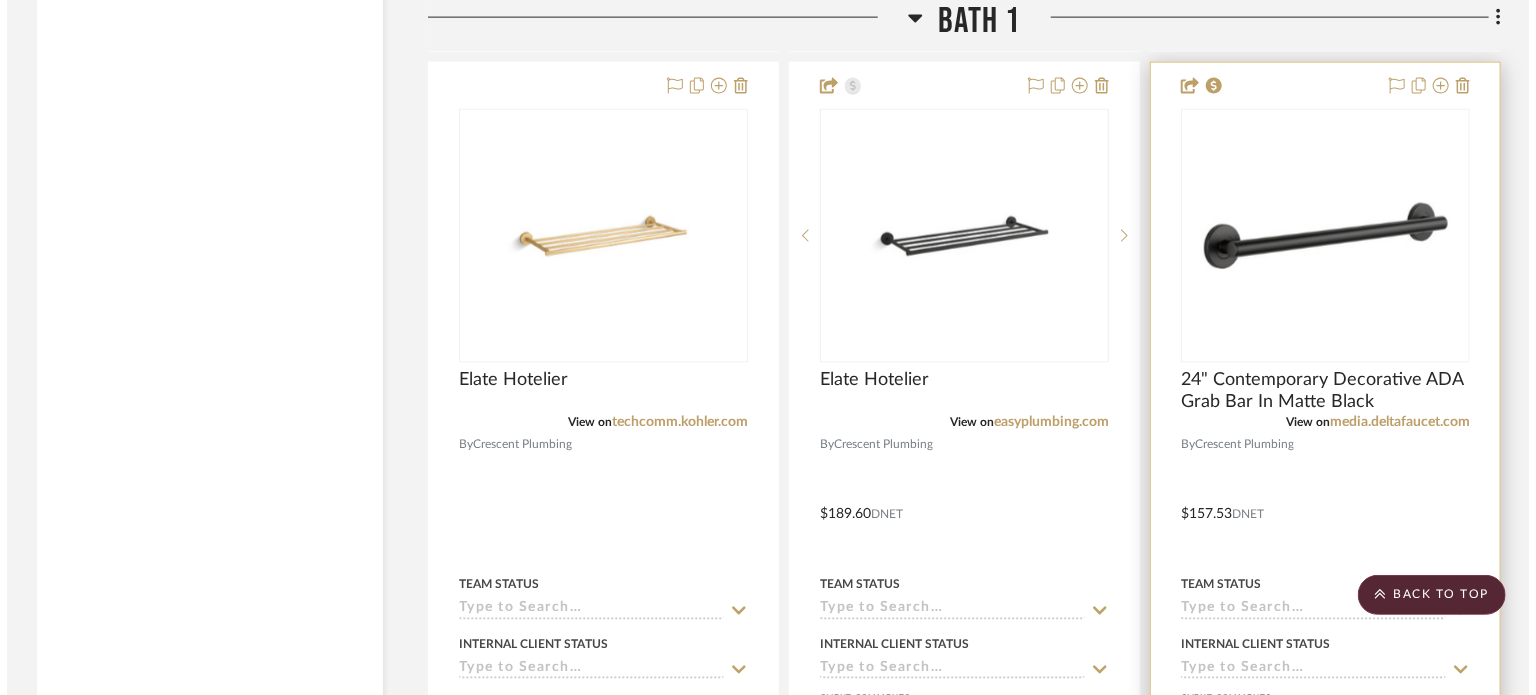 scroll, scrollTop: 0, scrollLeft: 0, axis: both 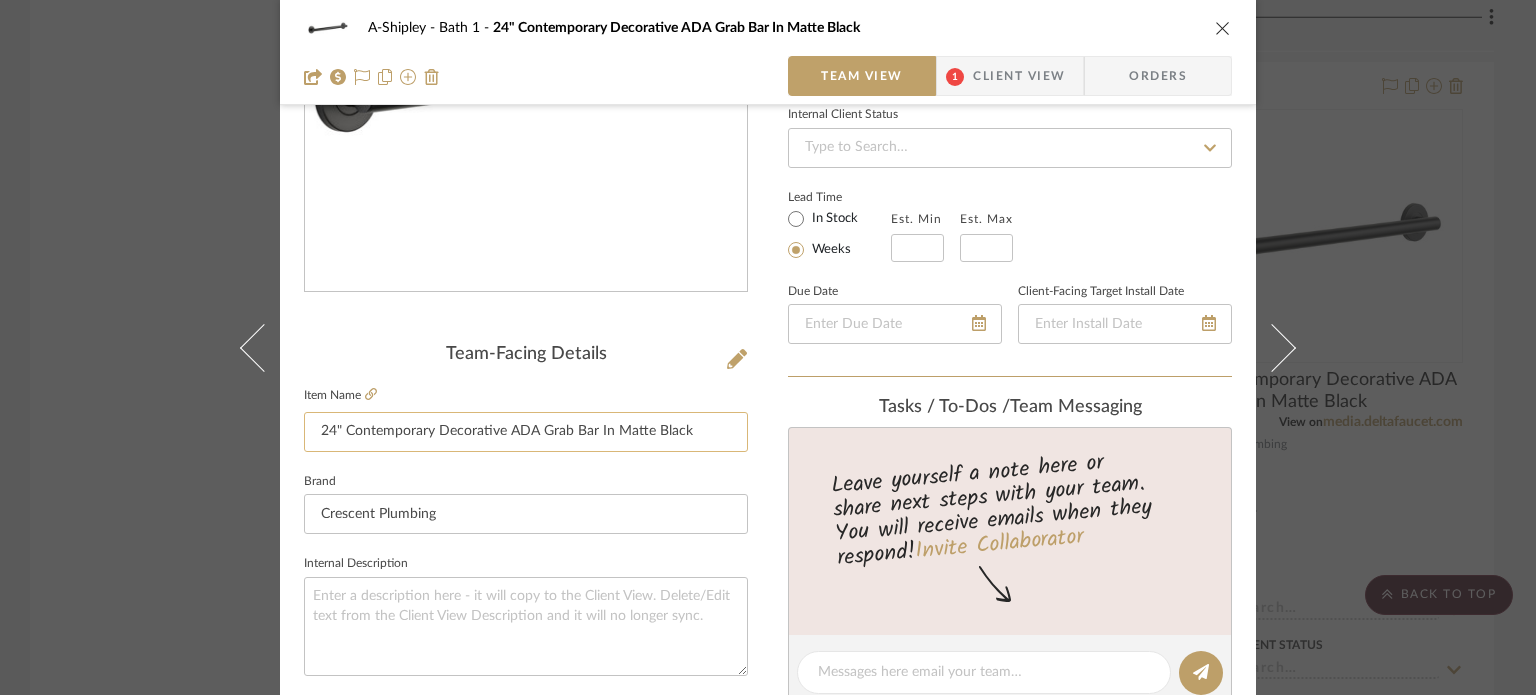 click on "24" Contemporary Decorative ADA Grab Bar In Matte Black" 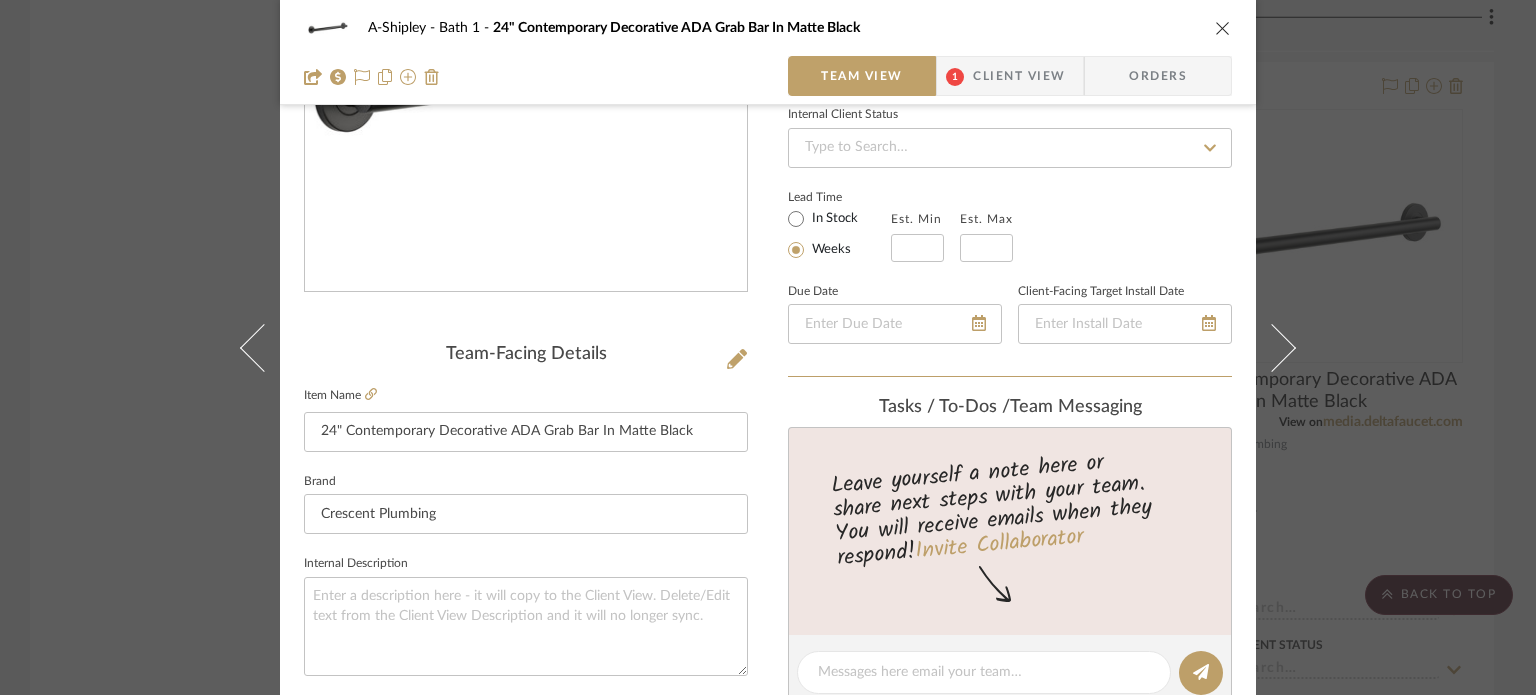 click on "A-Shipley Bath 1 24" Contemporary Decorative ADA Grab Bar In Matte Black Team View  1  Client View Orders  Team-Facing Details   Item Name  24" Contemporary Decorative ADA Grab Bar In Matte Black  Brand  Crescent Plumbing  Internal Description   Dimensions  27-1/2  Product Specifications  https://media.deltafaucet.com/MandI/102831%20Rev%20D.pdf  Reference Price   Reference Price Type  DNET  Item Costs   View Budget   Markup %  (Use "-X%" to discount) 30%  Unit Cost  $157.53  Cost Type  DNET  Client Unit Price  $204.79  Quantity  1  Unit Type  Each  Subtotal   $204.79   Tax %  9.49%  Total Tax   $19.43   Shipping Cost  $20.48  Ship. Markup %  0% Taxable  Total Shipping   $20.48  Total Client Price  $244.70  Your Cost  $192.96  Your Margin  $47.26  Content here copies to Client View - confirm visibility there.  Show in Client Dashboard  Bulk Manage Dashboard Settings  Include in Budget   View Budget  Team Status Internal Client Status  Lead Time  In Stock Weeks  Est. Min   Est. Max   Due Date  Tasks / To-Dos /" at bounding box center [768, 347] 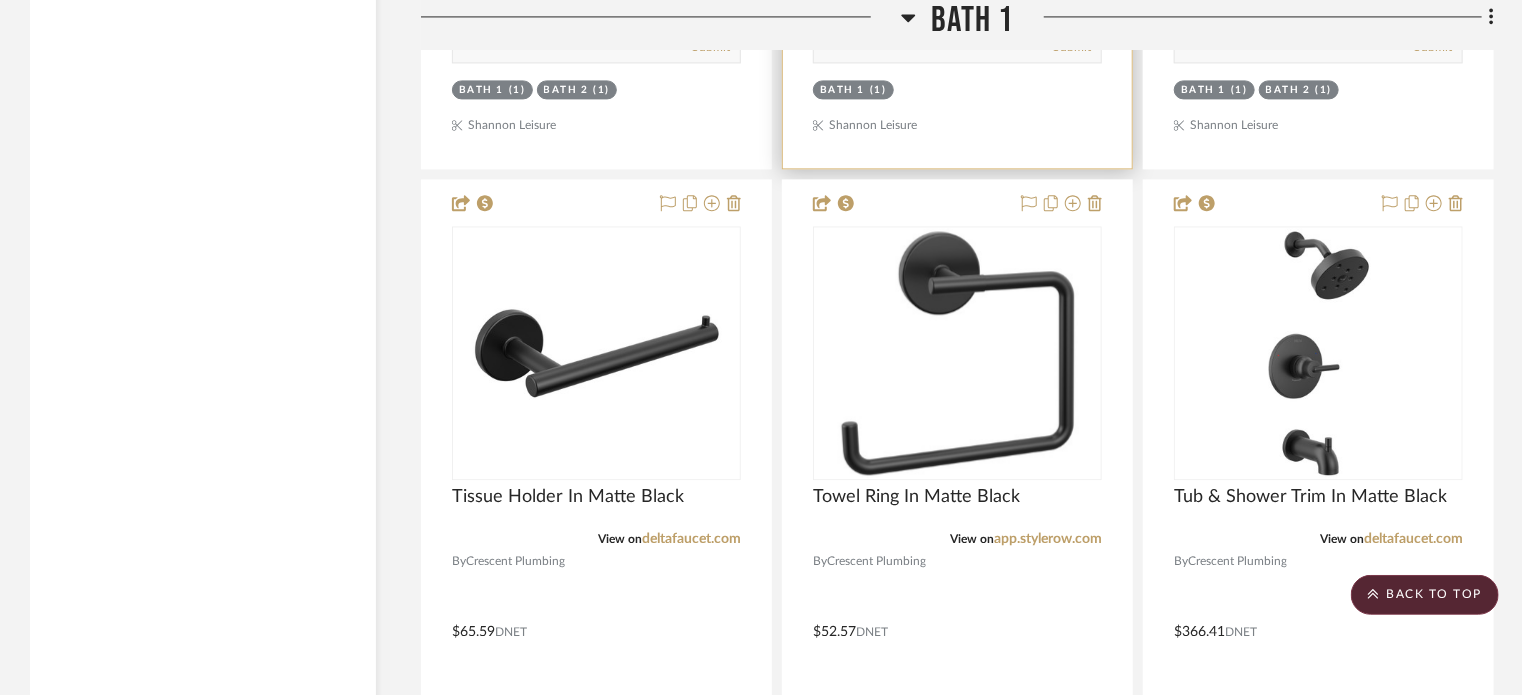 scroll, scrollTop: 6030, scrollLeft: 0, axis: vertical 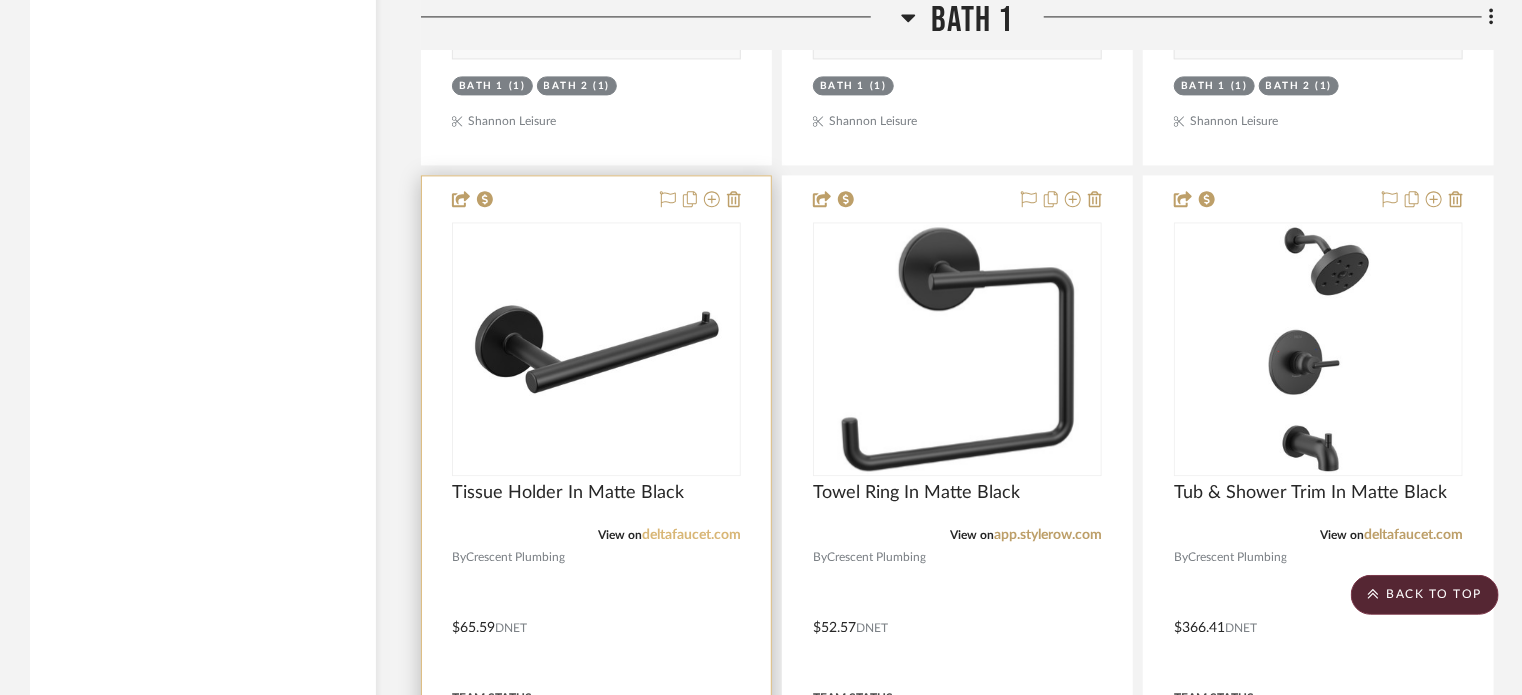 click on "deltafaucet.com" at bounding box center (691, 535) 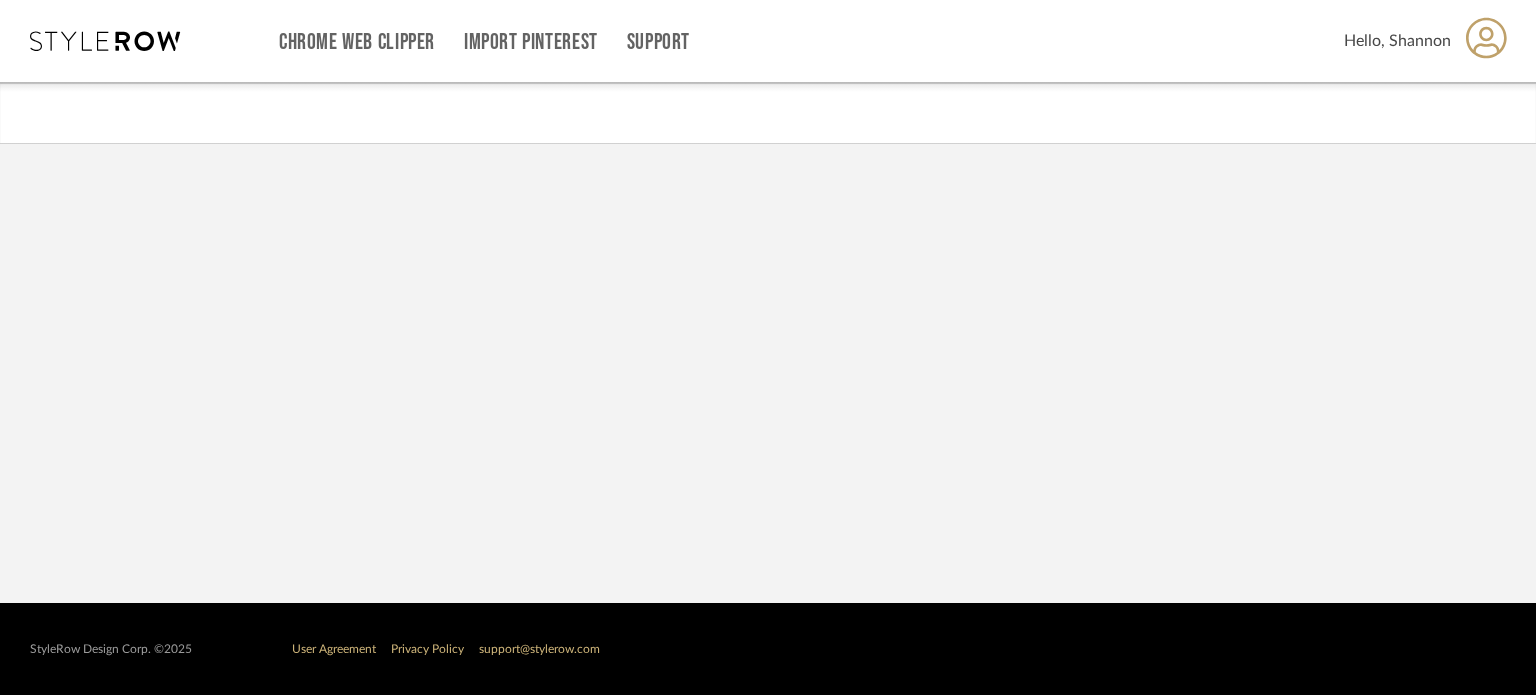 scroll, scrollTop: 0, scrollLeft: 0, axis: both 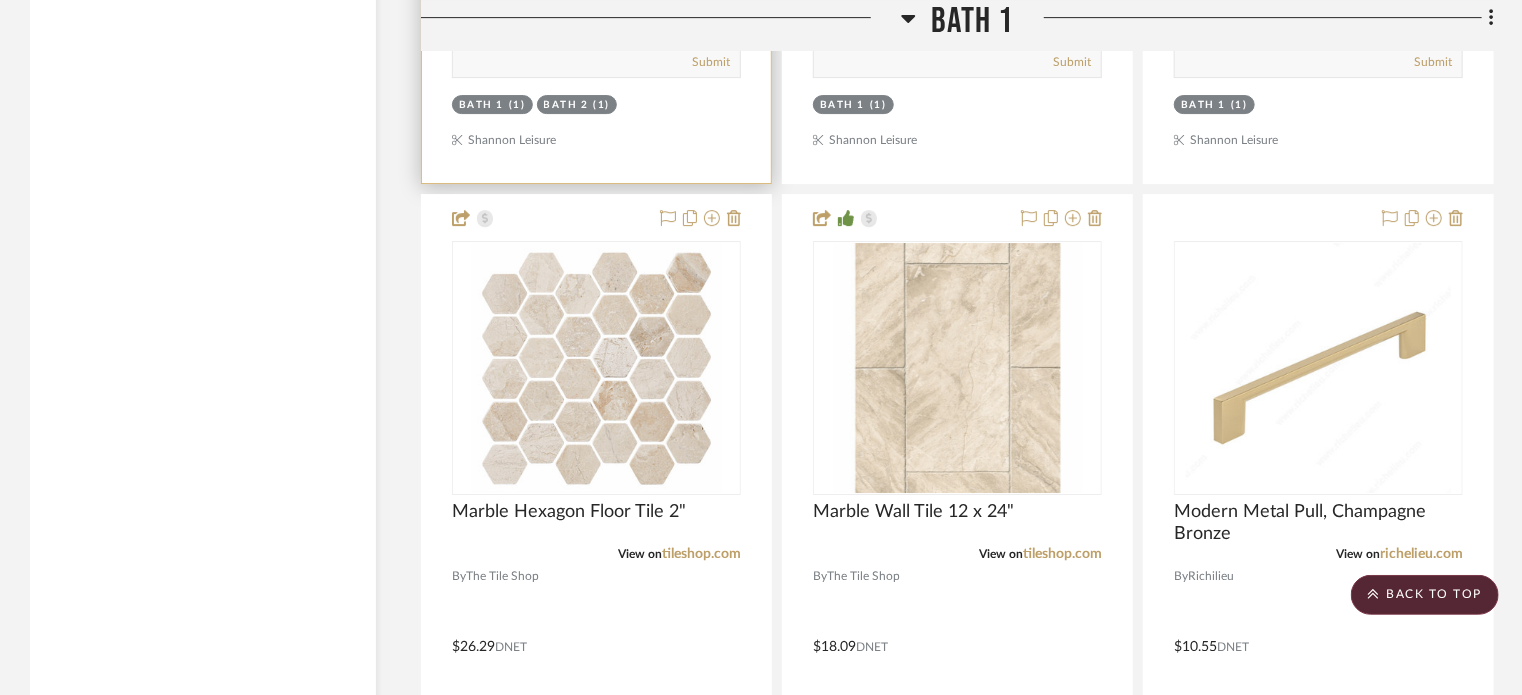 type 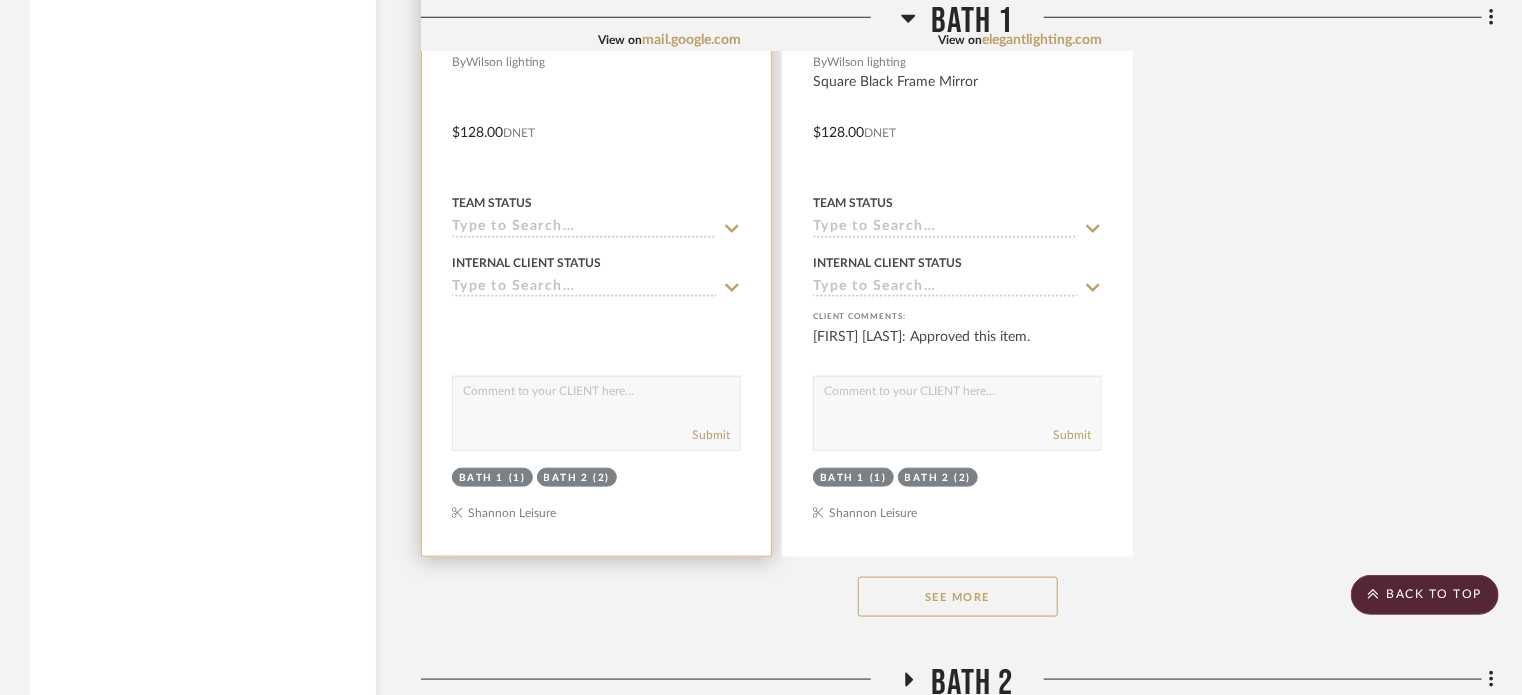 scroll, scrollTop: 4800, scrollLeft: 0, axis: vertical 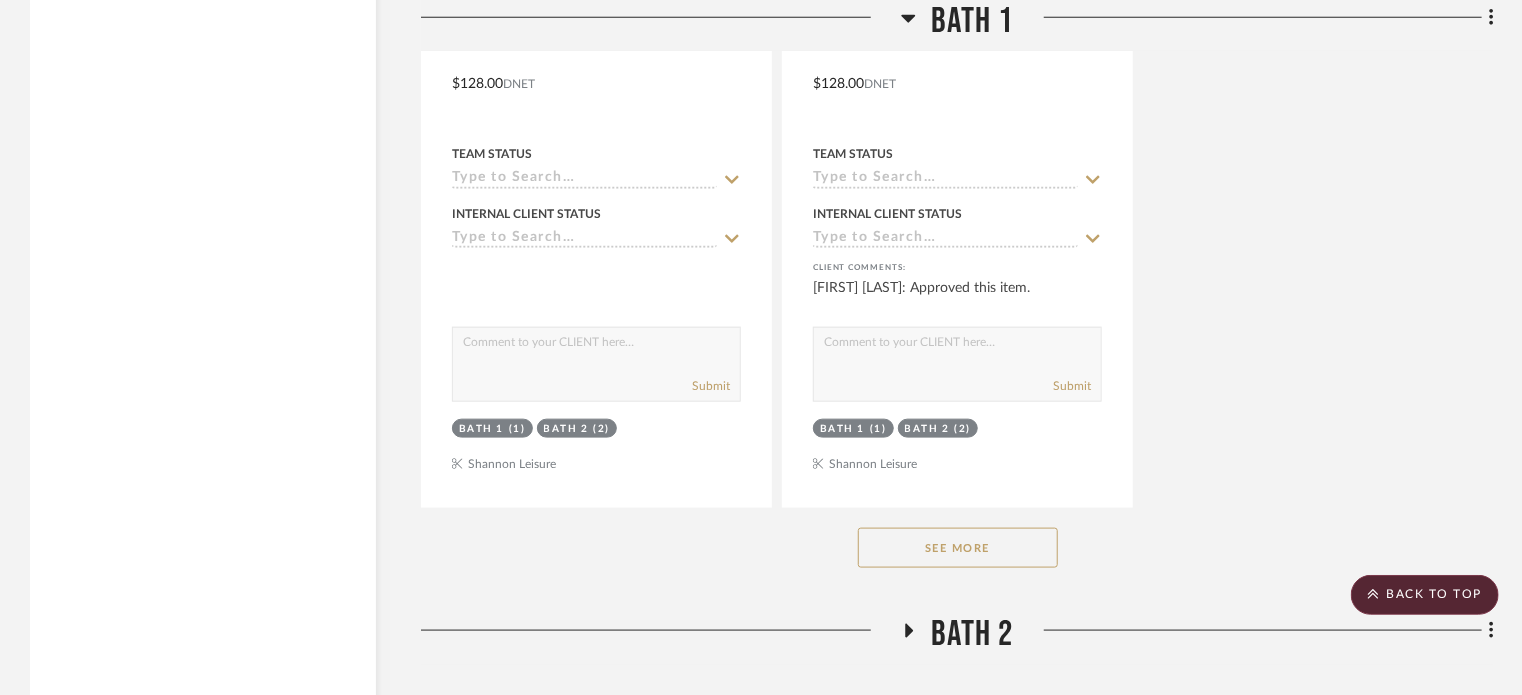 click on "See More" 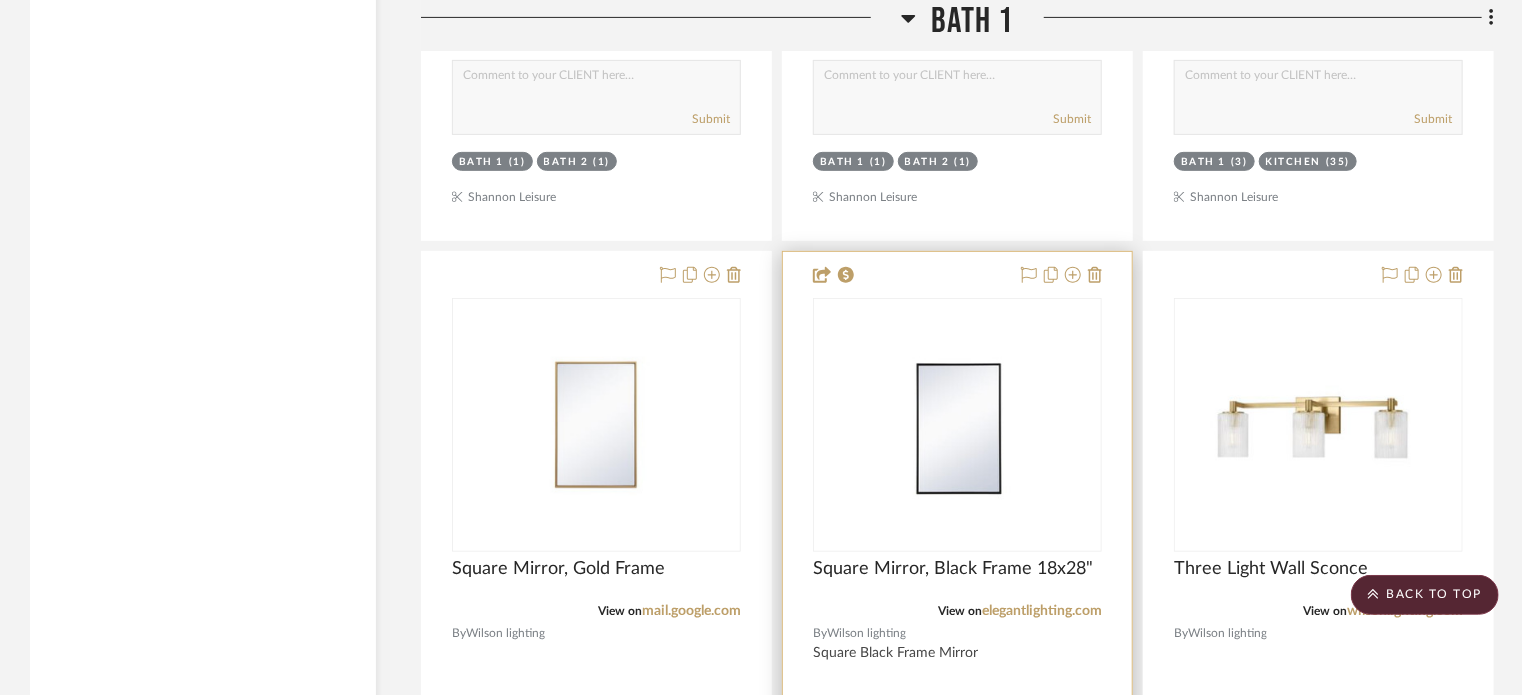 scroll, scrollTop: 4160, scrollLeft: 0, axis: vertical 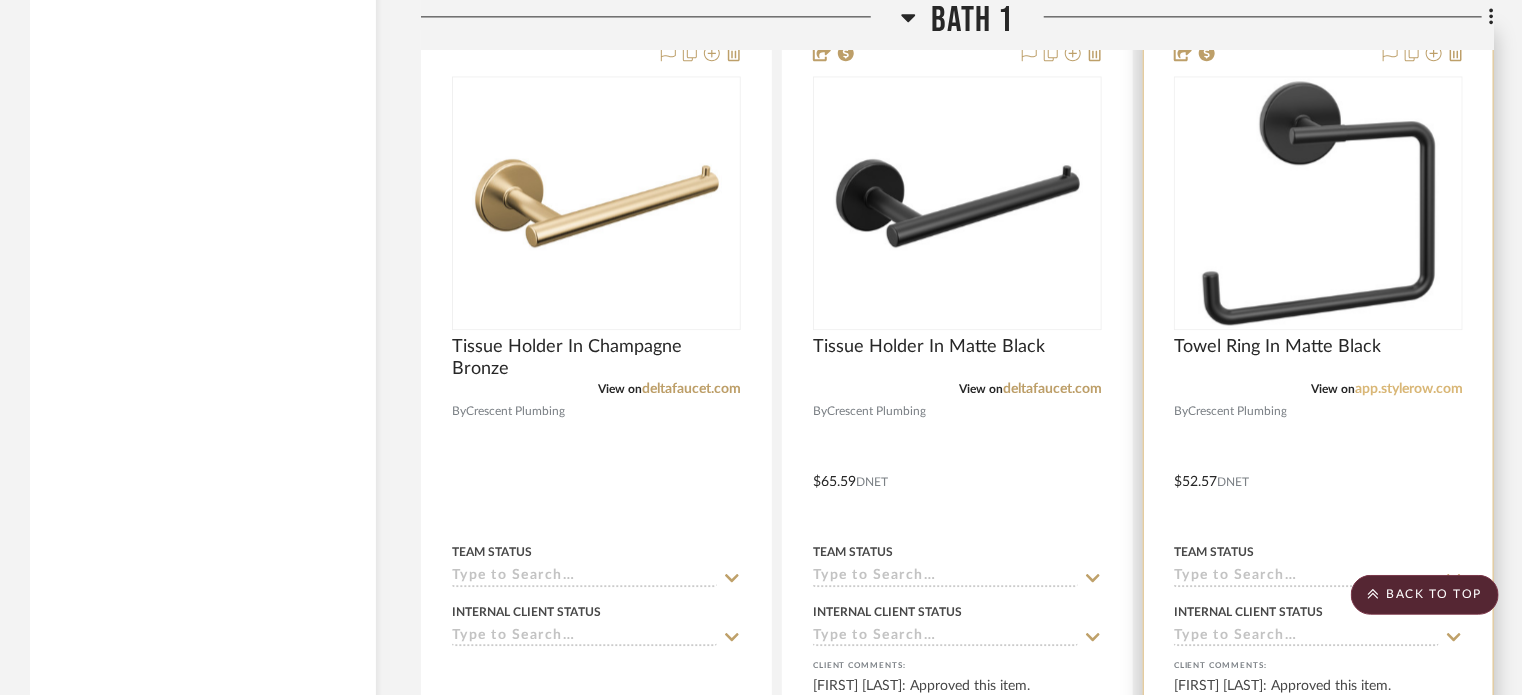 click on "app.stylerow.com" at bounding box center (1409, 389) 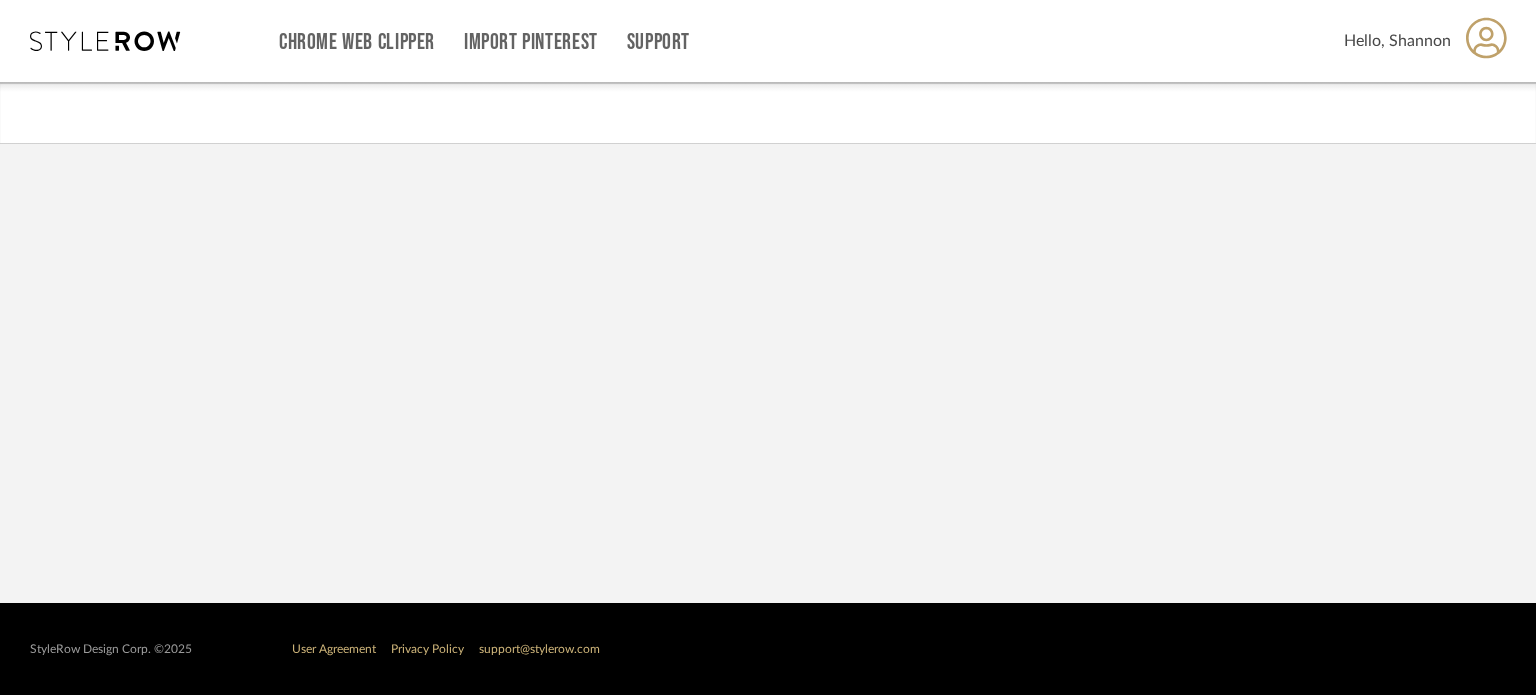 scroll, scrollTop: 0, scrollLeft: 0, axis: both 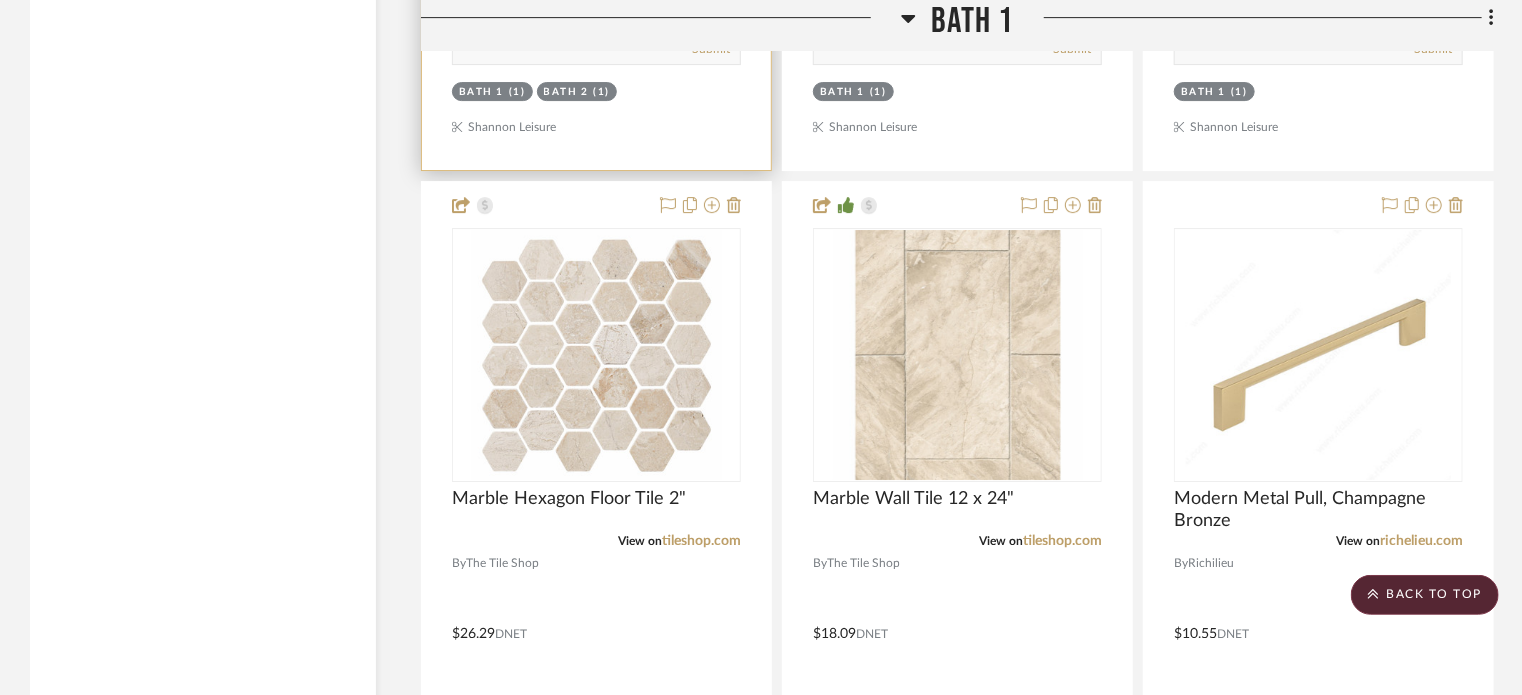 type 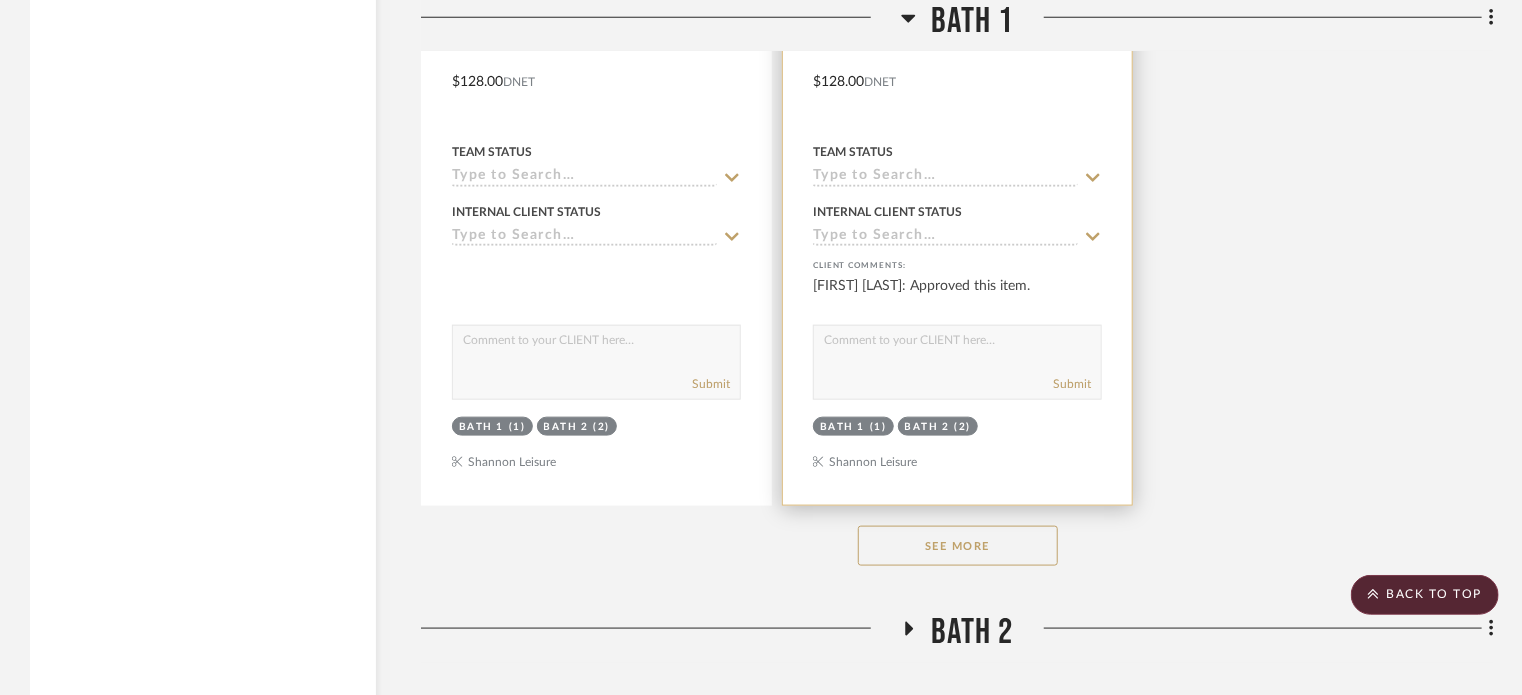 scroll, scrollTop: 4804, scrollLeft: 0, axis: vertical 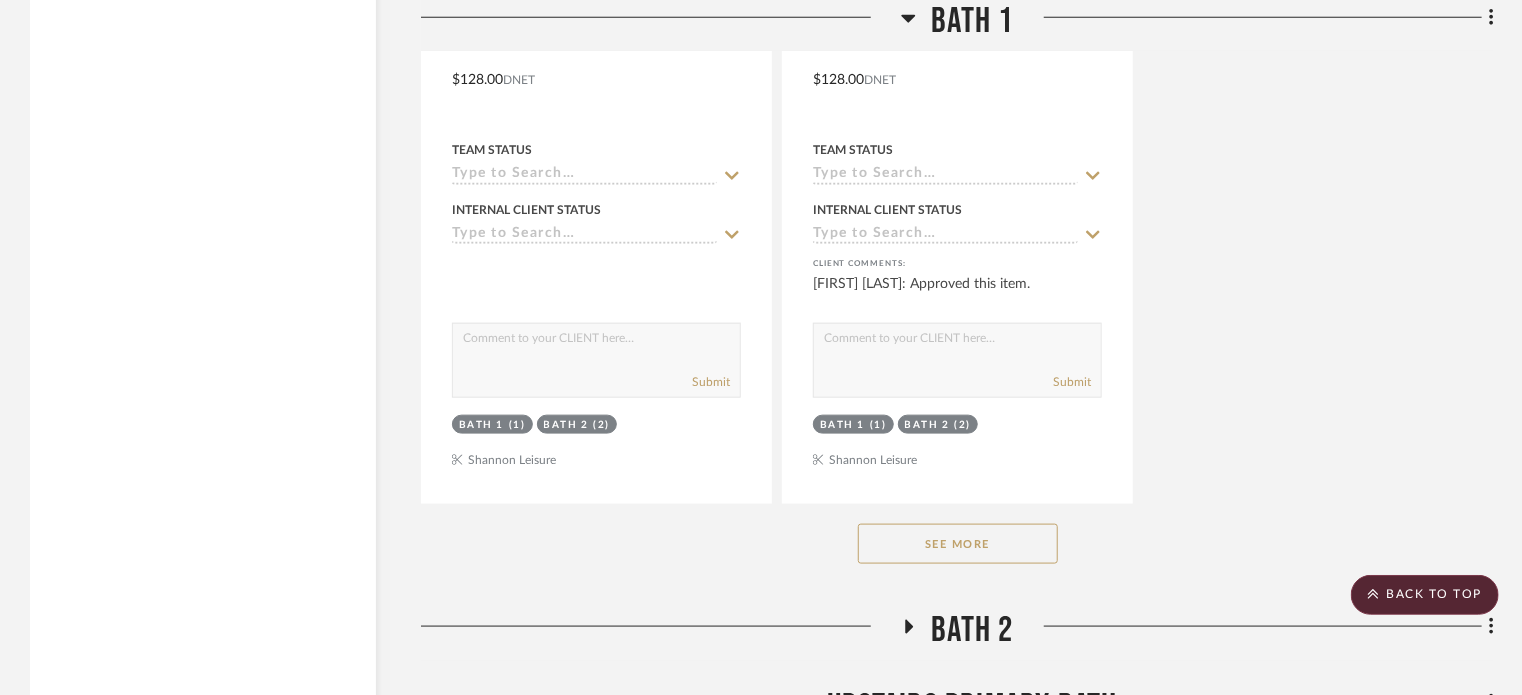 click on "See More" 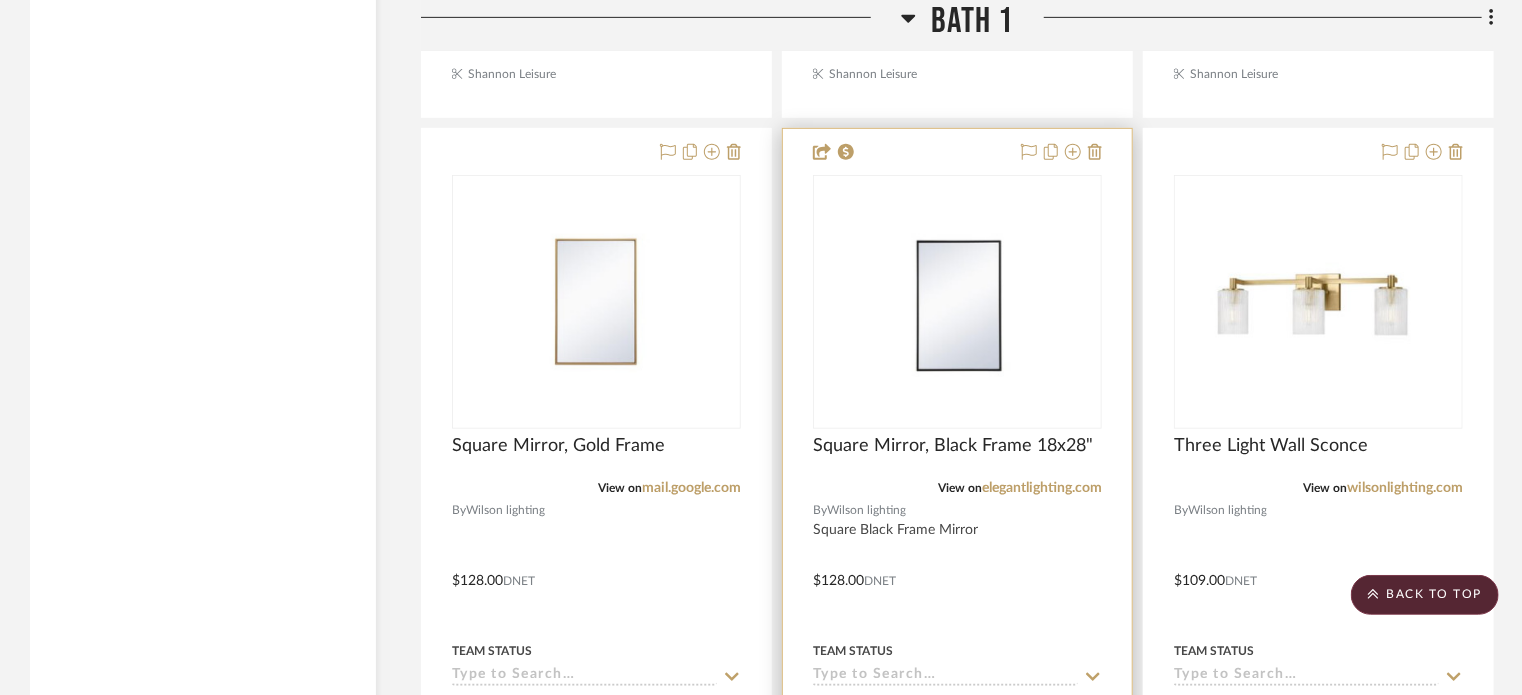 scroll, scrollTop: 4298, scrollLeft: 0, axis: vertical 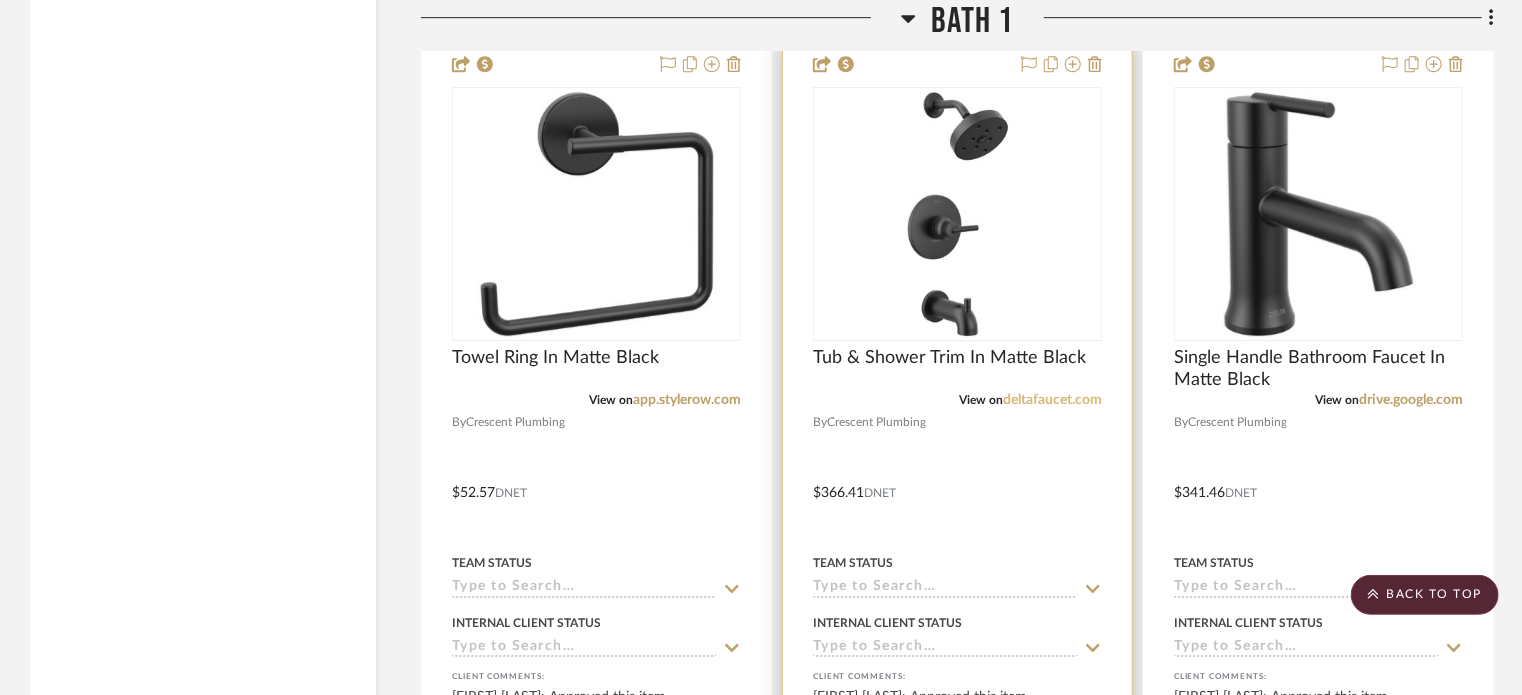 click on "deltafaucet.com" at bounding box center (1052, 400) 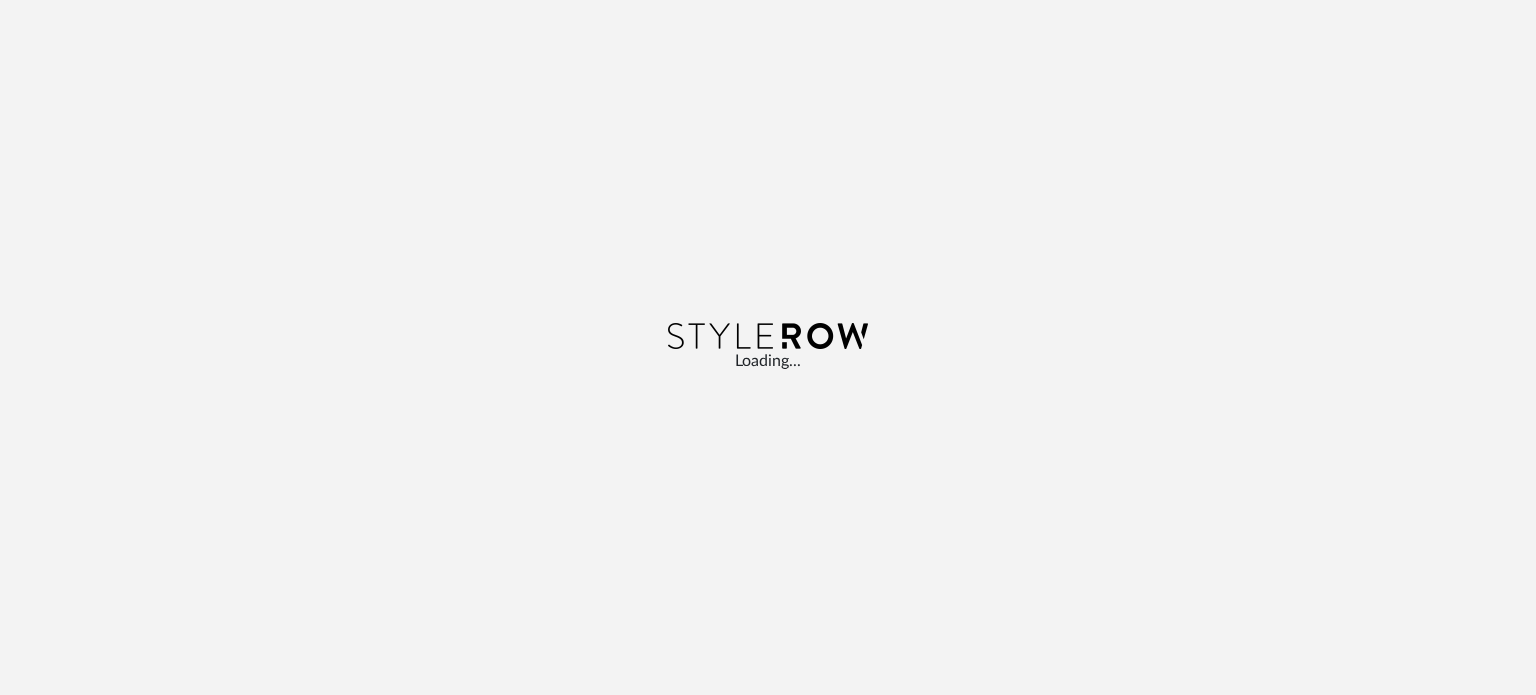 scroll, scrollTop: 0, scrollLeft: 0, axis: both 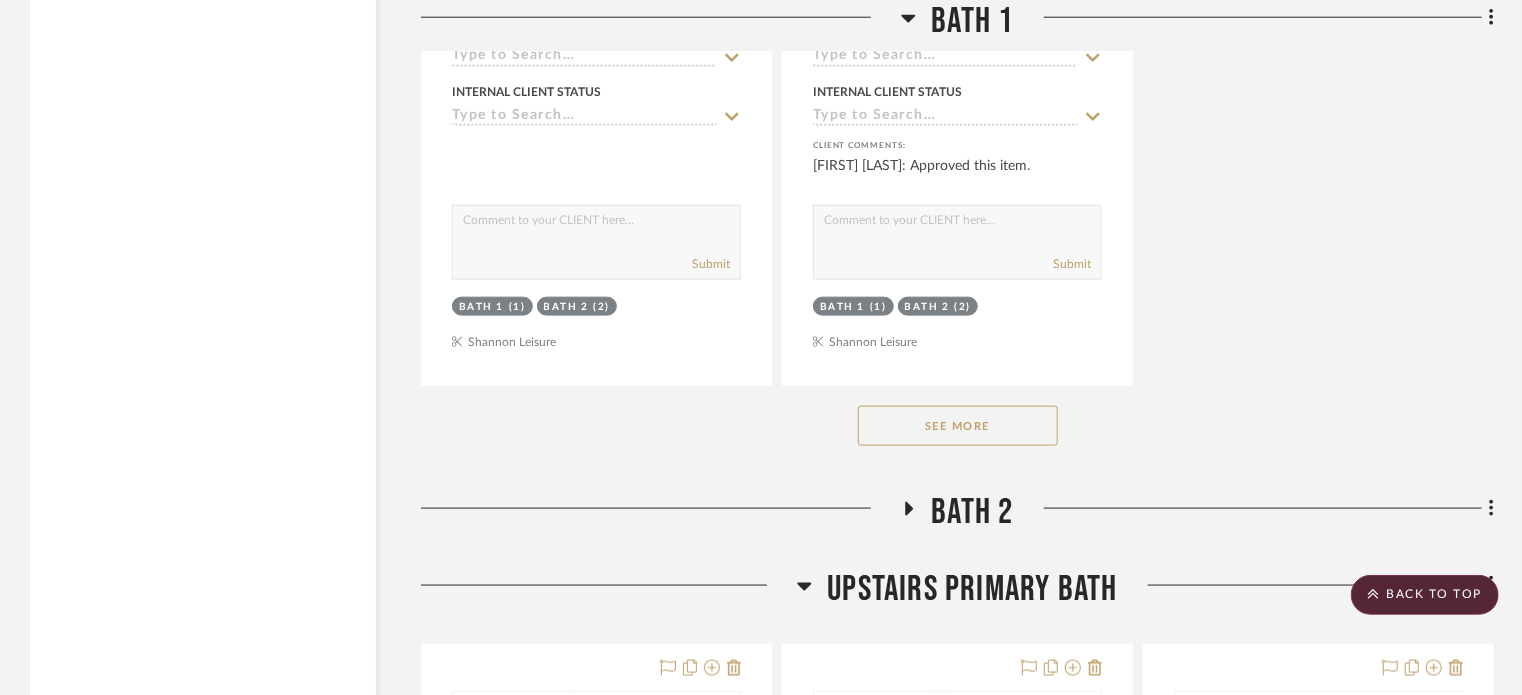 click on "See More" 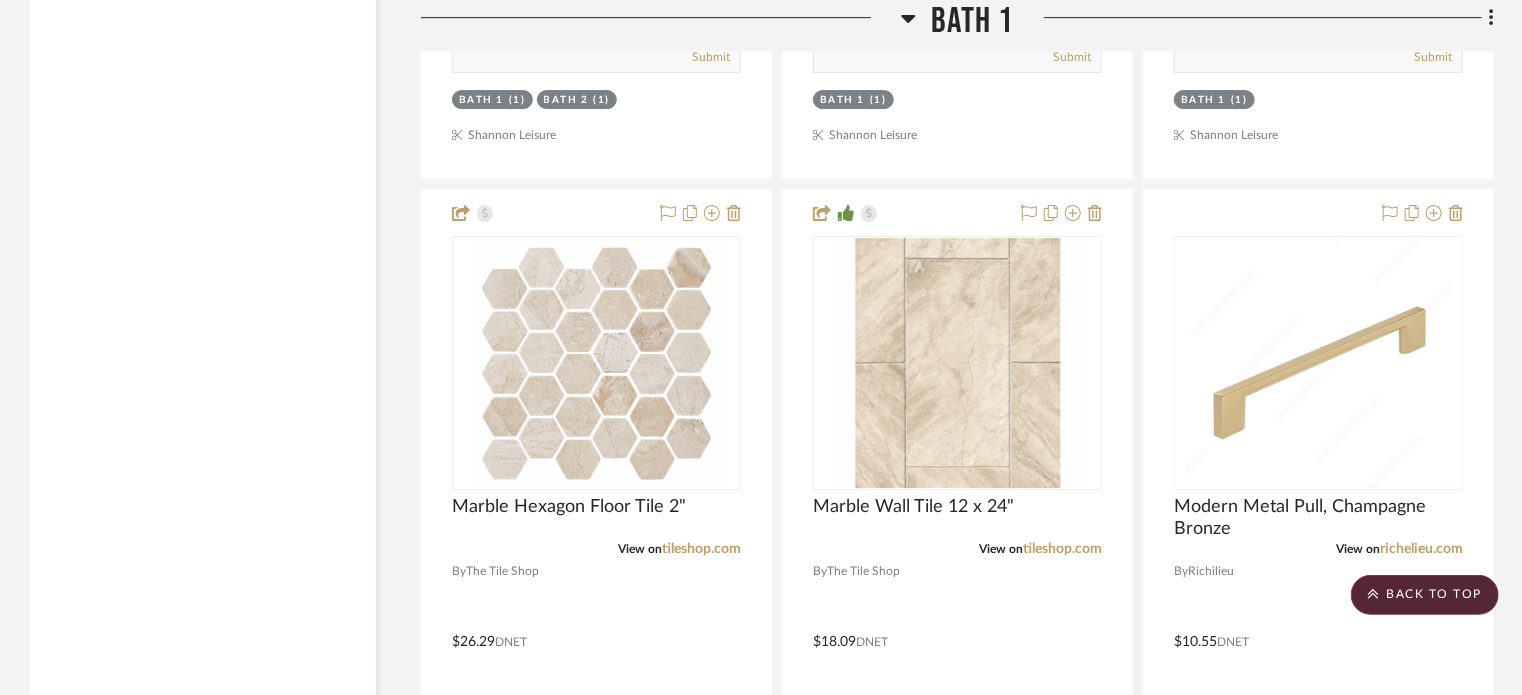 scroll, scrollTop: 3356, scrollLeft: 0, axis: vertical 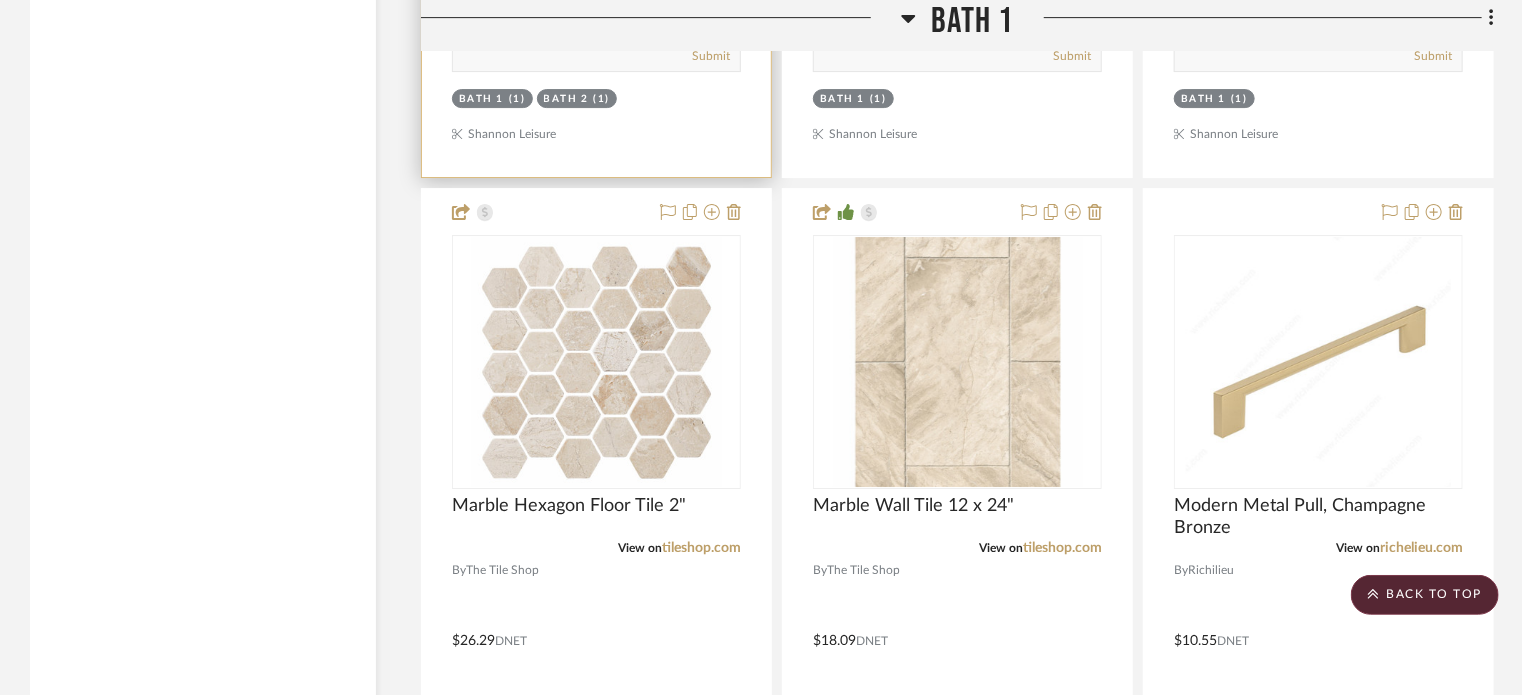 type 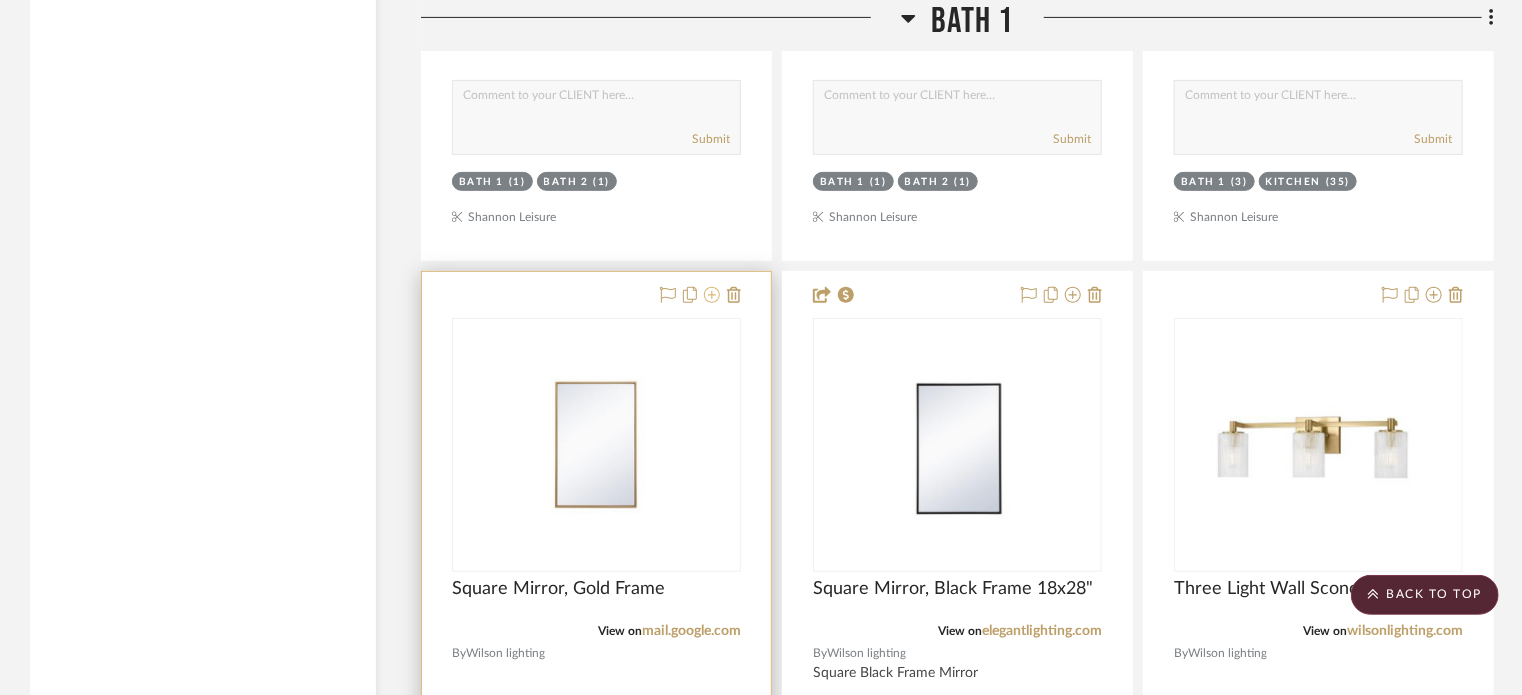scroll, scrollTop: 4162, scrollLeft: 0, axis: vertical 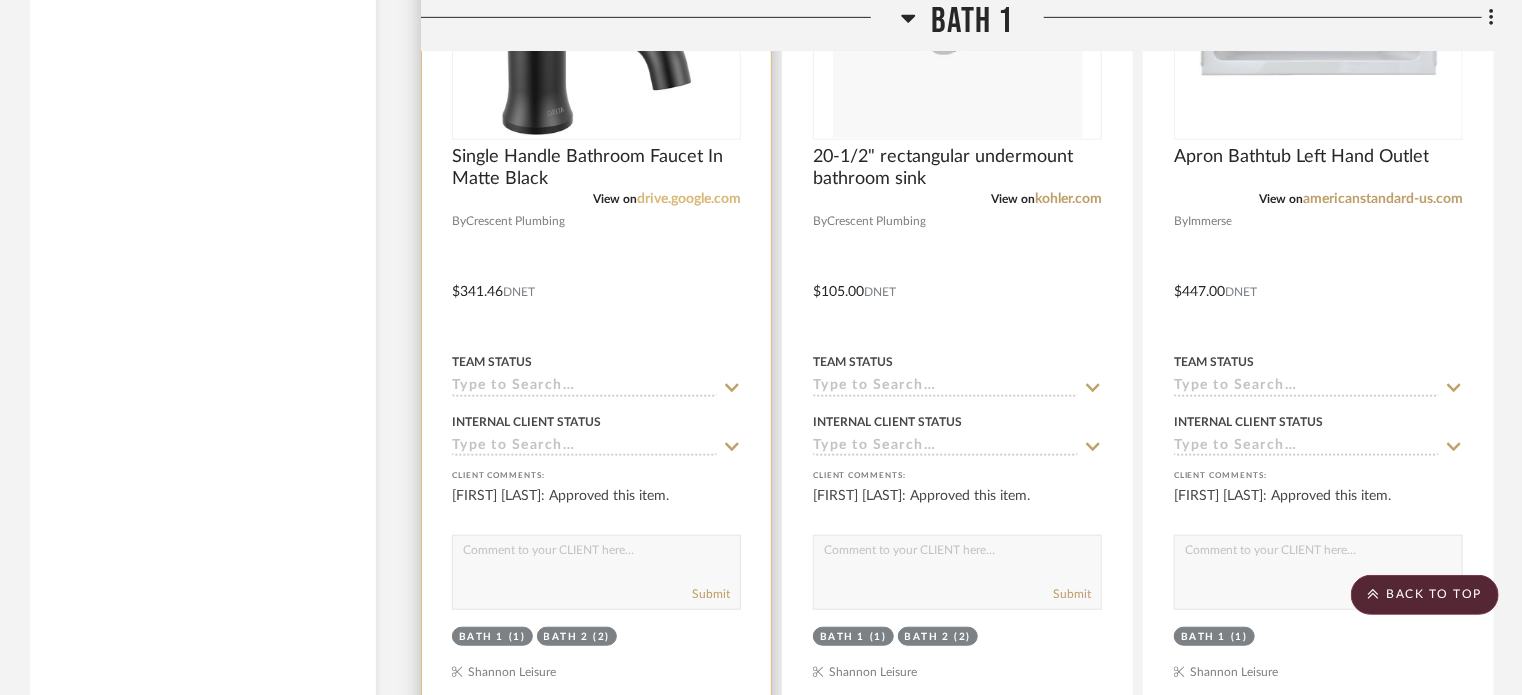 click on "drive.google.com" at bounding box center (689, 199) 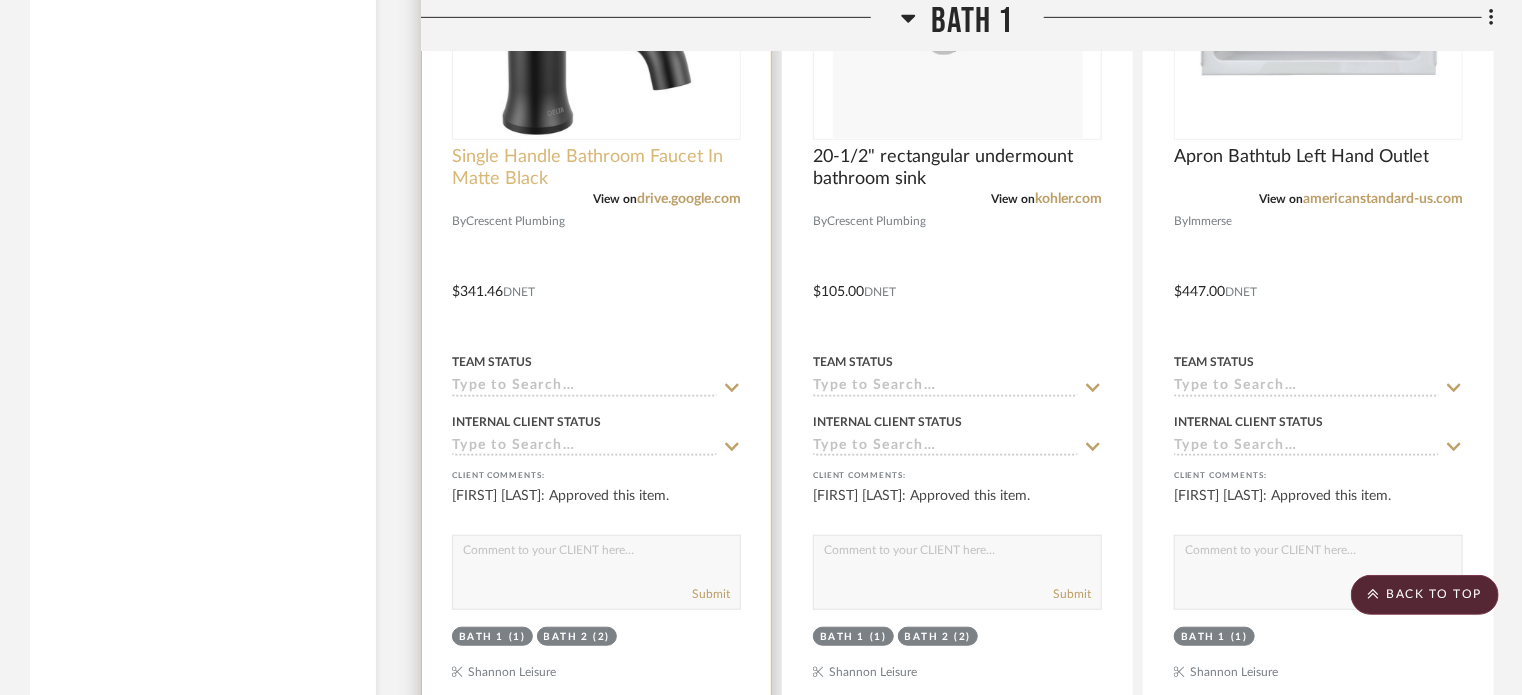 click on "Single Handle Bathroom Faucet In Matte Black" at bounding box center [596, 168] 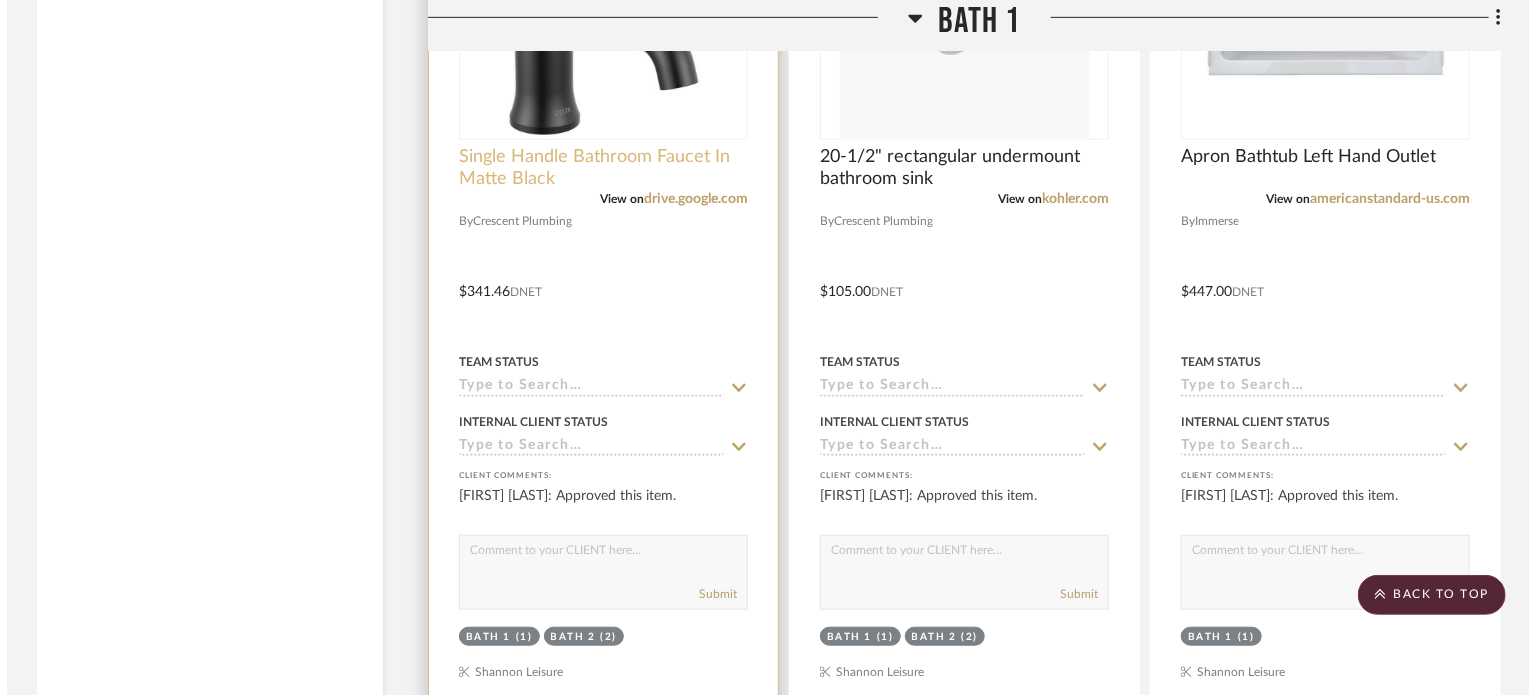 scroll, scrollTop: 0, scrollLeft: 0, axis: both 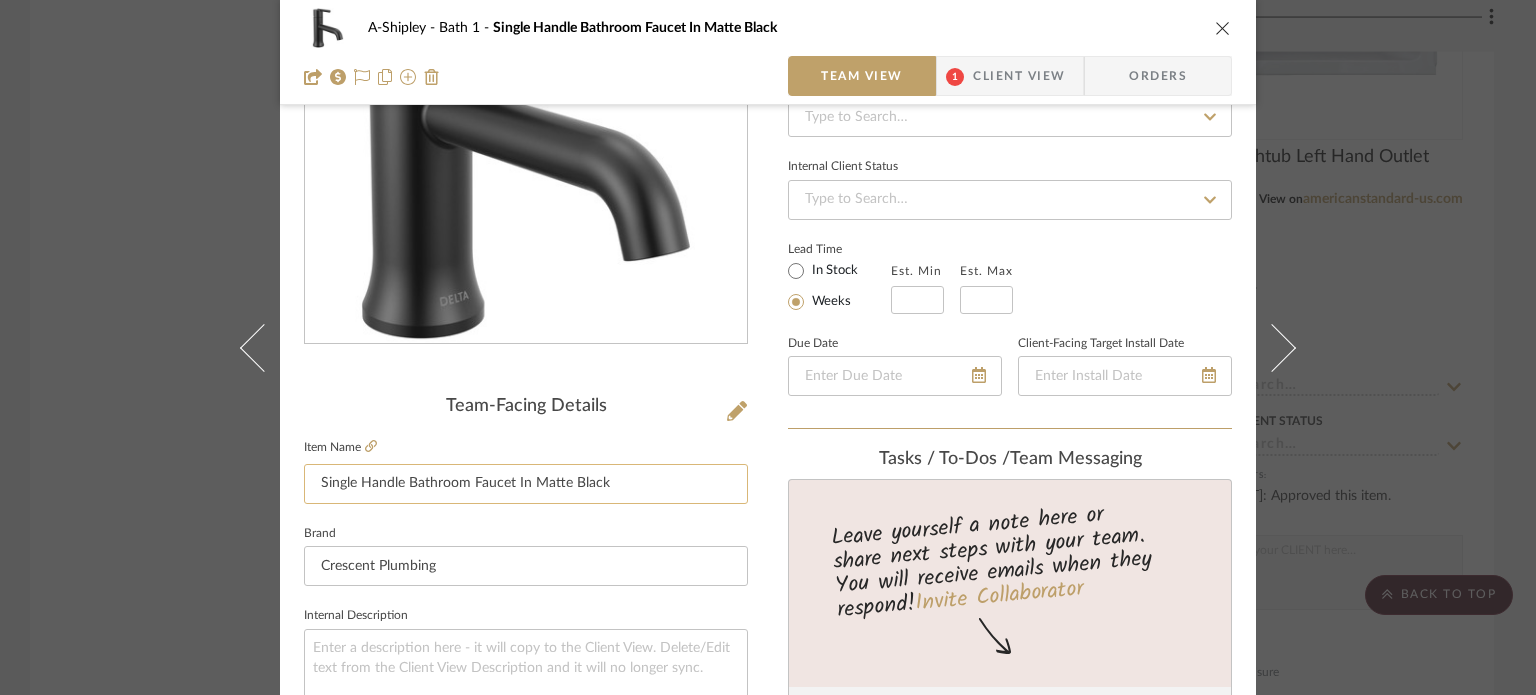 click on "Single Handle Bathroom Faucet In Matte Black" 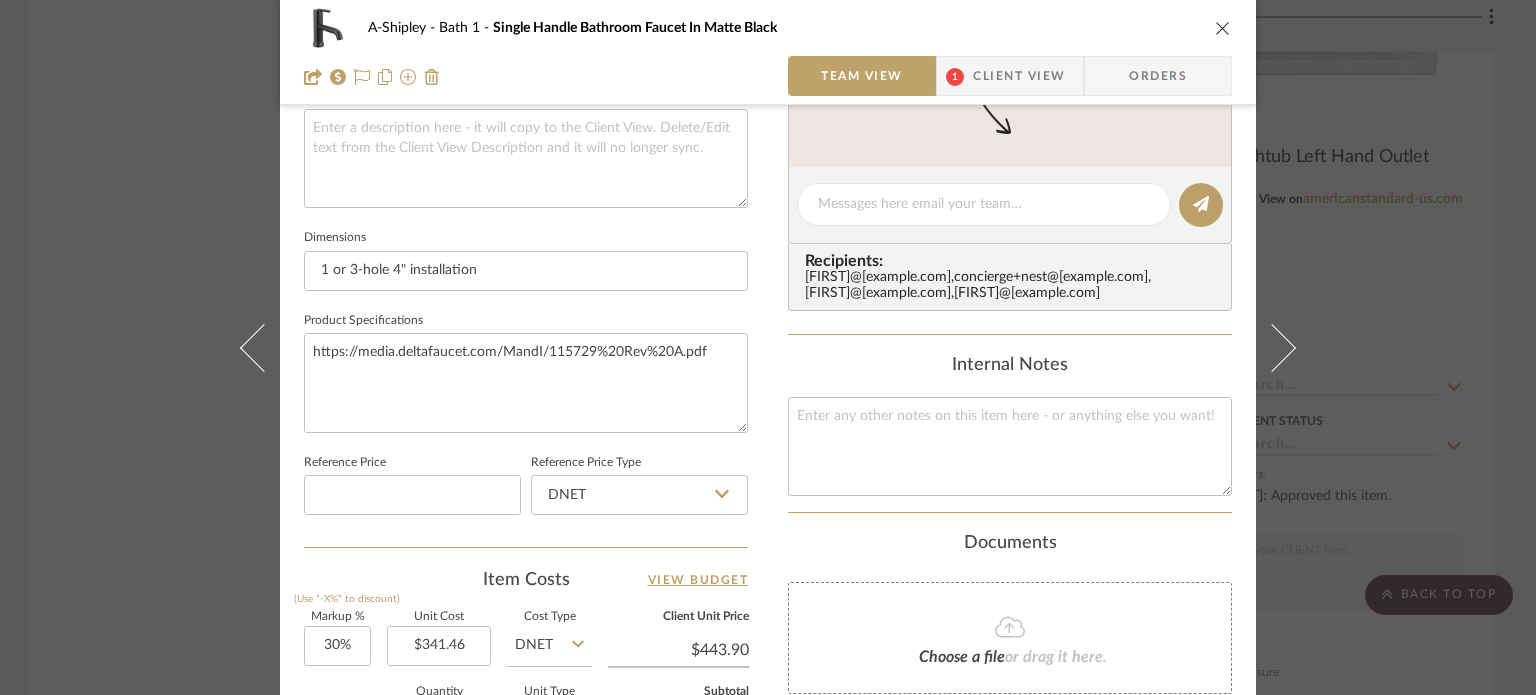 scroll, scrollTop: 748, scrollLeft: 0, axis: vertical 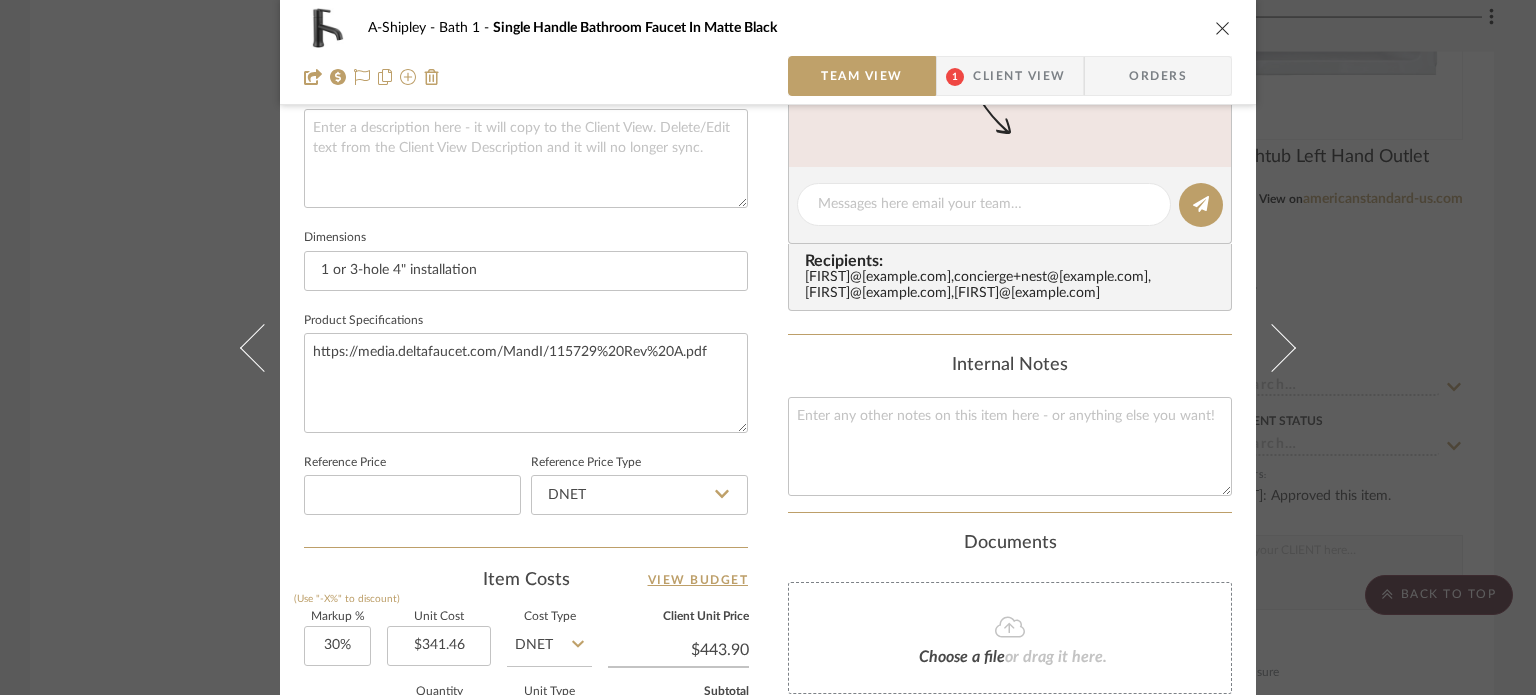 click on "A-Shipley Bath 1 Single Handle Bathroom Faucet In Matte Black Team View  1  Client View Orders  Team-Facing Details   Item Name  Single Handle Bathroom Faucet In Matte Black  Brand  Crescent Plumbing  Internal Description   Dimensions  1 or 3-hole 4" installation  Product Specifications  https://media.deltafaucet.com/MandI/115729%20Rev%20A.pdf  Reference Price   Reference Price Type  DNET  Item Costs   View Budget   Markup %  (Use "-X%" to discount) 30%  Unit Cost  $341.46  Cost Type  DNET  Client Unit Price  $443.90  Quantity  1  Unit Type  Each  Subtotal   $443.90   Tax %  9.49%  Total Tax   $42.13   Shipping Cost  $44.39  Ship. Markup %  0% Taxable  Total Shipping   $44.39  Total Client Price  $530.41  Your Cost  $418.25  Your Margin  $102.44  Content here copies to Client View - confirm visibility there.  Show in Client Dashboard  Bulk Manage Dashboard Settings  Include in Budget   View Budget  Team Status Internal Client Status  Lead Time  In Stock Weeks  Est. Min   Est. Max   Due Date  Tasks / To-Dos /" at bounding box center (768, 347) 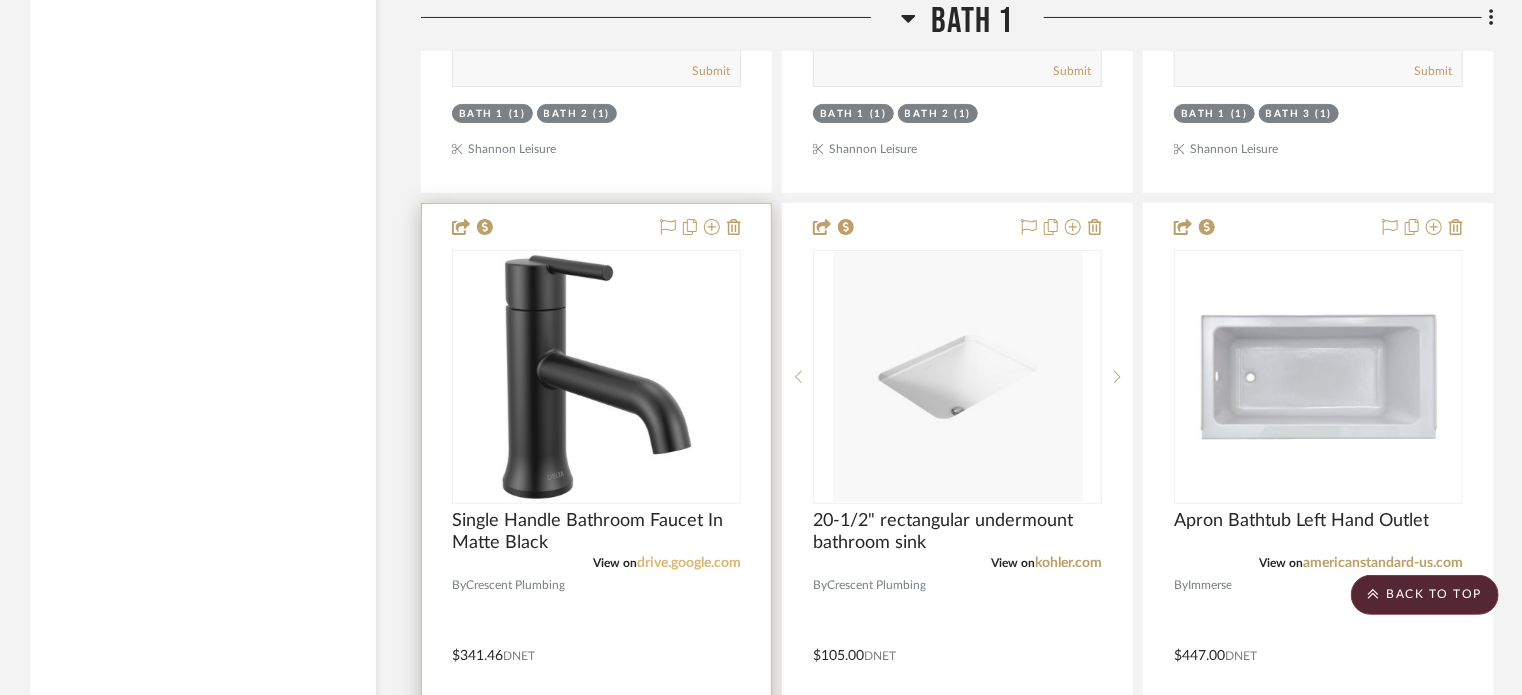 scroll, scrollTop: 7776, scrollLeft: 0, axis: vertical 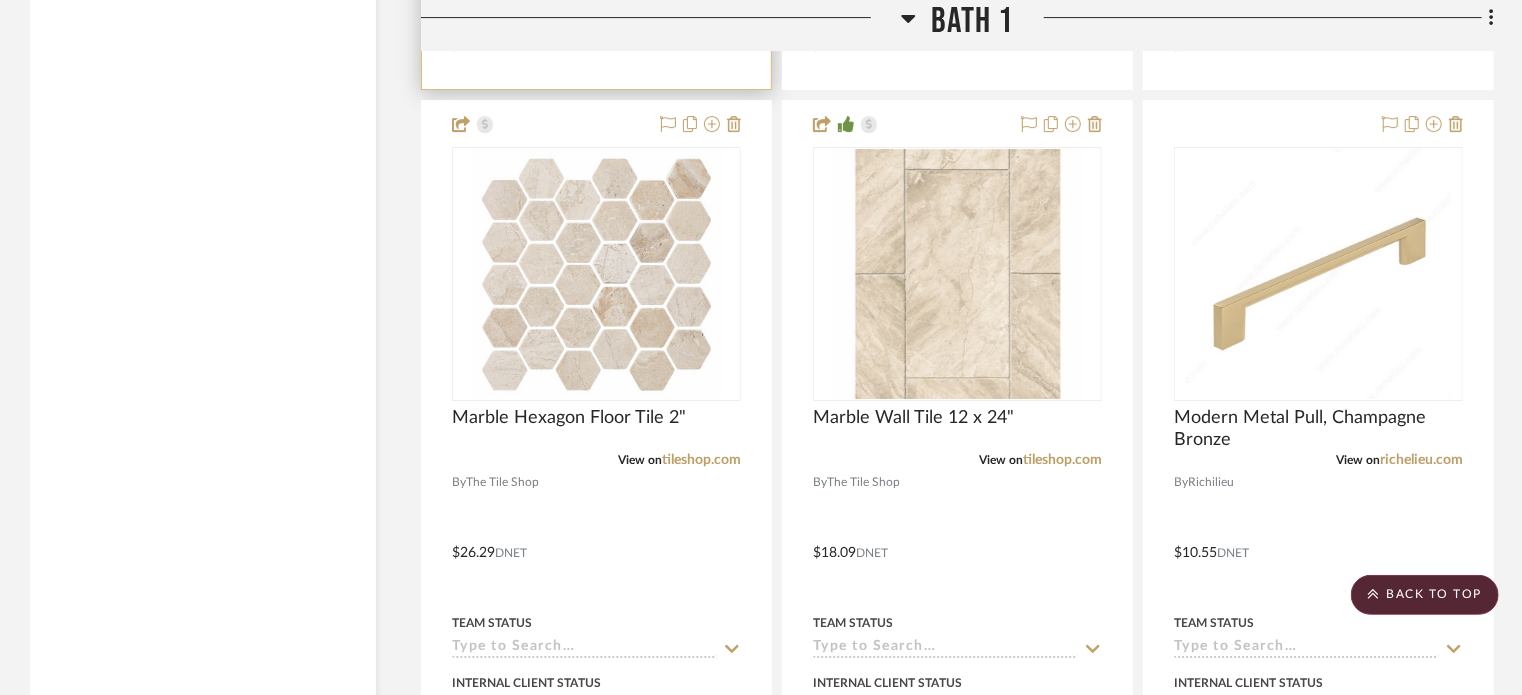type 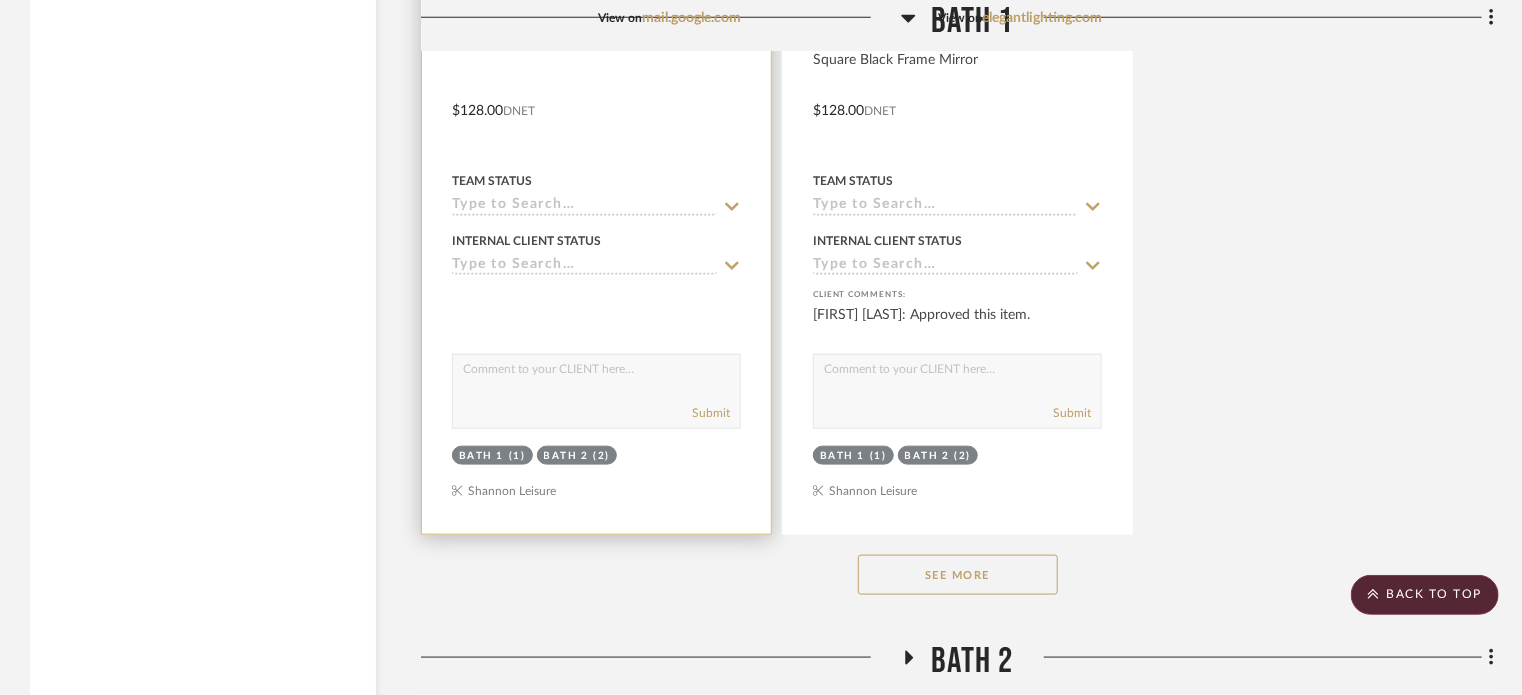 scroll, scrollTop: 4894, scrollLeft: 0, axis: vertical 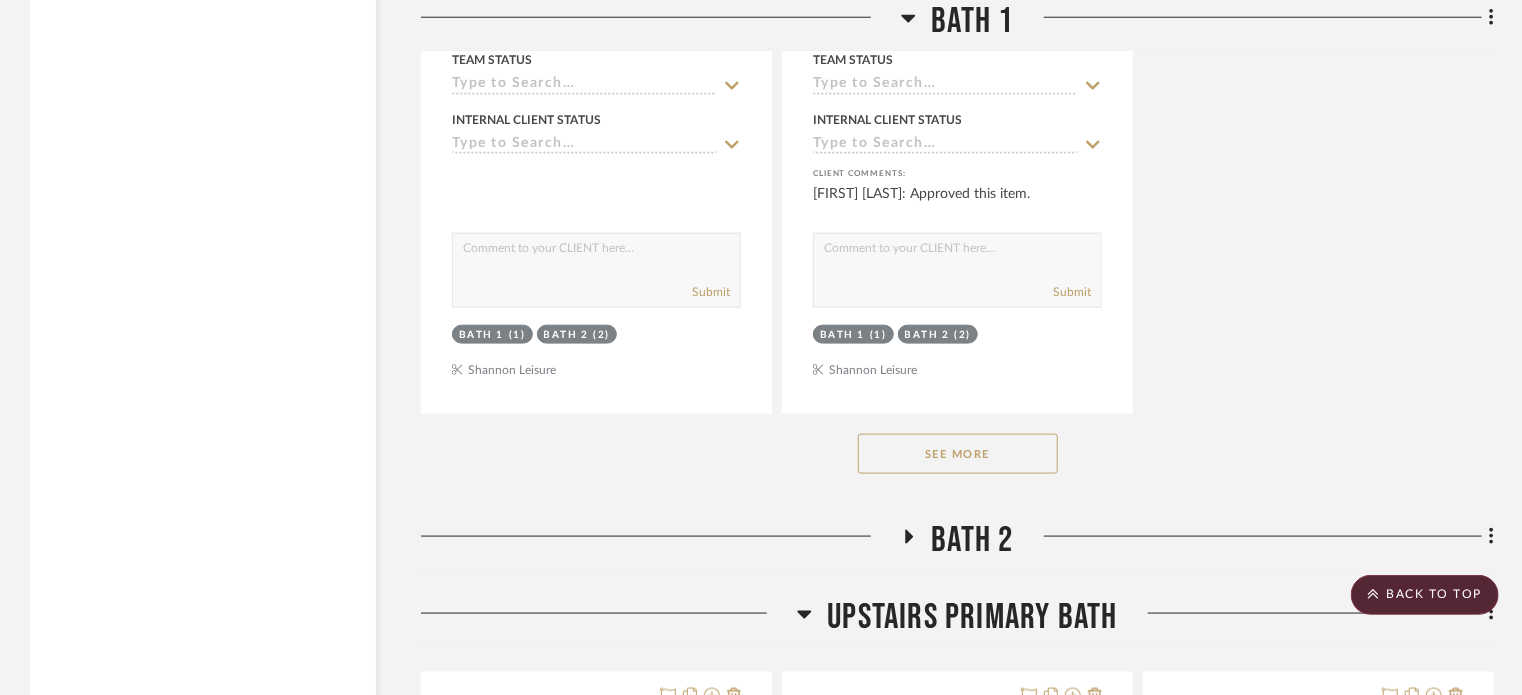 click on "See More" 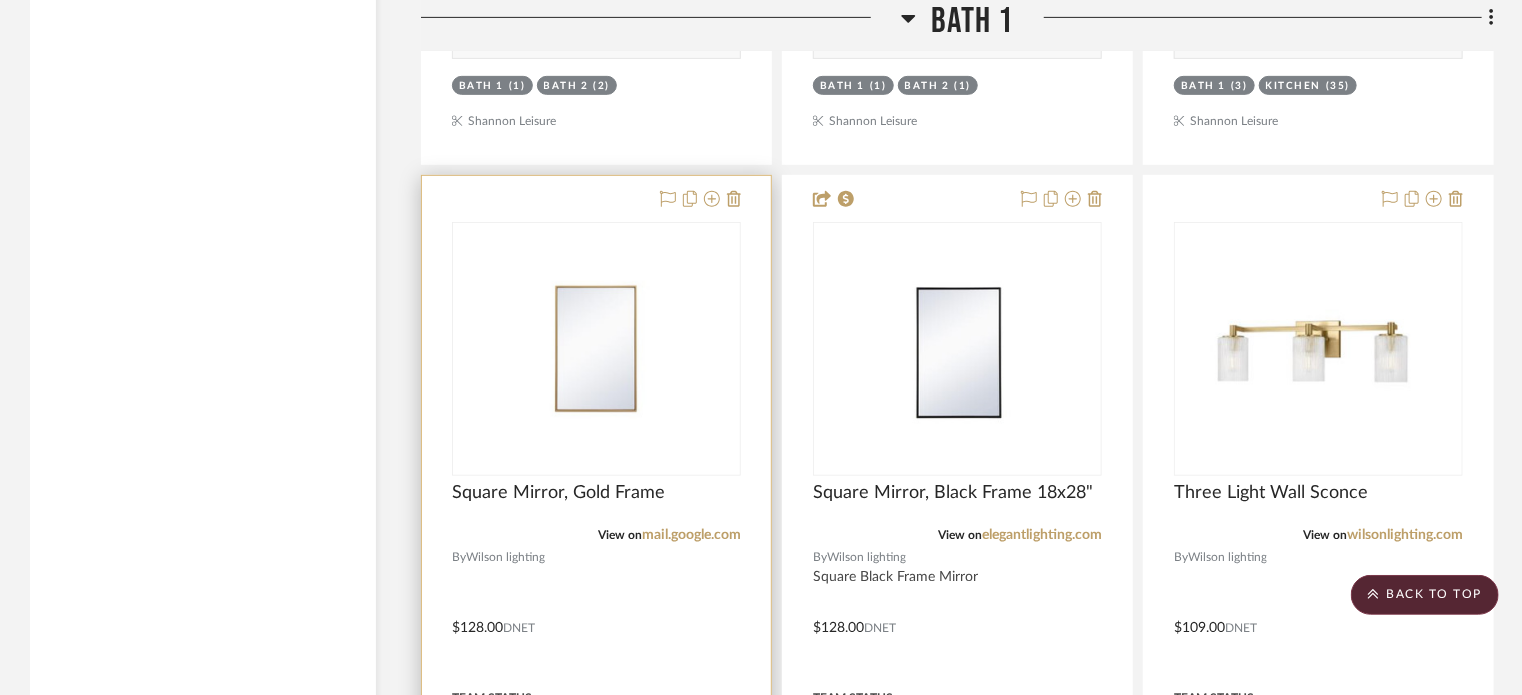 scroll, scrollTop: 4245, scrollLeft: 0, axis: vertical 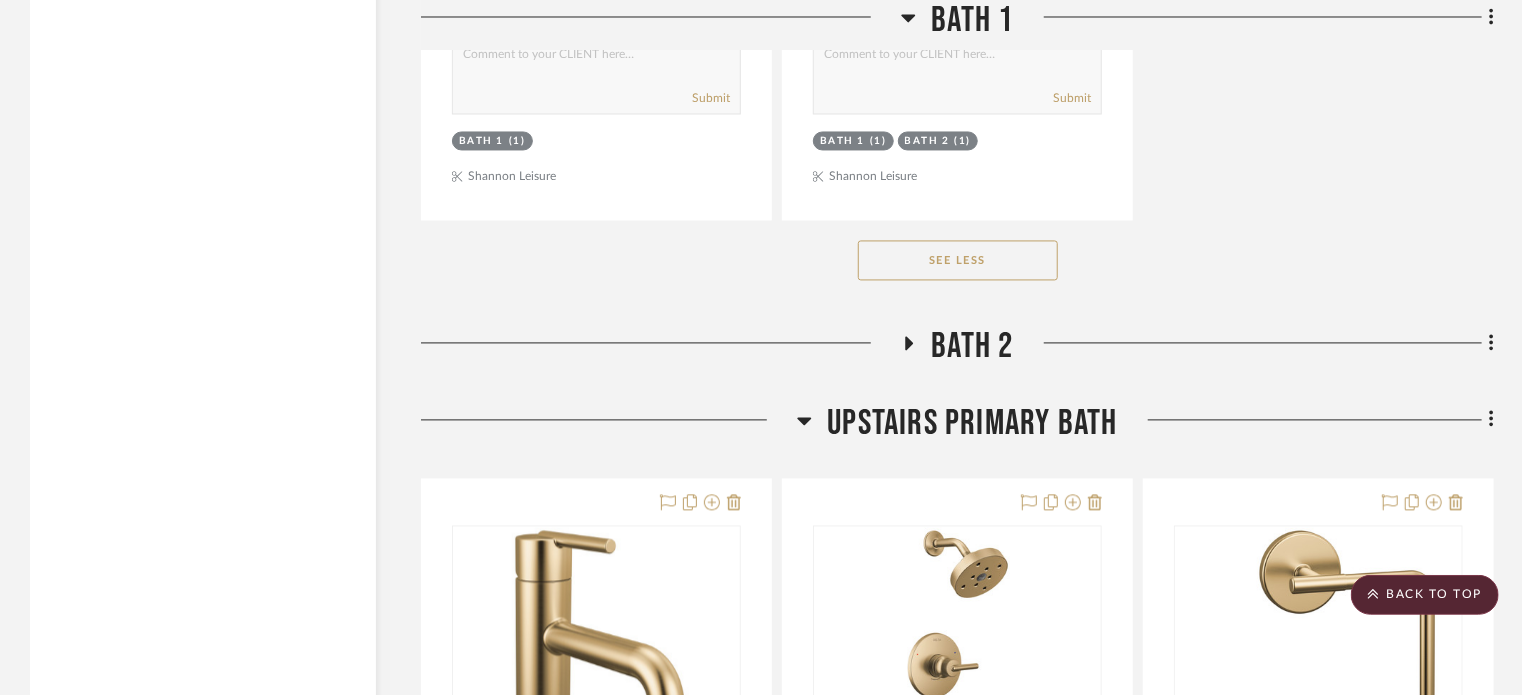 click on "Bath 2" 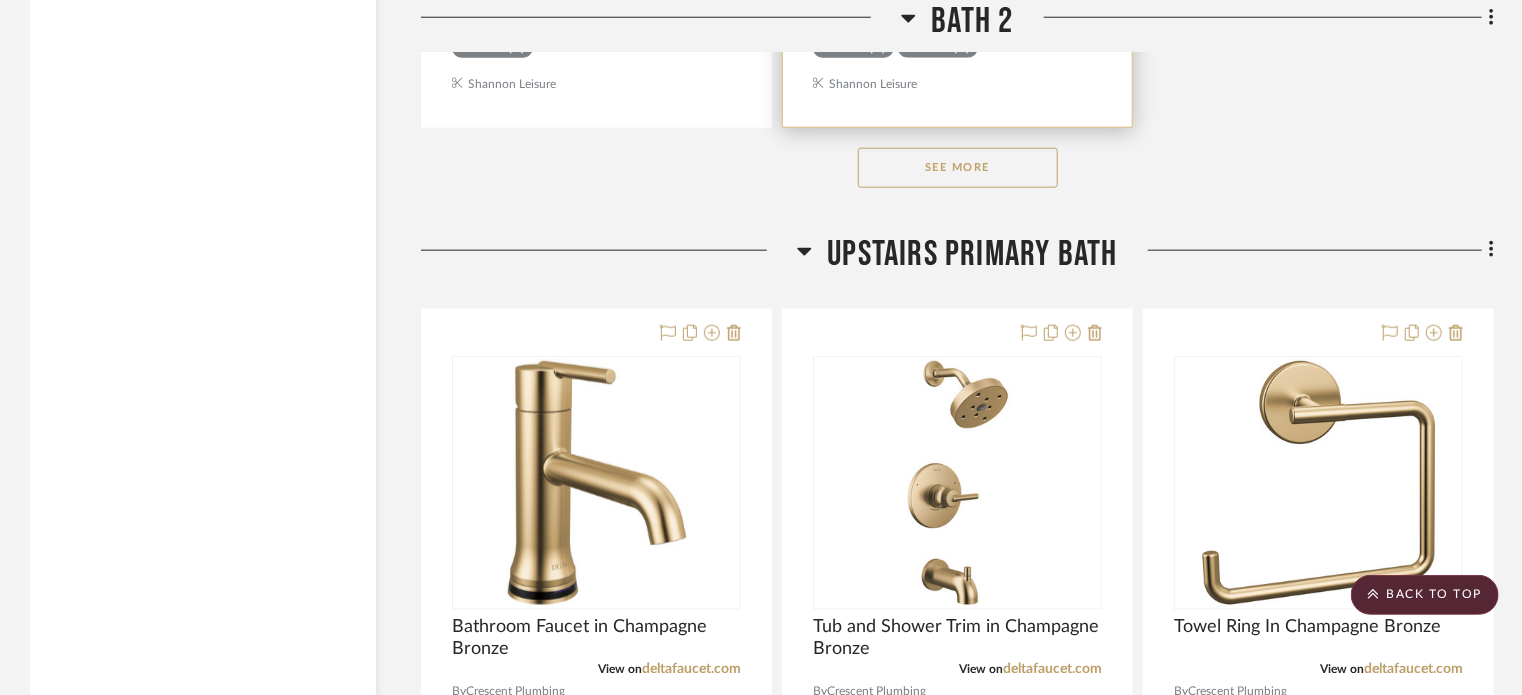 scroll, scrollTop: 12451, scrollLeft: 0, axis: vertical 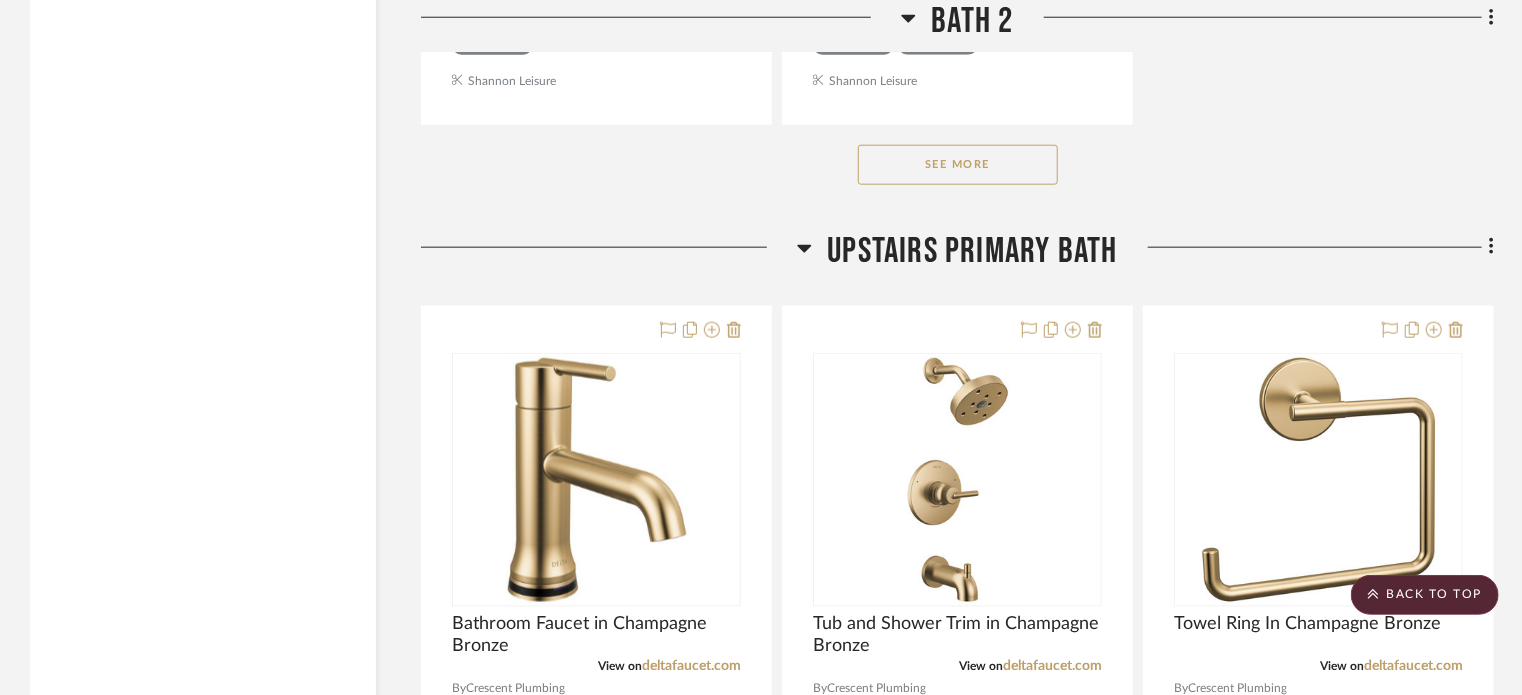 click on "See More" 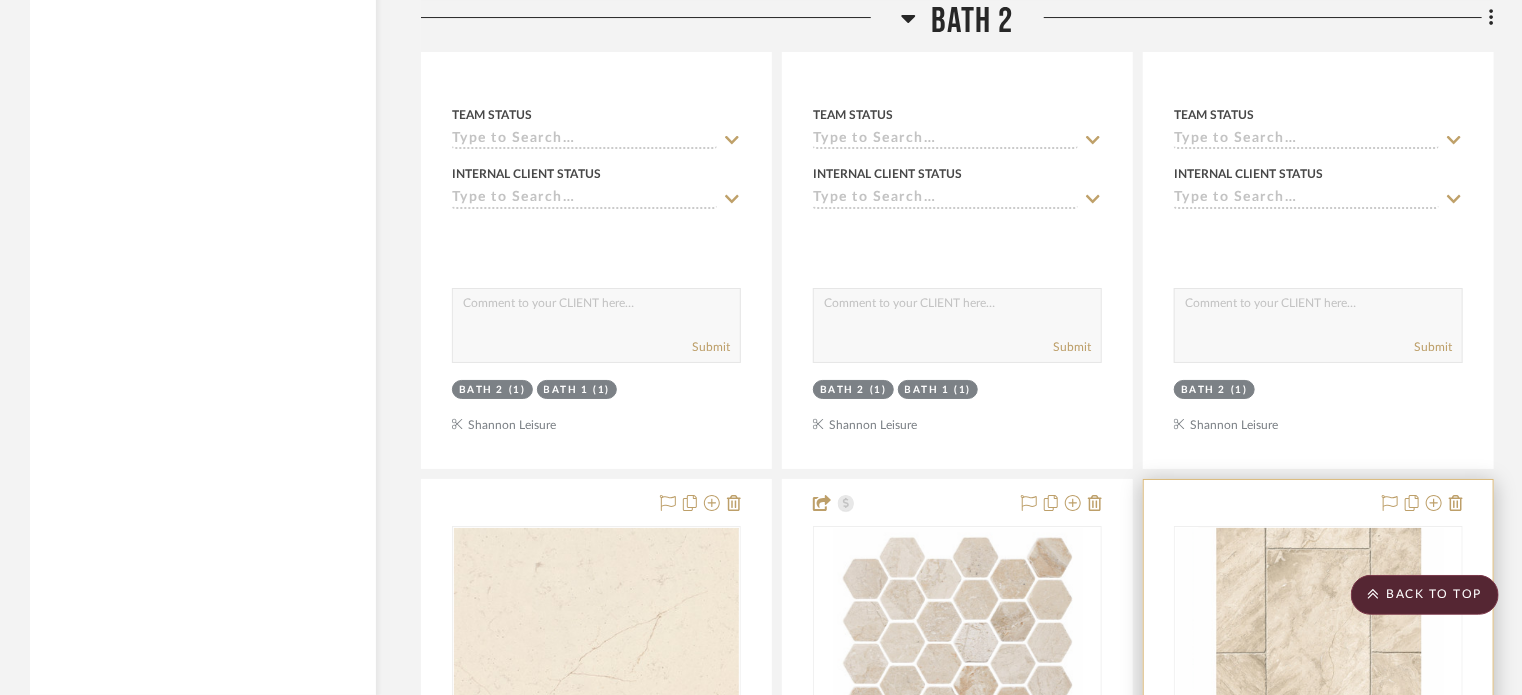 scroll, scrollTop: 11218, scrollLeft: 0, axis: vertical 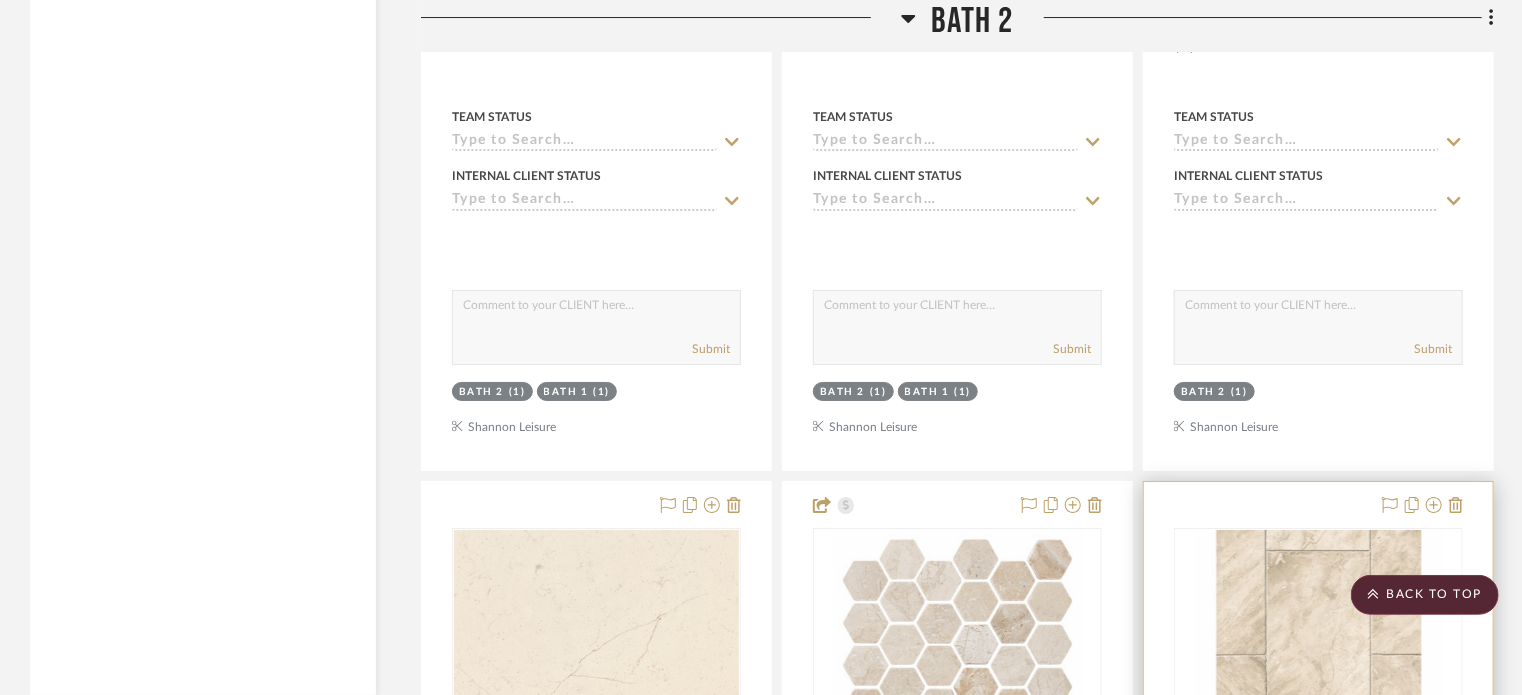 type 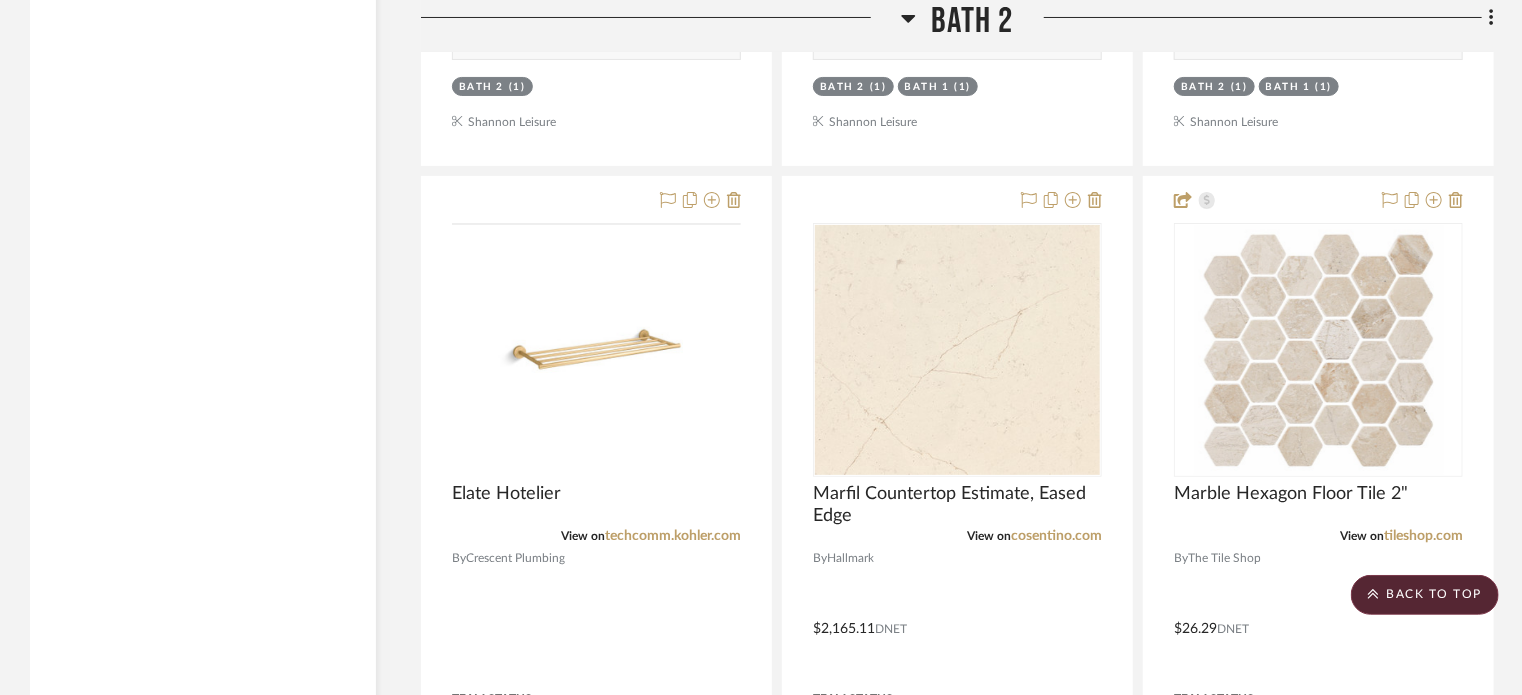 scroll, scrollTop: 11522, scrollLeft: 0, axis: vertical 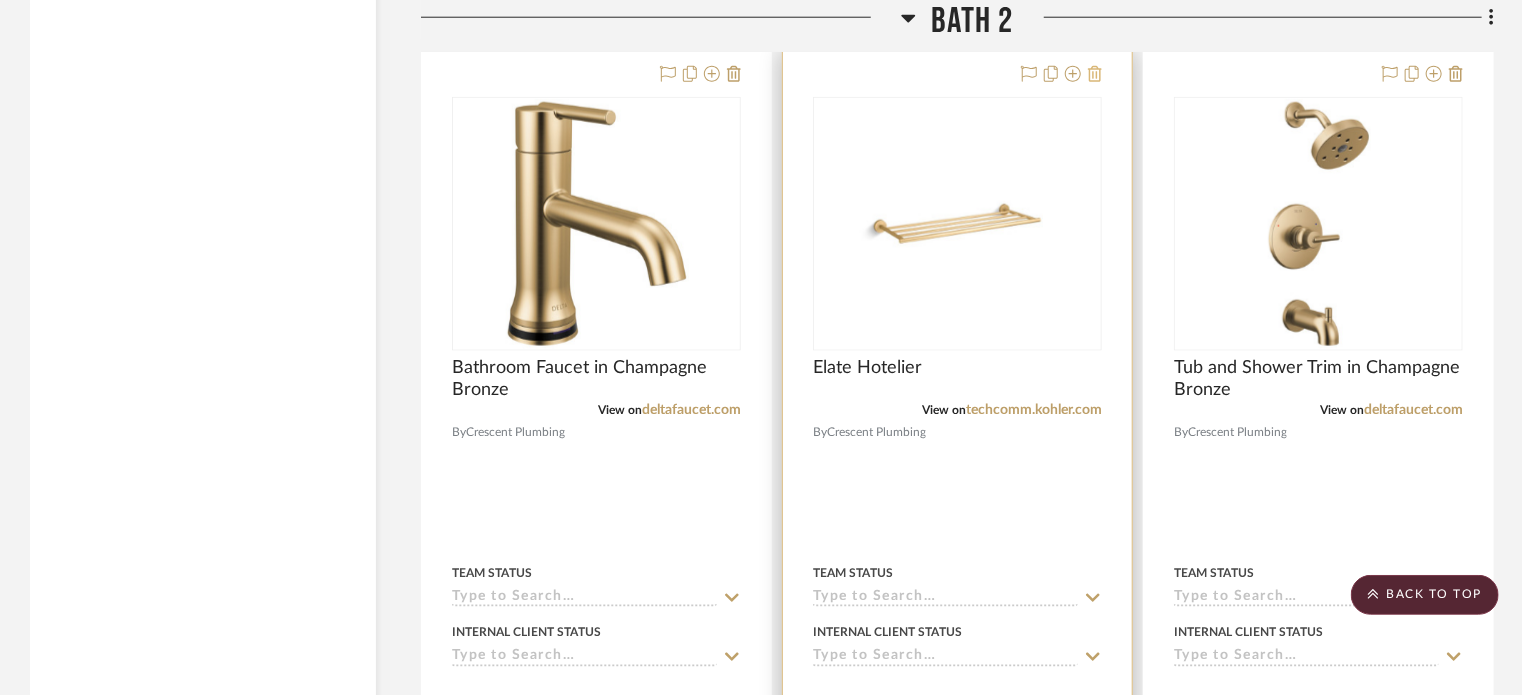 click 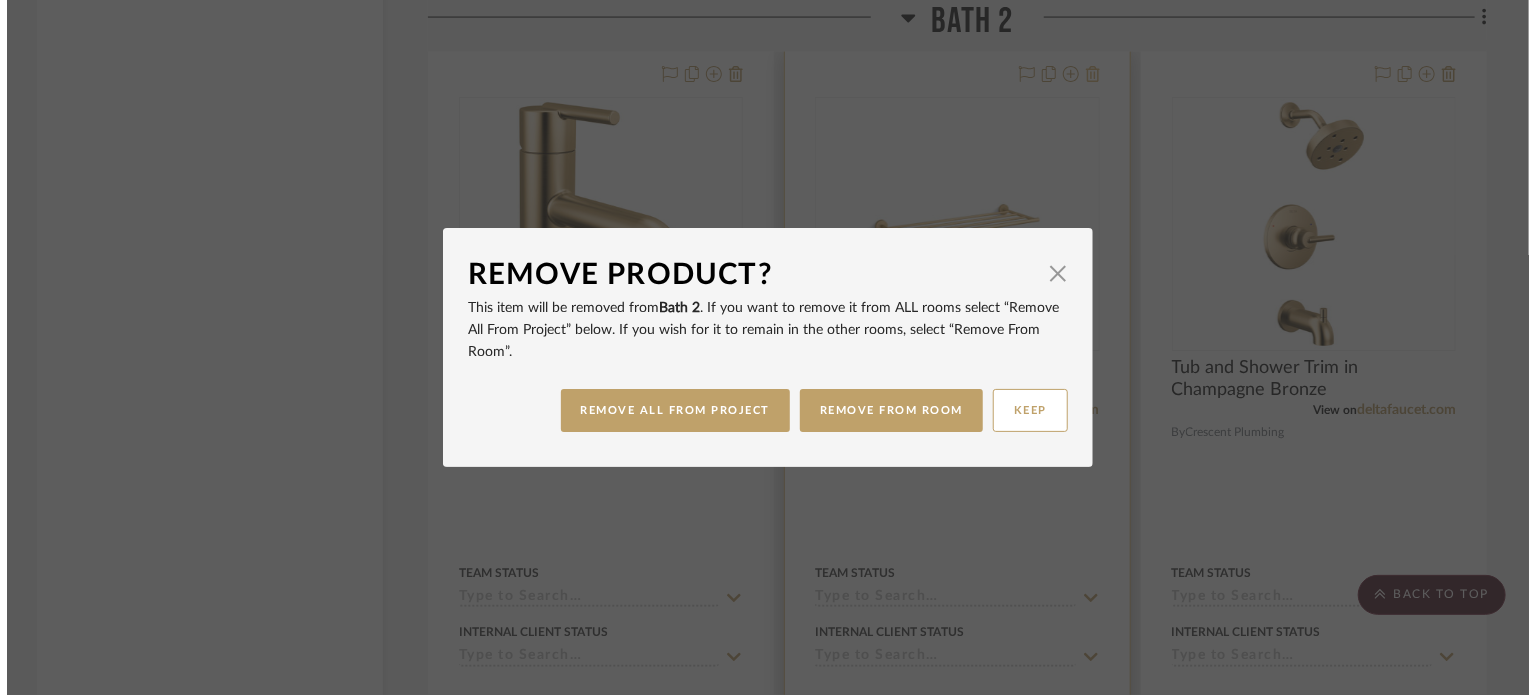 scroll, scrollTop: 0, scrollLeft: 0, axis: both 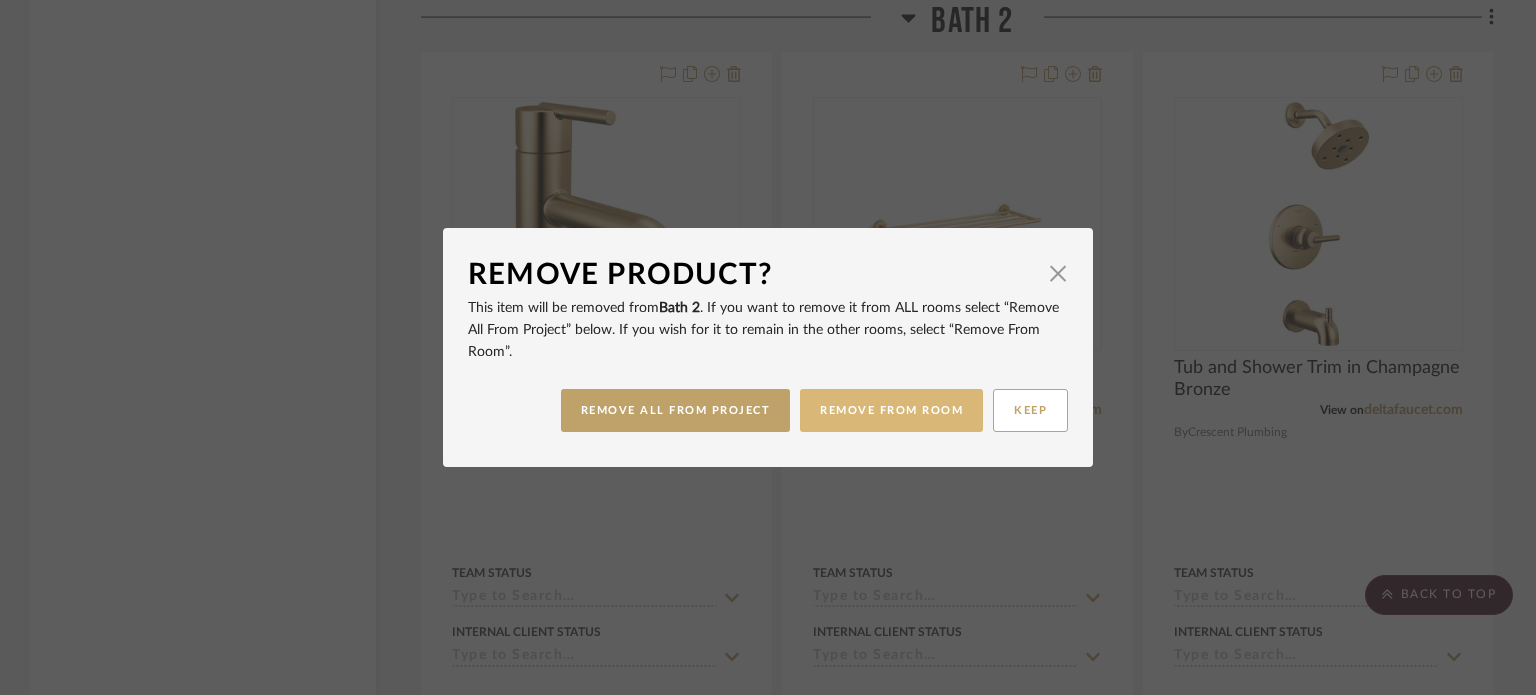 click on "REMOVE FROM ROOM" at bounding box center [891, 410] 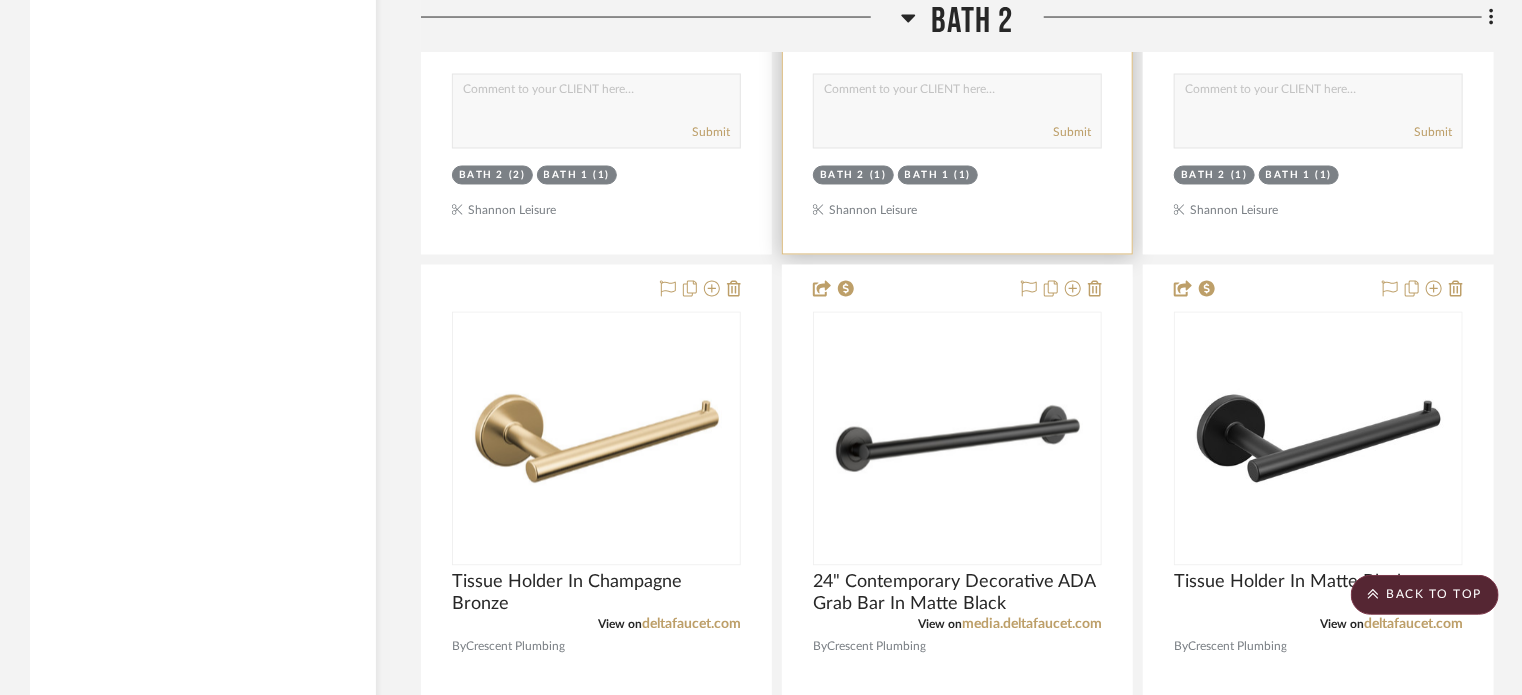 scroll, scrollTop: 13210, scrollLeft: 0, axis: vertical 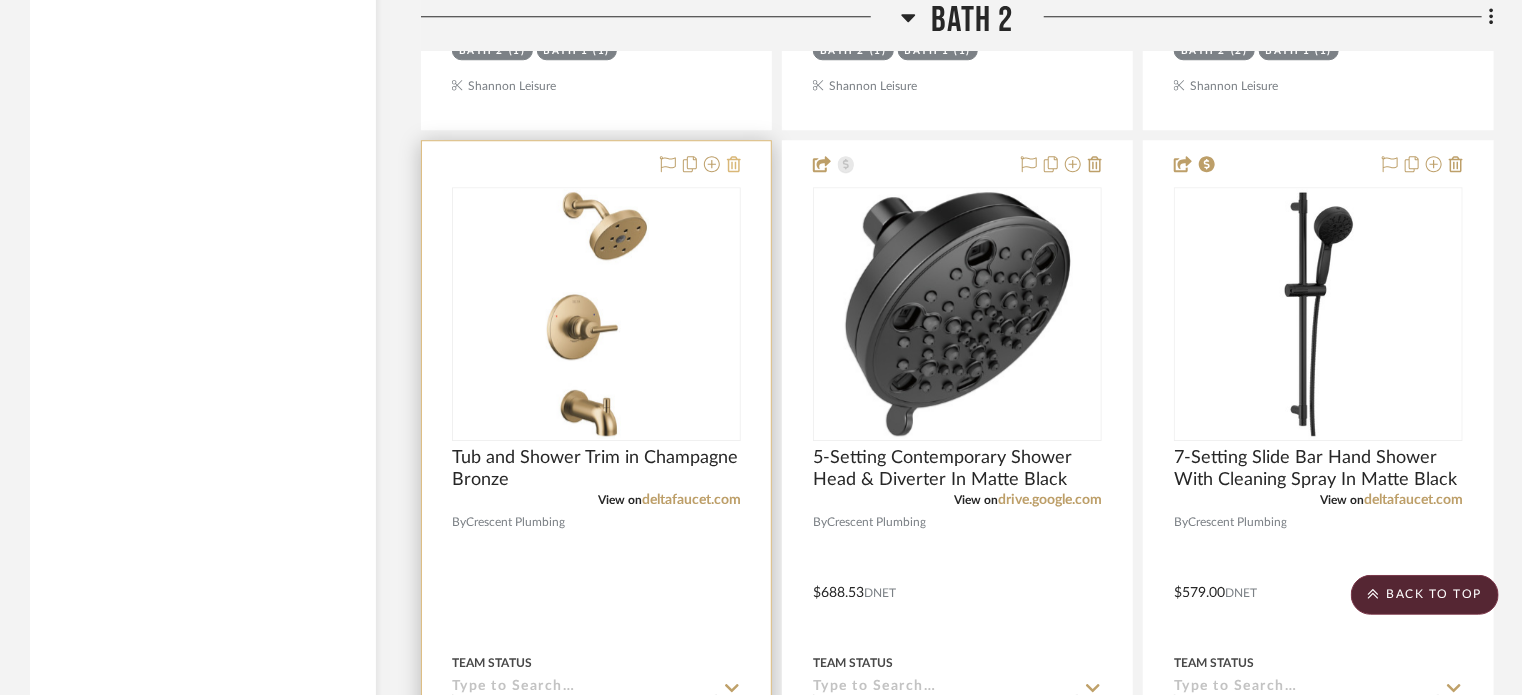 click at bounding box center (734, 165) 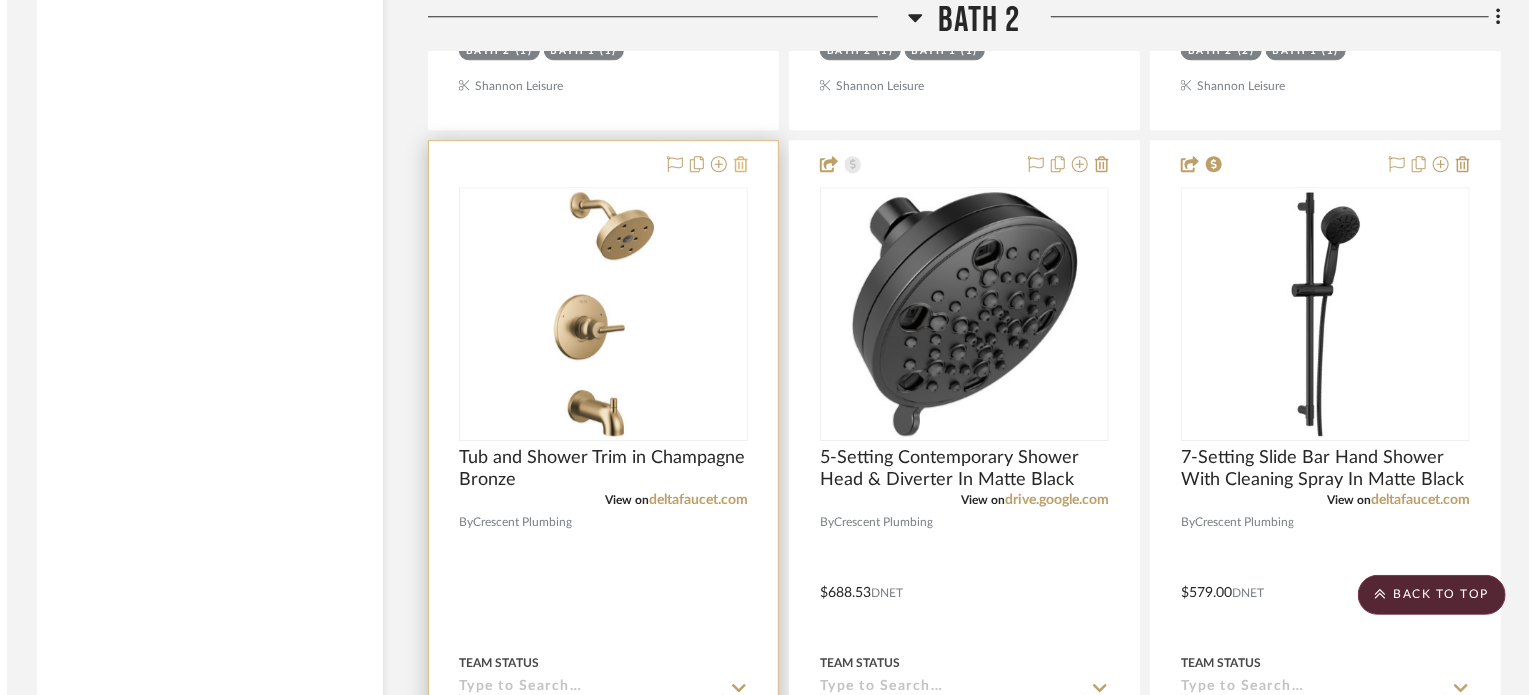 scroll, scrollTop: 0, scrollLeft: 0, axis: both 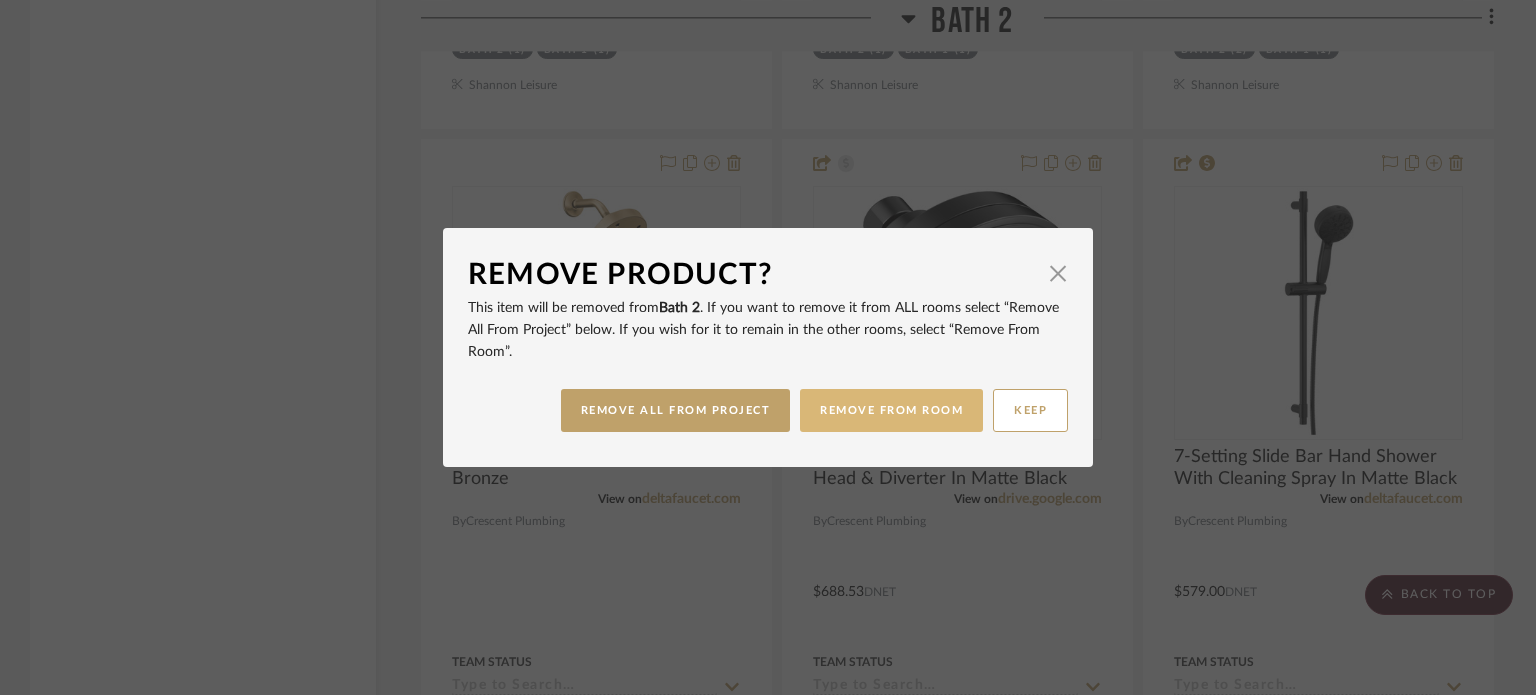 click on "REMOVE FROM ROOM" at bounding box center [891, 410] 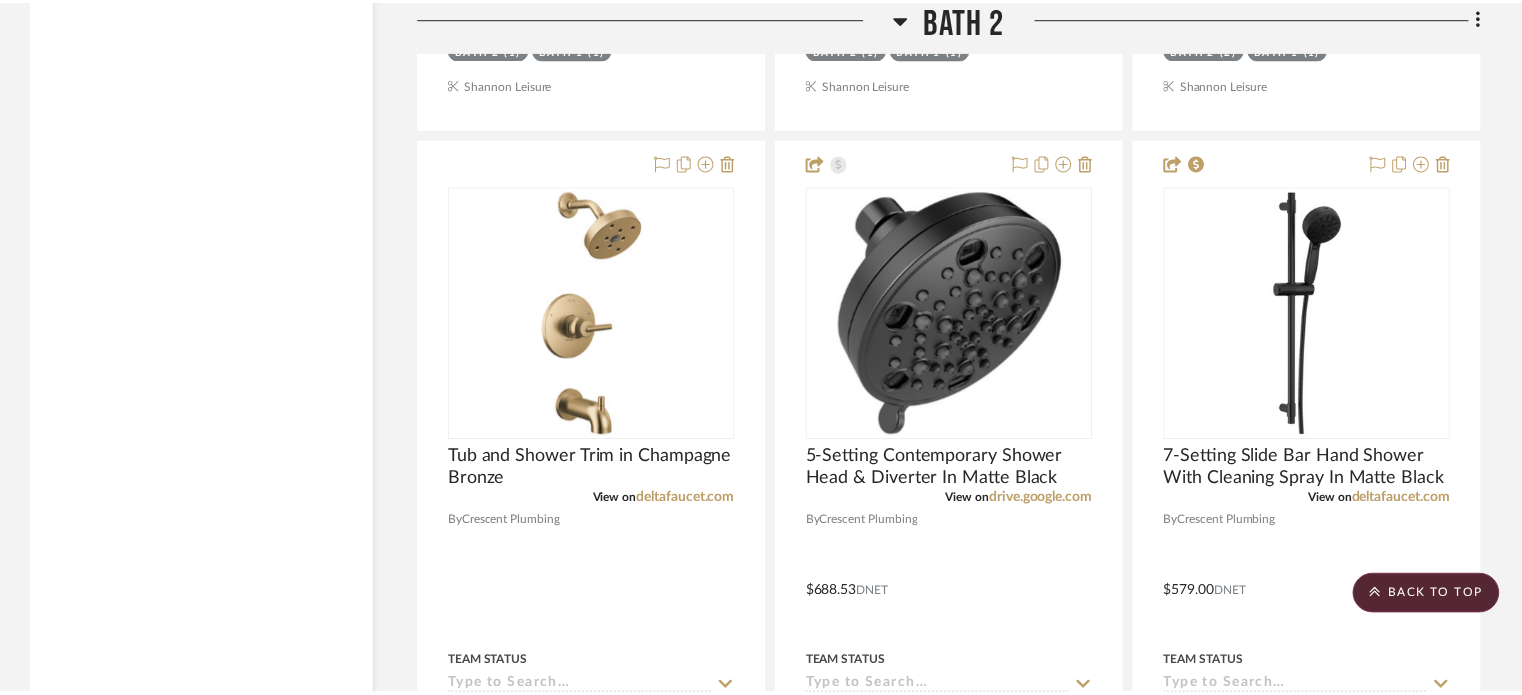 scroll, scrollTop: 14220, scrollLeft: 0, axis: vertical 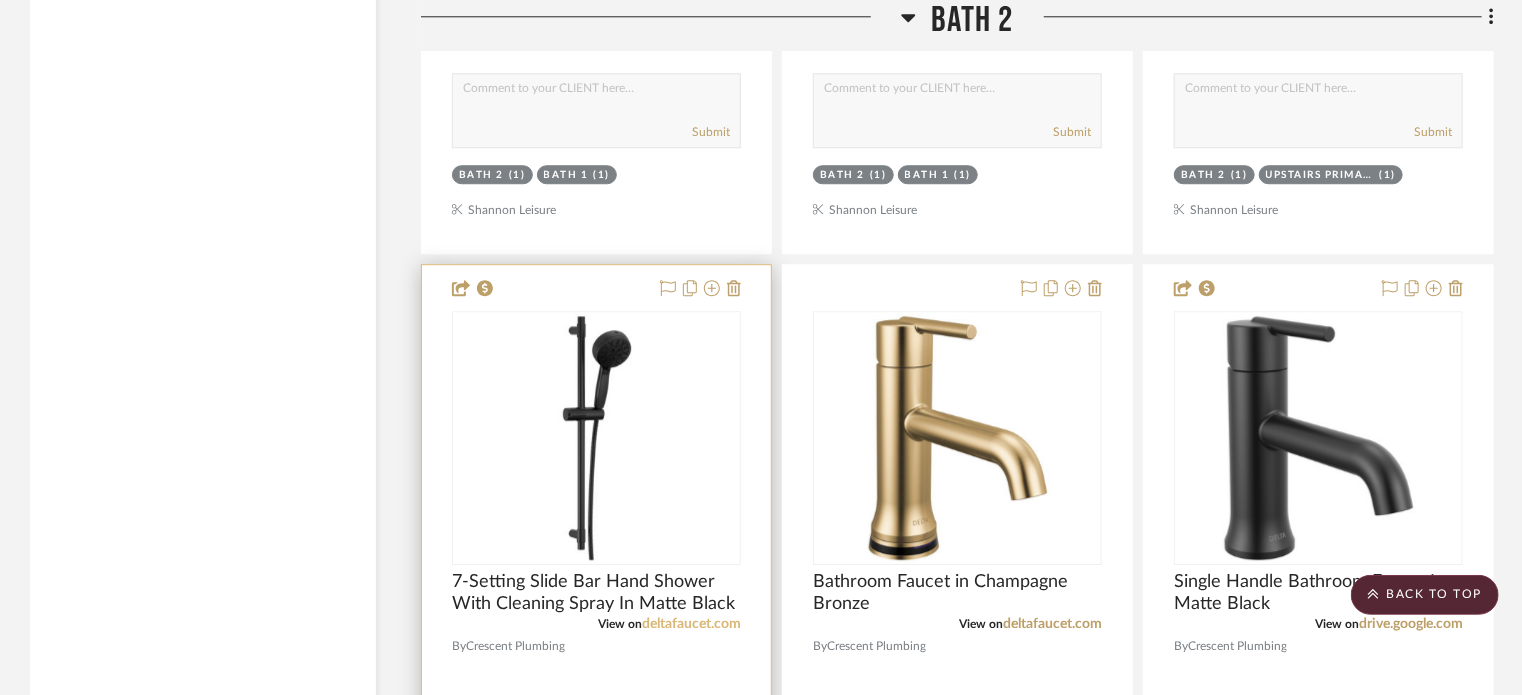 click on "deltafaucet.com" at bounding box center [691, 624] 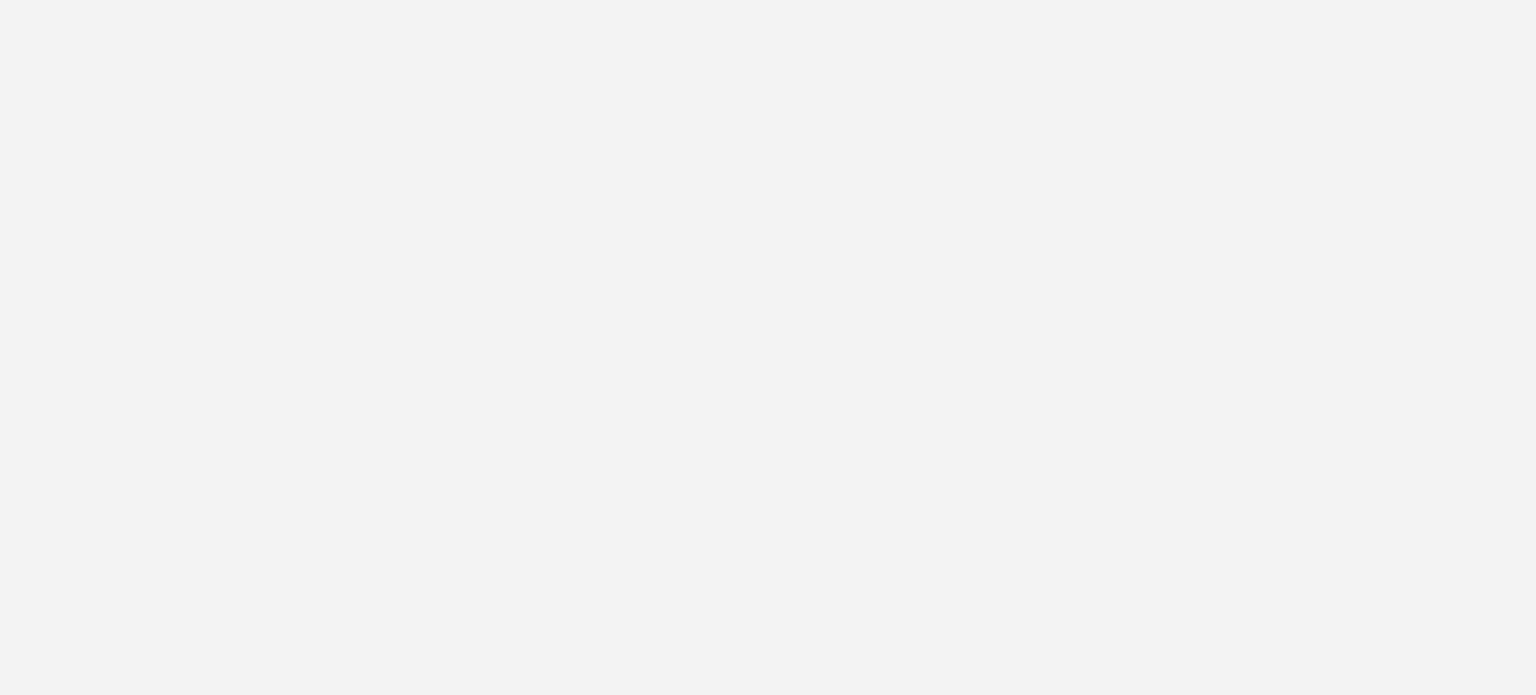 scroll, scrollTop: 0, scrollLeft: 0, axis: both 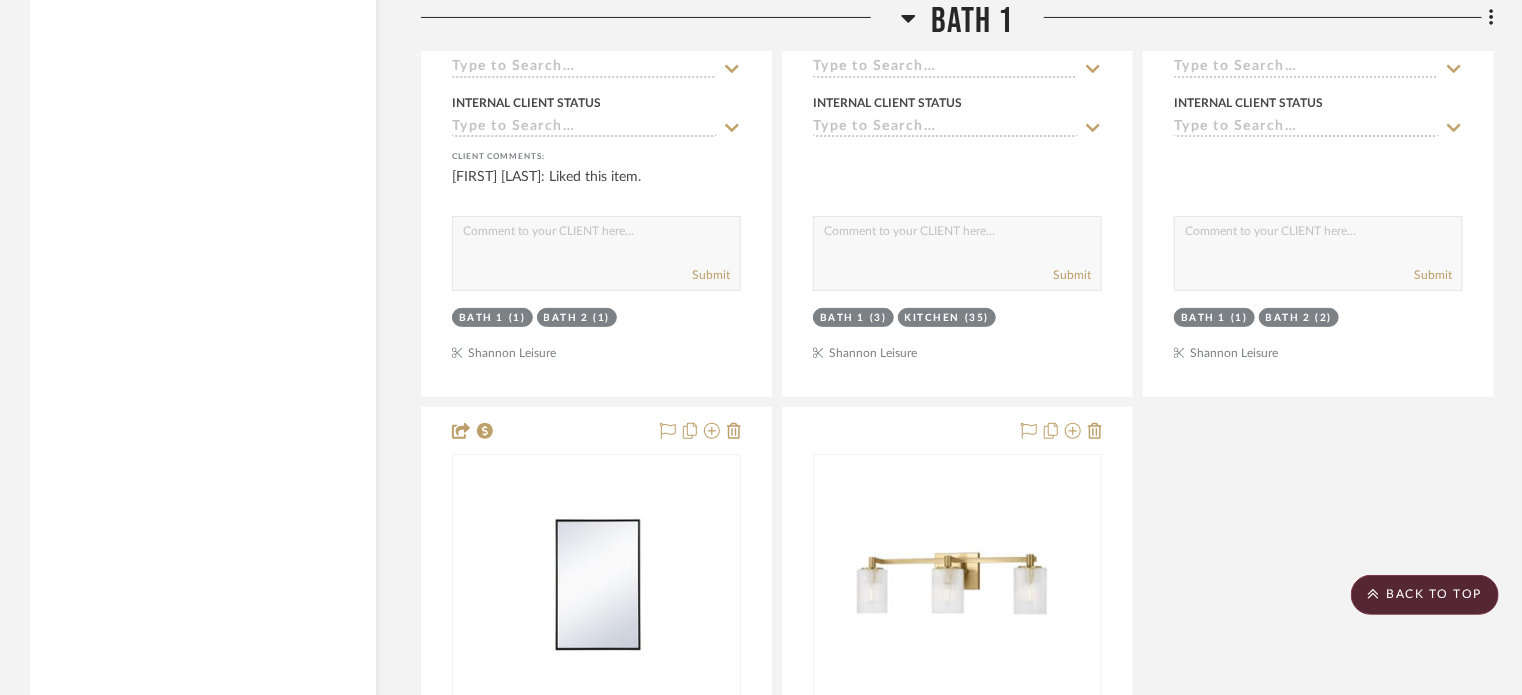 click on "Bath 1" 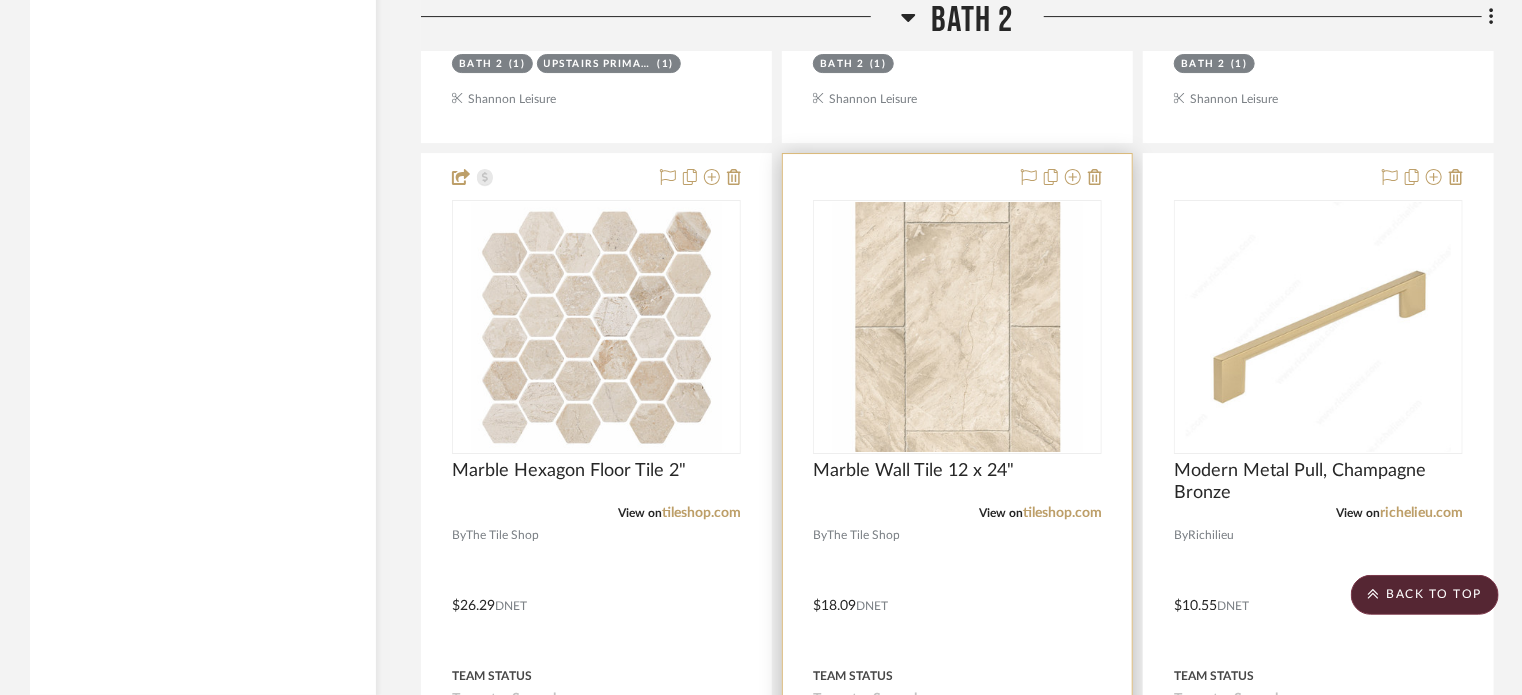 scroll, scrollTop: 3471, scrollLeft: 0, axis: vertical 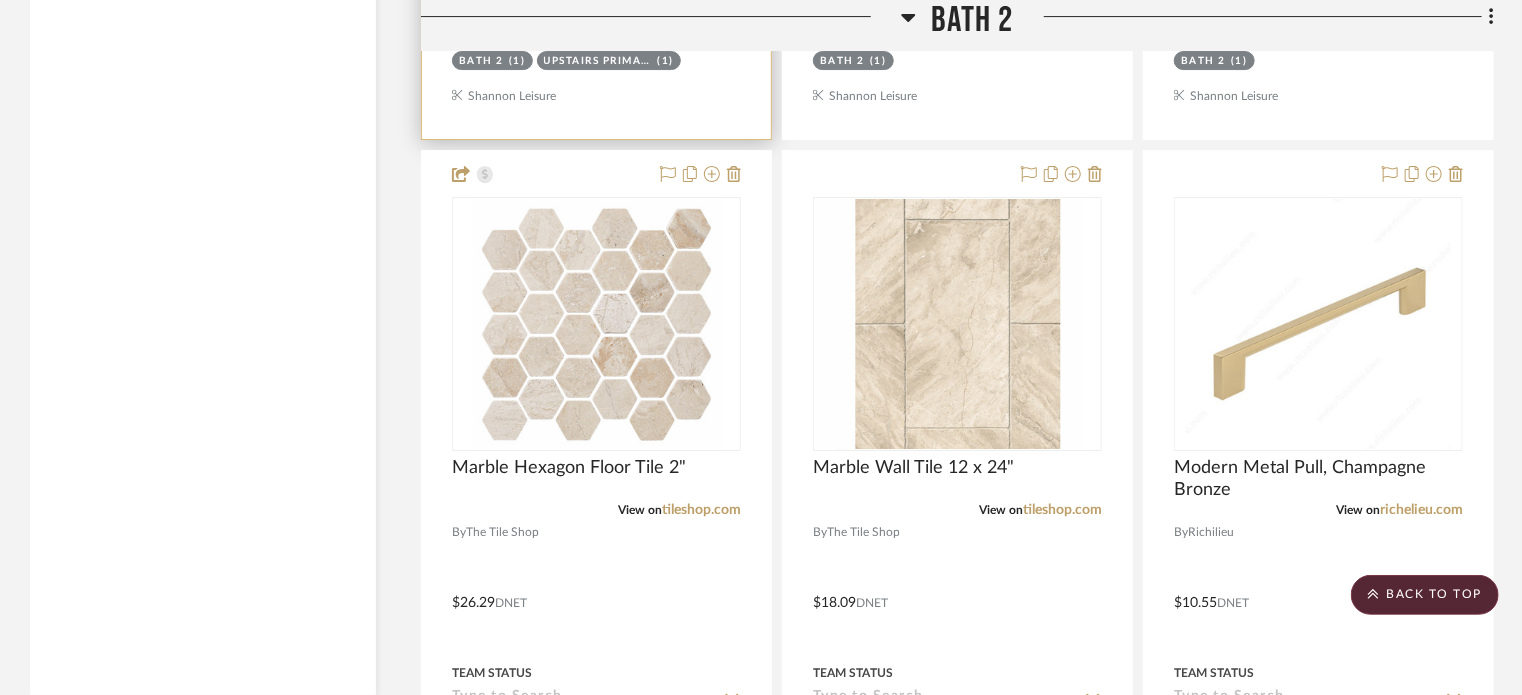 type 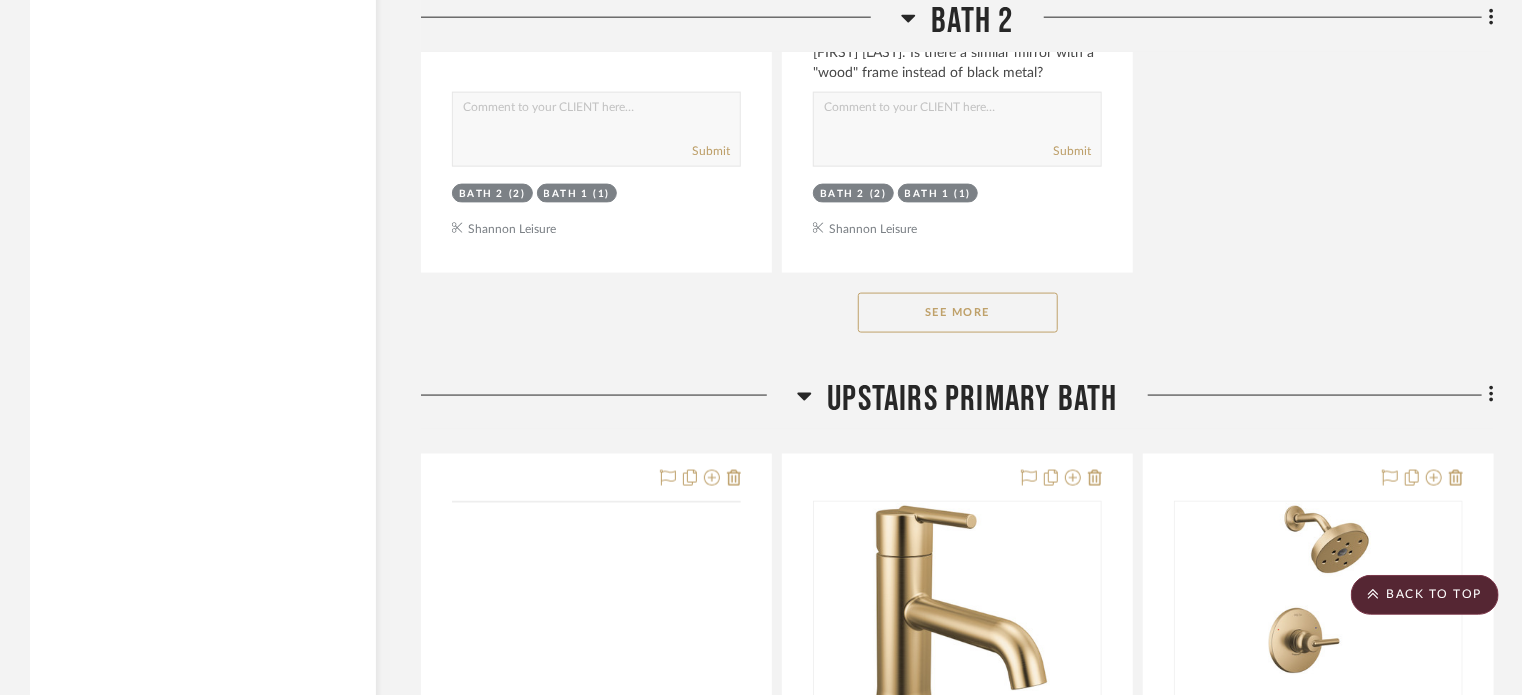 scroll, scrollTop: 5123, scrollLeft: 0, axis: vertical 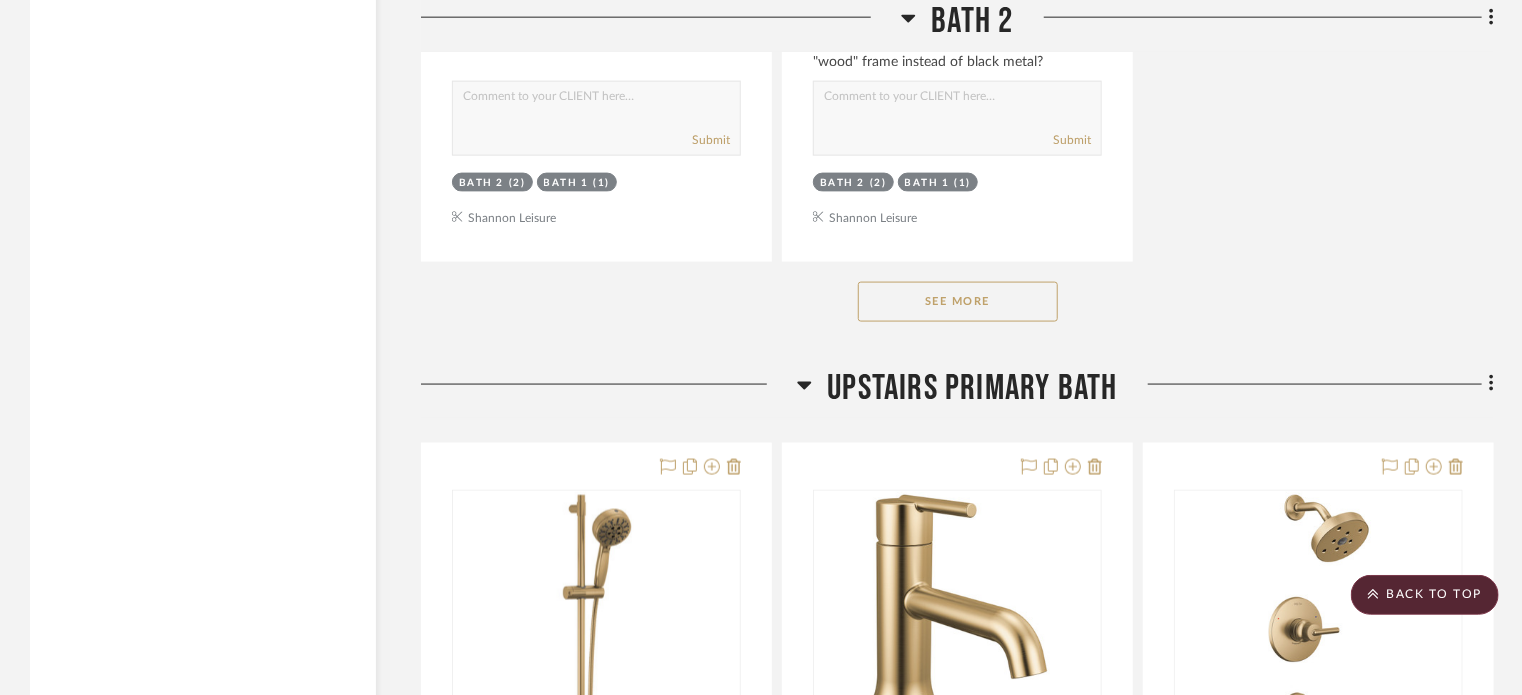 click on "See More" 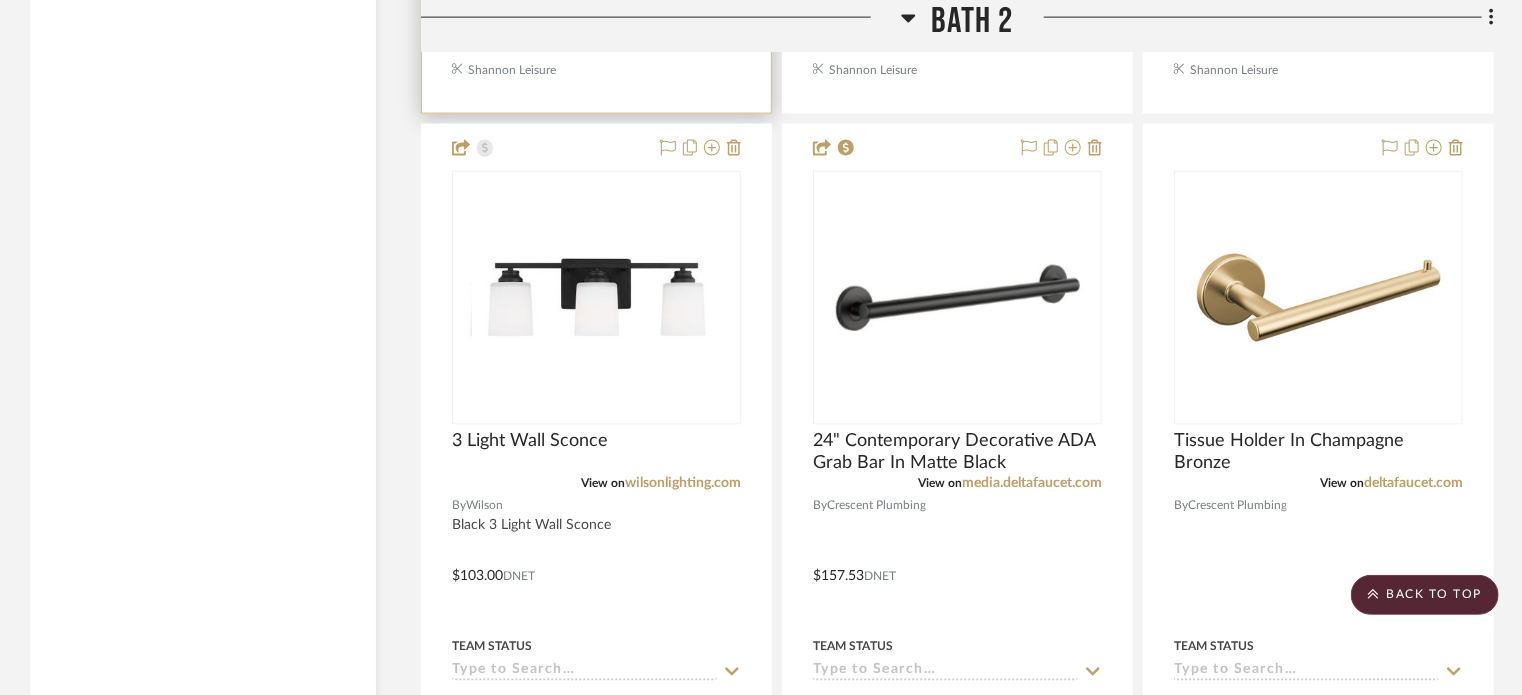 scroll, scrollTop: 5272, scrollLeft: 0, axis: vertical 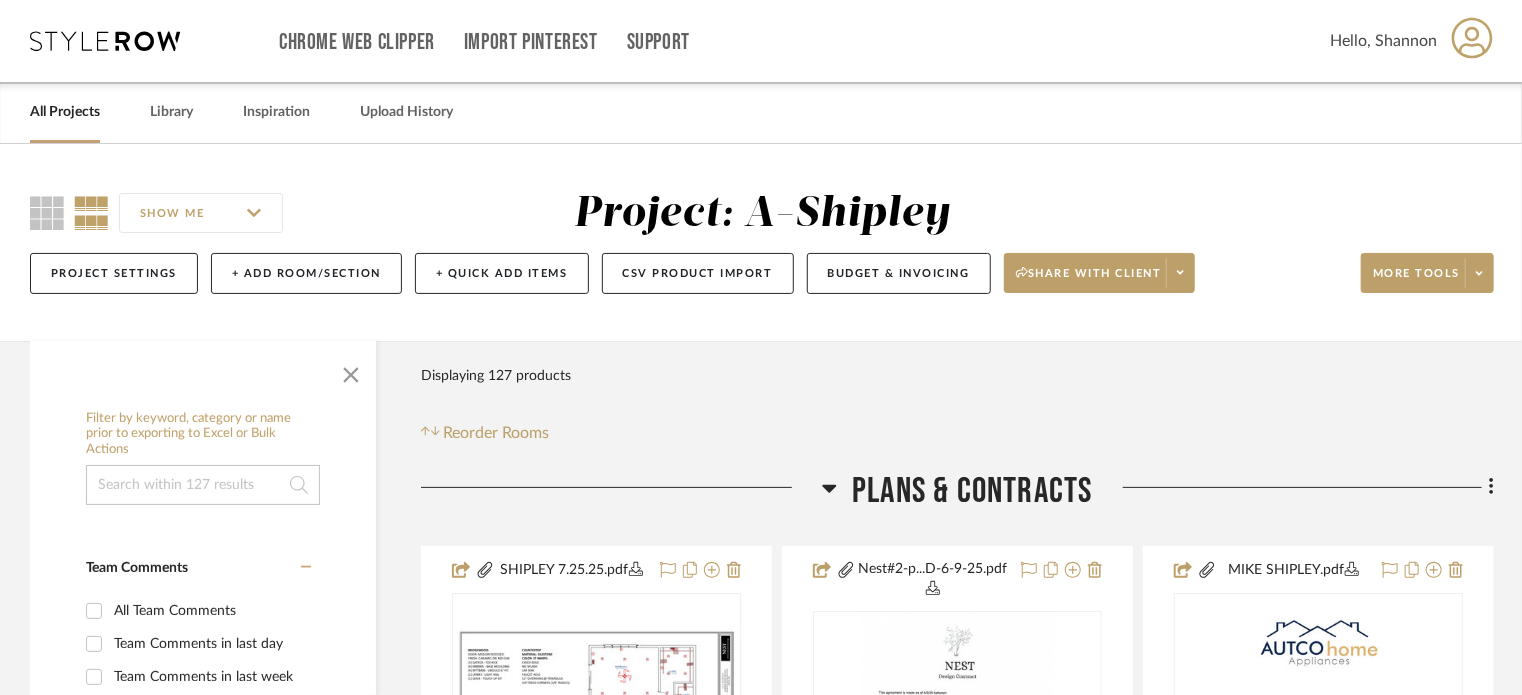 click on "Plans & Contracts" 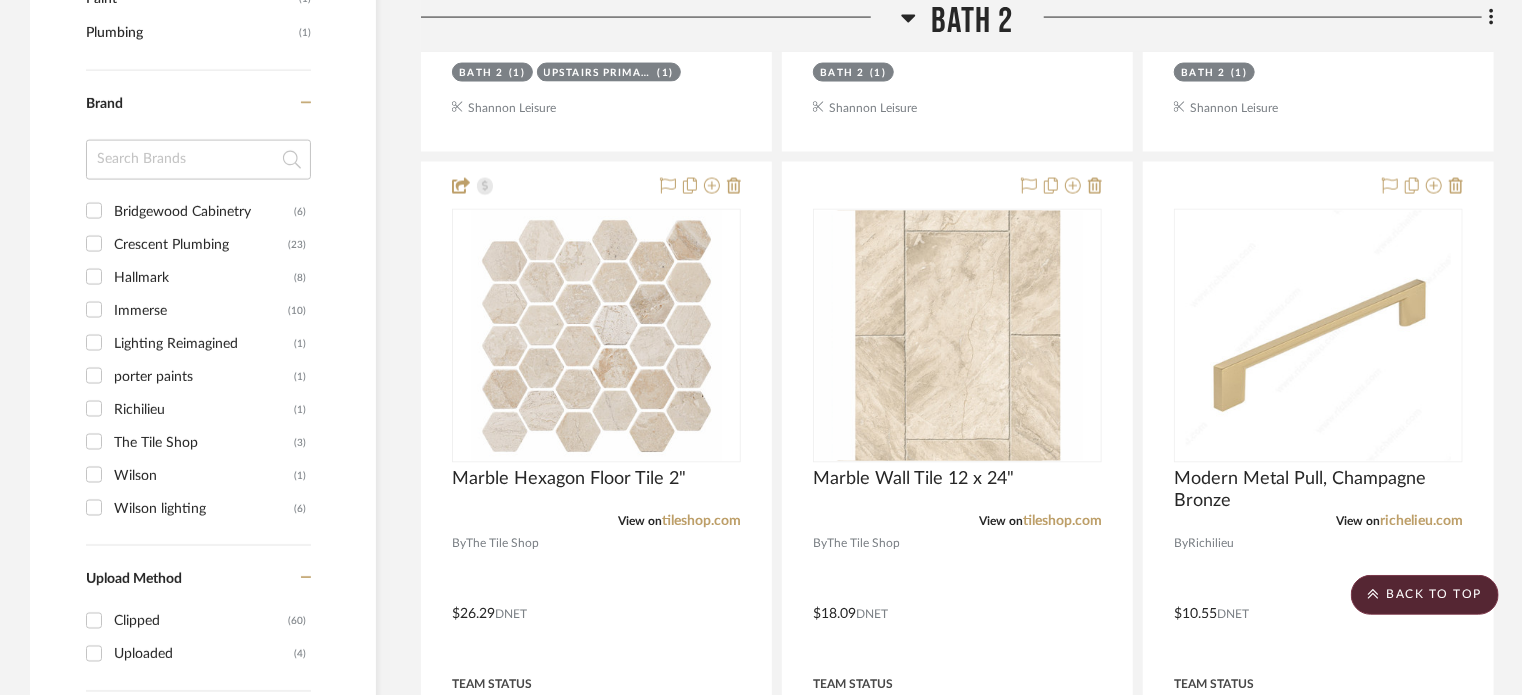 scroll, scrollTop: 1656, scrollLeft: 0, axis: vertical 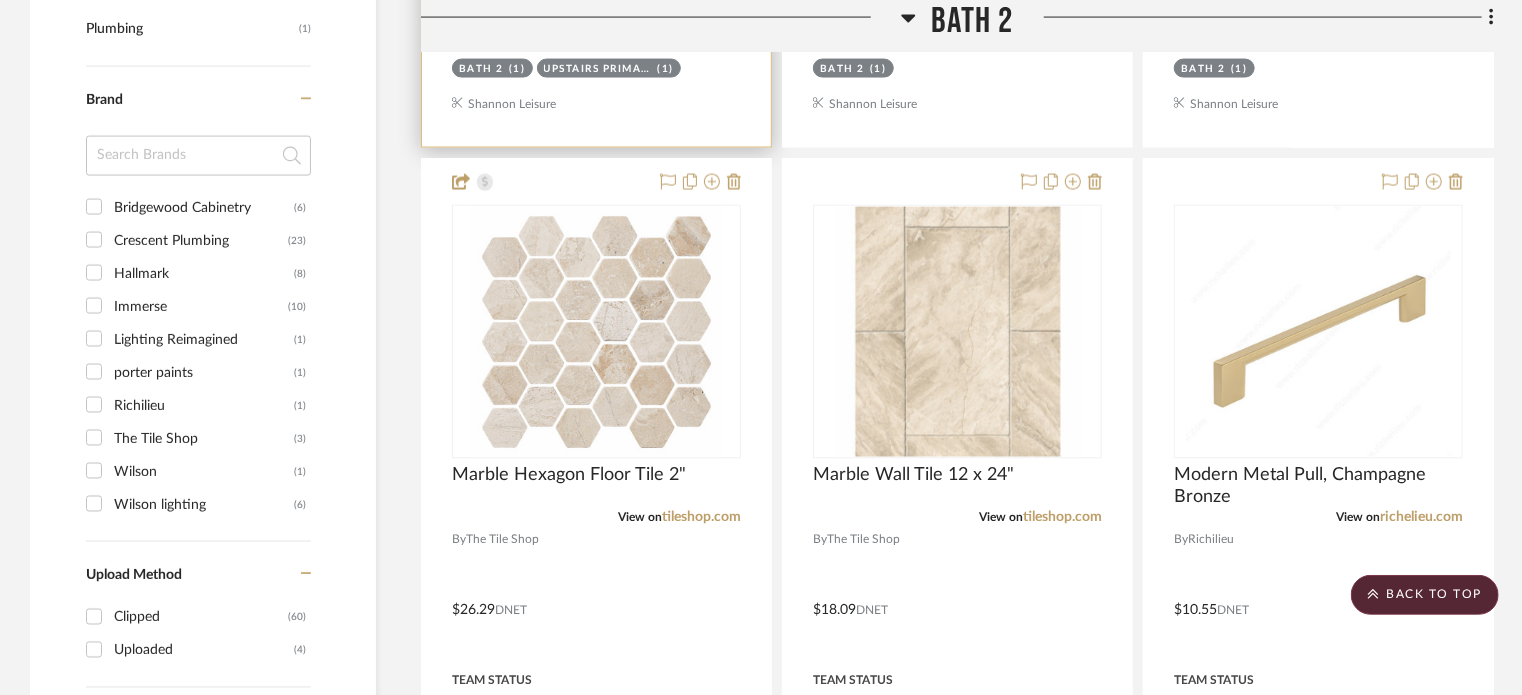 type 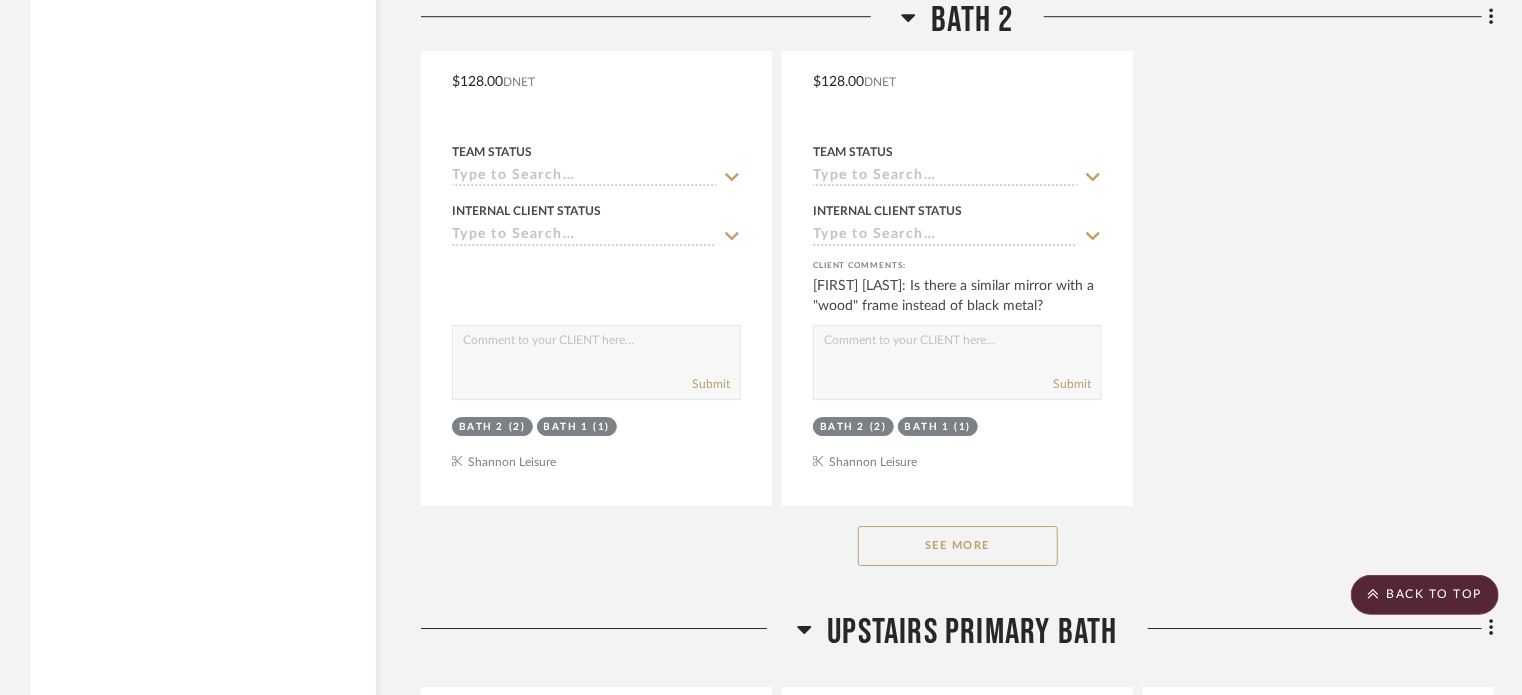 scroll, scrollTop: 3074, scrollLeft: 0, axis: vertical 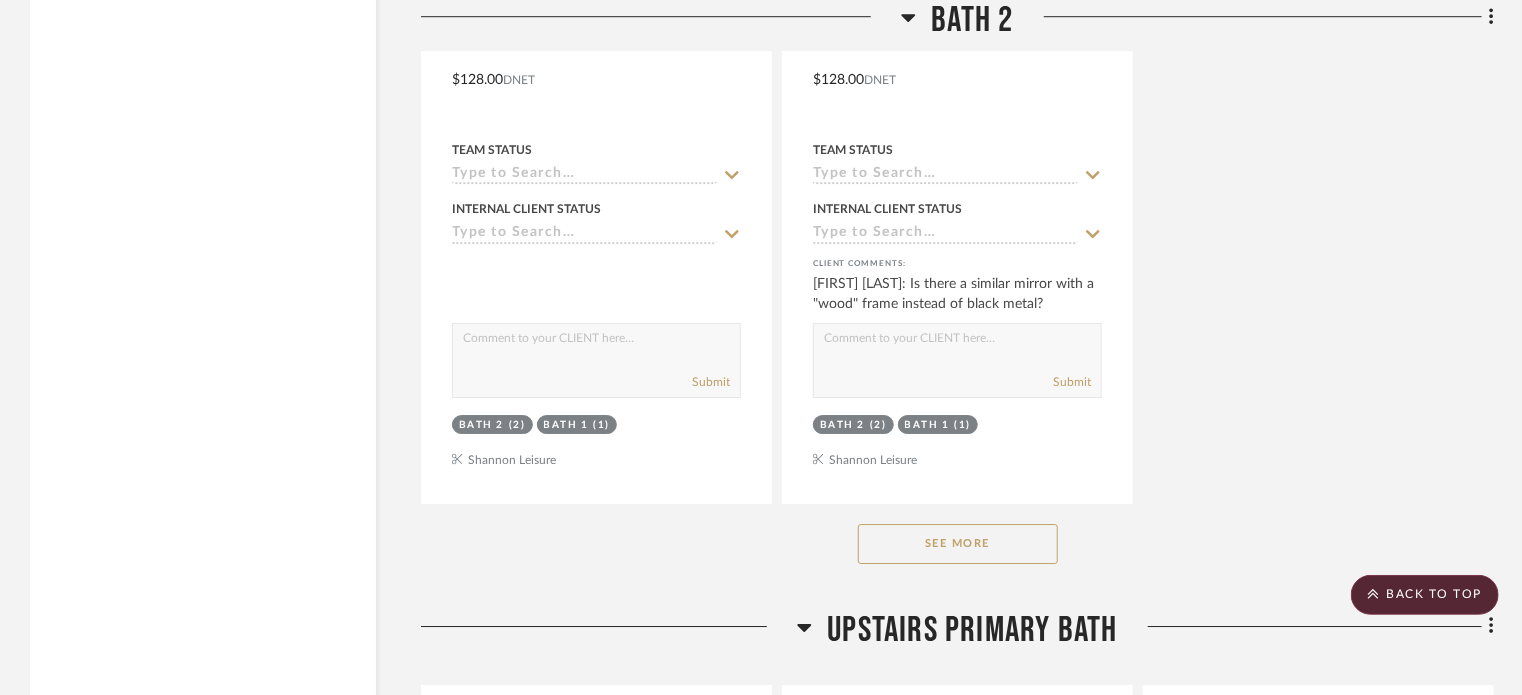 click on "See More" 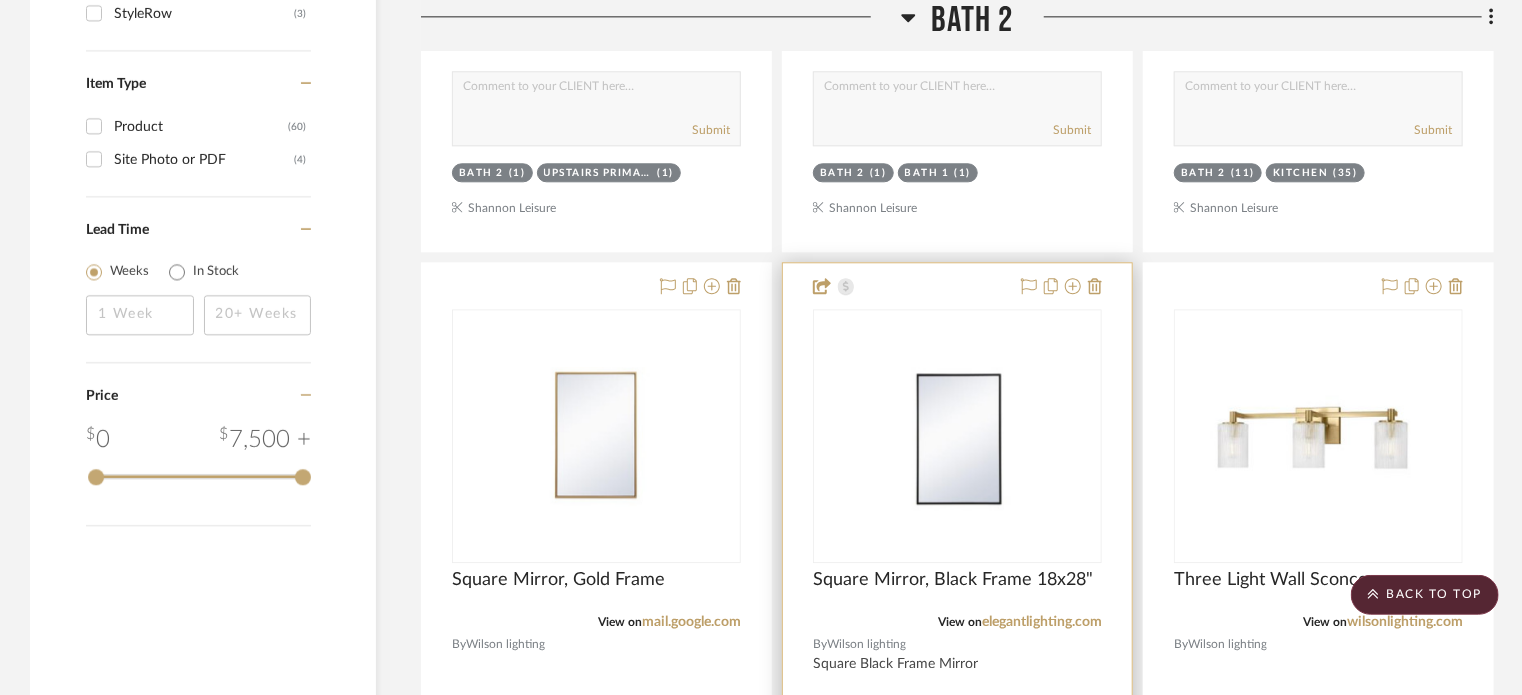 scroll, scrollTop: 2447, scrollLeft: 0, axis: vertical 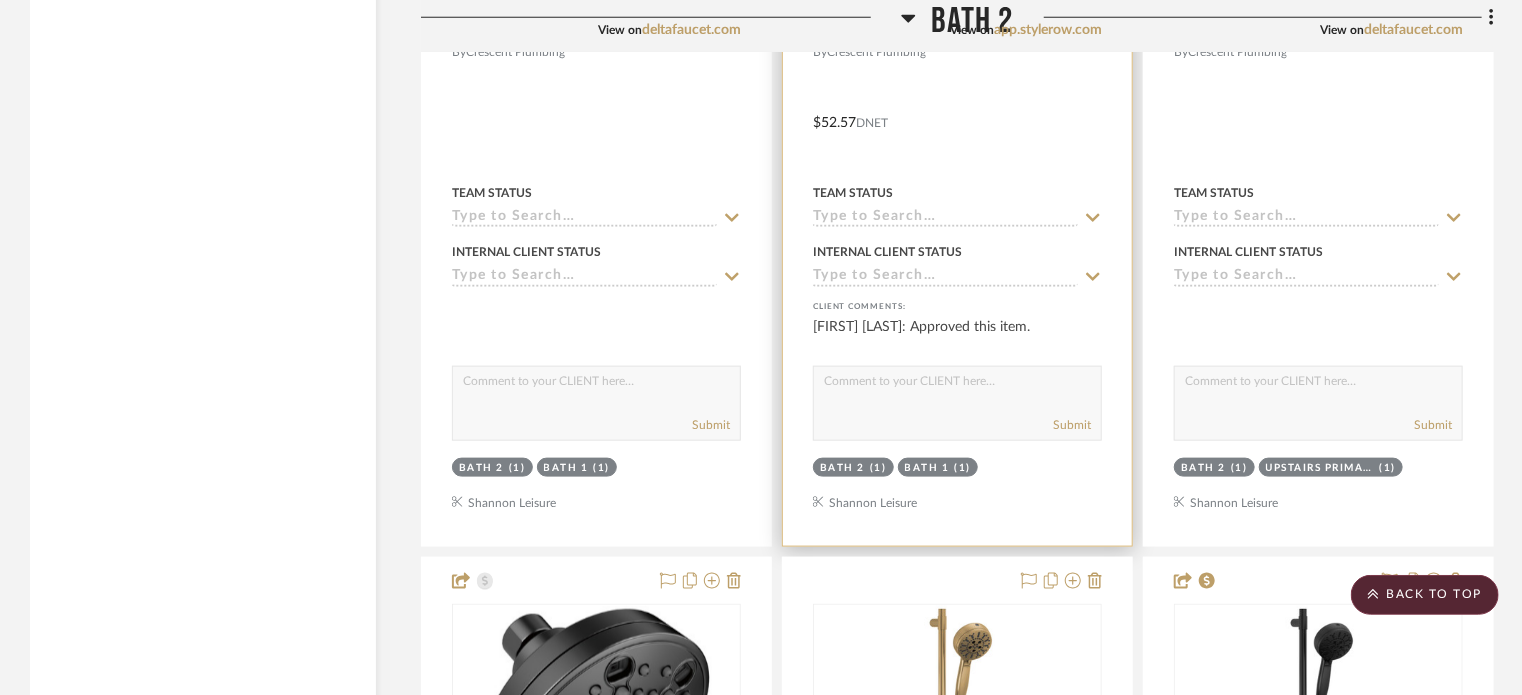 click on "View on  app.stylerow.com" at bounding box center (957, 30) 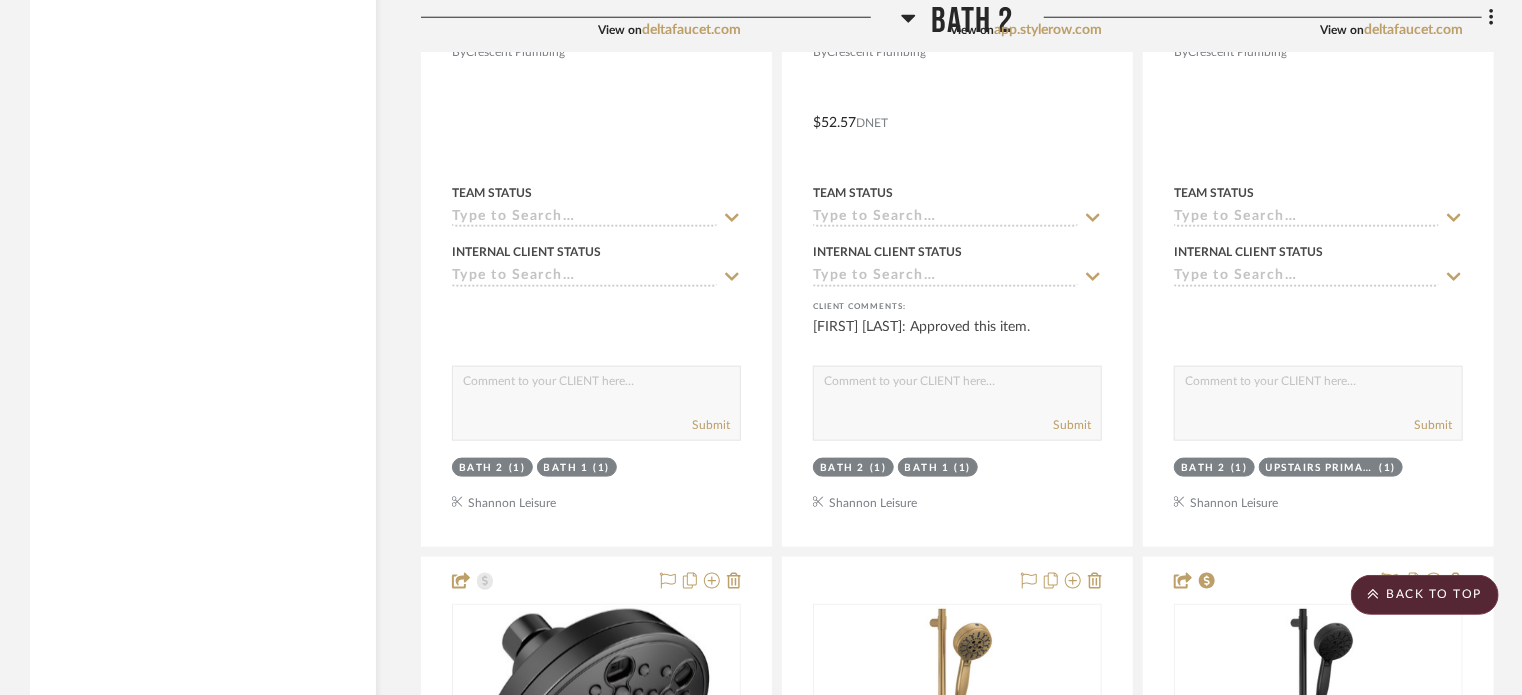 click on "Bath 2" 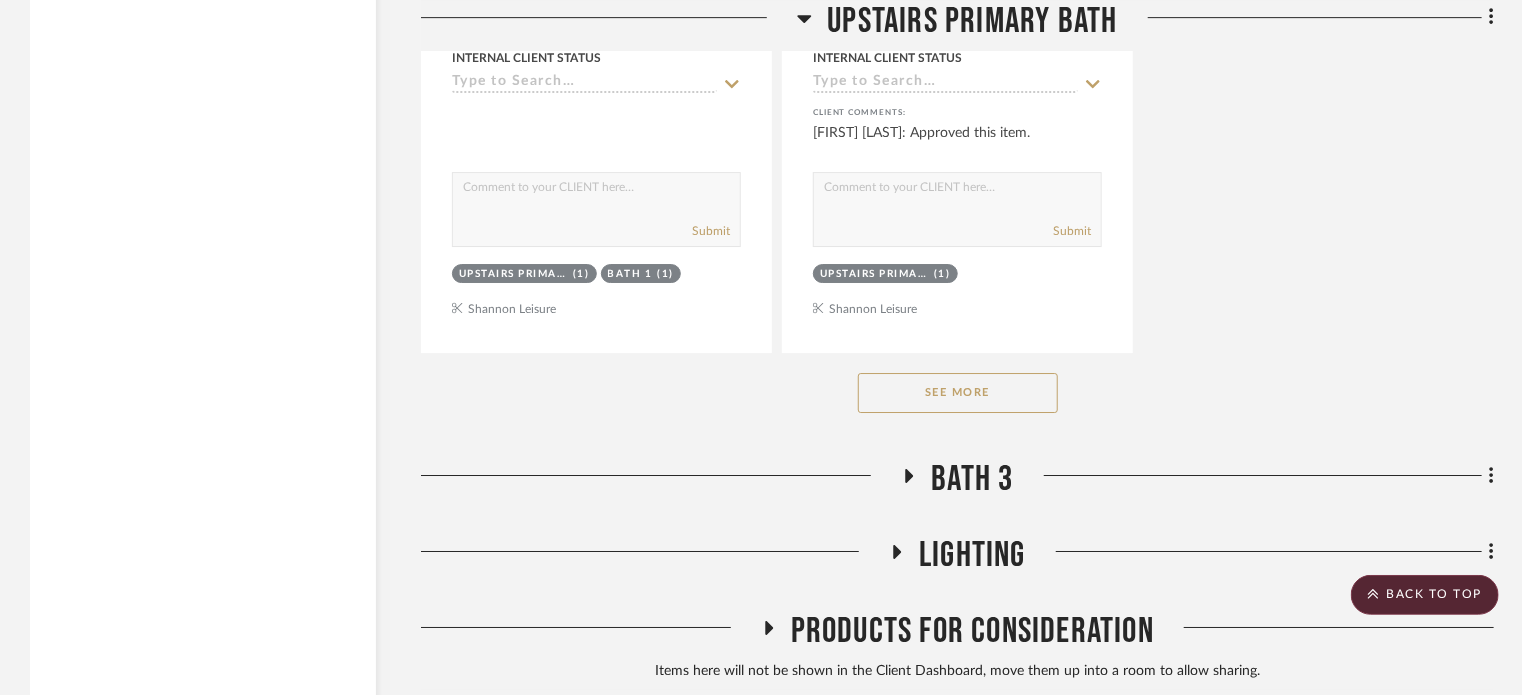 scroll, scrollTop: 3302, scrollLeft: 0, axis: vertical 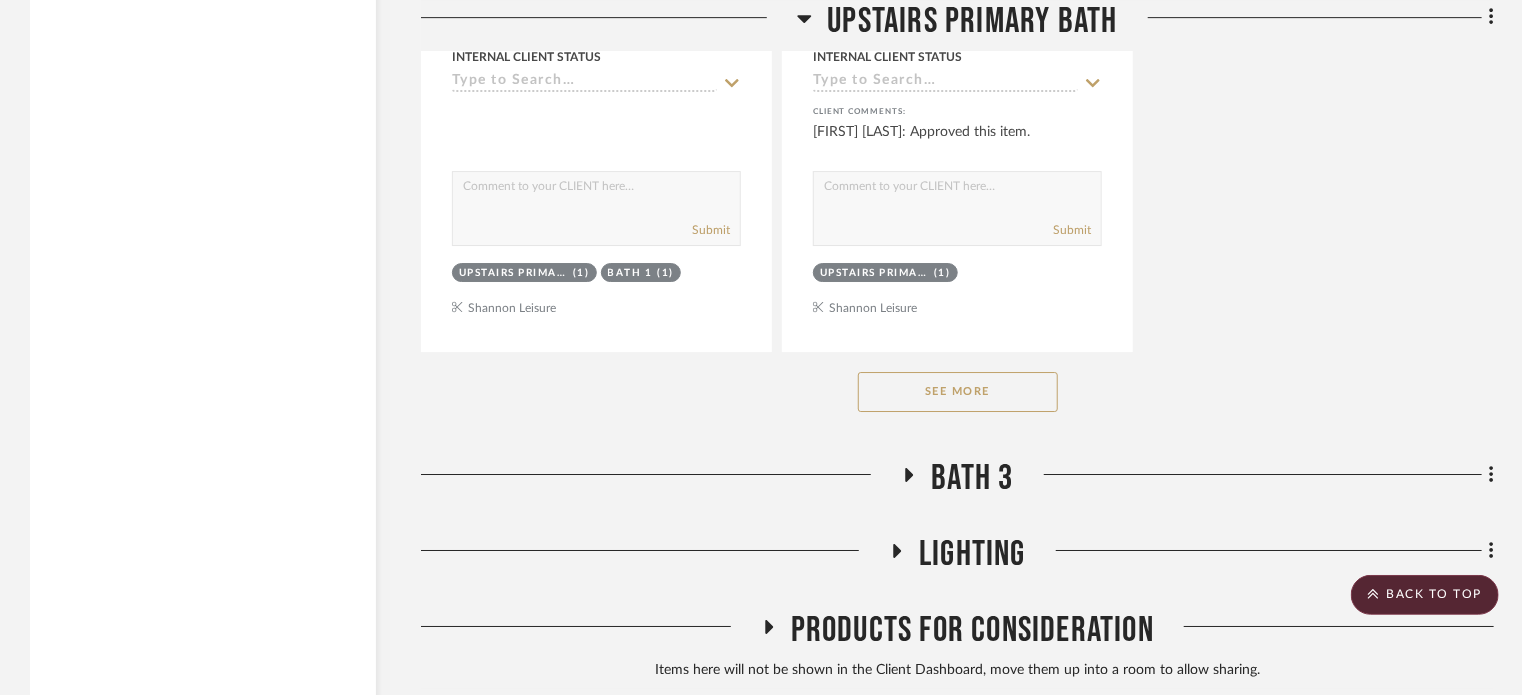 click on "See More" 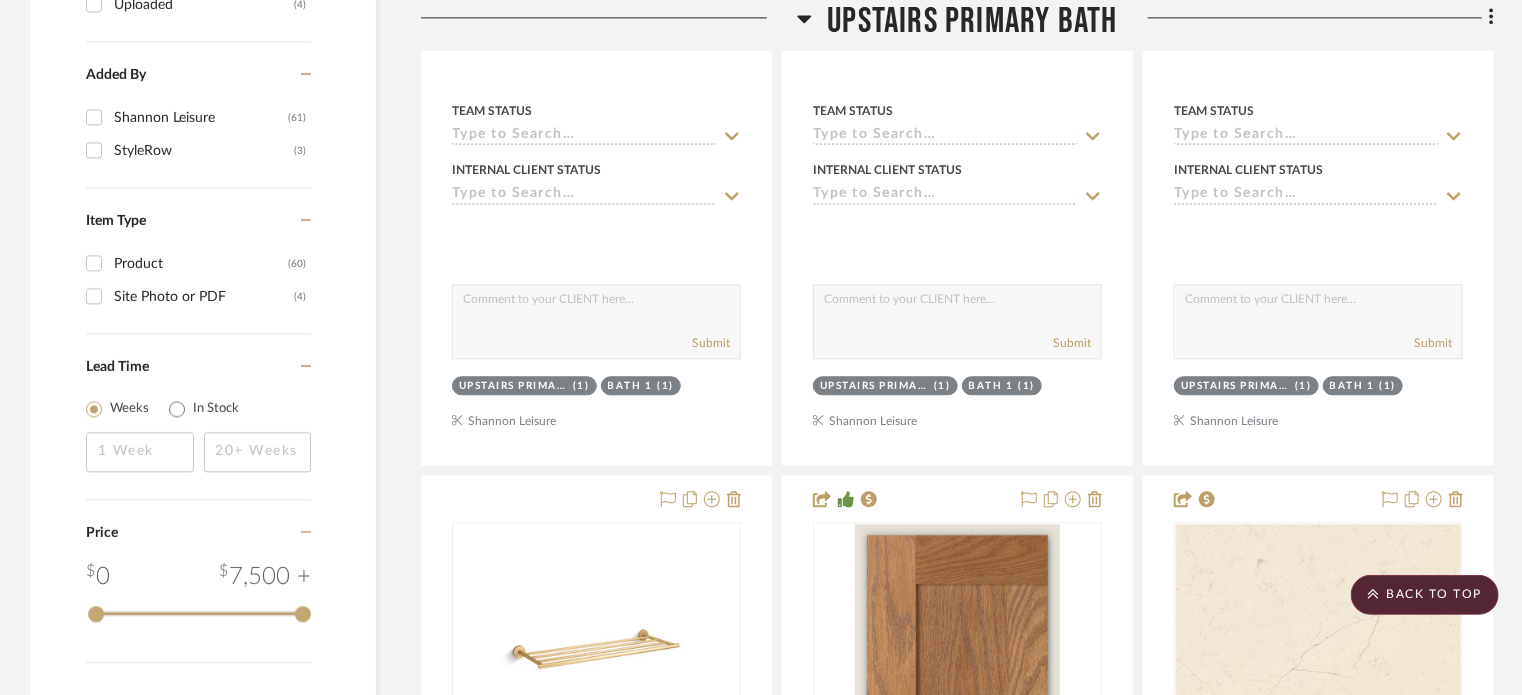 scroll, scrollTop: 2300, scrollLeft: 0, axis: vertical 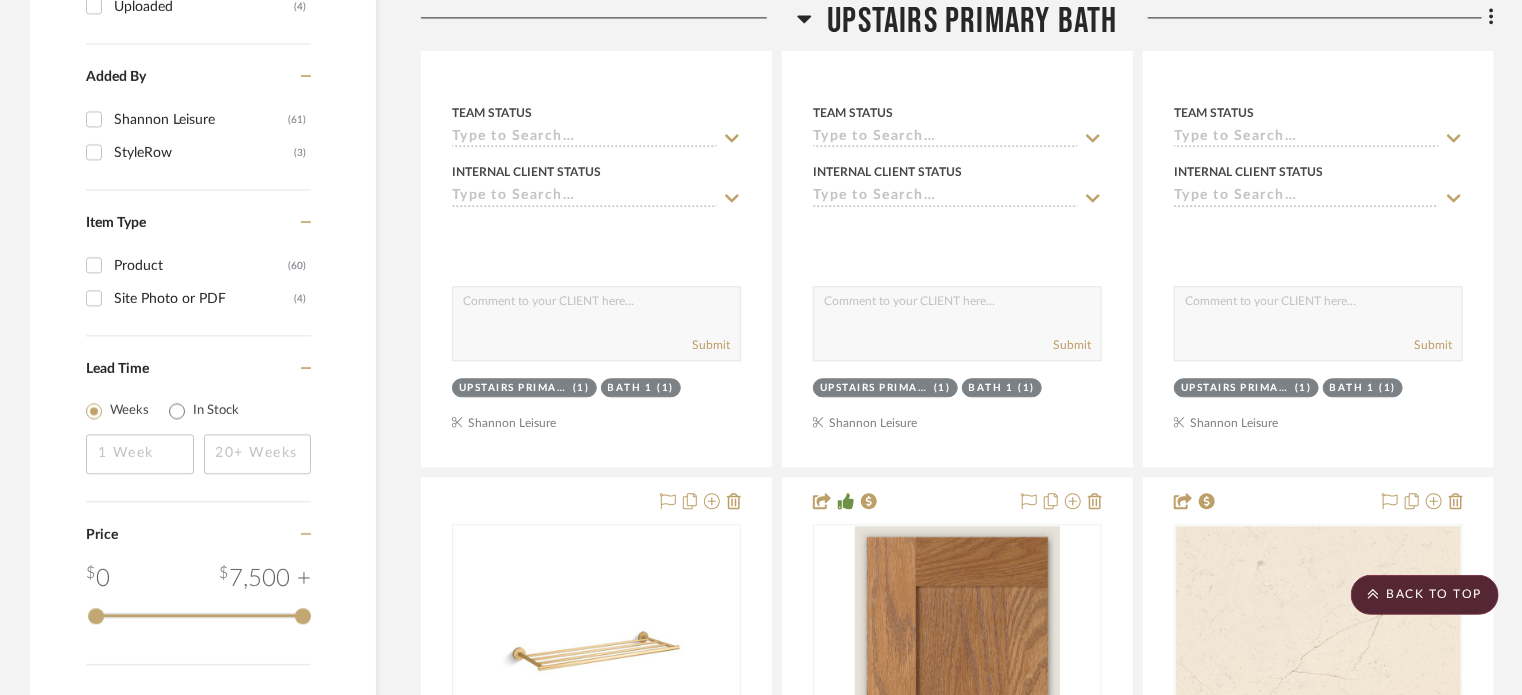 type 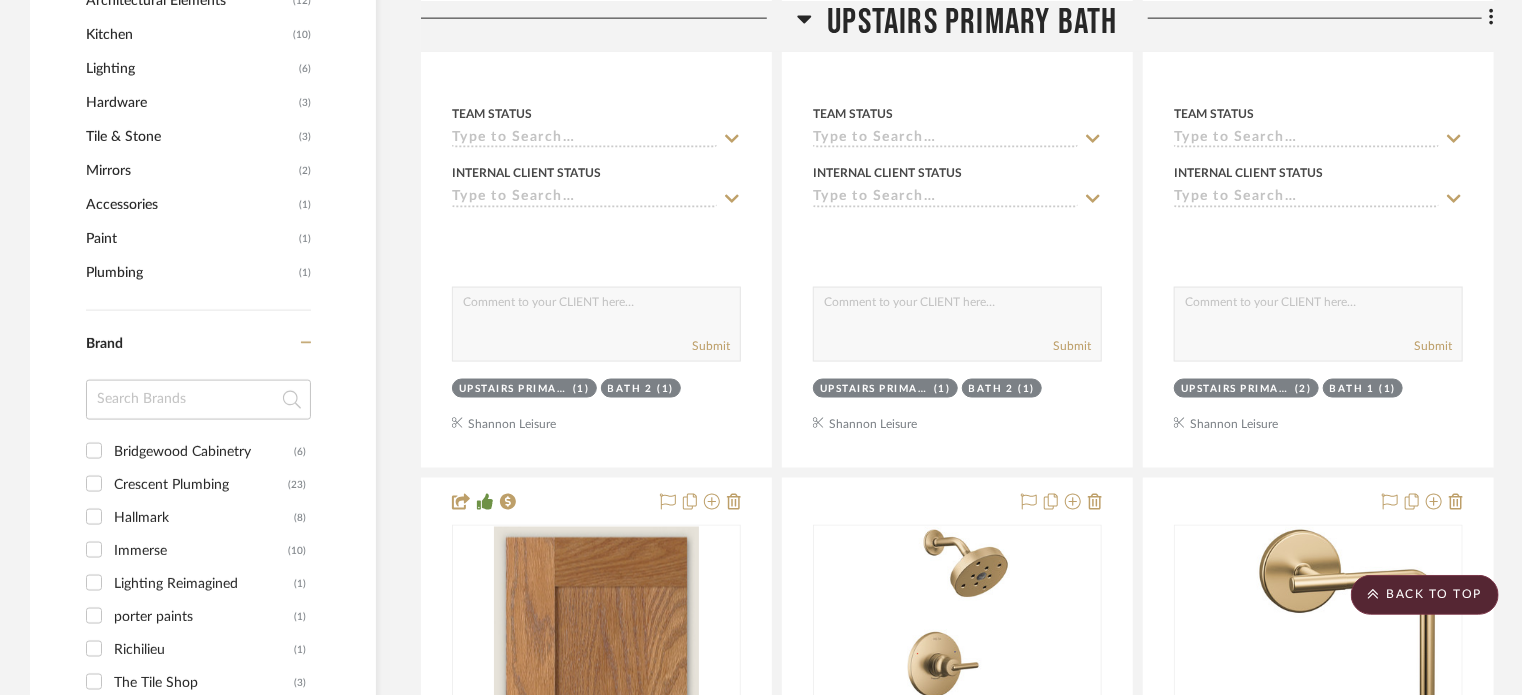 scroll, scrollTop: 1414, scrollLeft: 0, axis: vertical 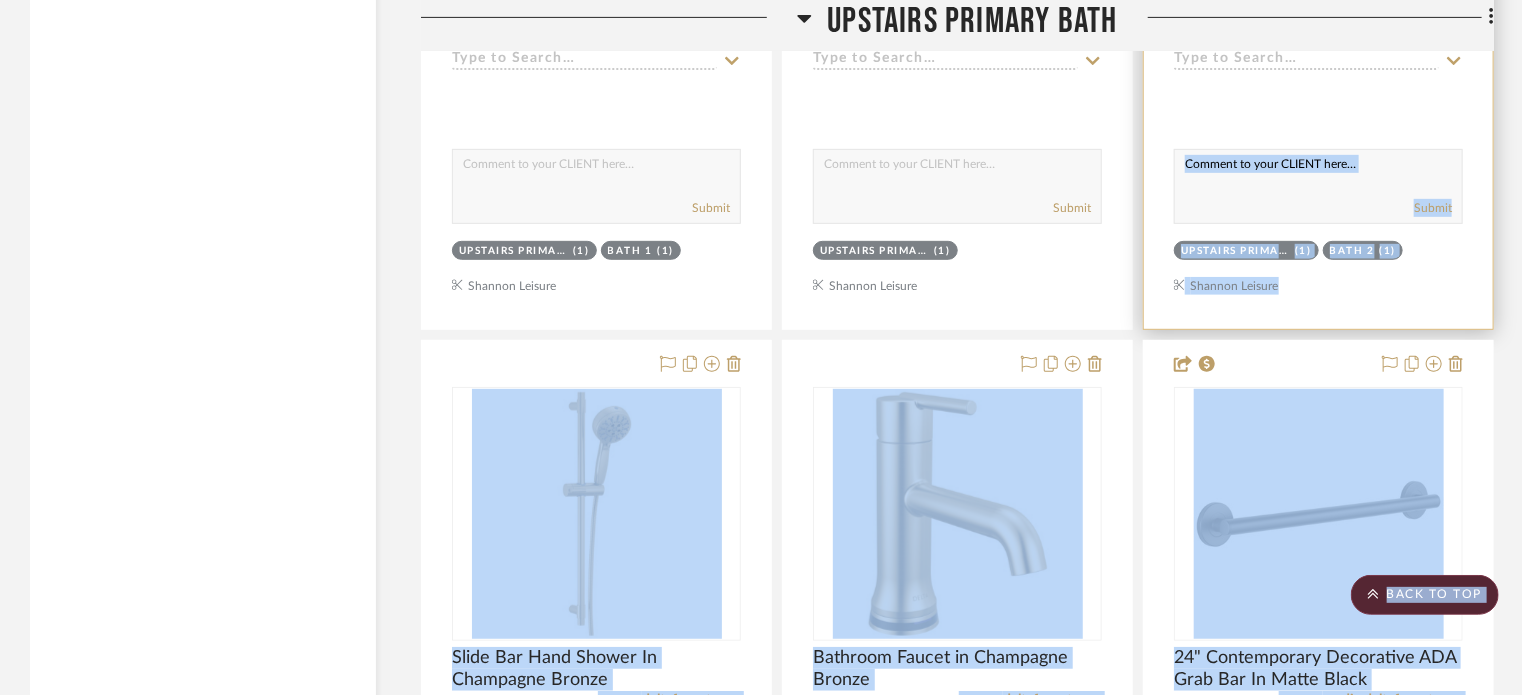 drag, startPoint x: 1240, startPoint y: 416, endPoint x: 1259, endPoint y: 115, distance: 301.59906 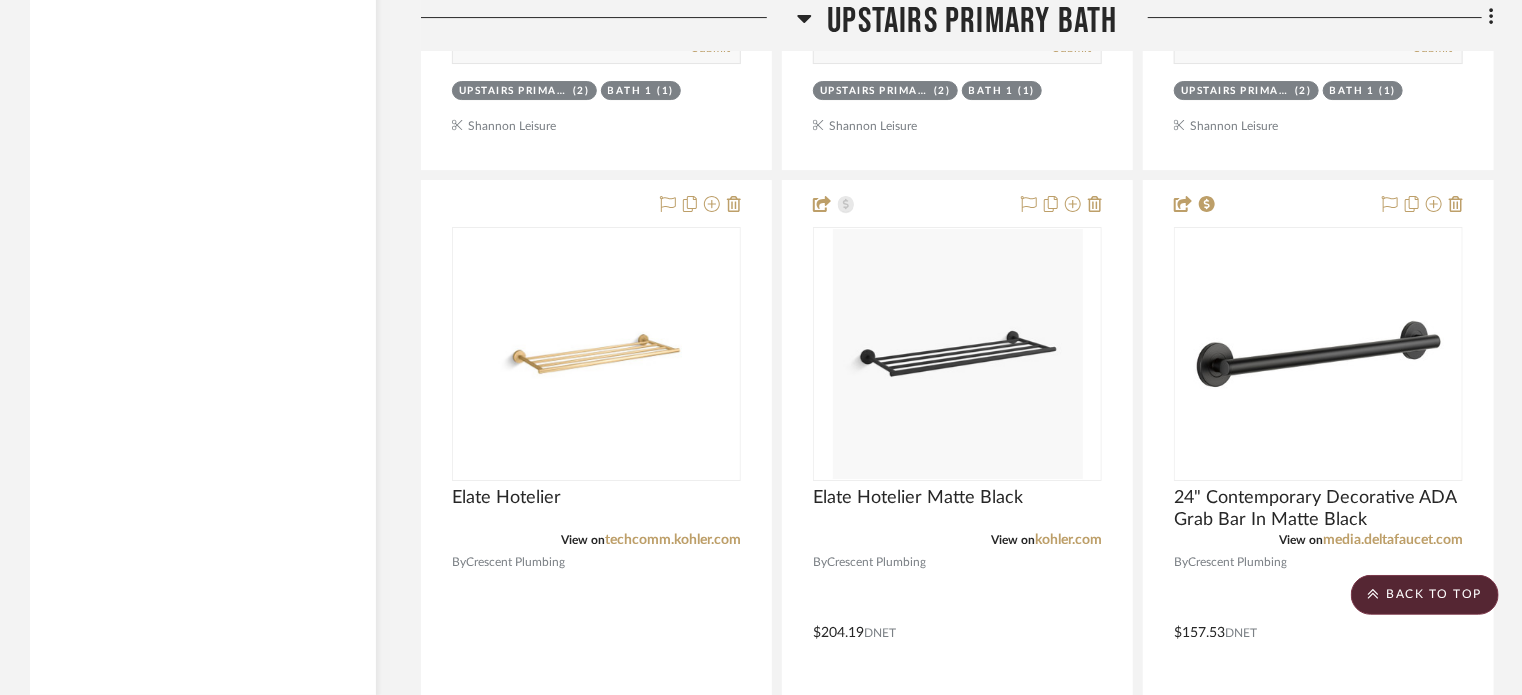 scroll, scrollTop: 3519, scrollLeft: 0, axis: vertical 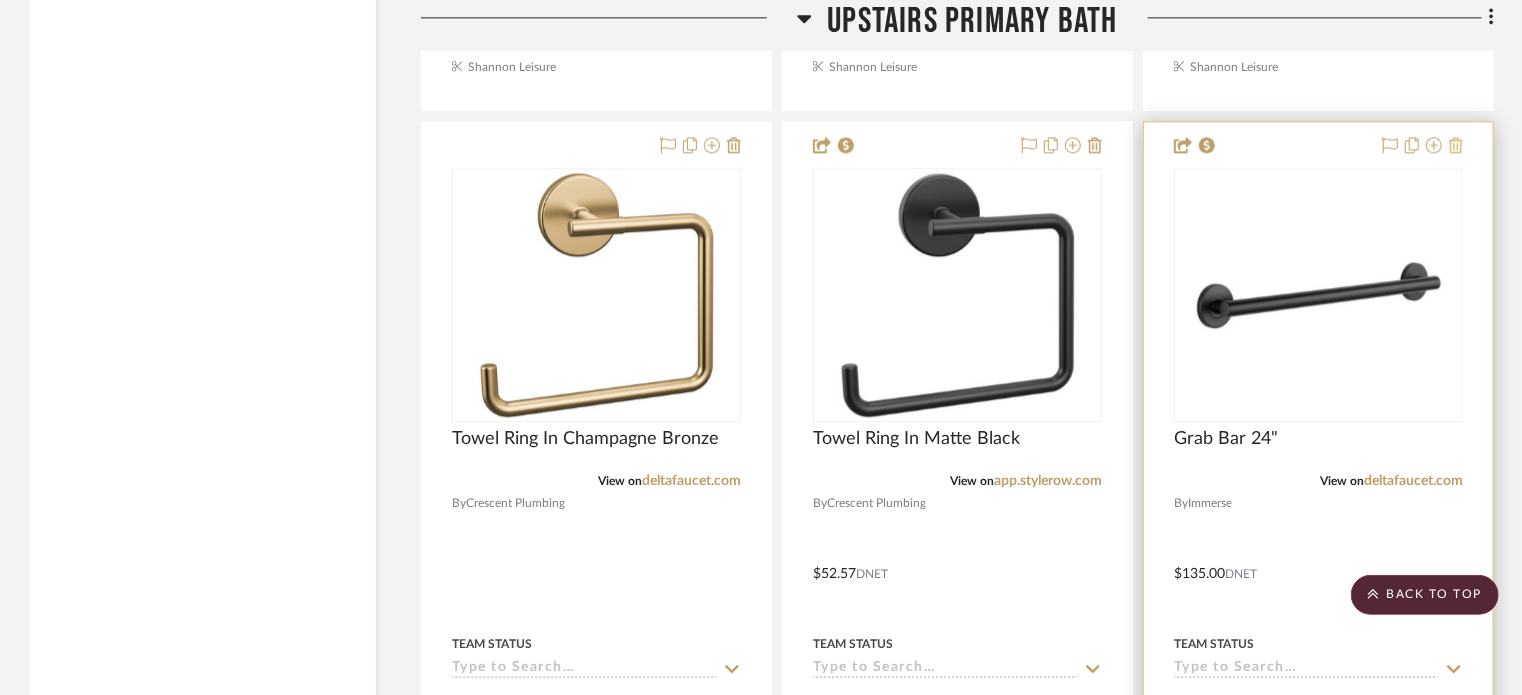 click 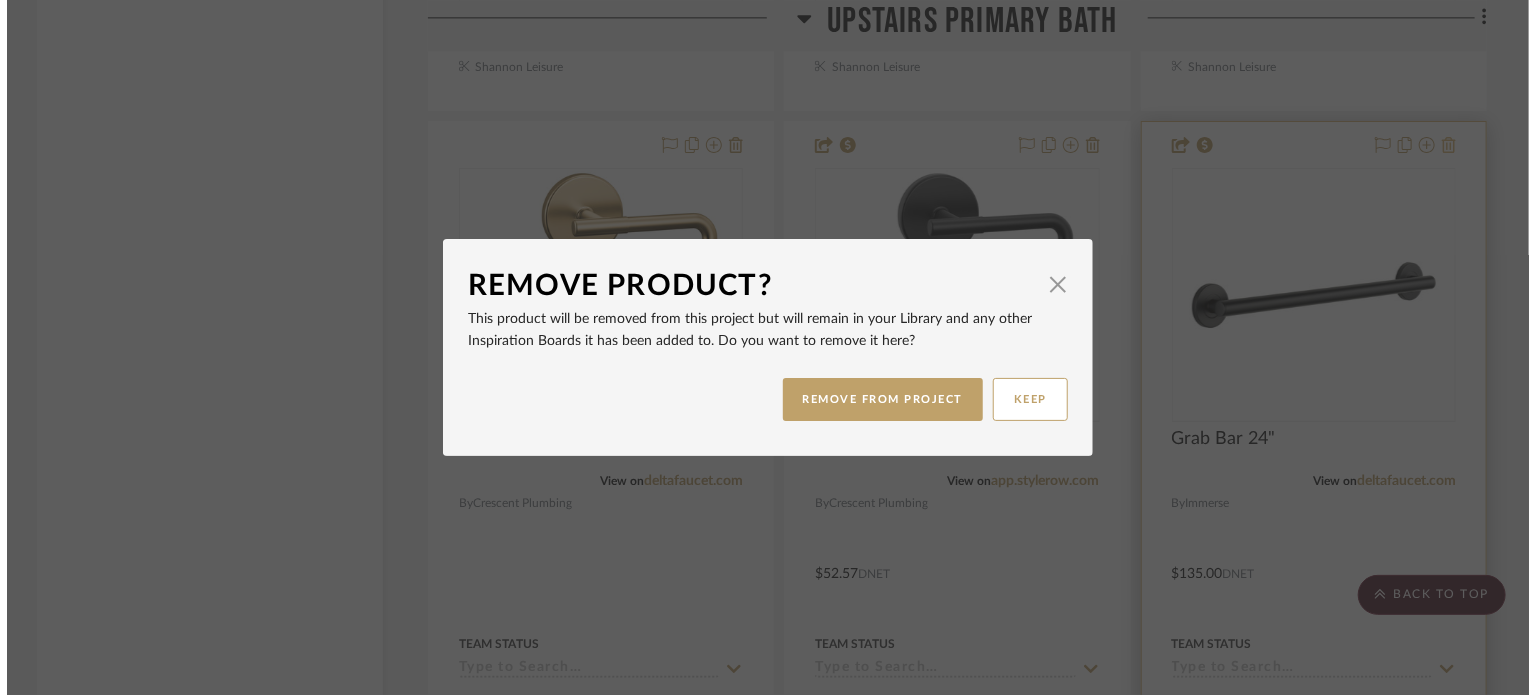 scroll, scrollTop: 0, scrollLeft: 0, axis: both 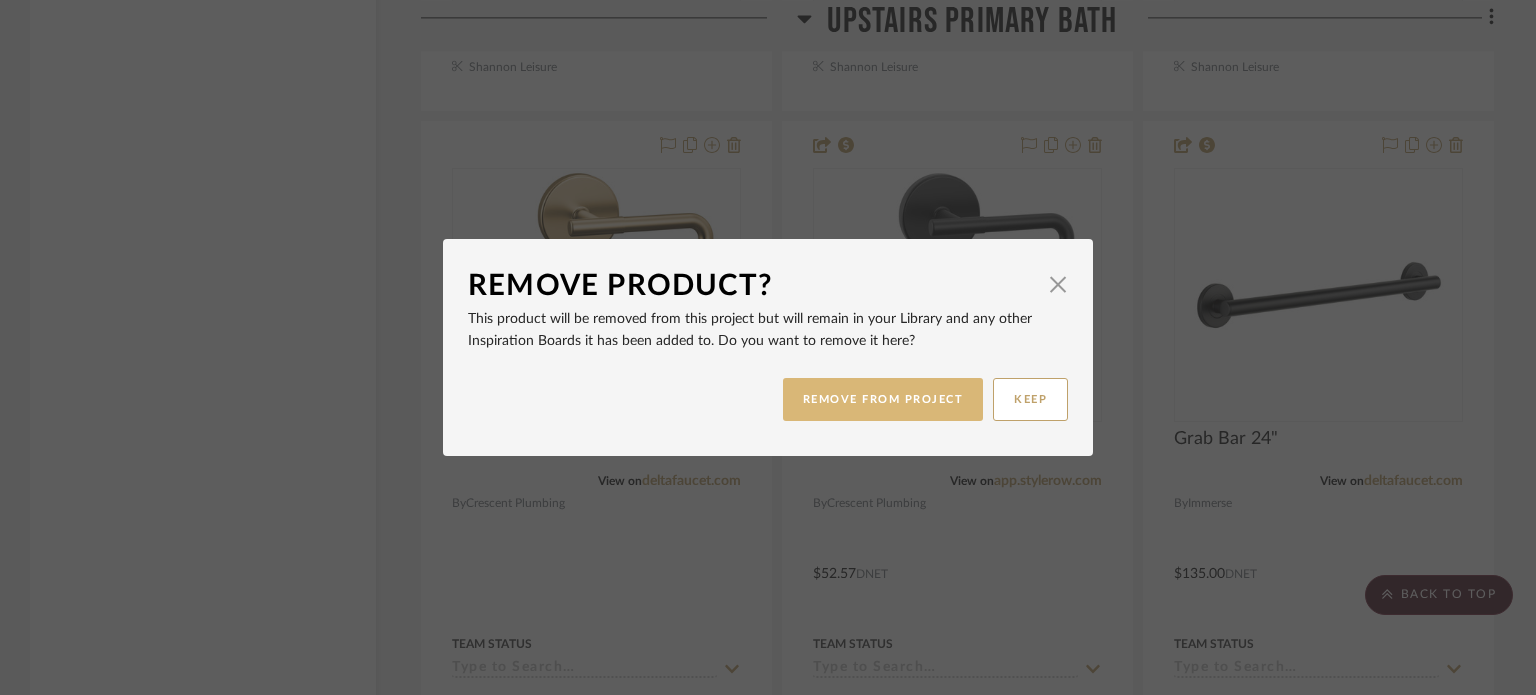 click on "REMOVE FROM PROJECT" at bounding box center (883, 399) 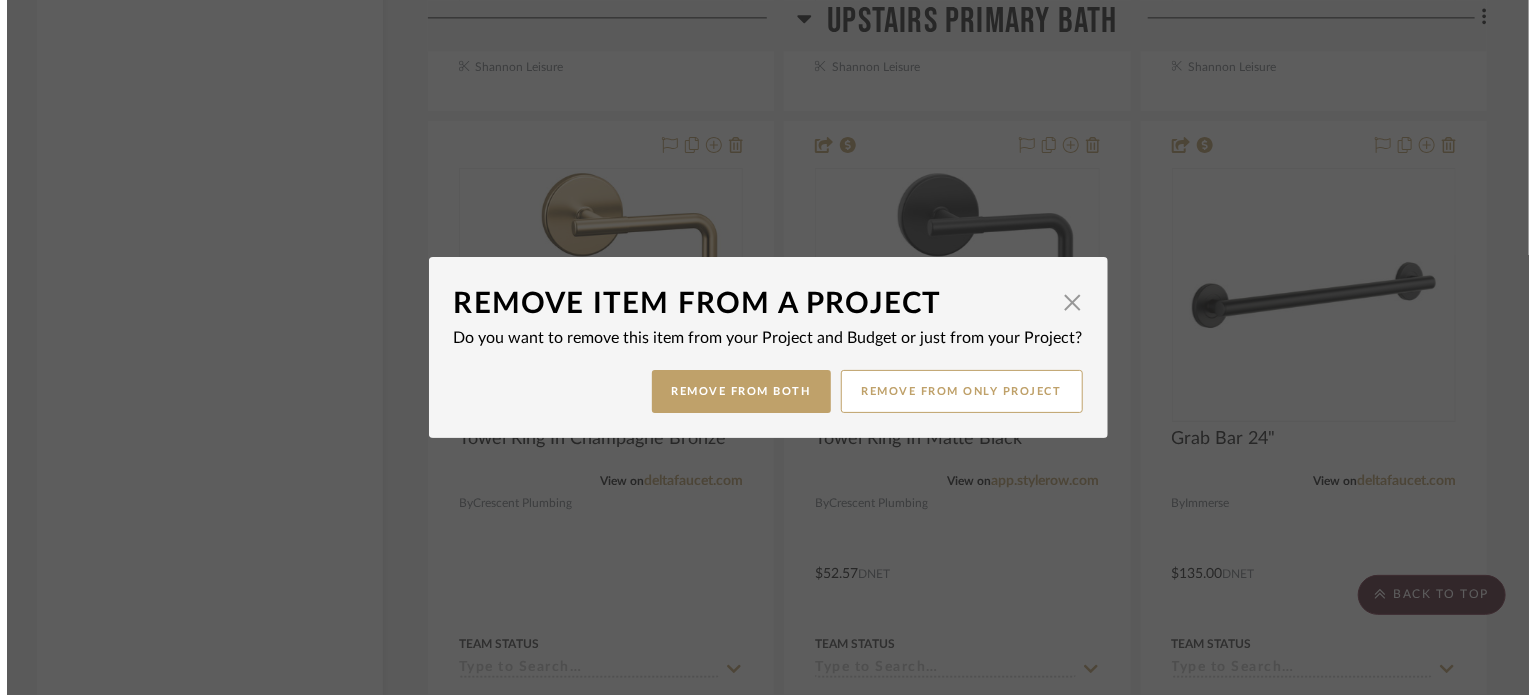 scroll, scrollTop: 0, scrollLeft: 0, axis: both 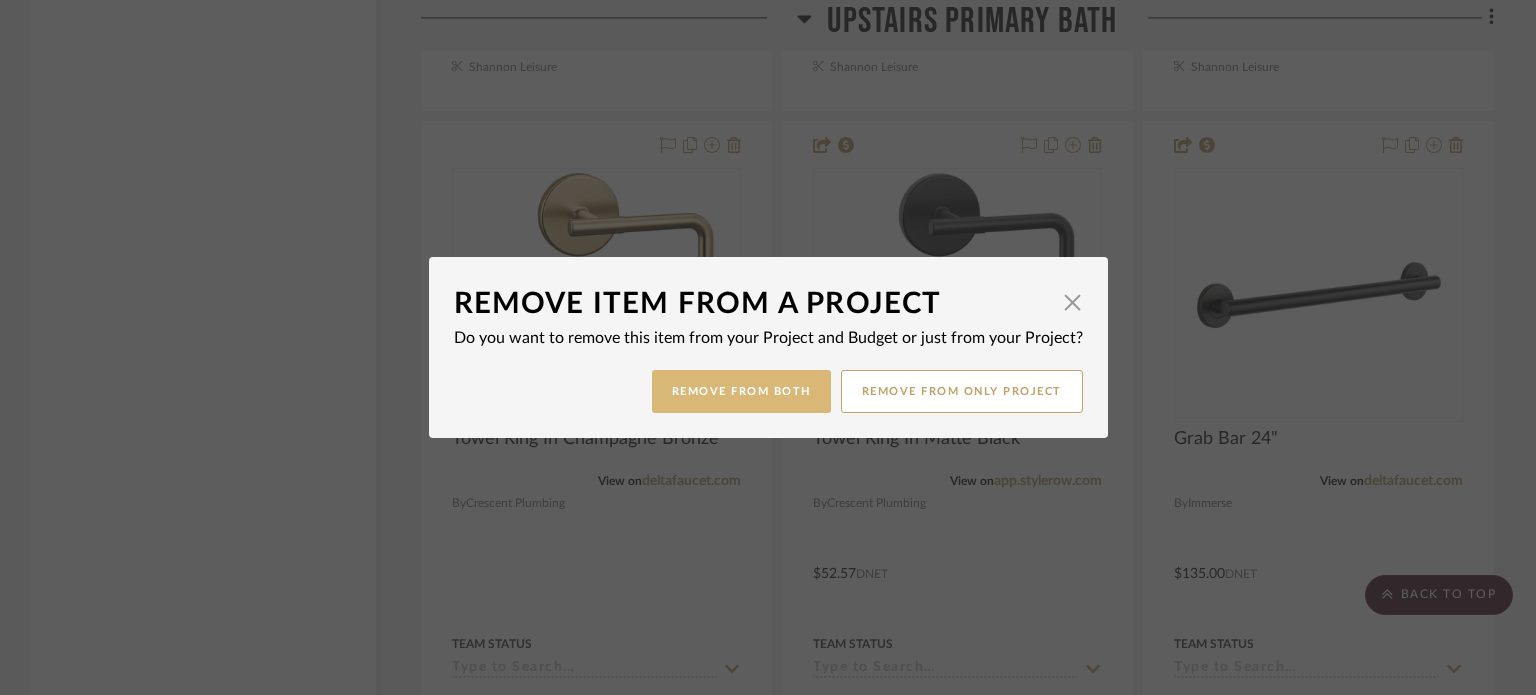 click on "Remove from Both" at bounding box center [741, 391] 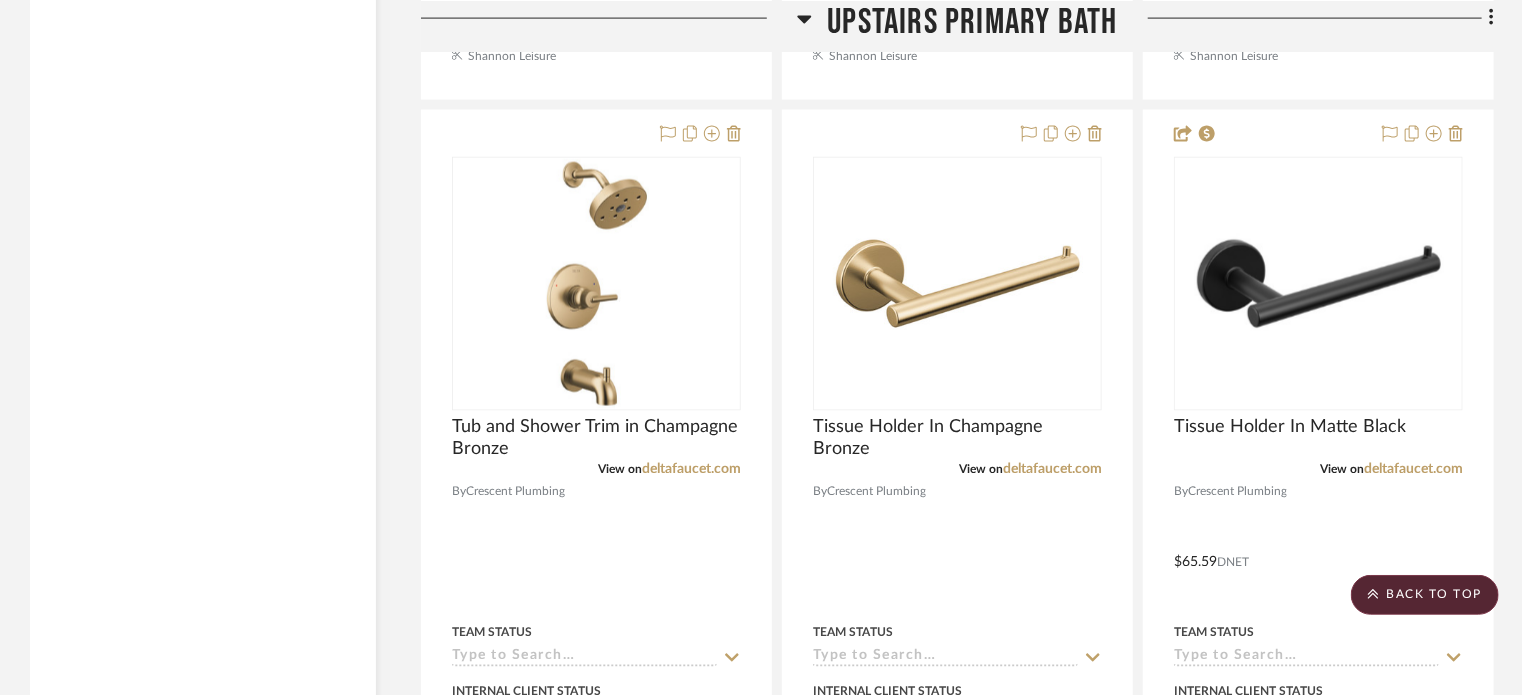 scroll, scrollTop: 5287, scrollLeft: 0, axis: vertical 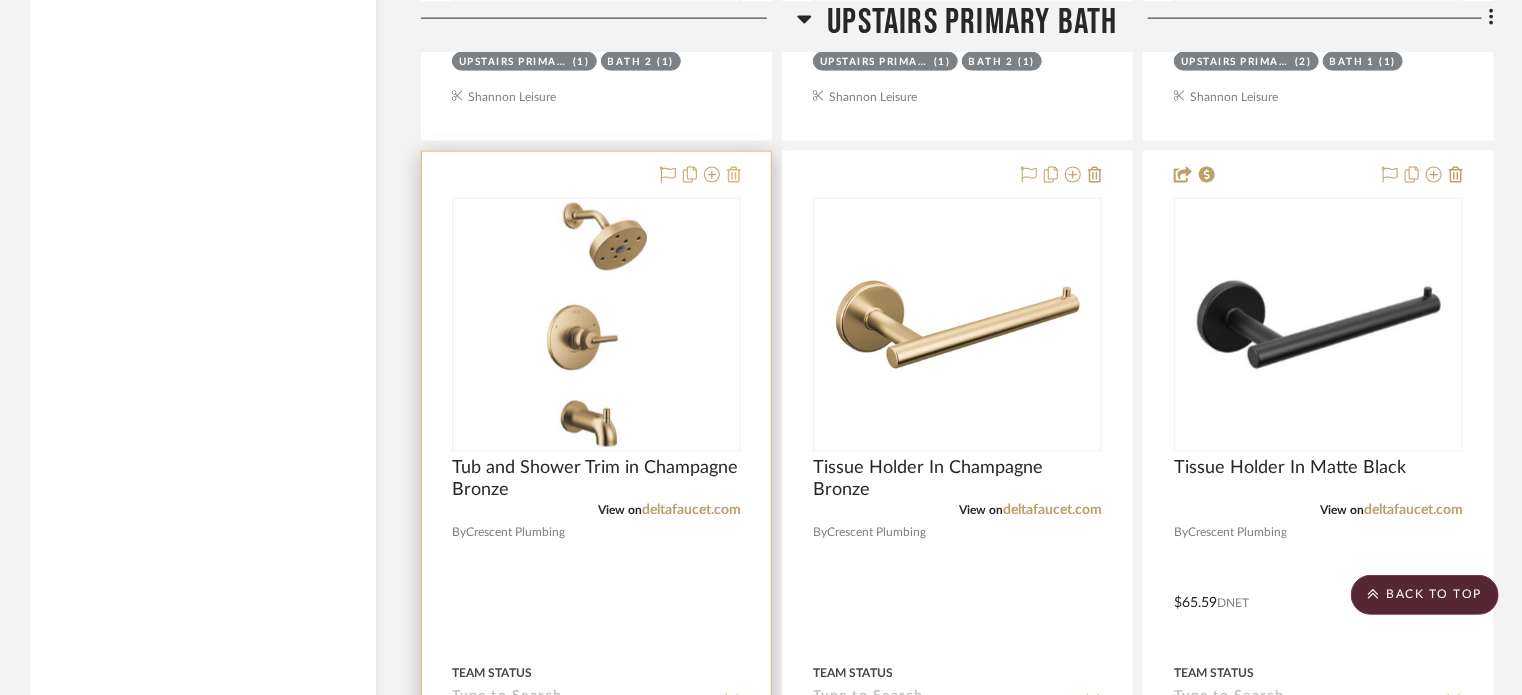 click 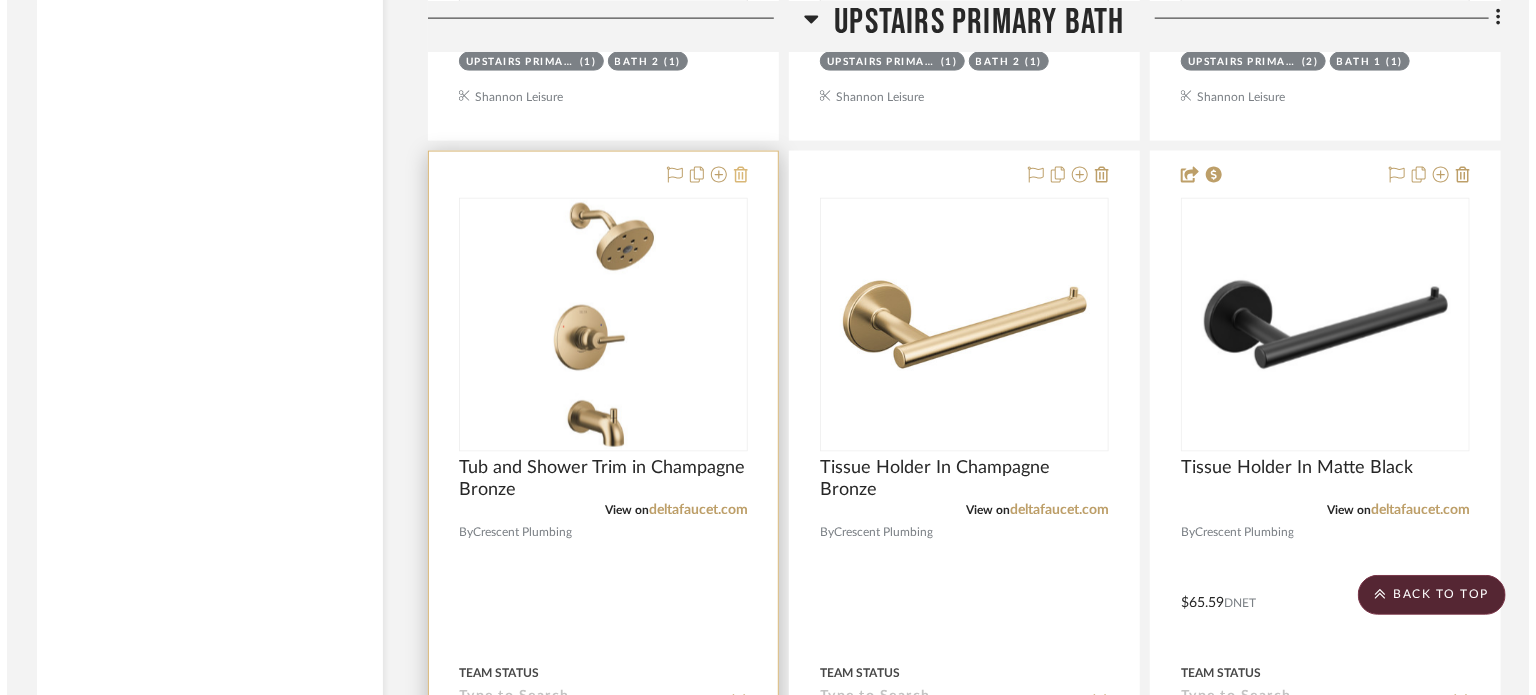 scroll, scrollTop: 0, scrollLeft: 0, axis: both 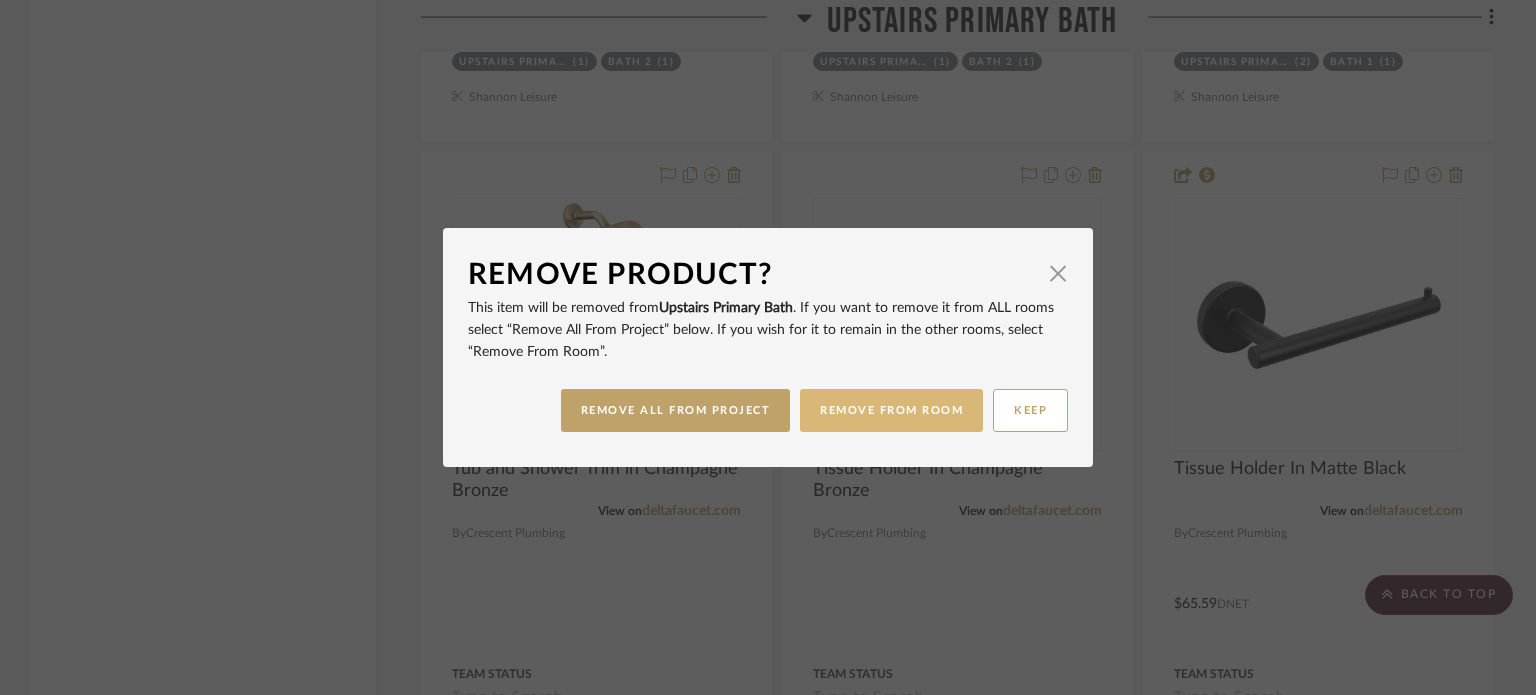 click on "REMOVE FROM ROOM" at bounding box center (891, 410) 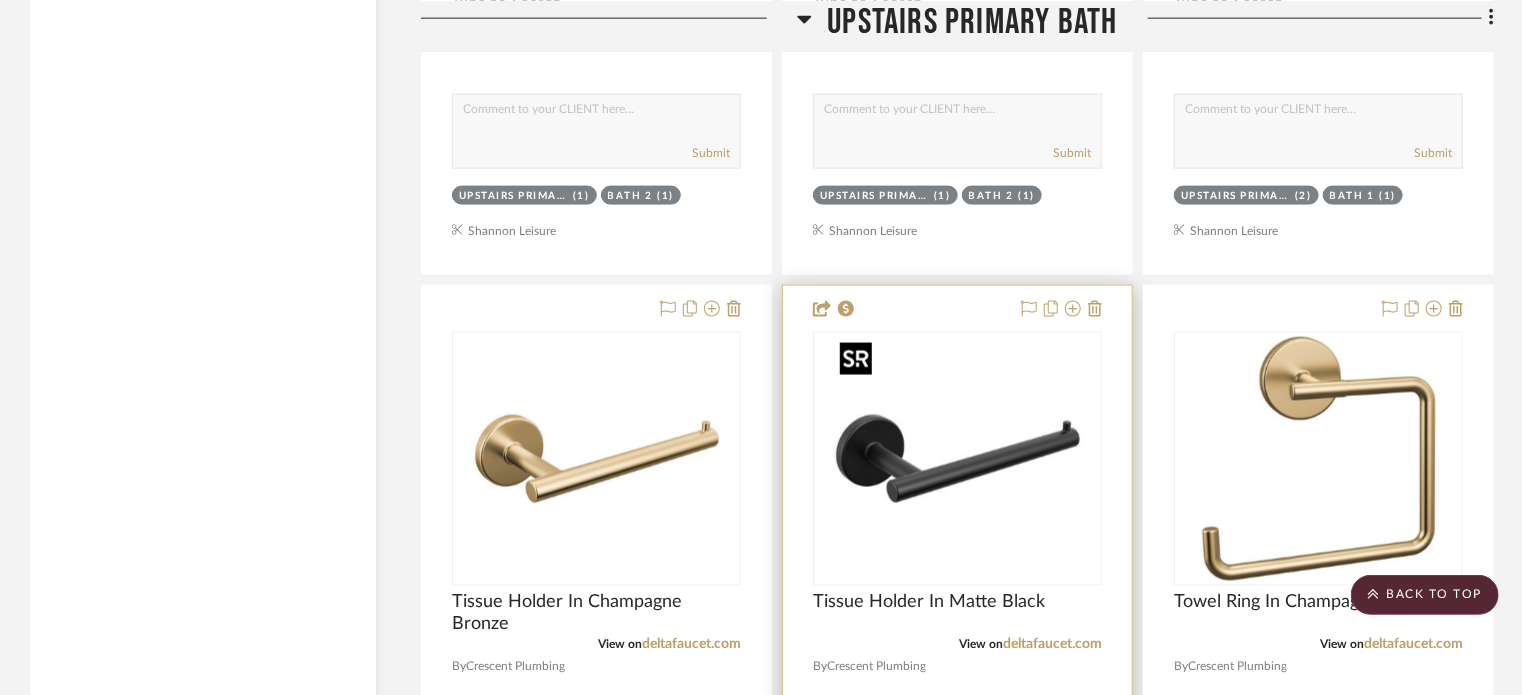 scroll, scrollTop: 5248, scrollLeft: 0, axis: vertical 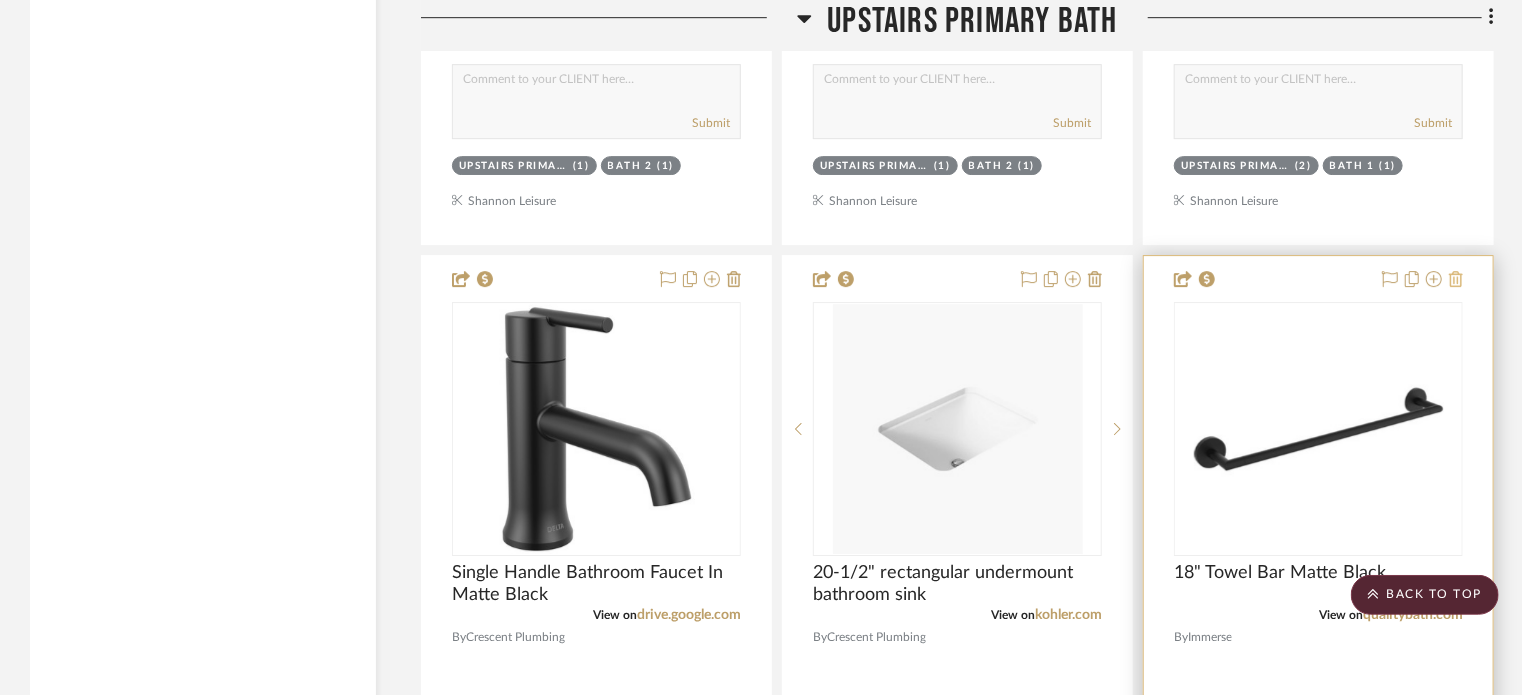 click 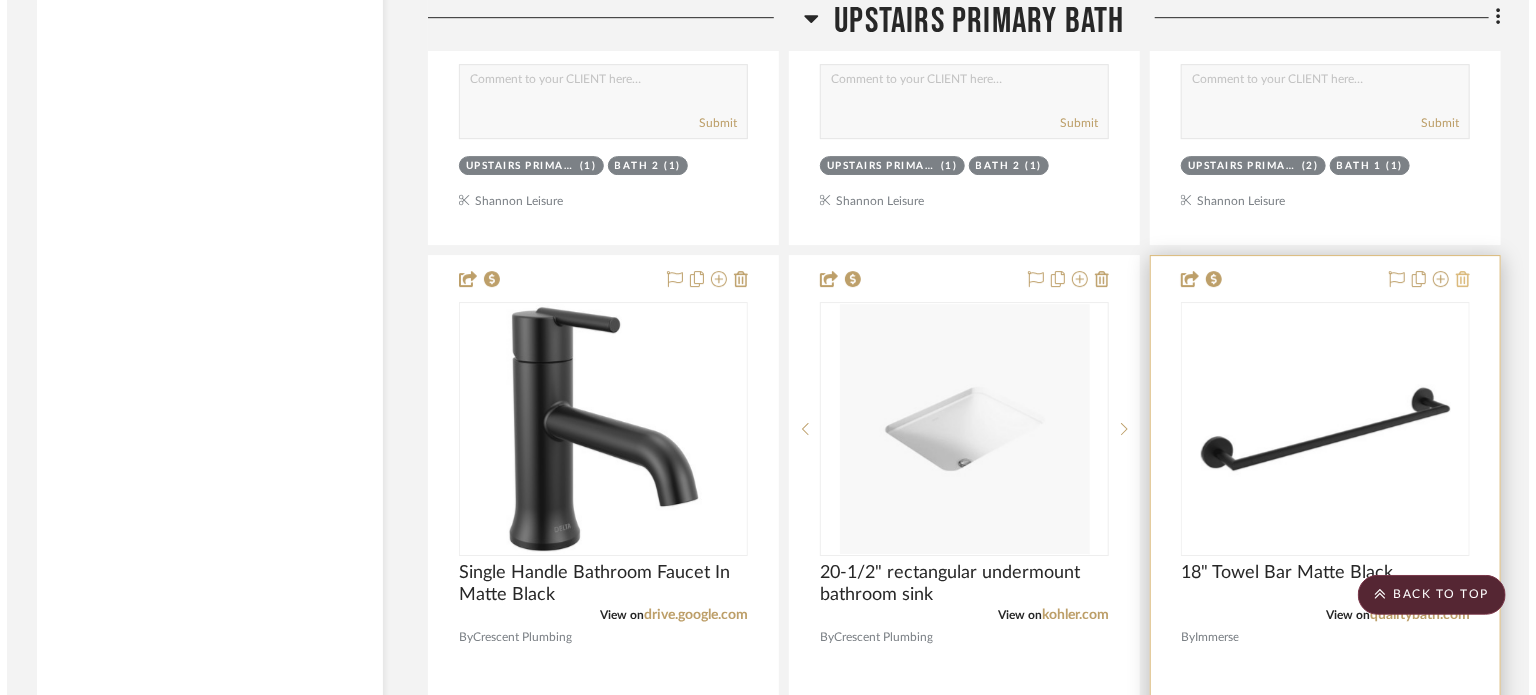 scroll, scrollTop: 0, scrollLeft: 0, axis: both 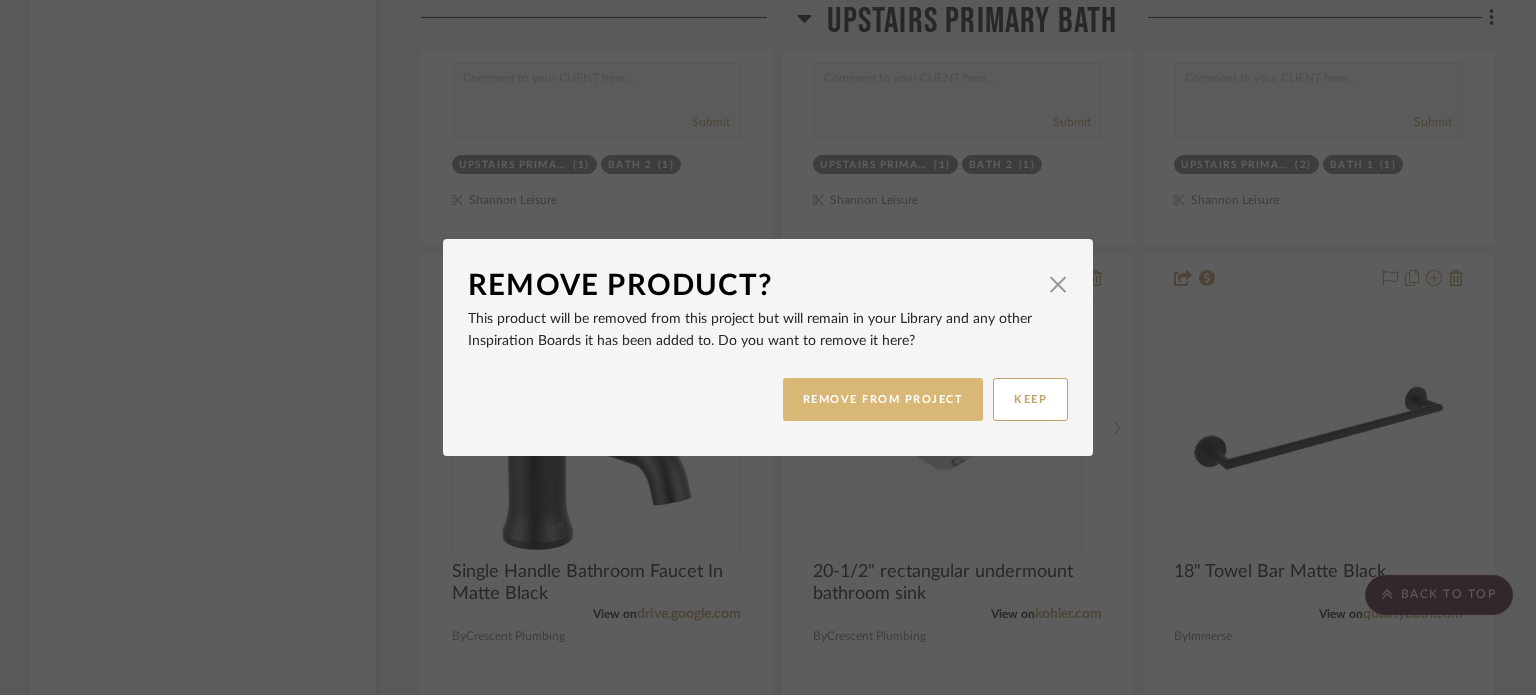 click on "REMOVE FROM PROJECT" at bounding box center (883, 399) 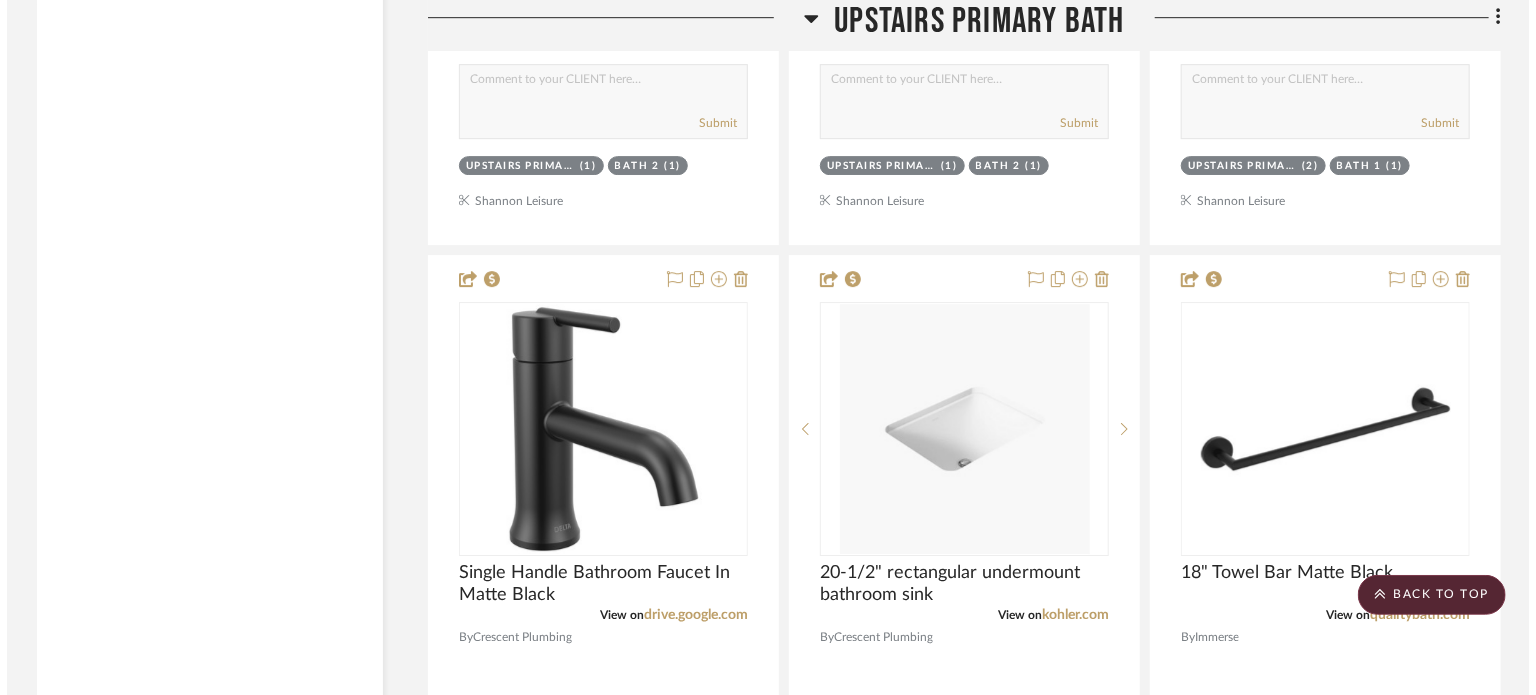 scroll, scrollTop: 0, scrollLeft: 0, axis: both 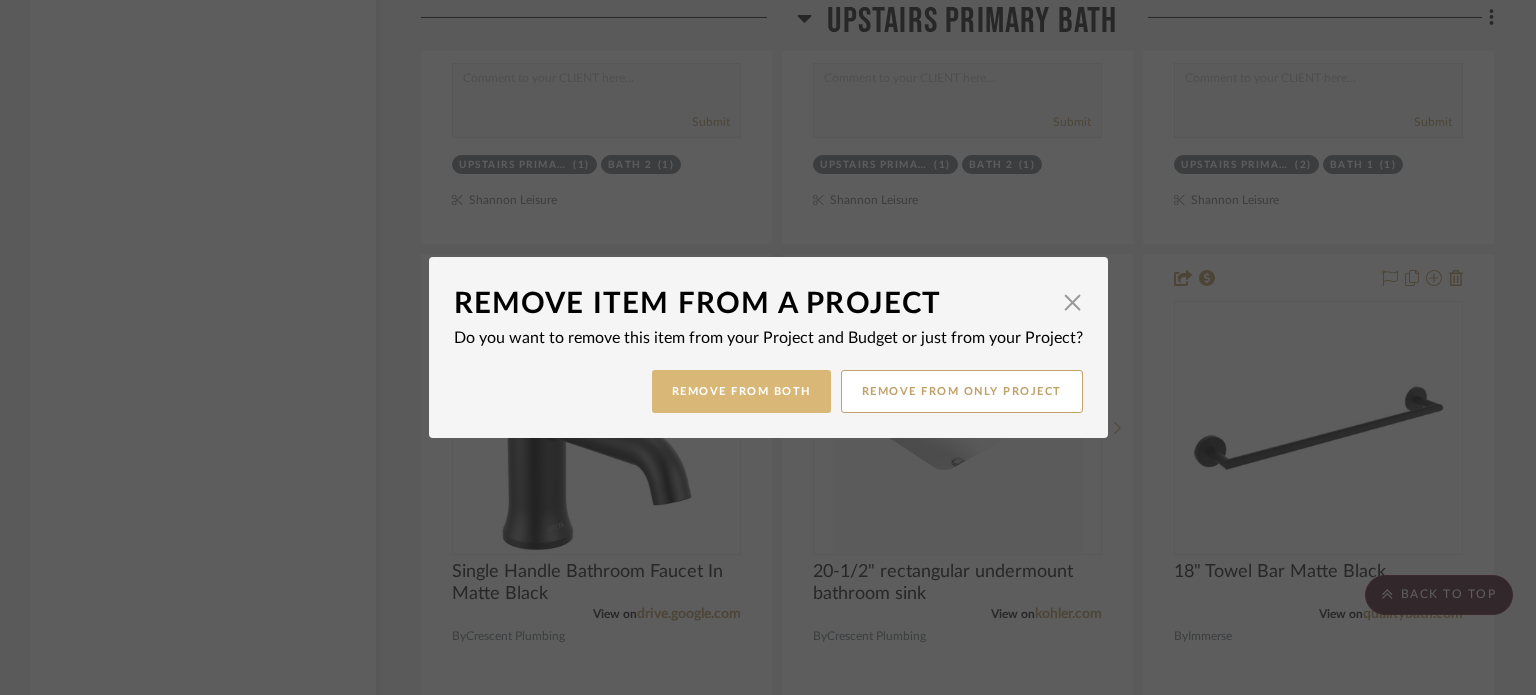 click on "Remove from Both" at bounding box center [741, 391] 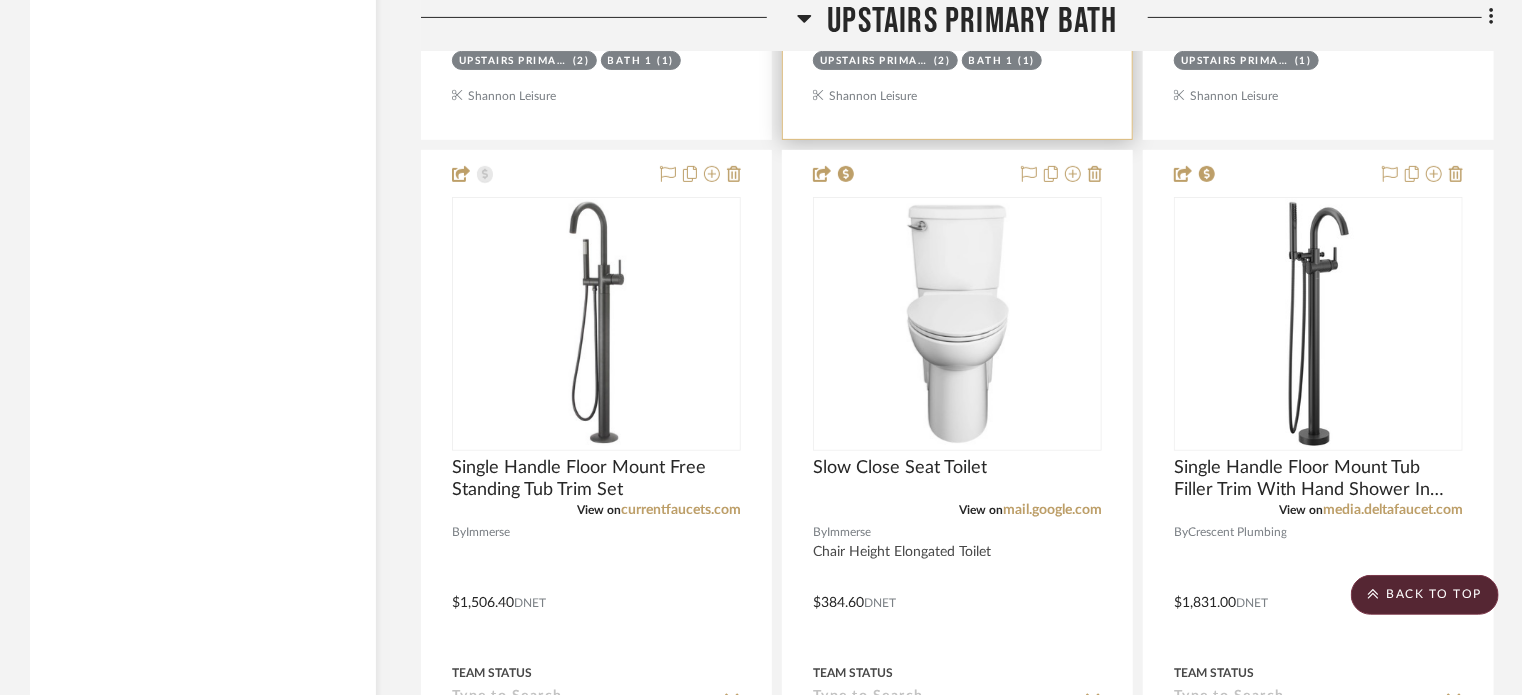 scroll, scrollTop: 7950, scrollLeft: 0, axis: vertical 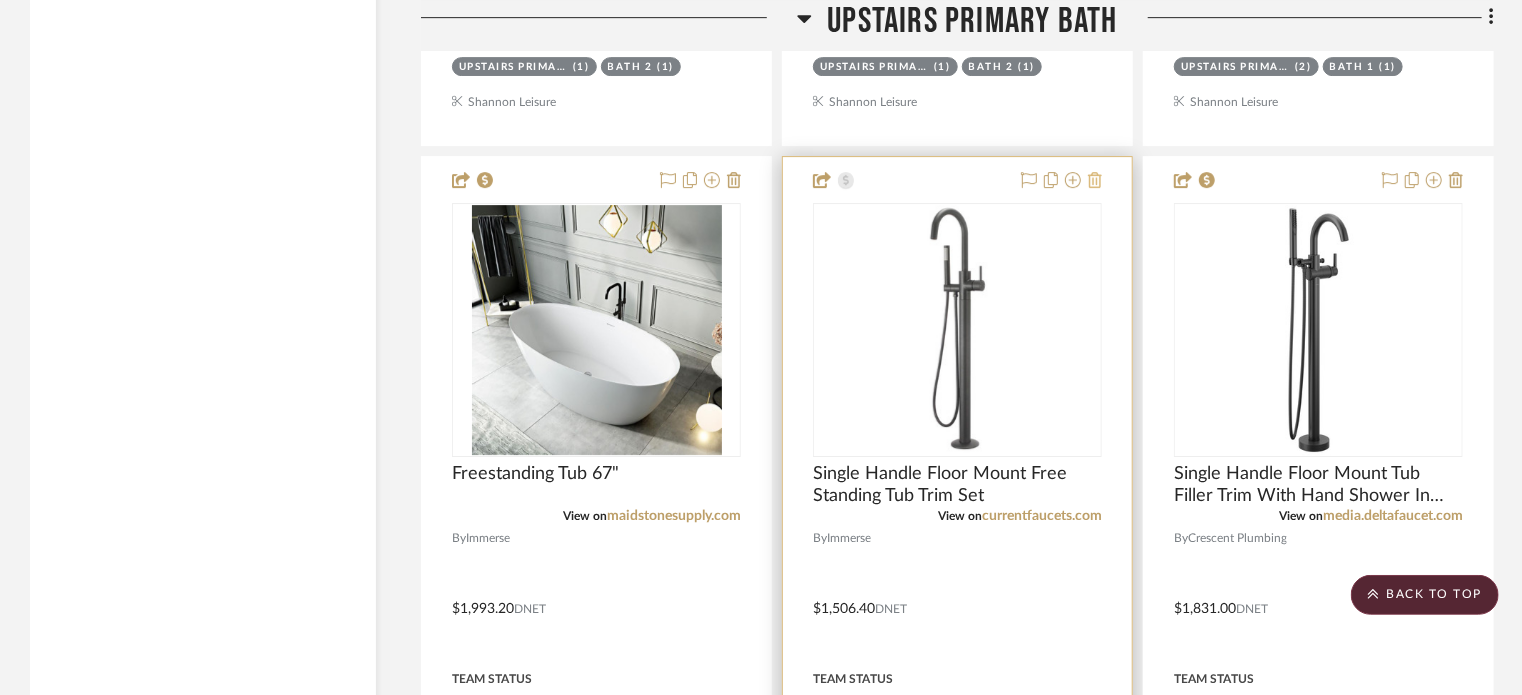 click 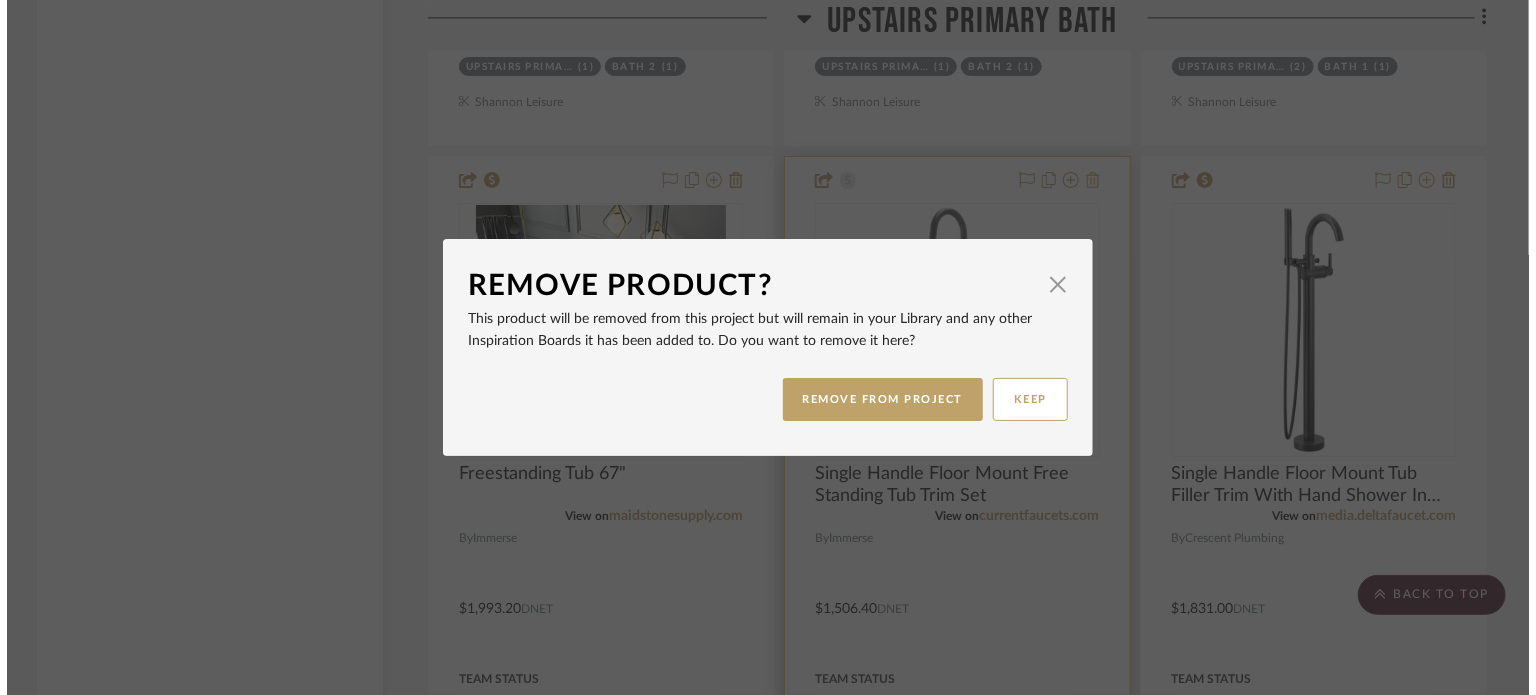 scroll, scrollTop: 0, scrollLeft: 0, axis: both 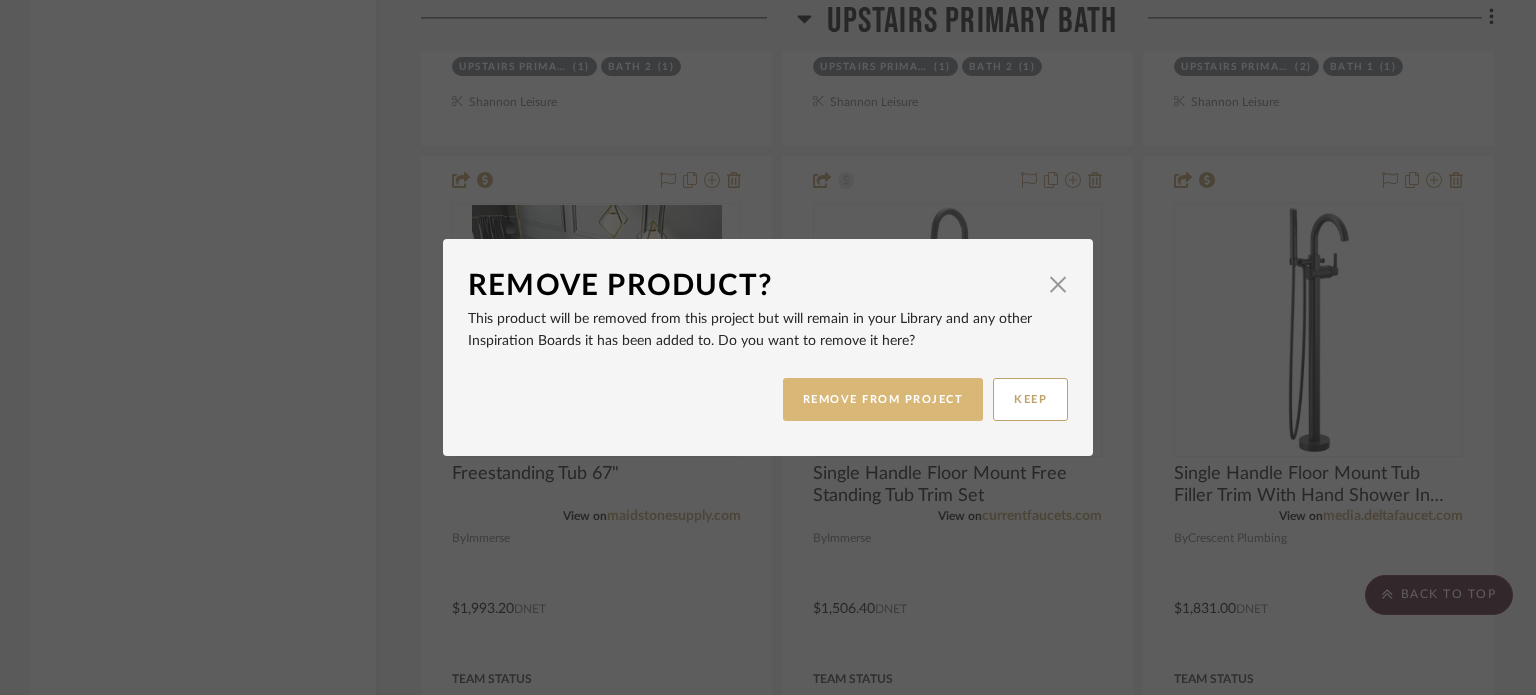 click on "REMOVE FROM PROJECT" at bounding box center (883, 399) 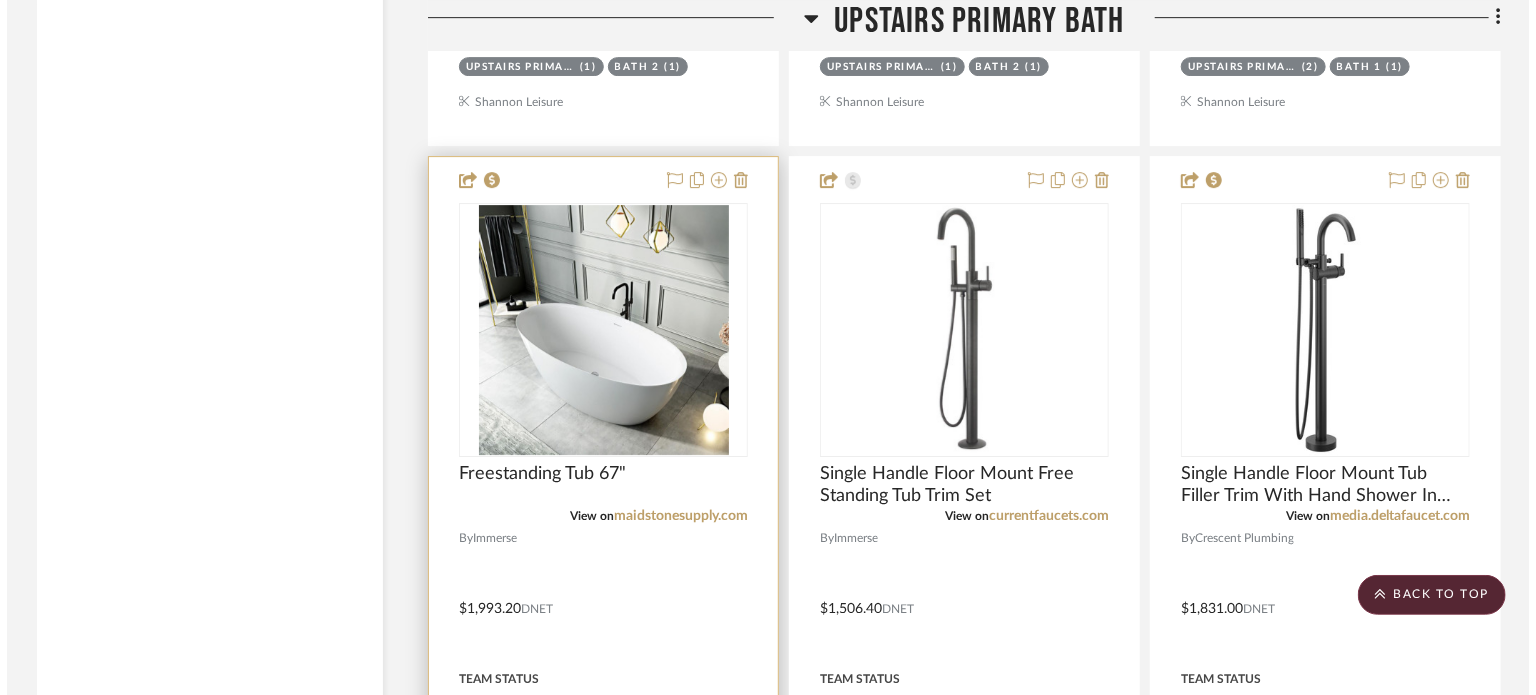 scroll, scrollTop: 0, scrollLeft: 0, axis: both 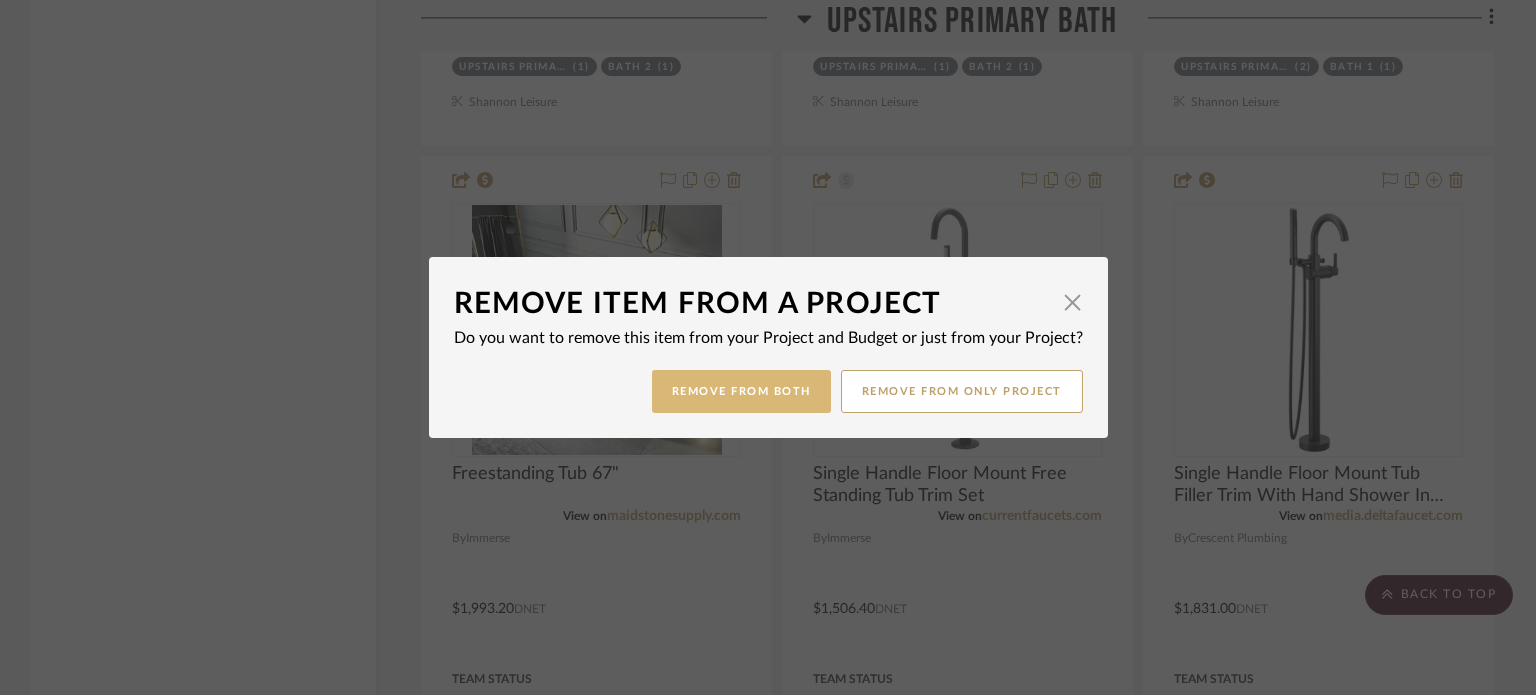 click on "Remove from Both" at bounding box center [741, 391] 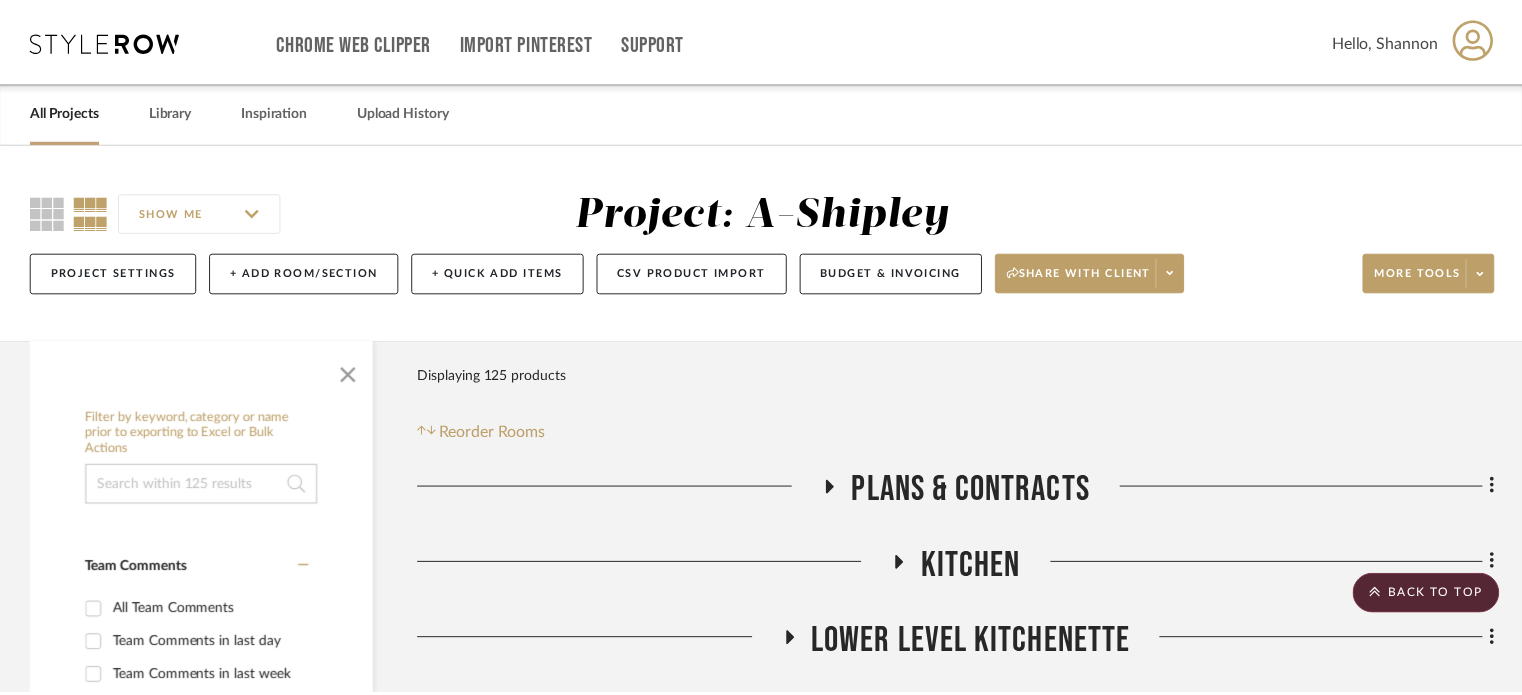 scroll, scrollTop: 7056, scrollLeft: 0, axis: vertical 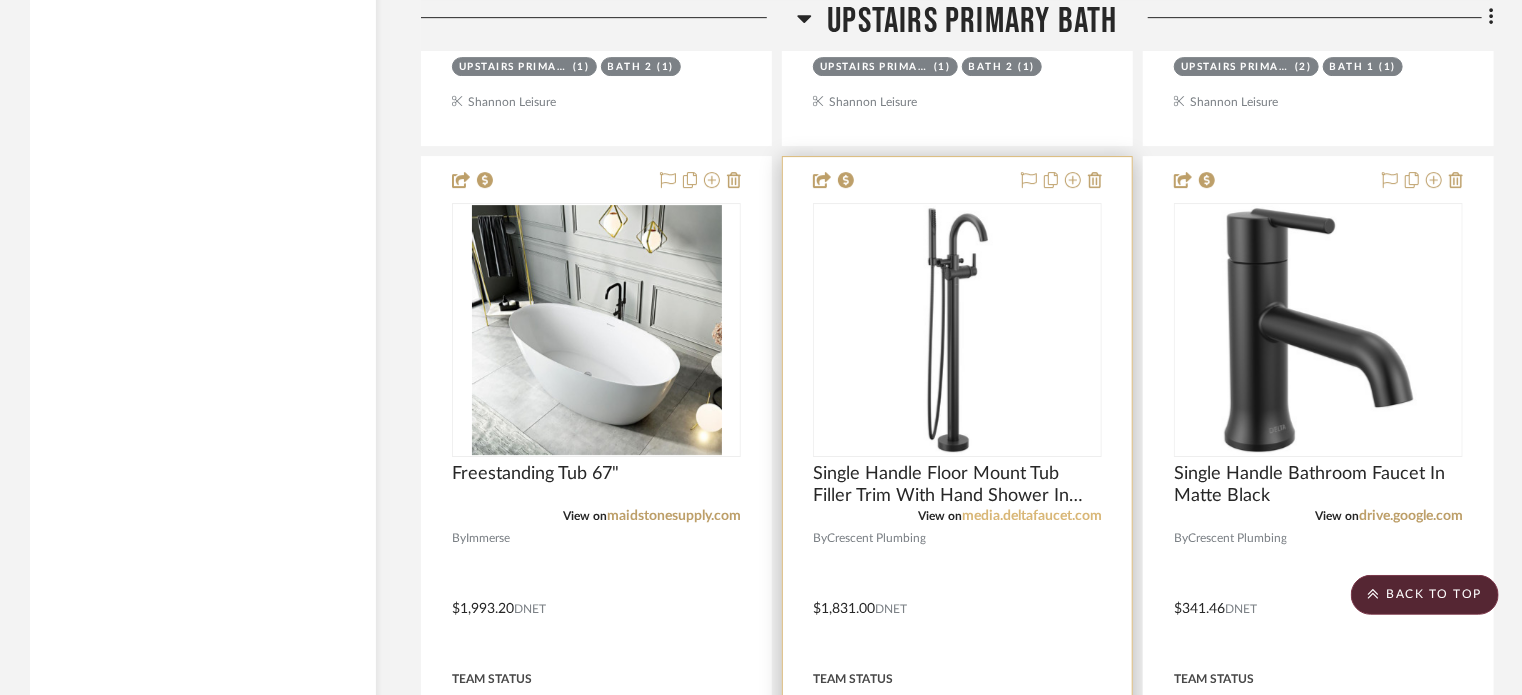 click on "media.deltafaucet.com" at bounding box center [1032, 516] 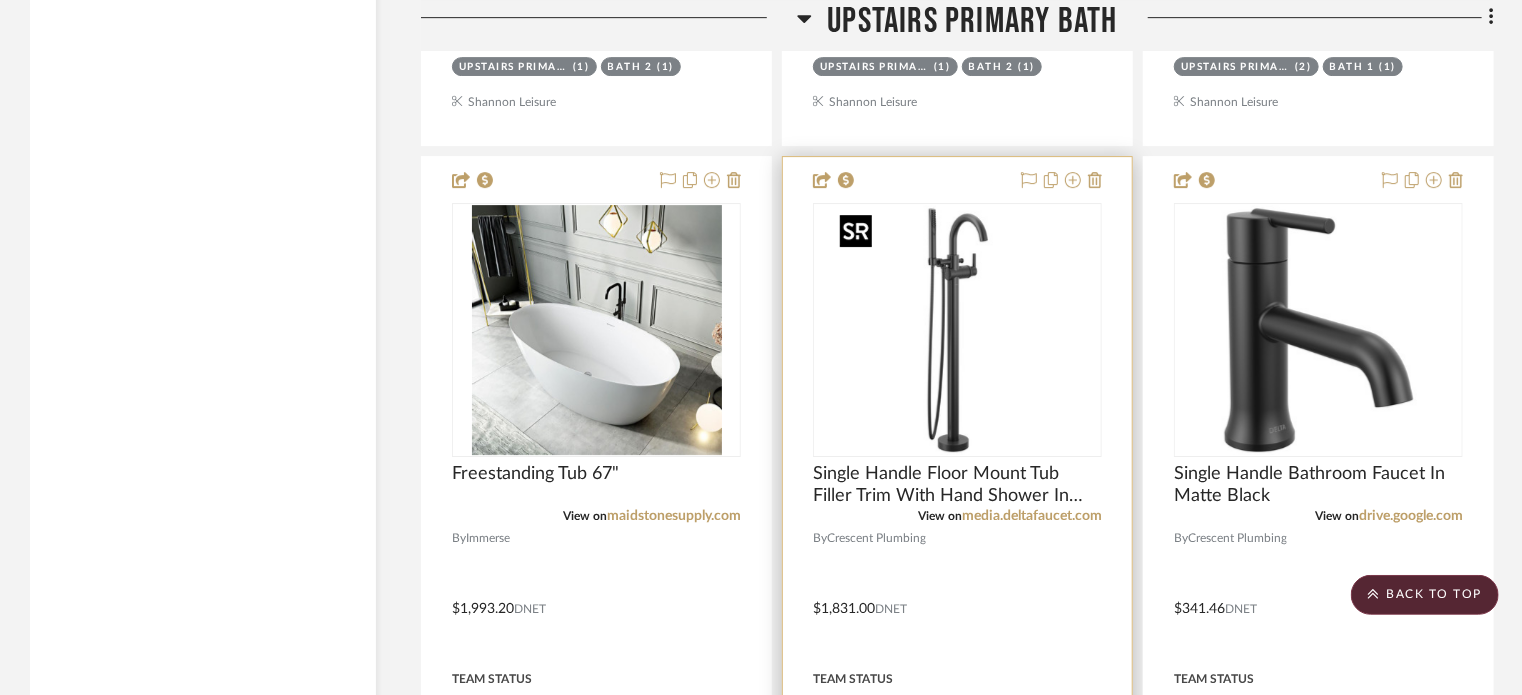 click at bounding box center [958, 330] 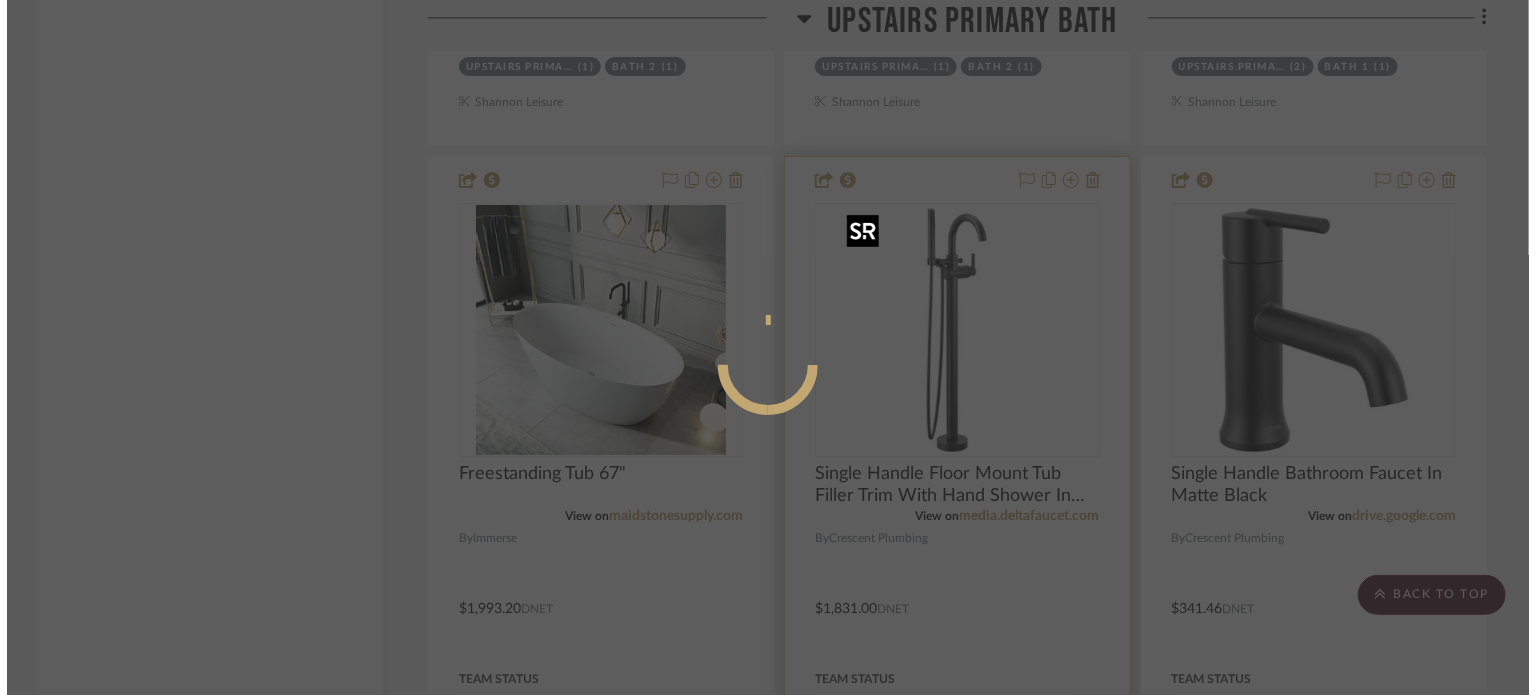 scroll, scrollTop: 0, scrollLeft: 0, axis: both 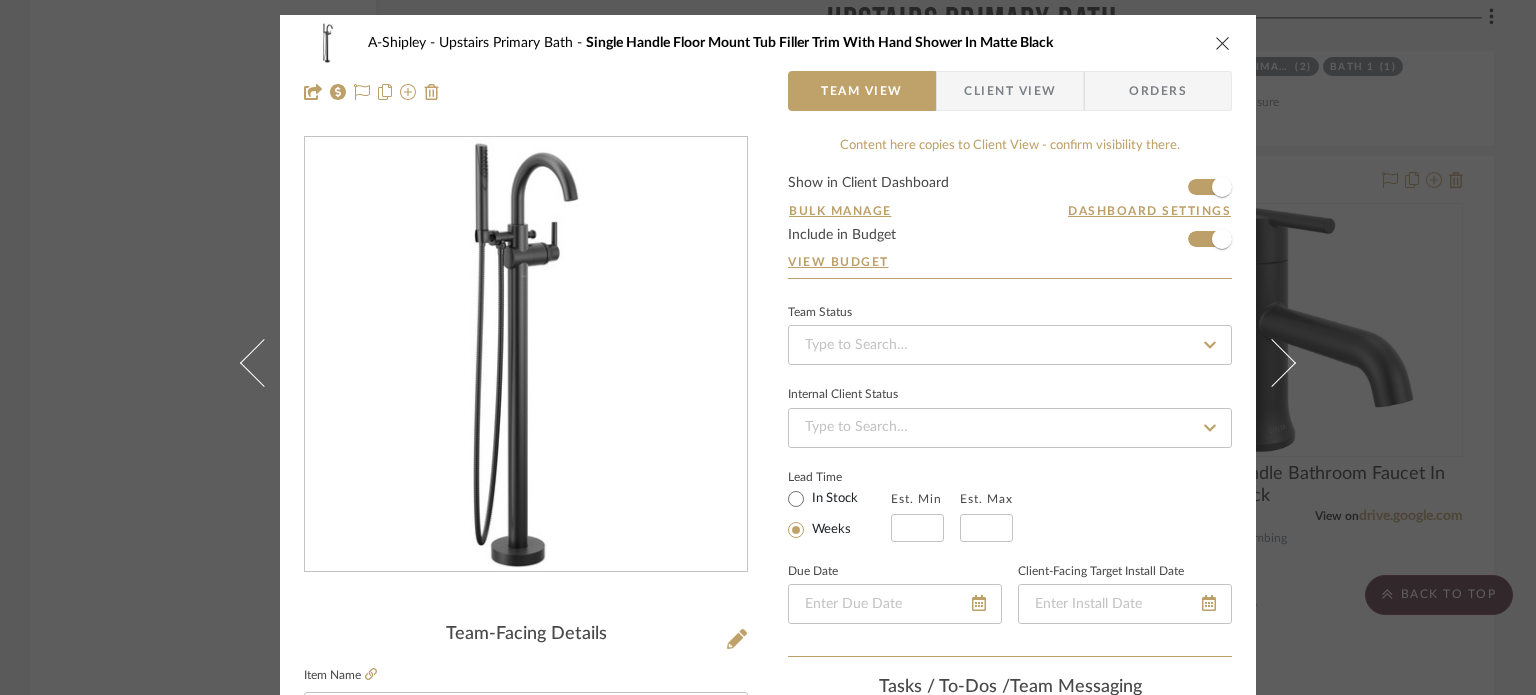 click on "A-Shipley Upstairs Primary Bath Single Handle Floor Mount Tub Filler Trim With Hand Shower In Matte Black Team View Client View Orders  Team-Facing Details   Item Name  Single Handle Floor Mount Tub Filler Trim With Hand Shower In Matte Black  Brand  Crescent Plumbing  Internal Description   Dimensions  41" H  Product Specifications  https://media.deltafaucet.com/MandI/107565%20Rev%20F.pdf  Reference Price   Reference Price Type  DNET  Item Costs   View Budget   Markup %  (Use "-X%" to discount) 30%  Unit Cost  $1,831.00  Cost Type  DNET  Client Unit Price  $2,380.30  Quantity  1  Unit Type  Each  Subtotal   $2,380.30   Tax %  9.49%  Total Tax   $225.89   Shipping Cost  $238.03  Ship. Markup %  0% Taxable  Total Shipping   $238.03  Total Client Price  $2,844.22  Your Cost  $2,242.79  Your Margin  $549.30  Content here copies to Client View - confirm visibility there.  Show in Client Dashboard  Bulk Manage Dashboard Settings  Include in Budget   View Budget  Team Status Internal Client Status  Lead Time  Weeks" at bounding box center (768, 347) 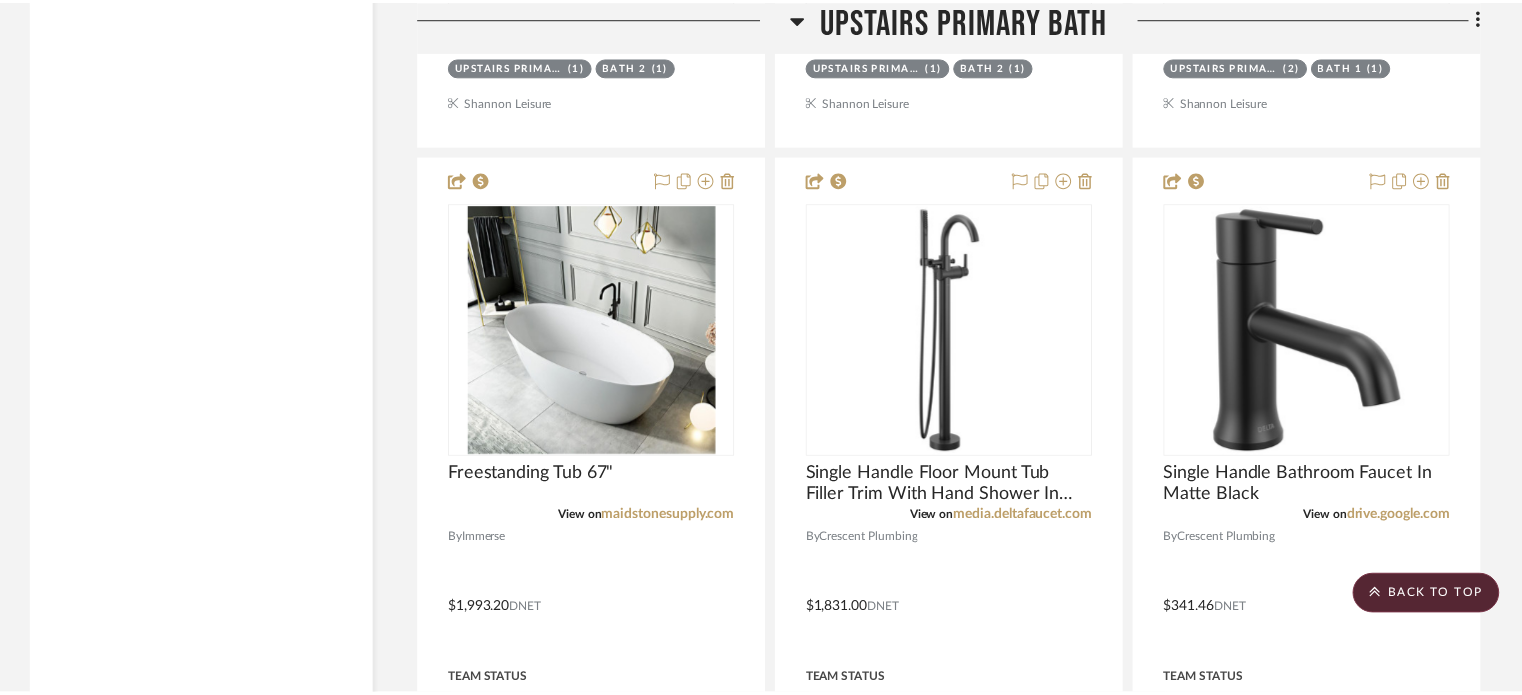 scroll, scrollTop: 7056, scrollLeft: 0, axis: vertical 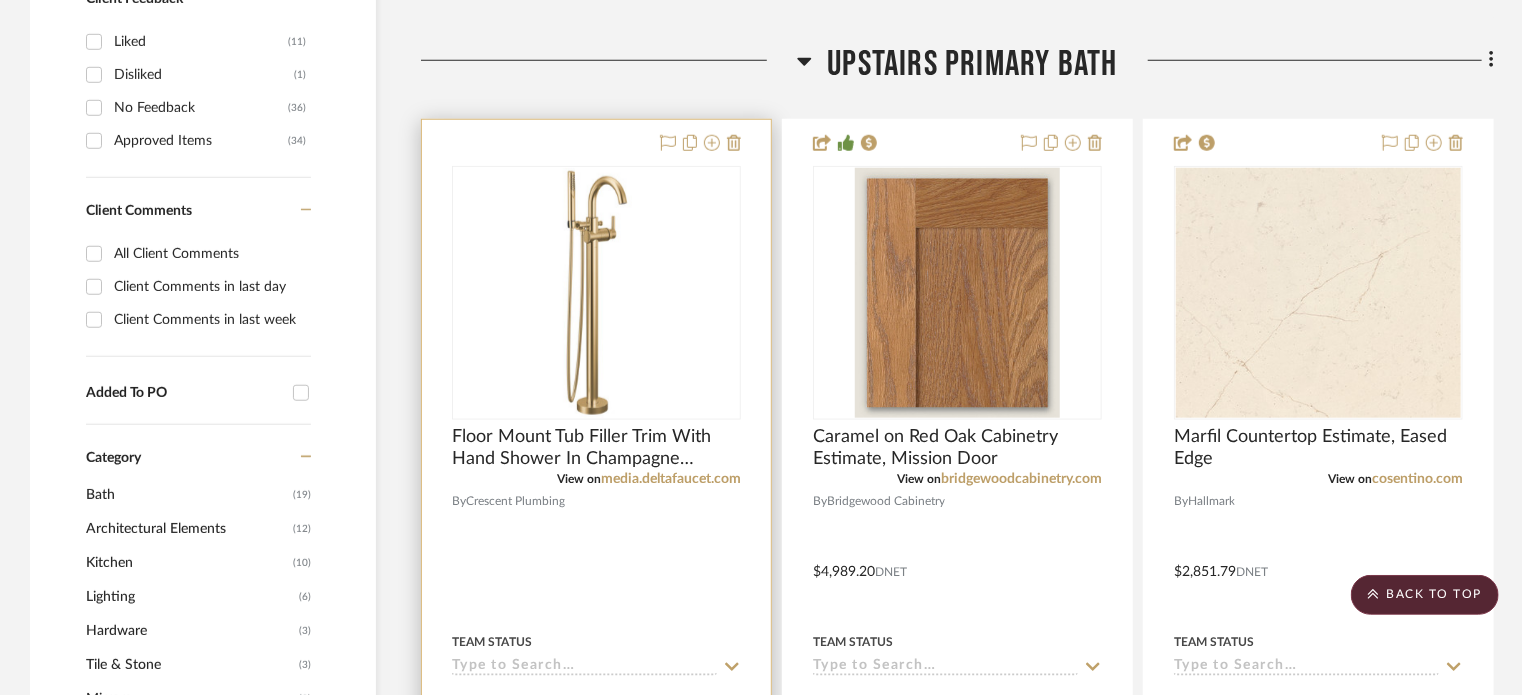 click at bounding box center [596, 557] 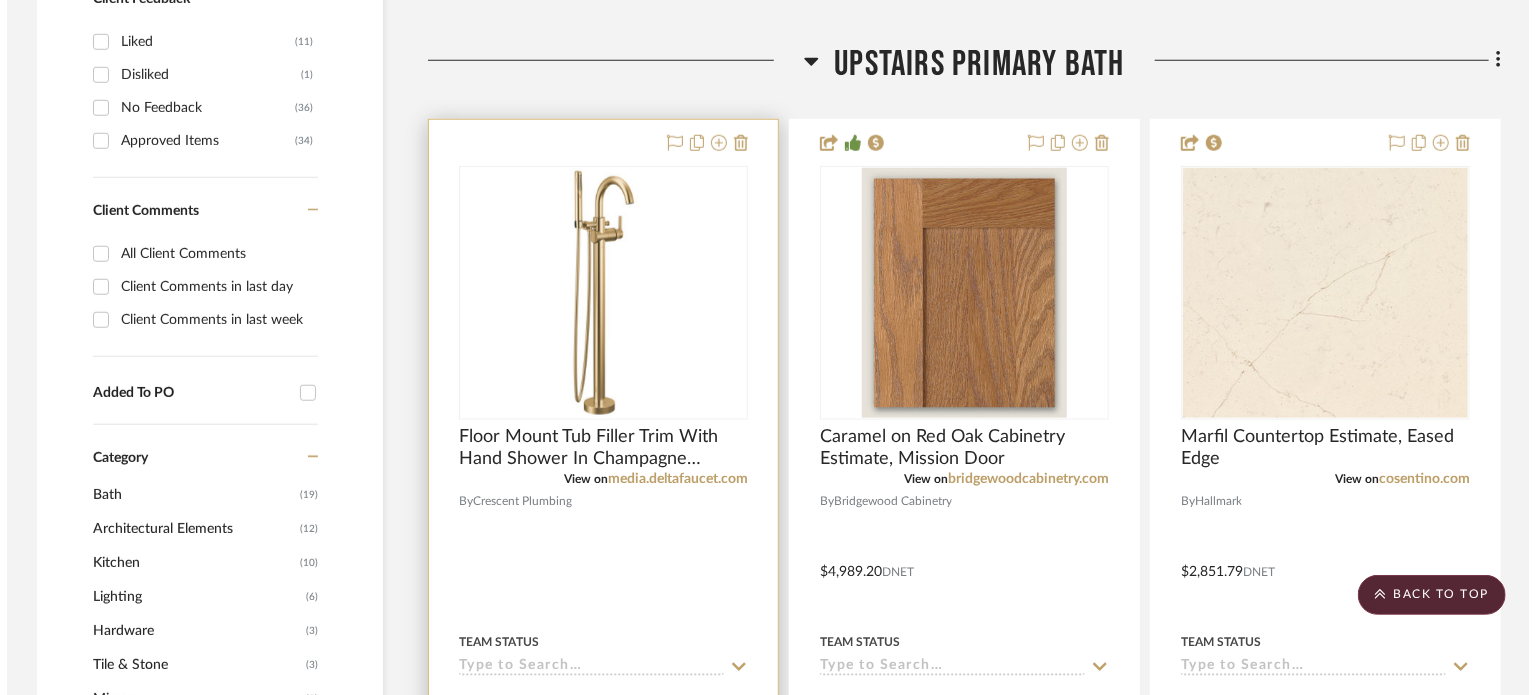 scroll, scrollTop: 0, scrollLeft: 0, axis: both 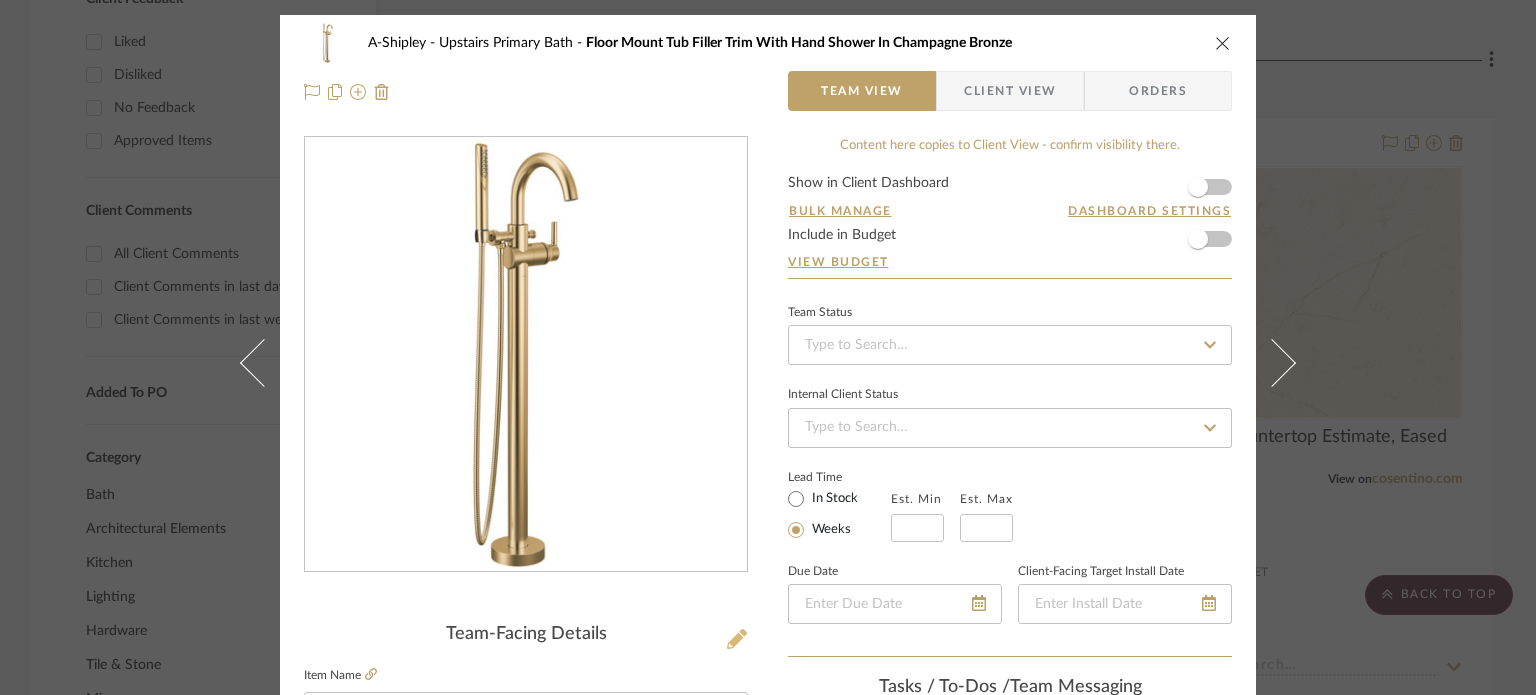 click 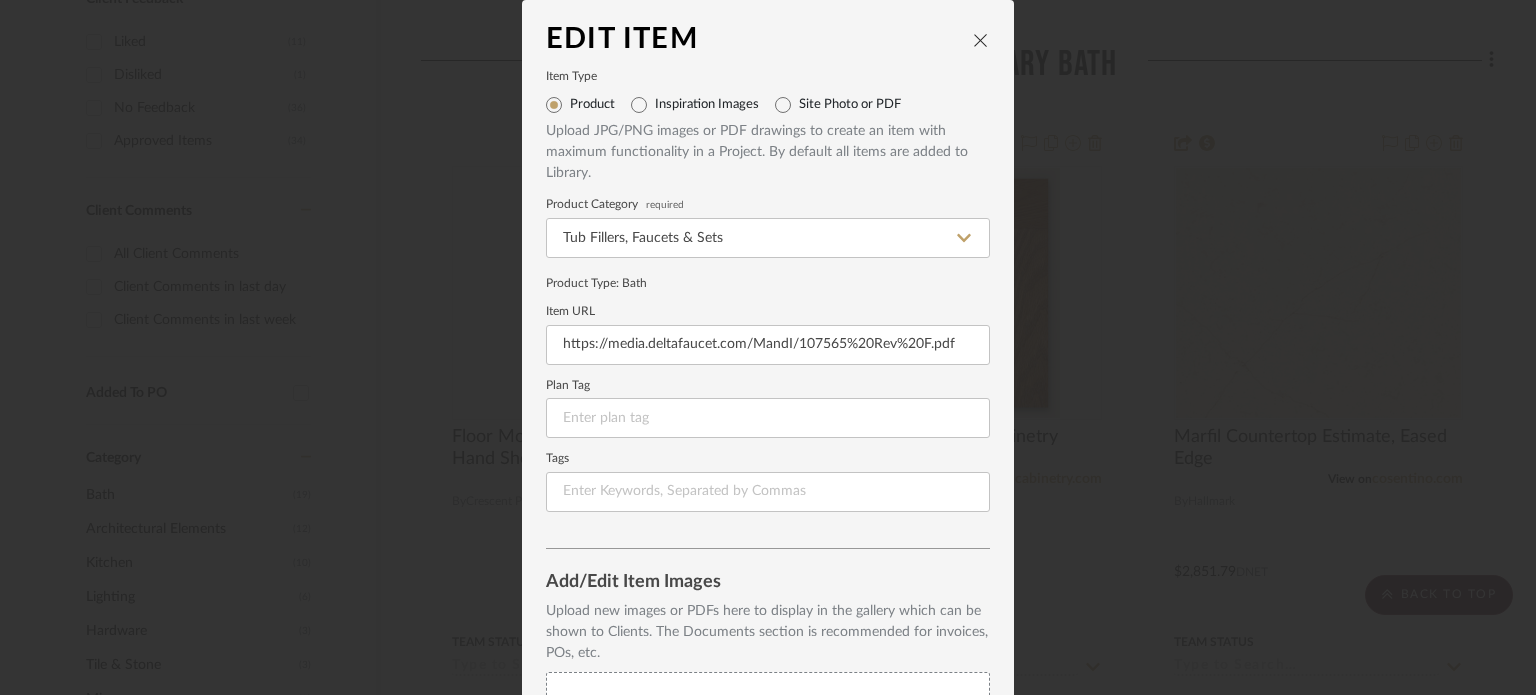 scroll, scrollTop: 257, scrollLeft: 0, axis: vertical 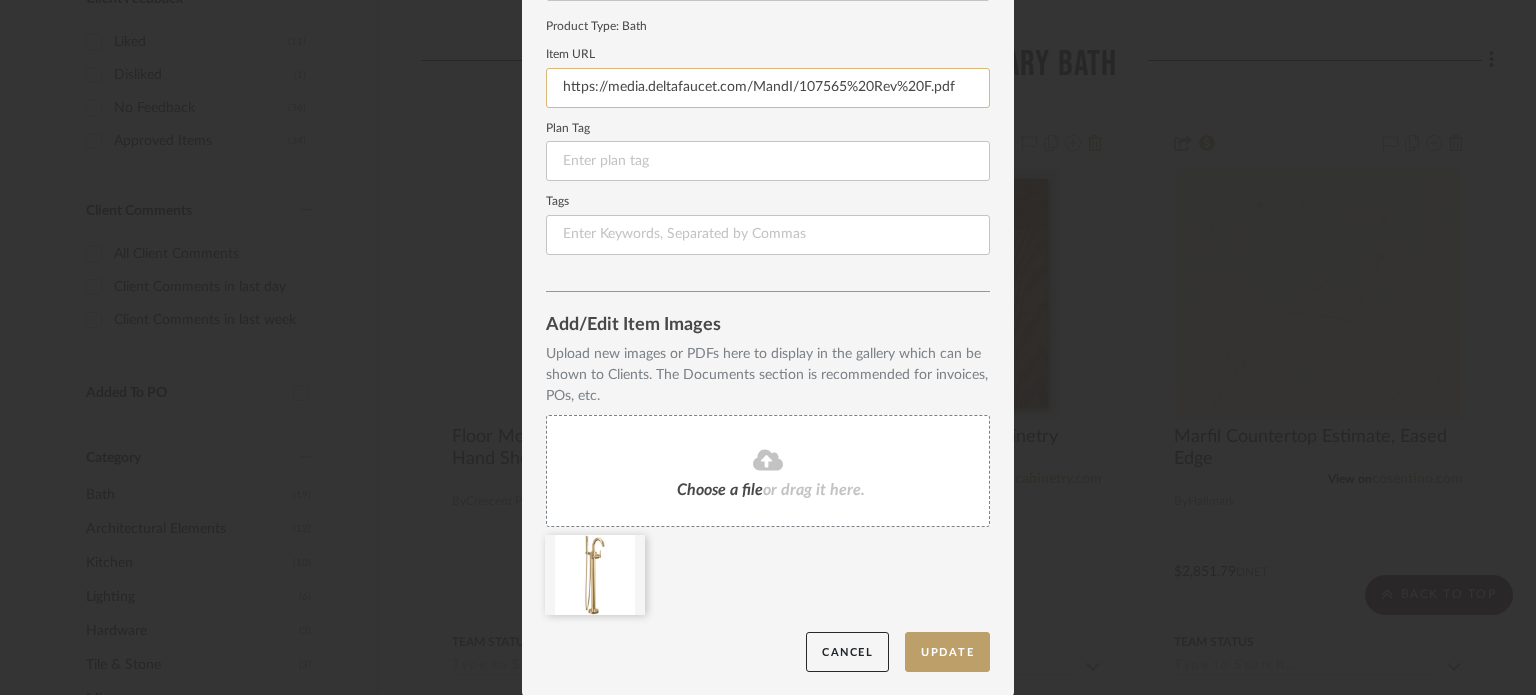 click on "https://media.deltafaucet.com/MandI/107565%20Rev%20F.pdf" at bounding box center [768, 88] 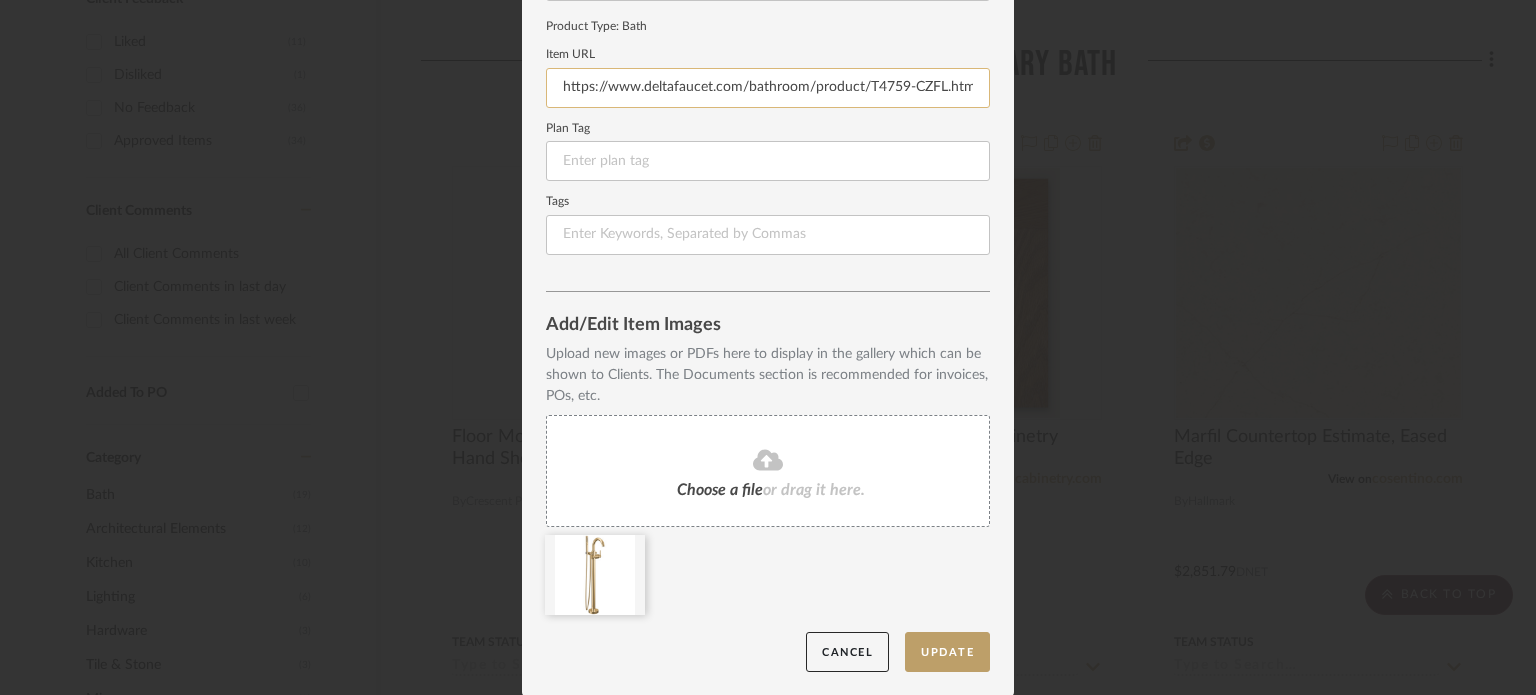 scroll, scrollTop: 0, scrollLeft: 4, axis: horizontal 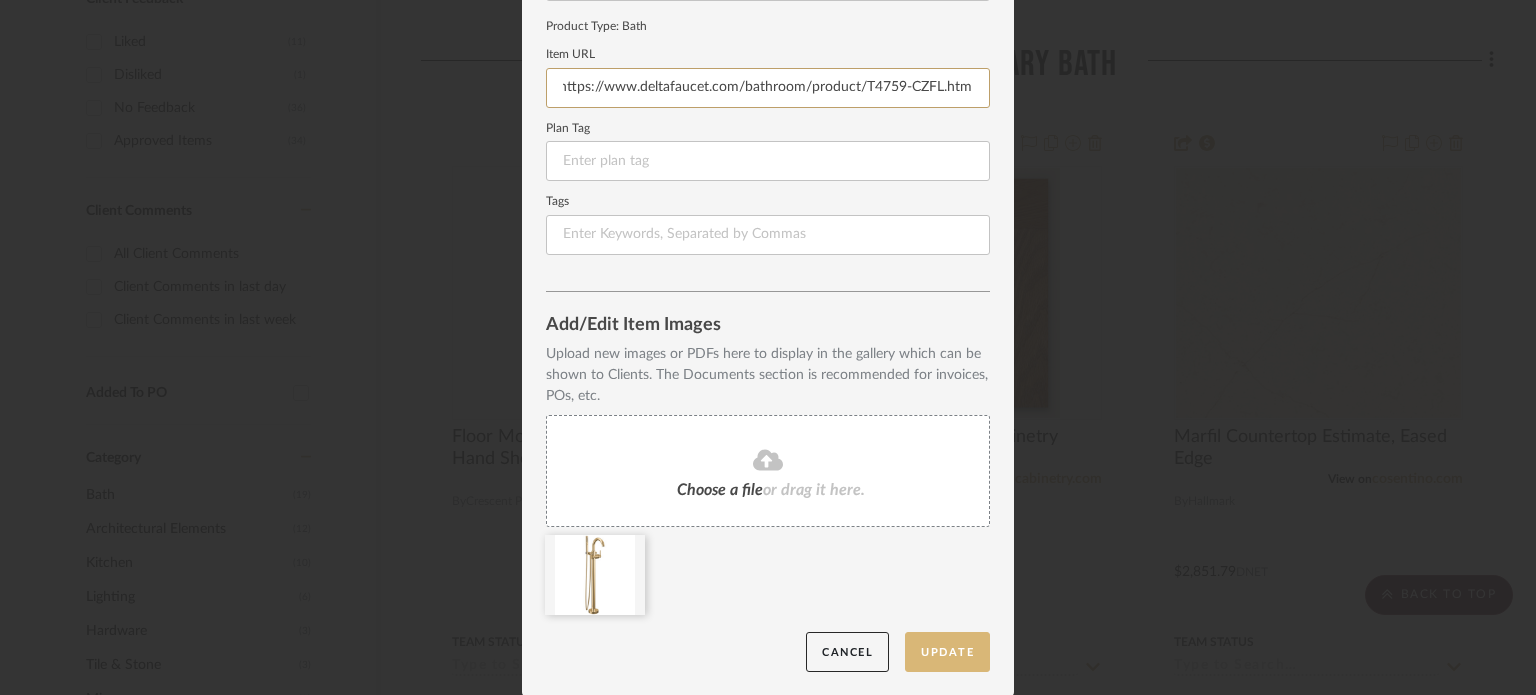 type on "https://www.deltafaucet.com/bathroom/product/T4759-CZFL.html" 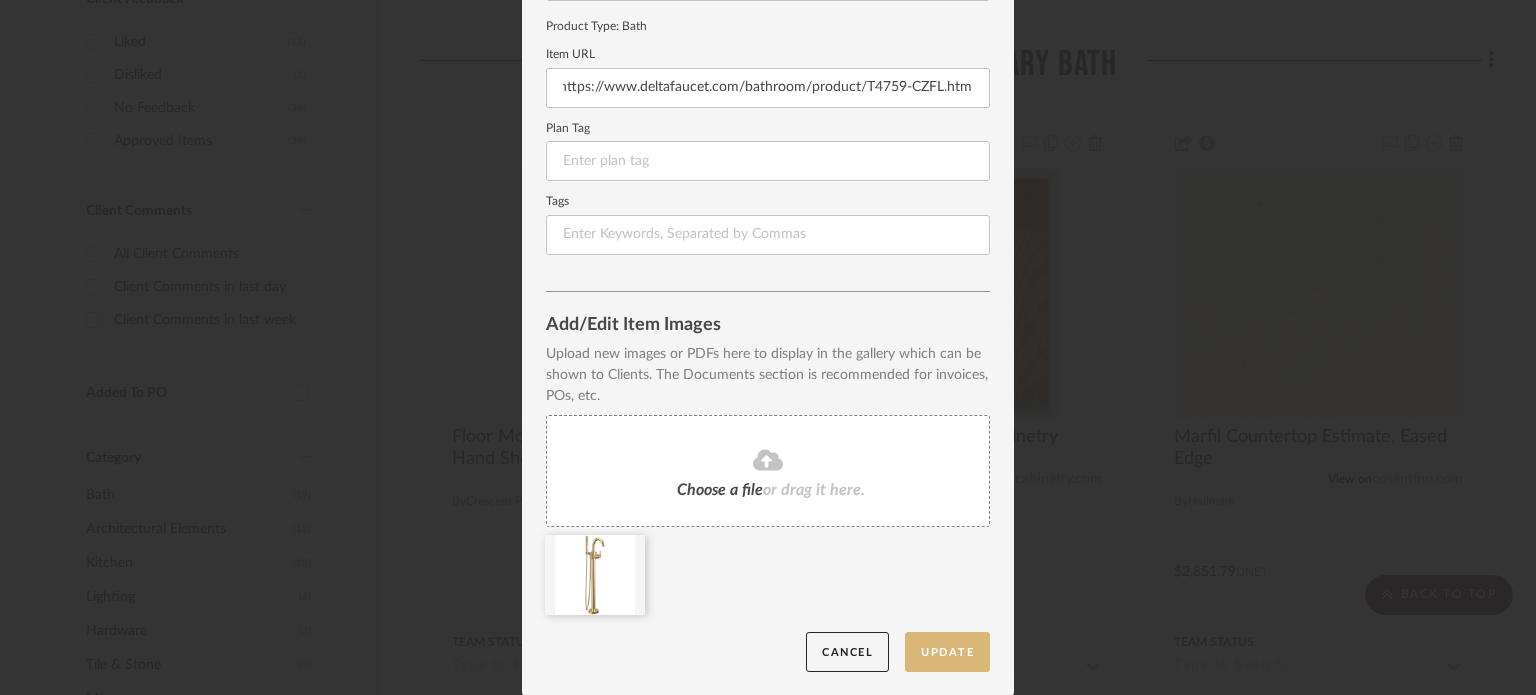 scroll, scrollTop: 0, scrollLeft: 0, axis: both 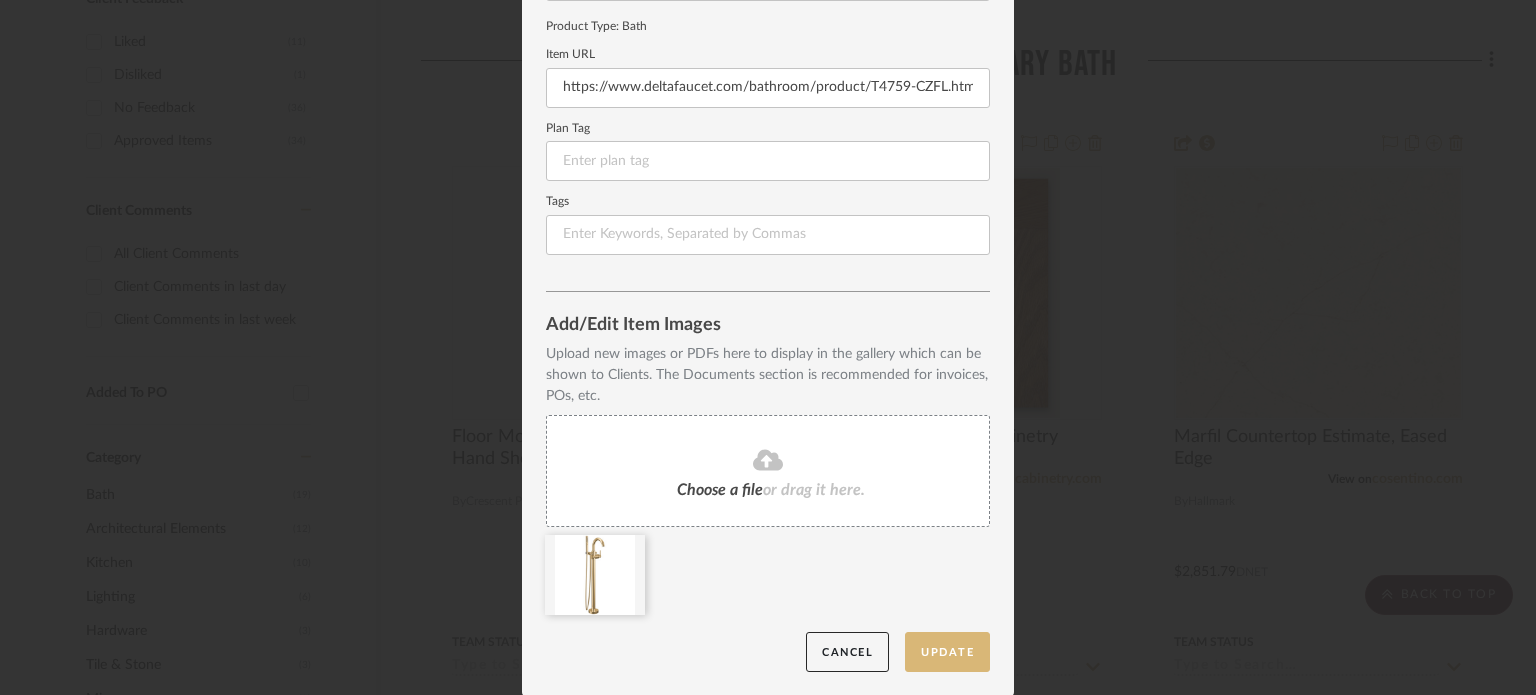 click on "Update" at bounding box center [947, 652] 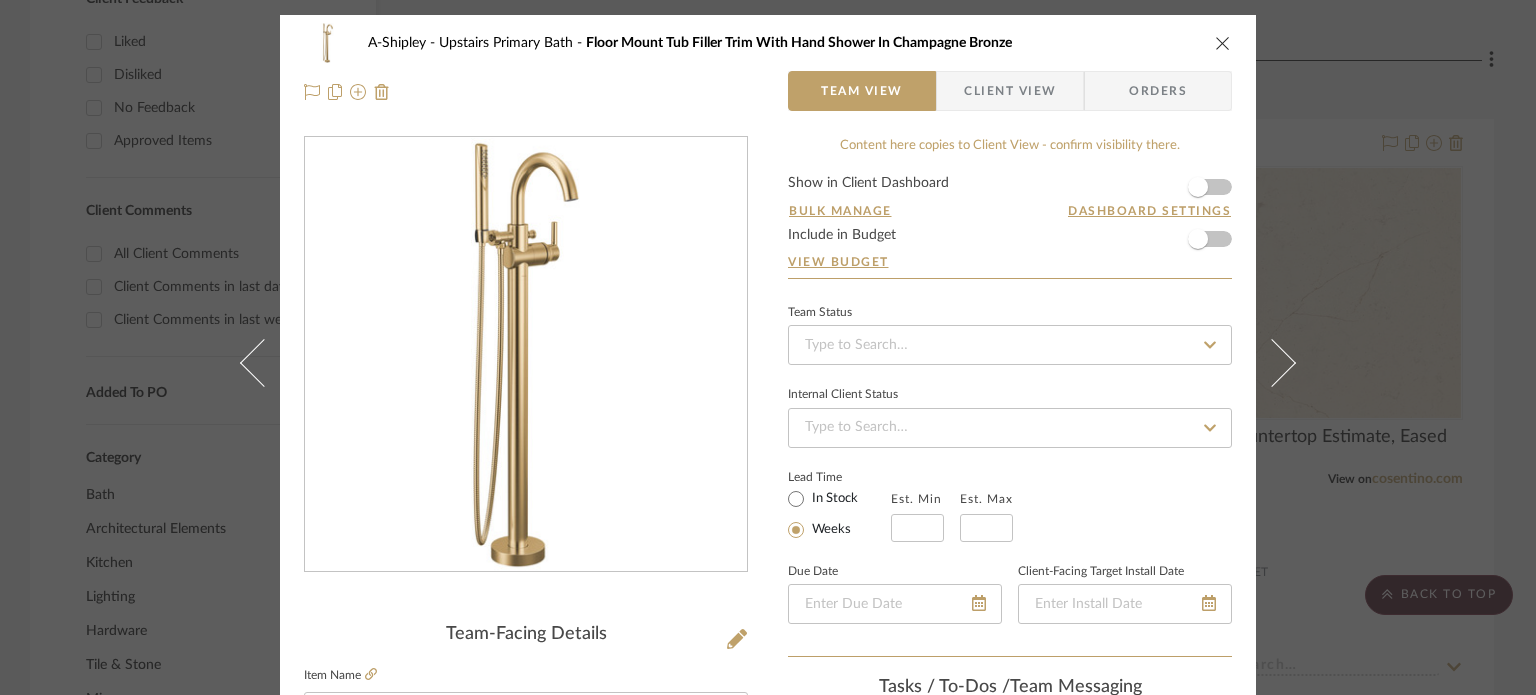 click on "A-Shipley Upstairs Primary Bath Floor Mount Tub Filler Trim With Hand Shower In Champagne Bronze Team View Client View Orders  Team-Facing Details   Item Name  Floor Mount Tub Filler Trim With Hand Shower In Champagne Bronze  Brand  Crescent Plumbing  Internal Description   Dimensions   Product Specifications  https://media.deltafaucet.com/MandI/107565%20Rev%20F.pdf  Reference Price   Reference Price Type  DNET  Item Costs   View Budget   Markup %  (Use "-X%" to discount) 30%  Unit Cost  $0.00  Cost Type  DNET  Client Unit Price  $0.00  Quantity  1  Unit Type  Each  Subtotal   $0.00   Tax %  9.49%  Total Tax   $0.00   Shipping Cost  $0.00  Ship. Markup %  0% Taxable  Total Shipping   $0.00  Total Client Price  $0.00  Your Cost  $0.00  Your Margin  $0.00  Content here copies to Client View - confirm visibility there.  Show in Client Dashboard  Bulk Manage Dashboard Settings  Include in Budget   View Budget  Team Status Internal Client Status  Lead Time  In Stock Weeks  Est. Min   Est. Max   Due Date  ,  ,  ," at bounding box center (768, 347) 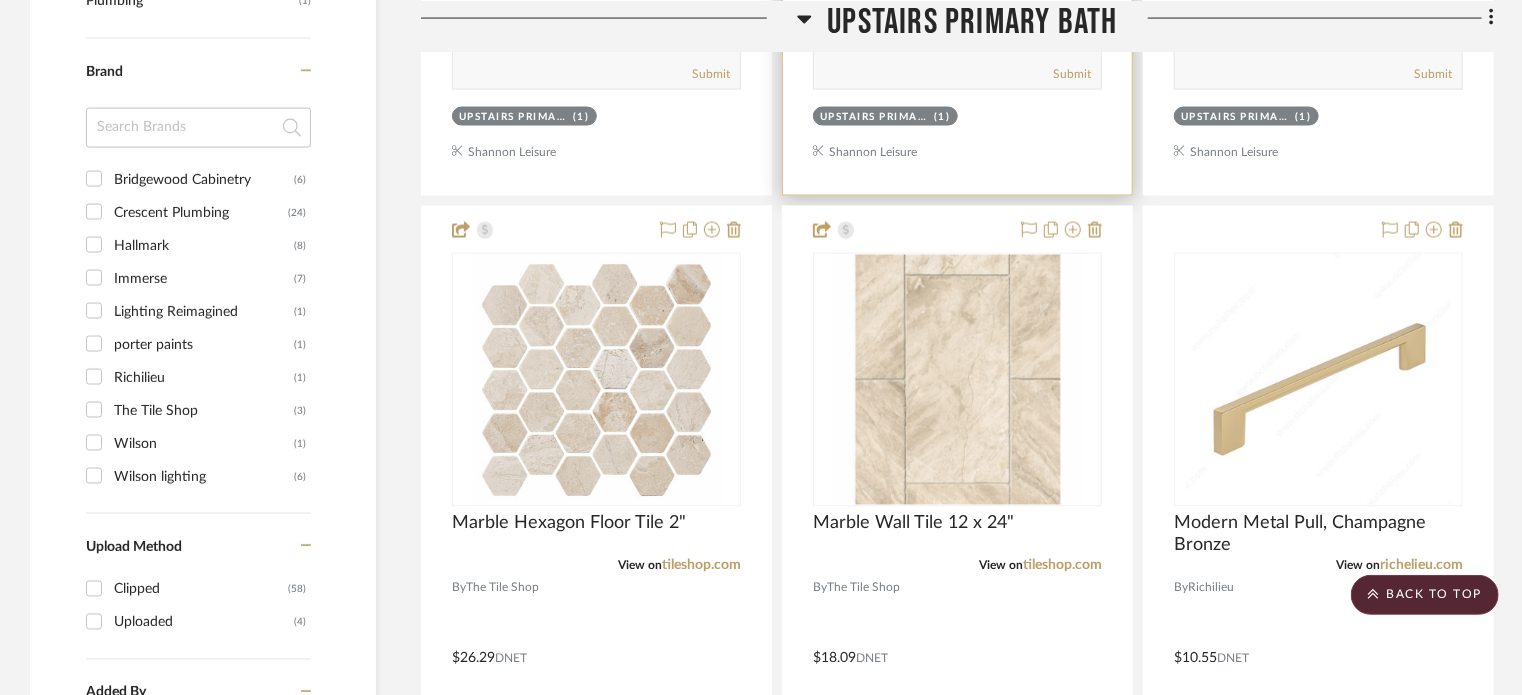 scroll, scrollTop: 1691, scrollLeft: 0, axis: vertical 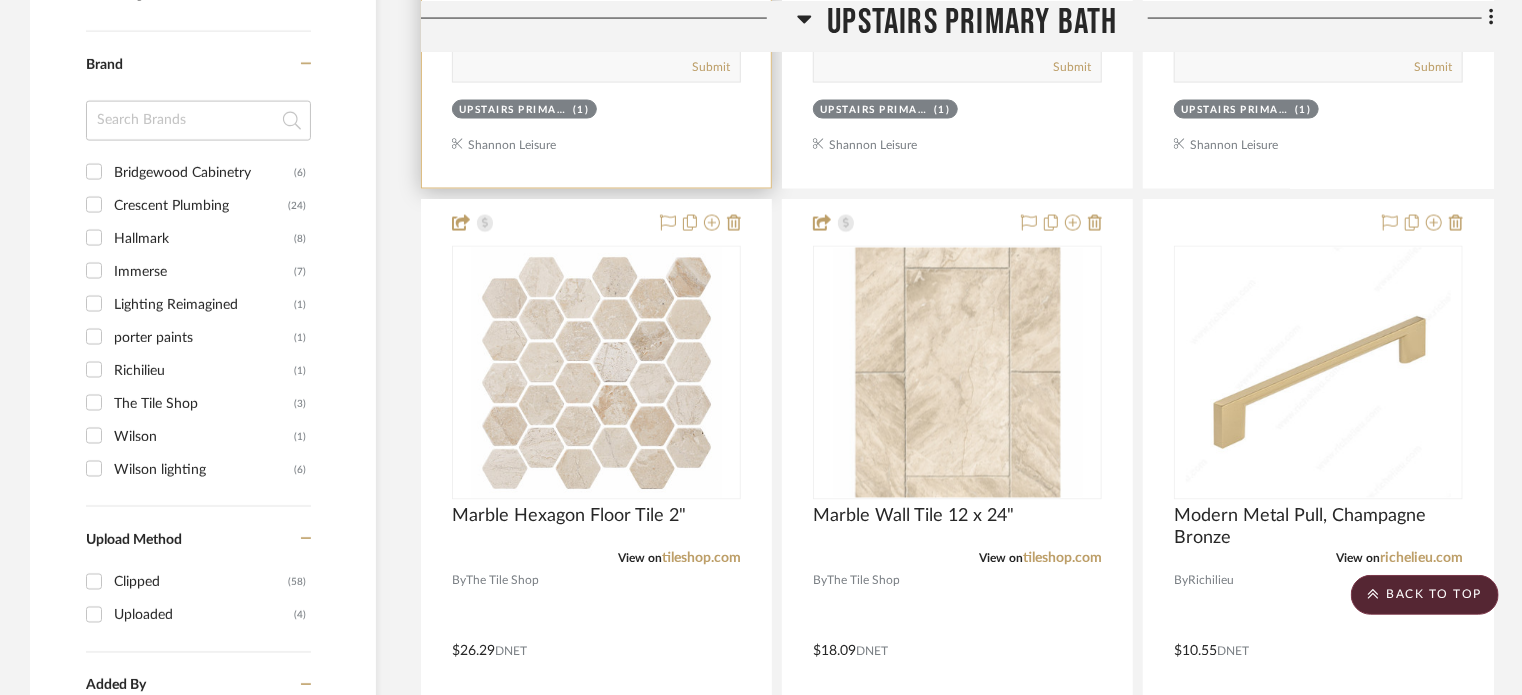 type 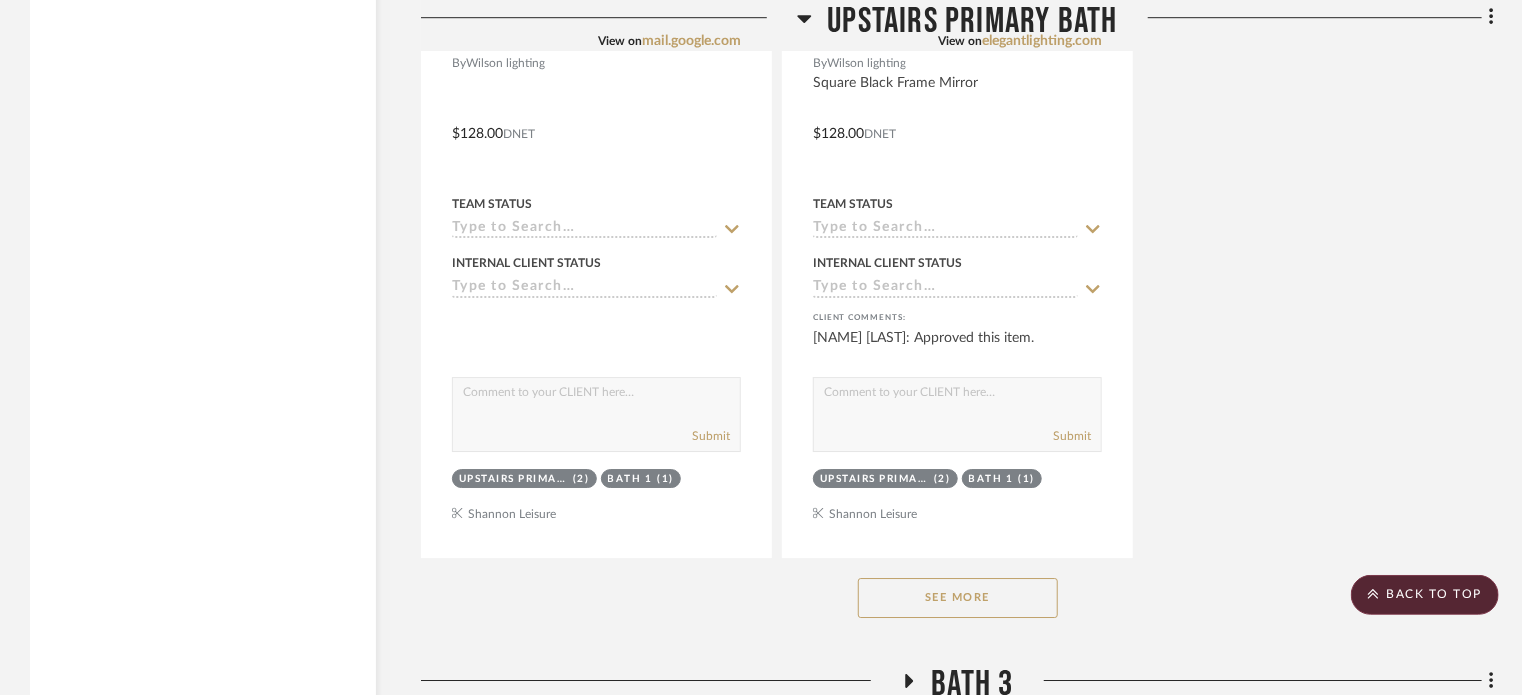 click on "See More" 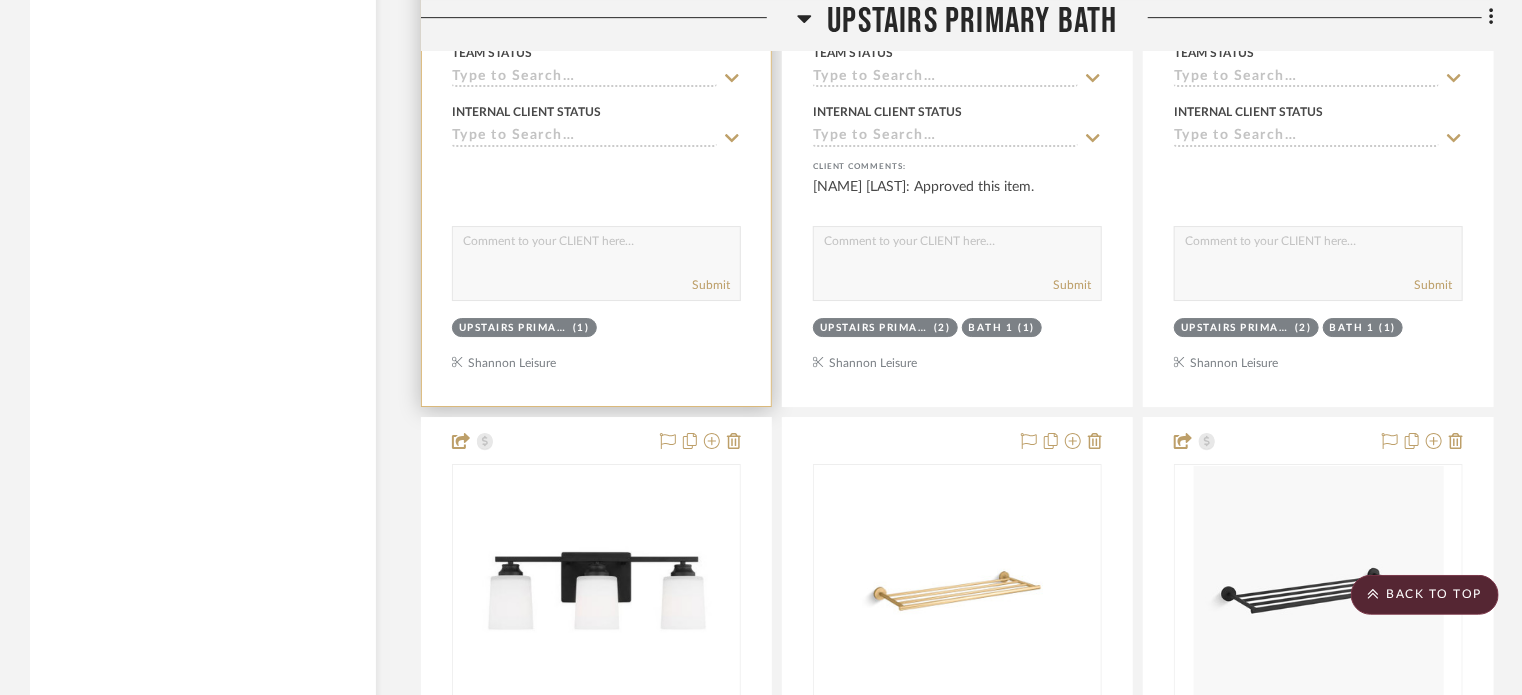scroll, scrollTop: 3456, scrollLeft: 0, axis: vertical 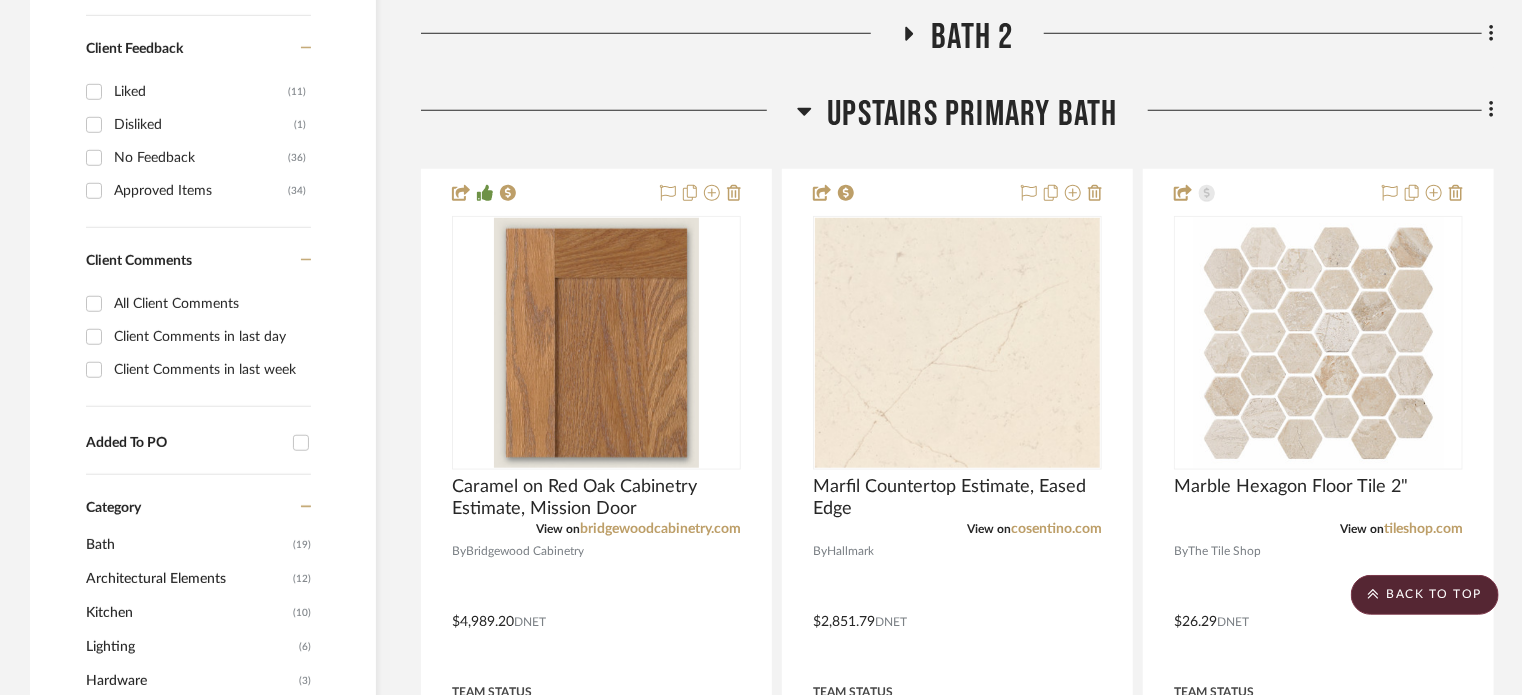 click on "Upstairs Primary Bath" 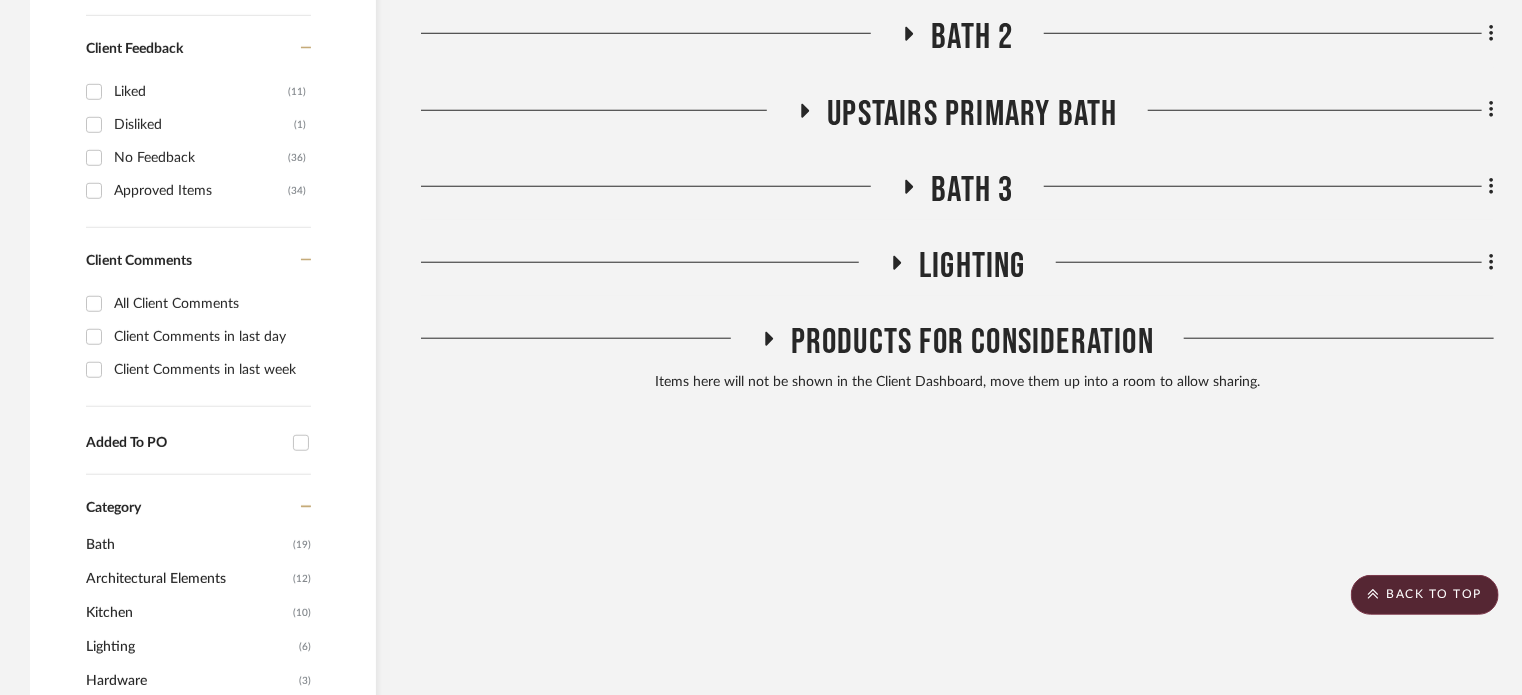 click on "Bath 3" 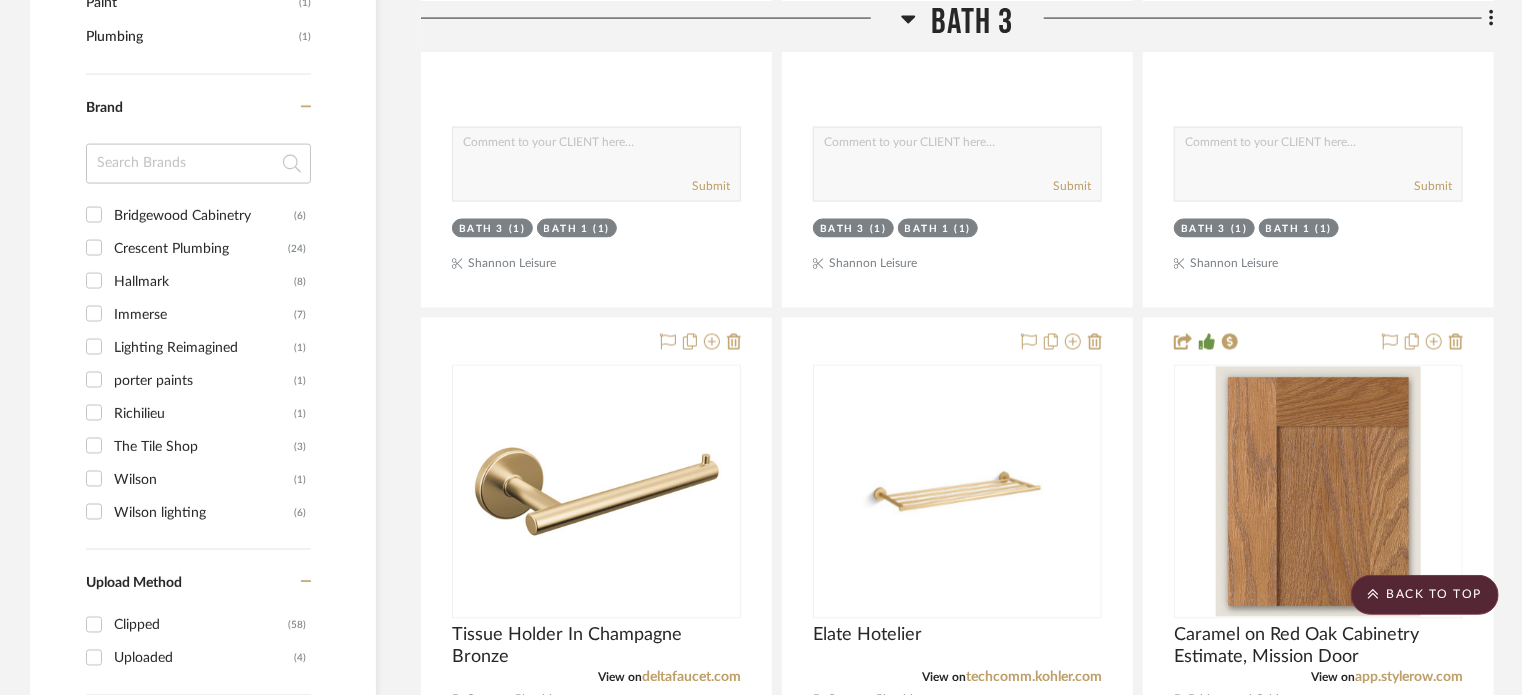 scroll, scrollTop: 1632, scrollLeft: 0, axis: vertical 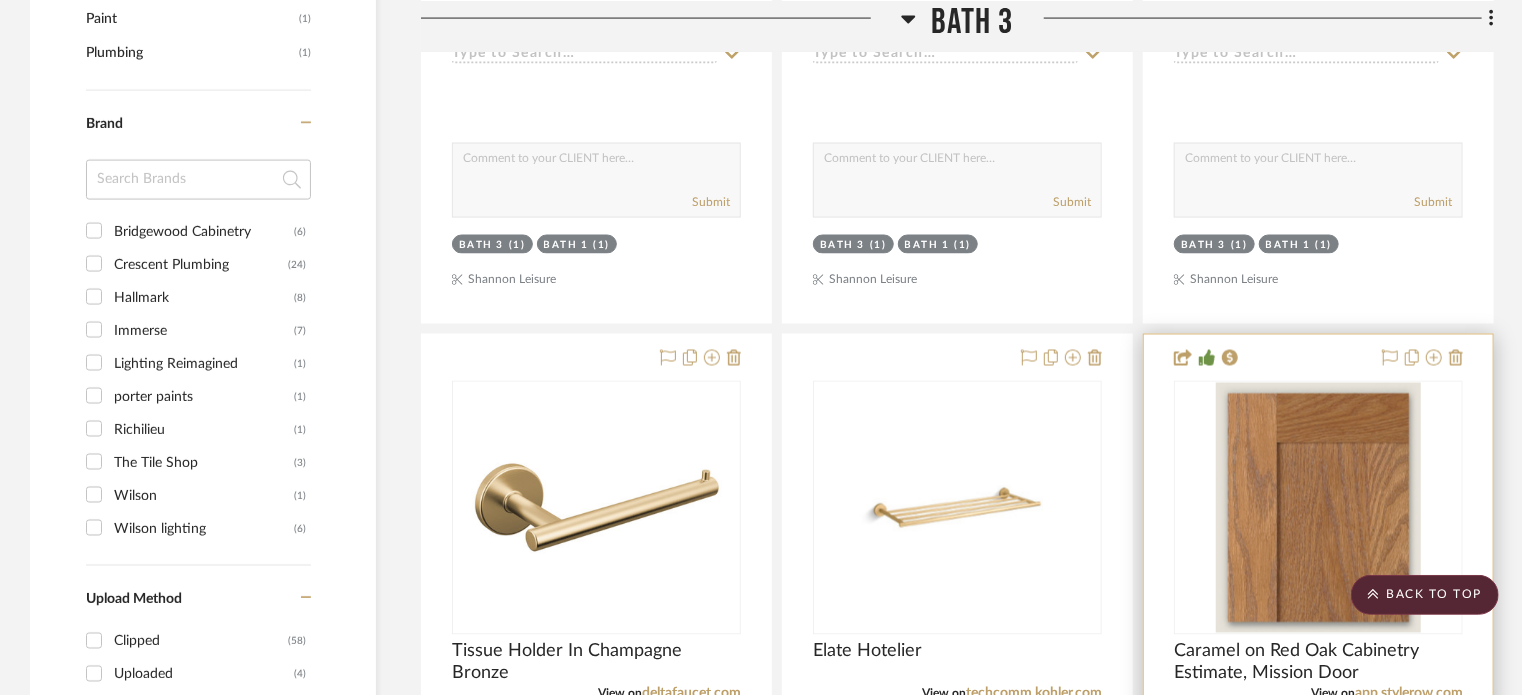type 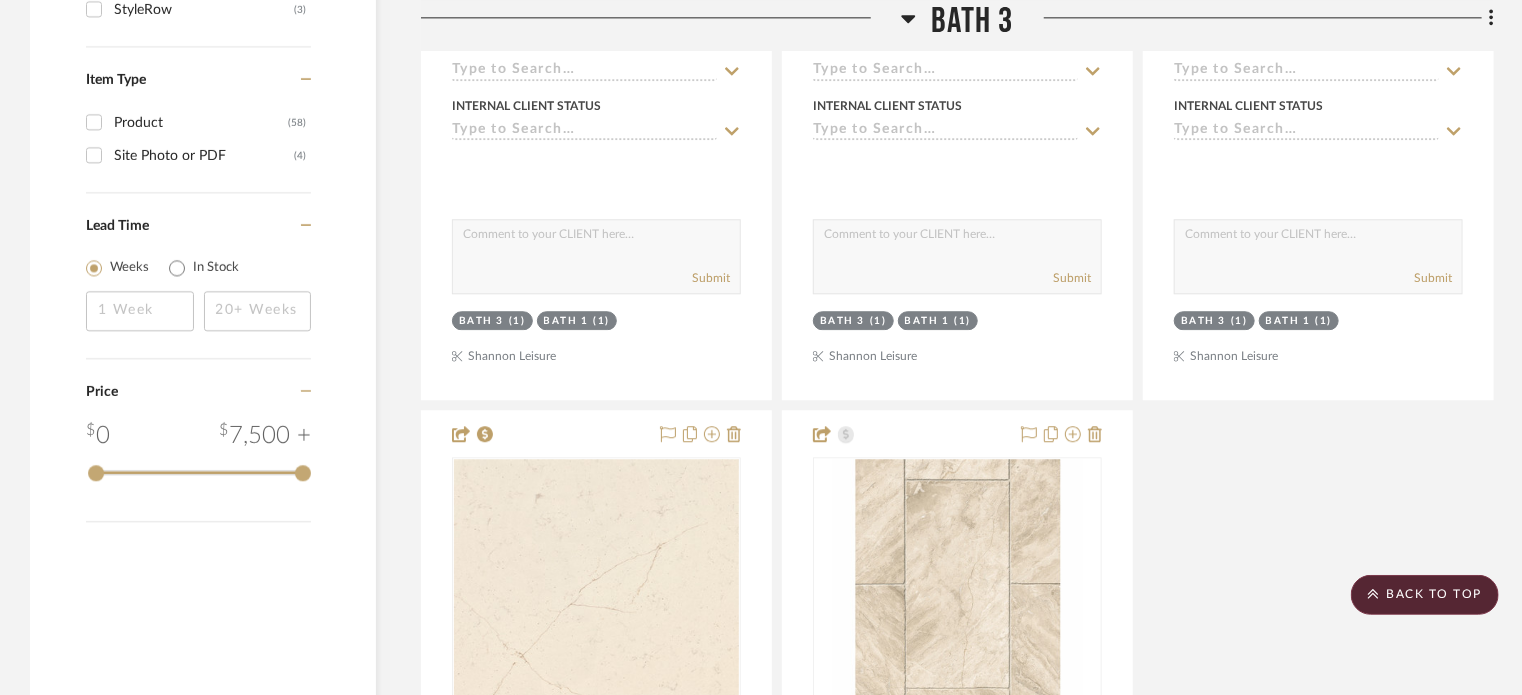 scroll, scrollTop: 2439, scrollLeft: 0, axis: vertical 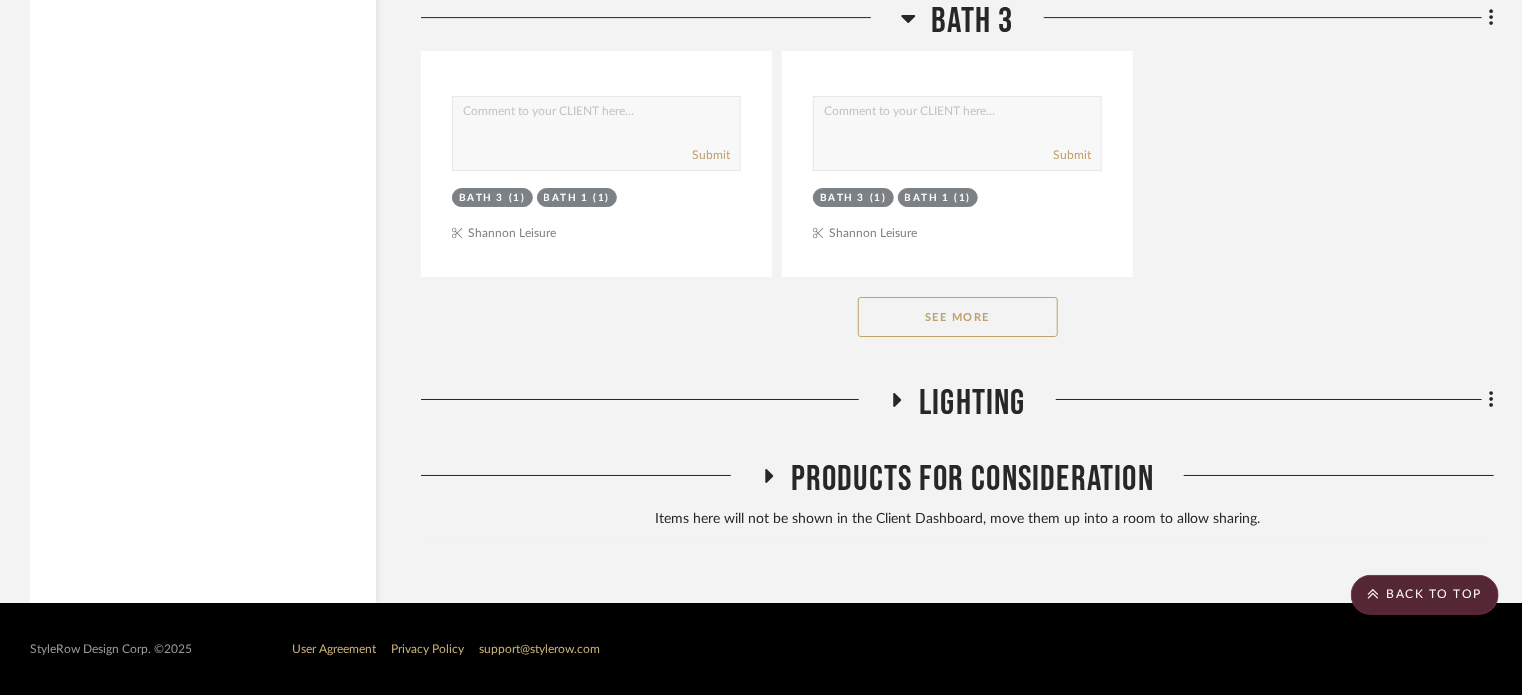 click on "See More" 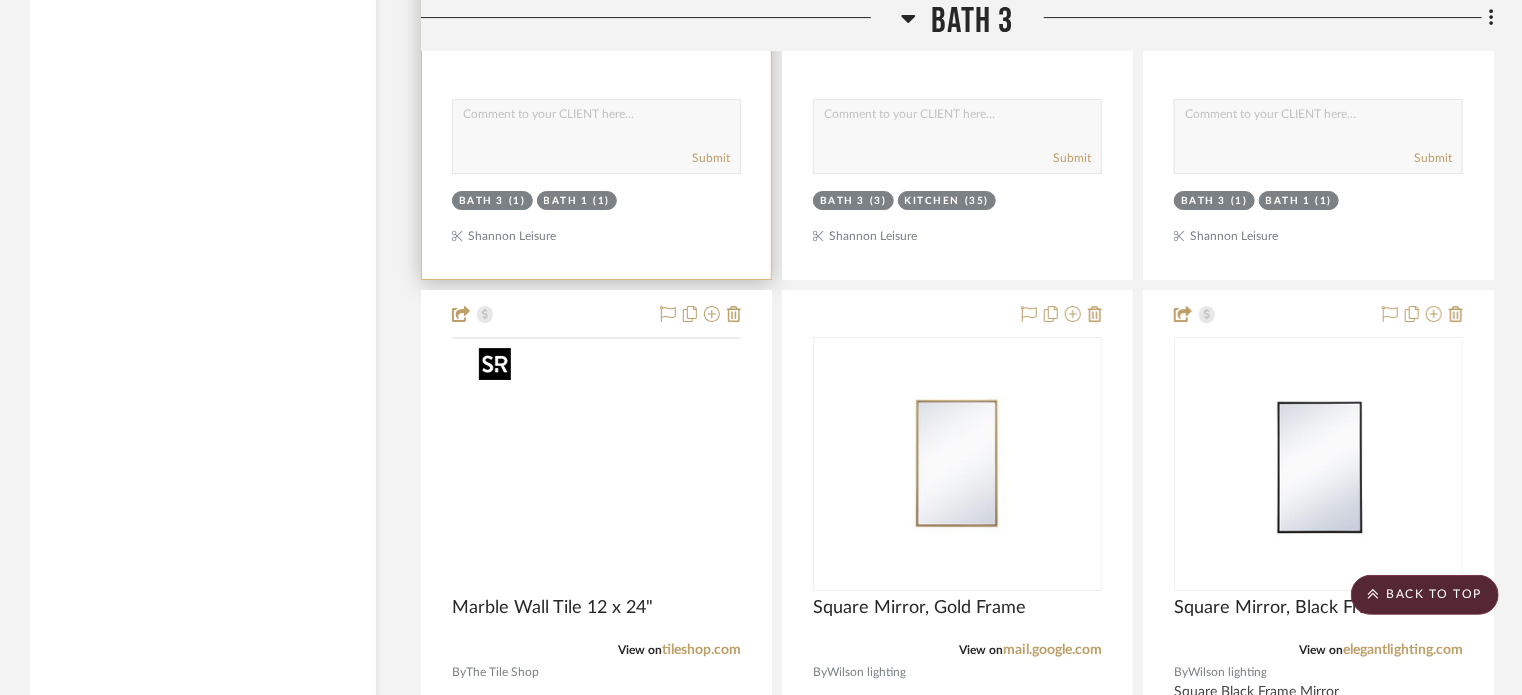 scroll, scrollTop: 3436, scrollLeft: 0, axis: vertical 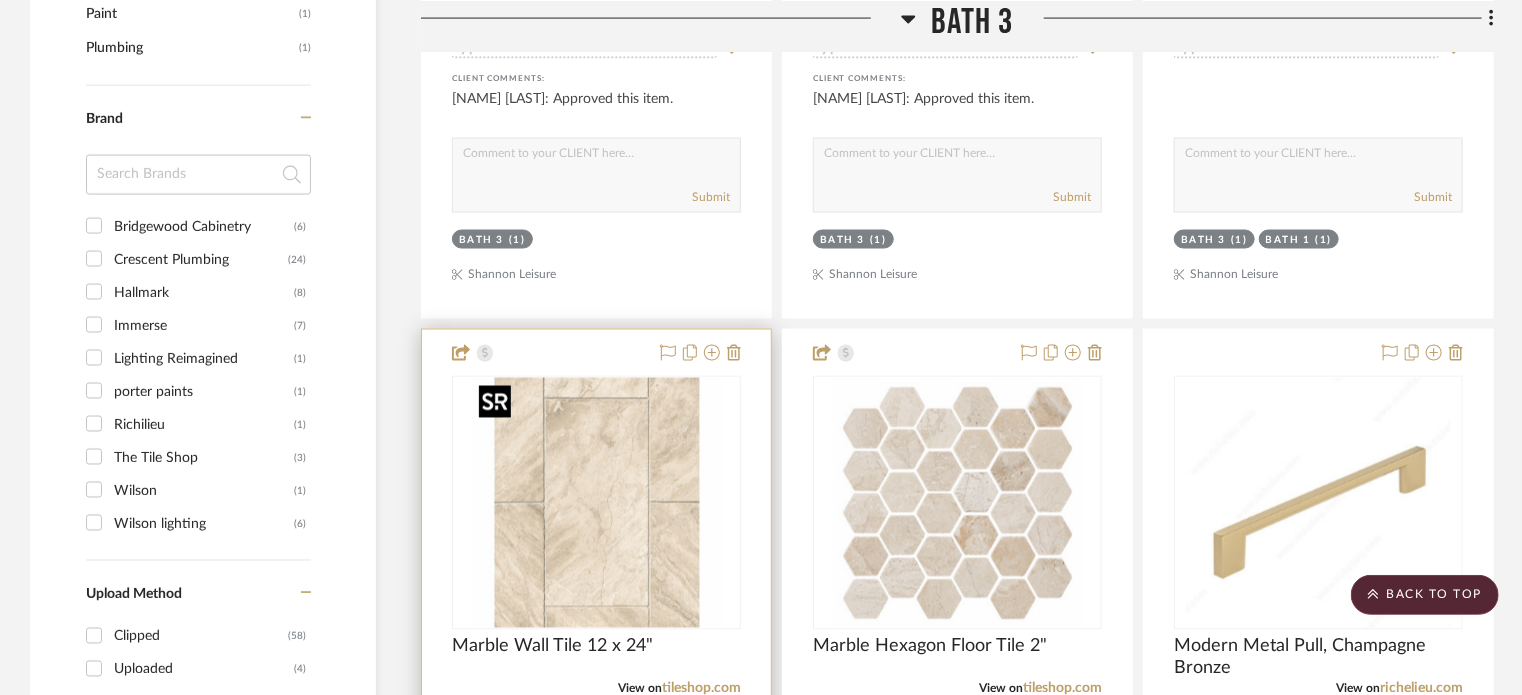 click at bounding box center (597, 503) 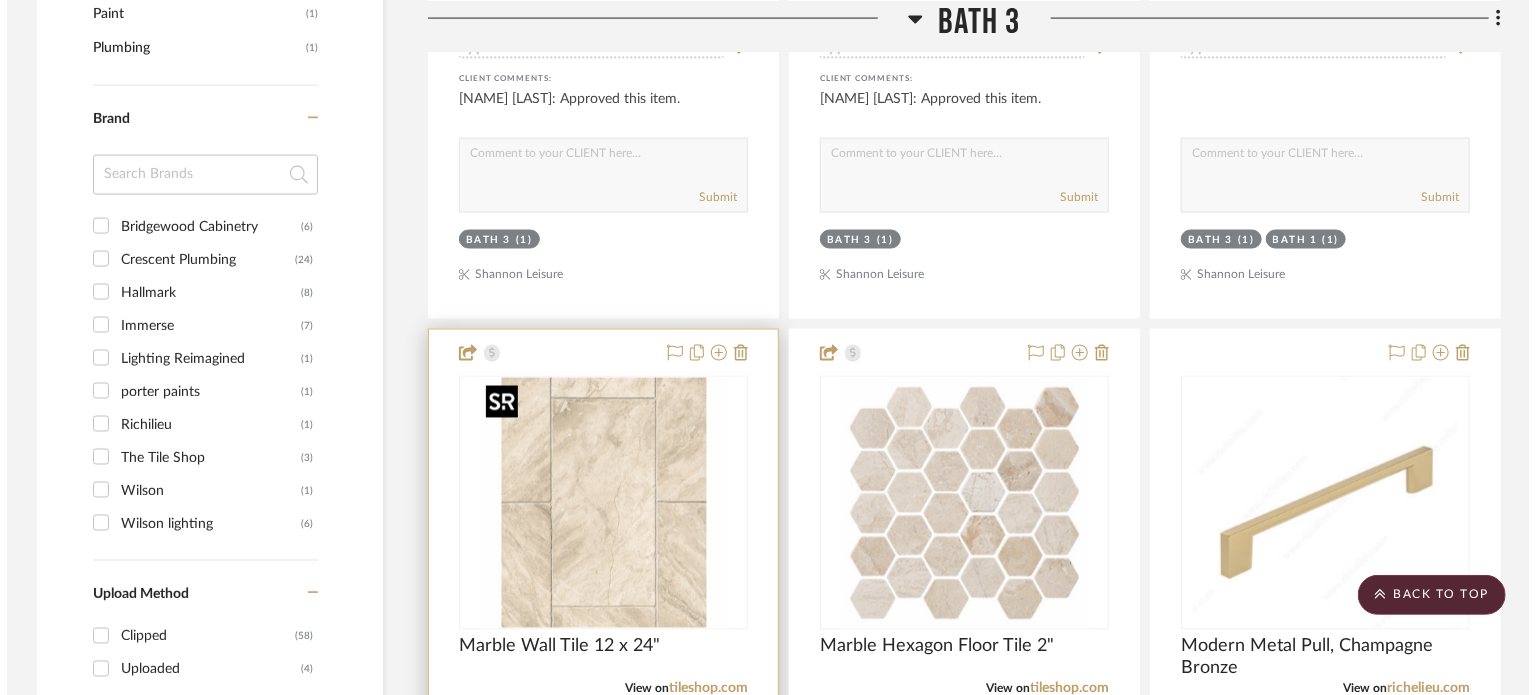 scroll, scrollTop: 0, scrollLeft: 0, axis: both 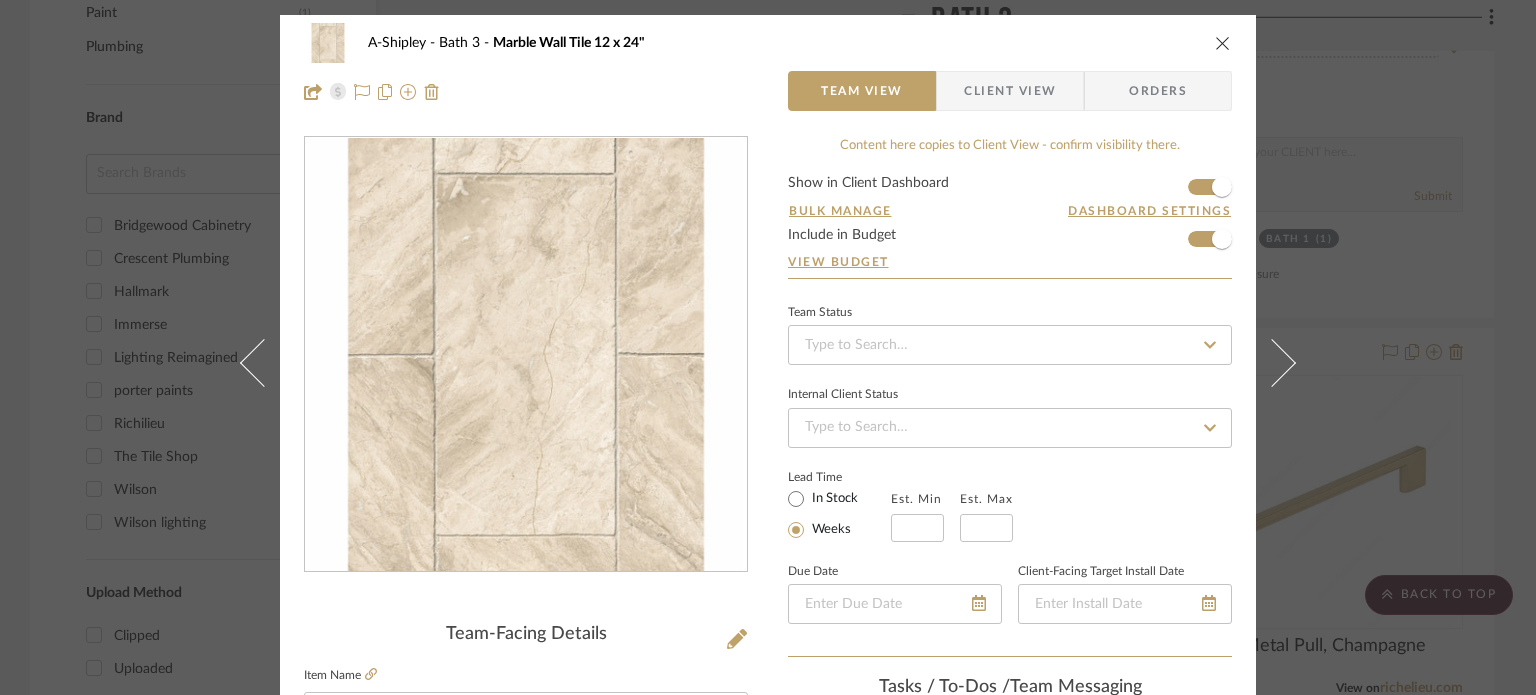 click on "A-Shipley Bath 3 Marble Wall Tile 12 x 24" Team View Client View Orders  Team-Facing Details   Item Name  Marble Wall Tile 12 x 24"  Brand  The Tile Shop  Internal Description   Dimensions   Product Specifications   Reference Price   Reference Price Type  DNET  Item Costs   View Budget   Markup %  (Use "-X%" to discount) 30%  Unit Cost  $18.09  Cost Type  DNET  Client Unit Price  $23.52  Quantity  1  Unit Type  Each  Subtotal   $23.52   Tax %  9.49%  Total Tax   $2.23   Shipping Cost  $2.35  Ship. Markup %  0% Taxable  Total Shipping   $2.35  Total Client Price  $28.10  Your Cost  $22.16  Your Margin  $5.43  Content here copies to Client View - confirm visibility there.  Show in Client Dashboard  Bulk Manage Dashboard Settings  Include in Budget   View Budget  Team Status Internal Client Status  Lead Time  In Stock Weeks  Est. Min   Est. Max   Due Date   Client-Facing Target Install Date  Tasks / To-Dos /  team Messaging Invite Collaborator Recipients:  [EMAIL] ,  ,  ,  Internal Notes" at bounding box center [768, 347] 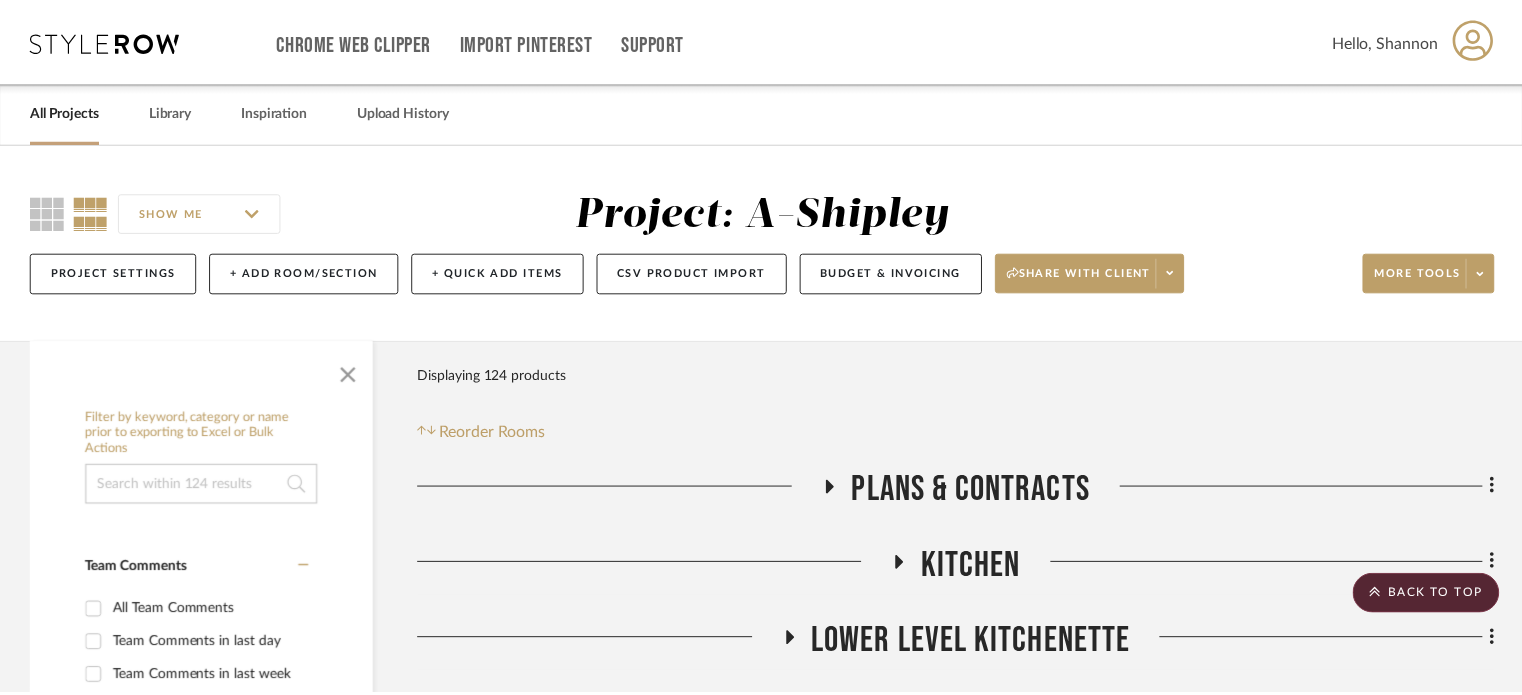 scroll, scrollTop: 1637, scrollLeft: 0, axis: vertical 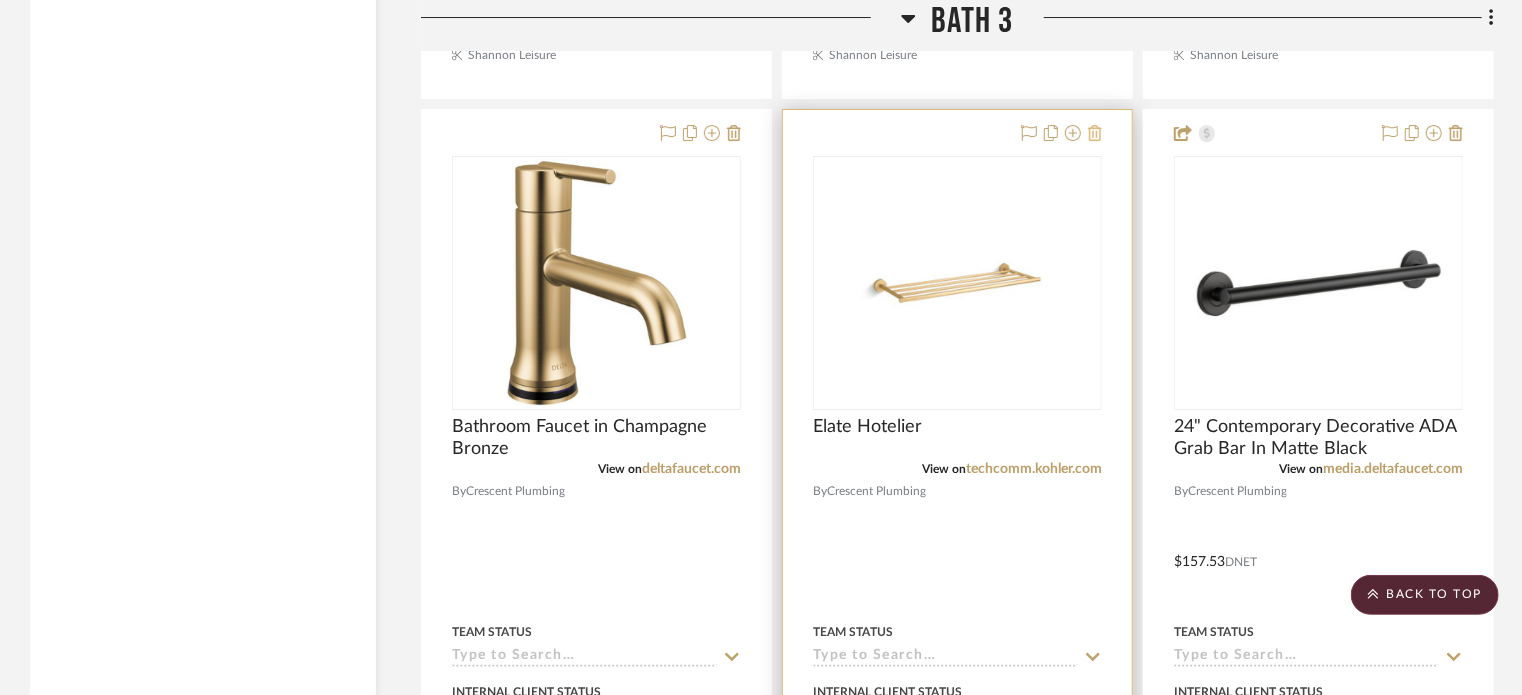 click 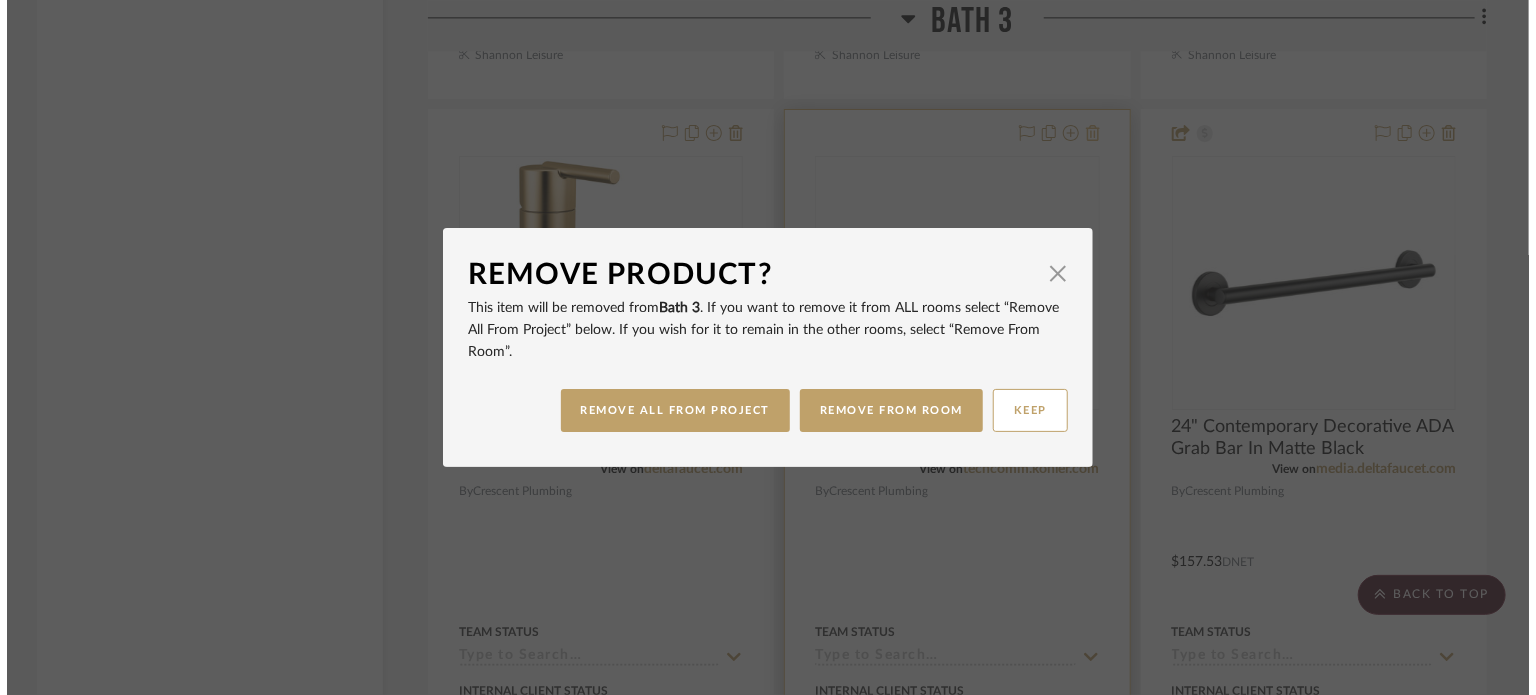 scroll, scrollTop: 0, scrollLeft: 0, axis: both 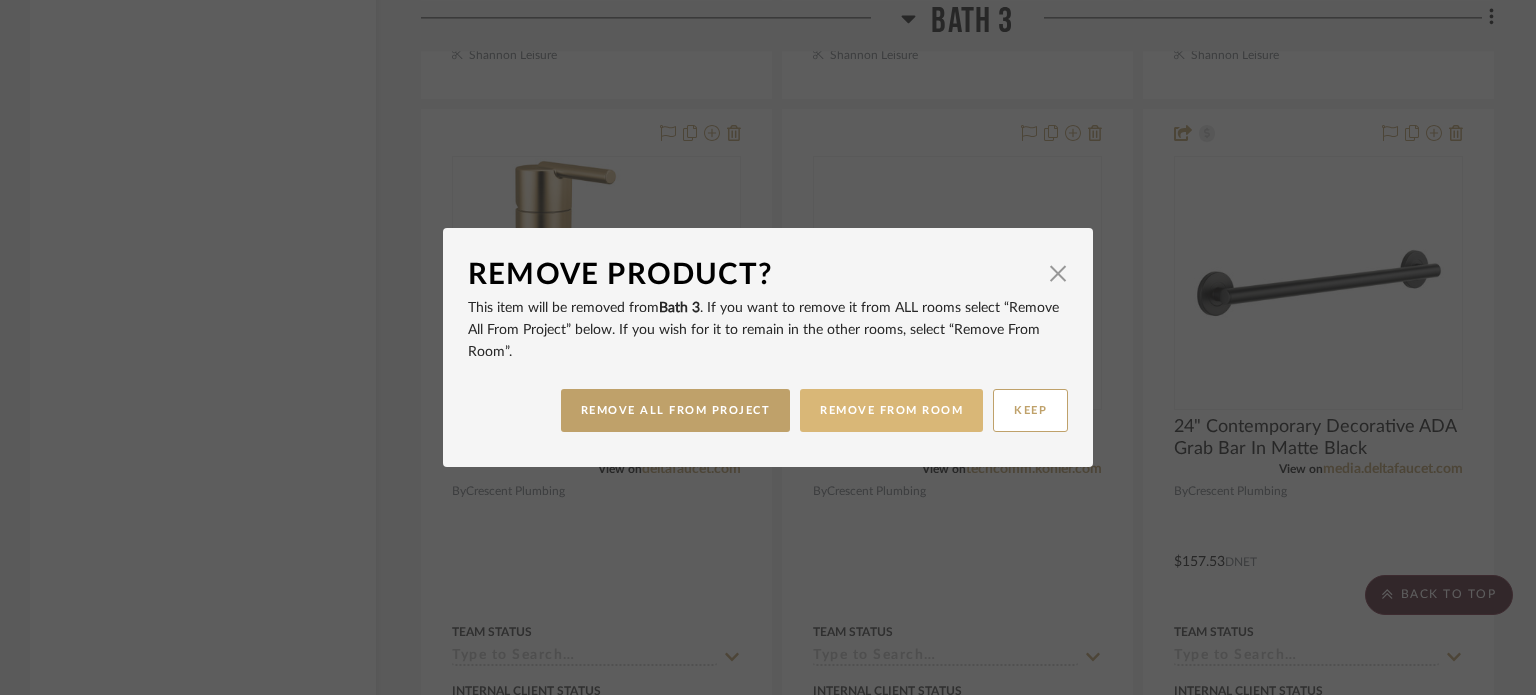 click on "REMOVE FROM ROOM" at bounding box center [891, 410] 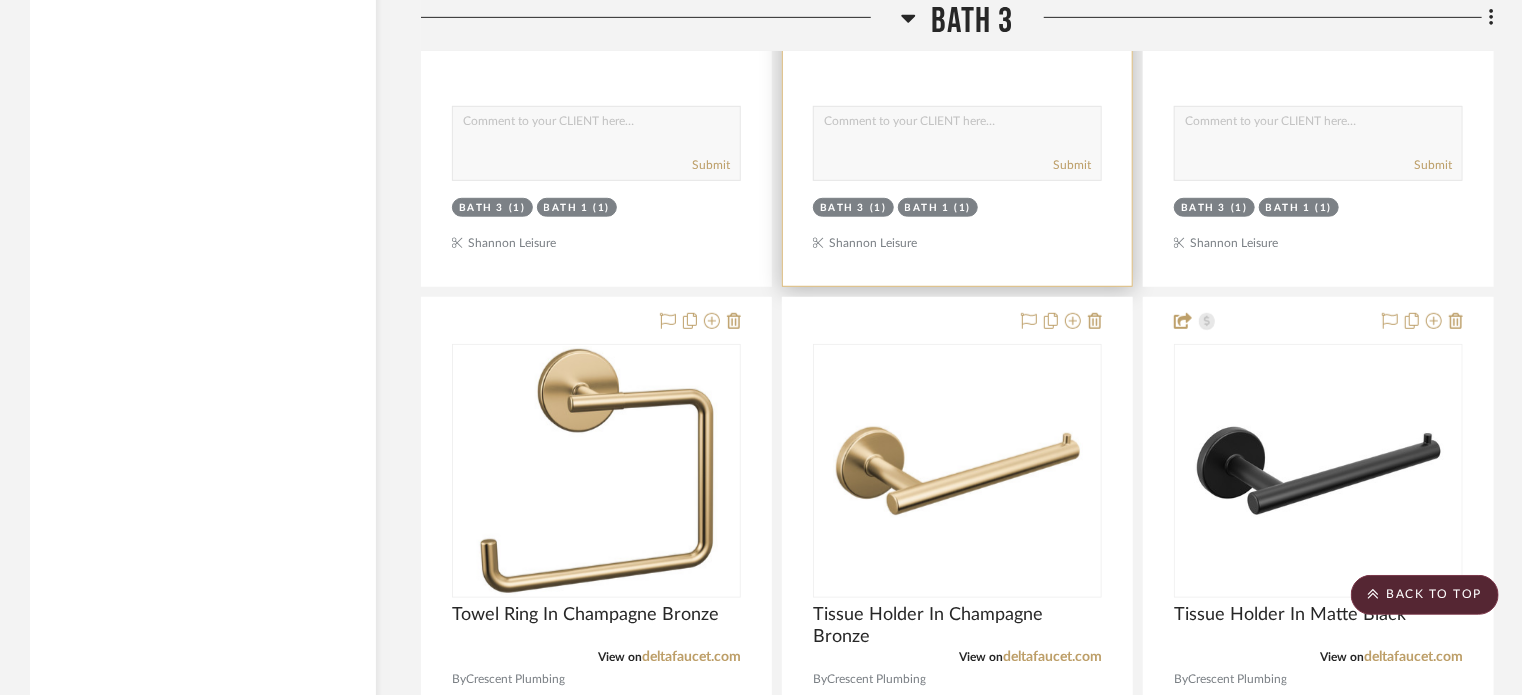 scroll, scrollTop: 4331, scrollLeft: 0, axis: vertical 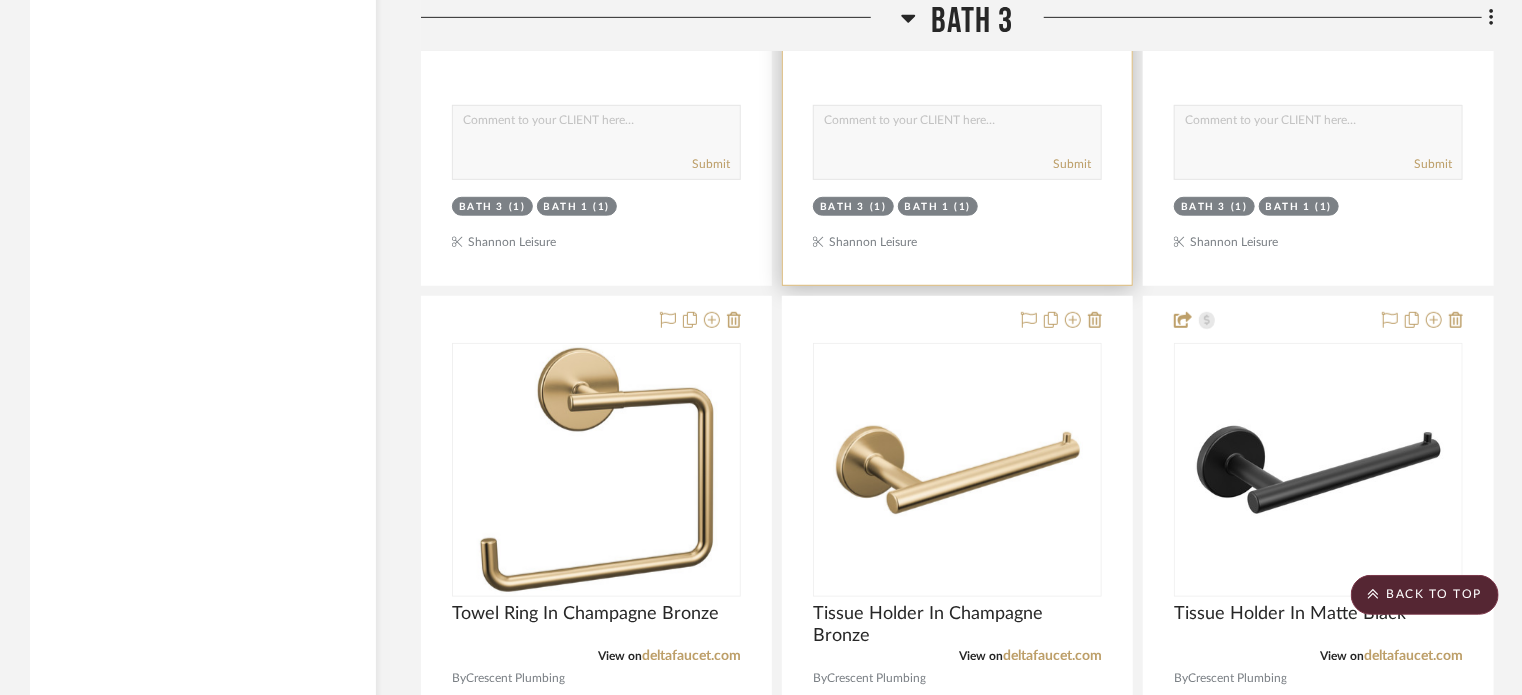 drag, startPoint x: 996, startPoint y: 356, endPoint x: 976, endPoint y: 192, distance: 165.21501 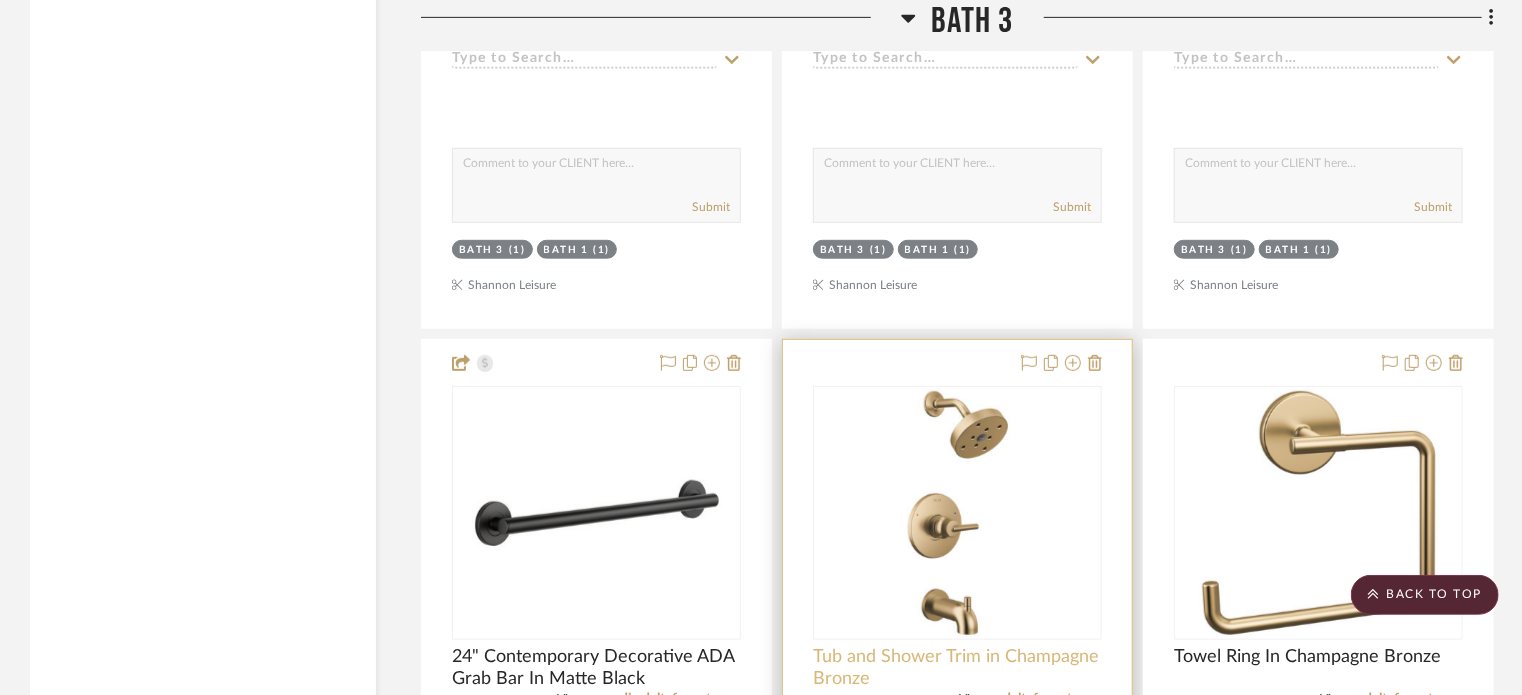 scroll, scrollTop: 4268, scrollLeft: 0, axis: vertical 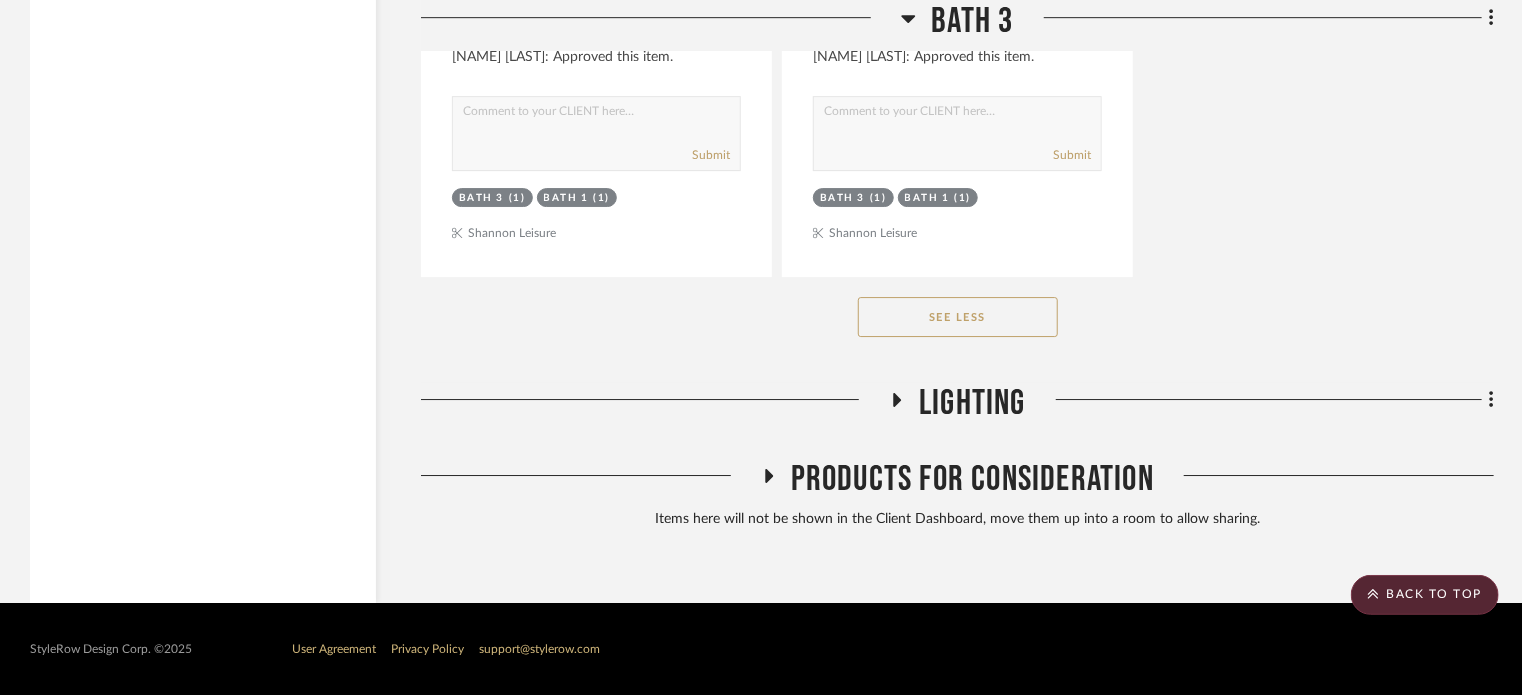 click on "Bath 3" 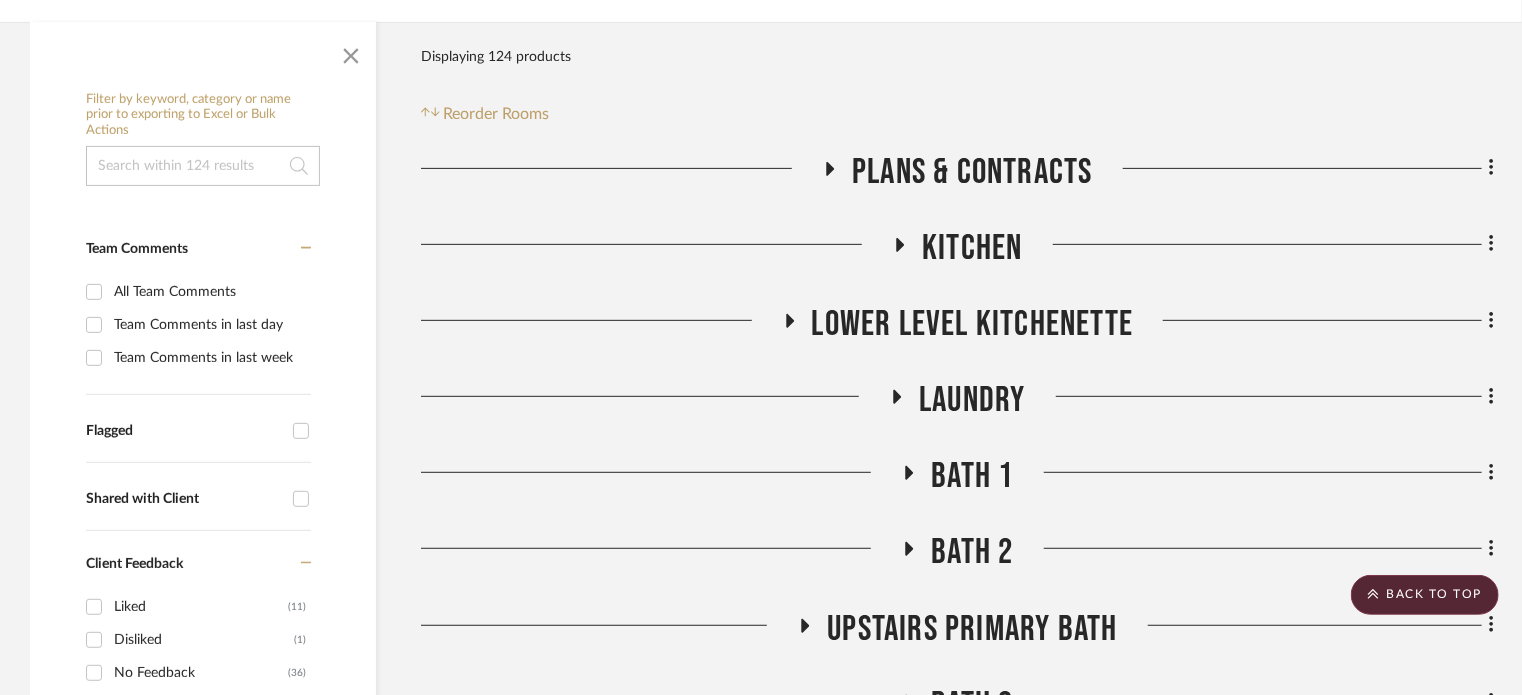 scroll, scrollTop: 0, scrollLeft: 0, axis: both 